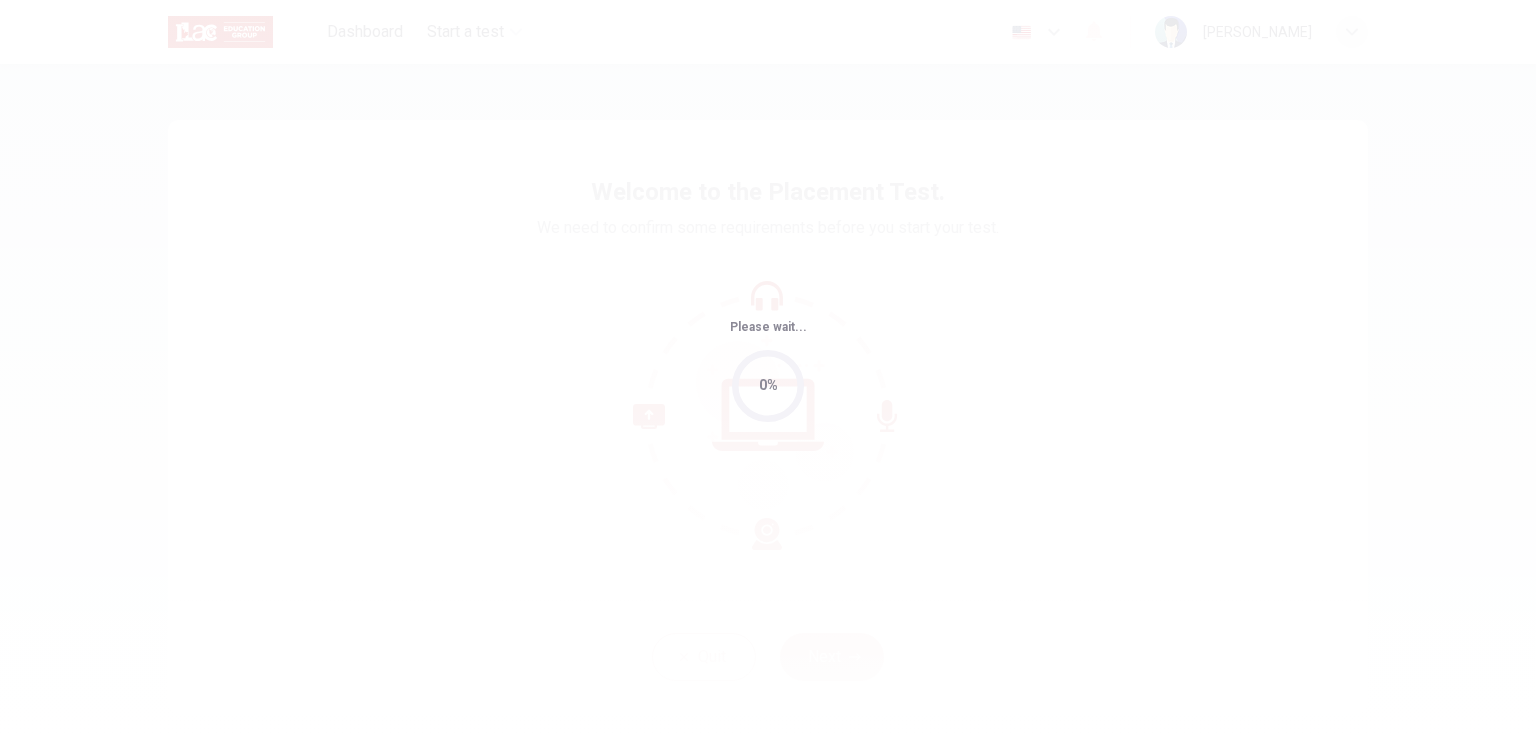 scroll, scrollTop: 0, scrollLeft: 0, axis: both 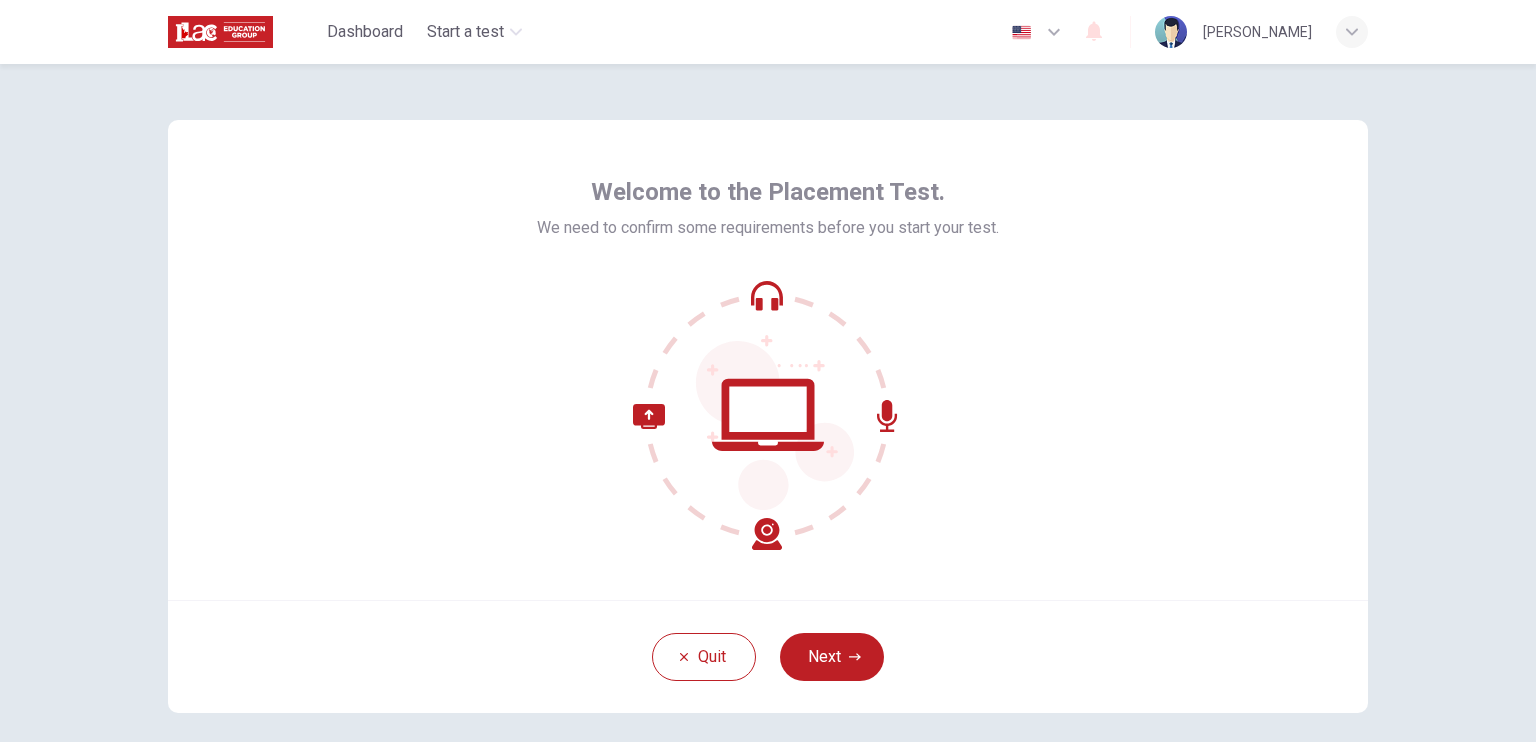 click on "Welcome to the Placement Test. We need to confirm some requirements before you start your test." at bounding box center [768, 360] 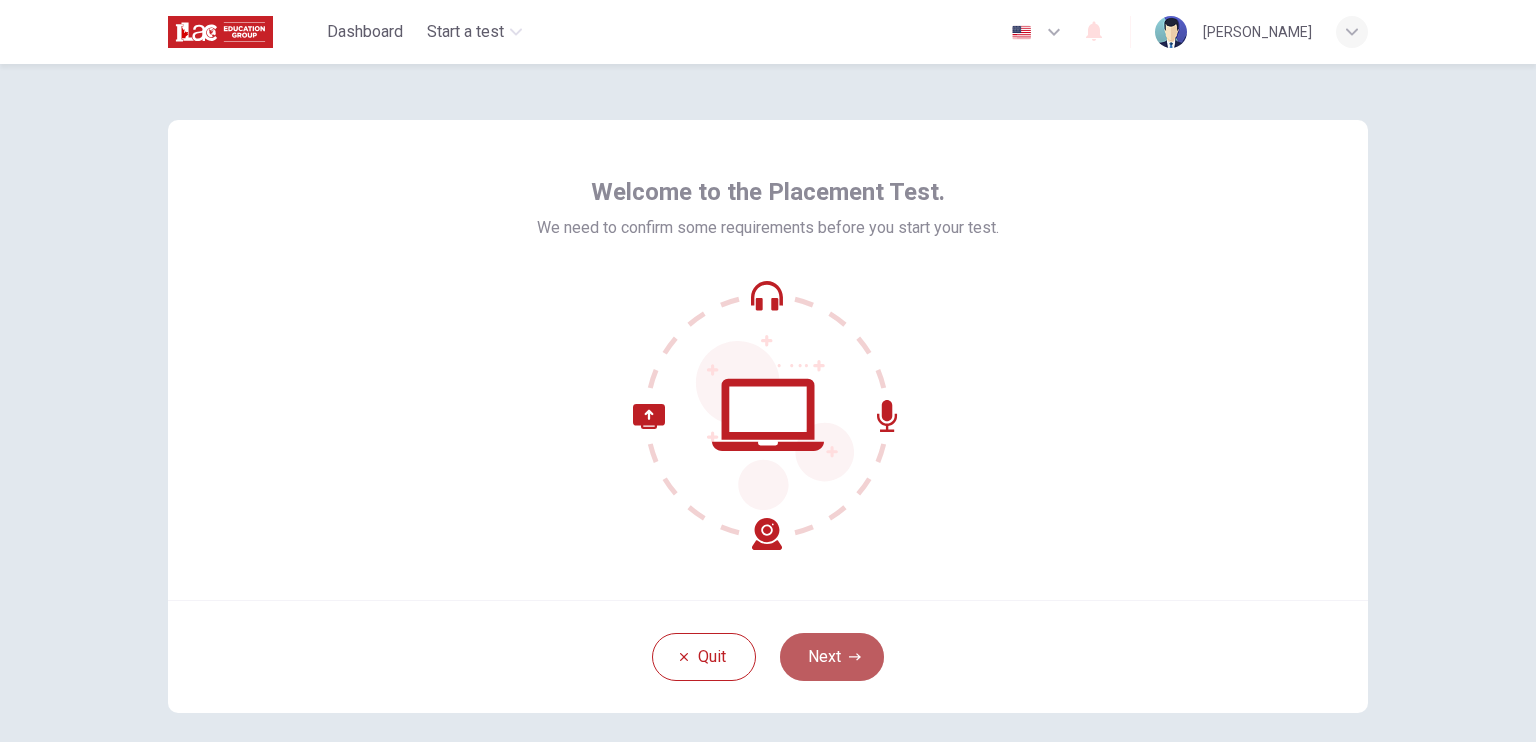 click on "Next" at bounding box center [832, 657] 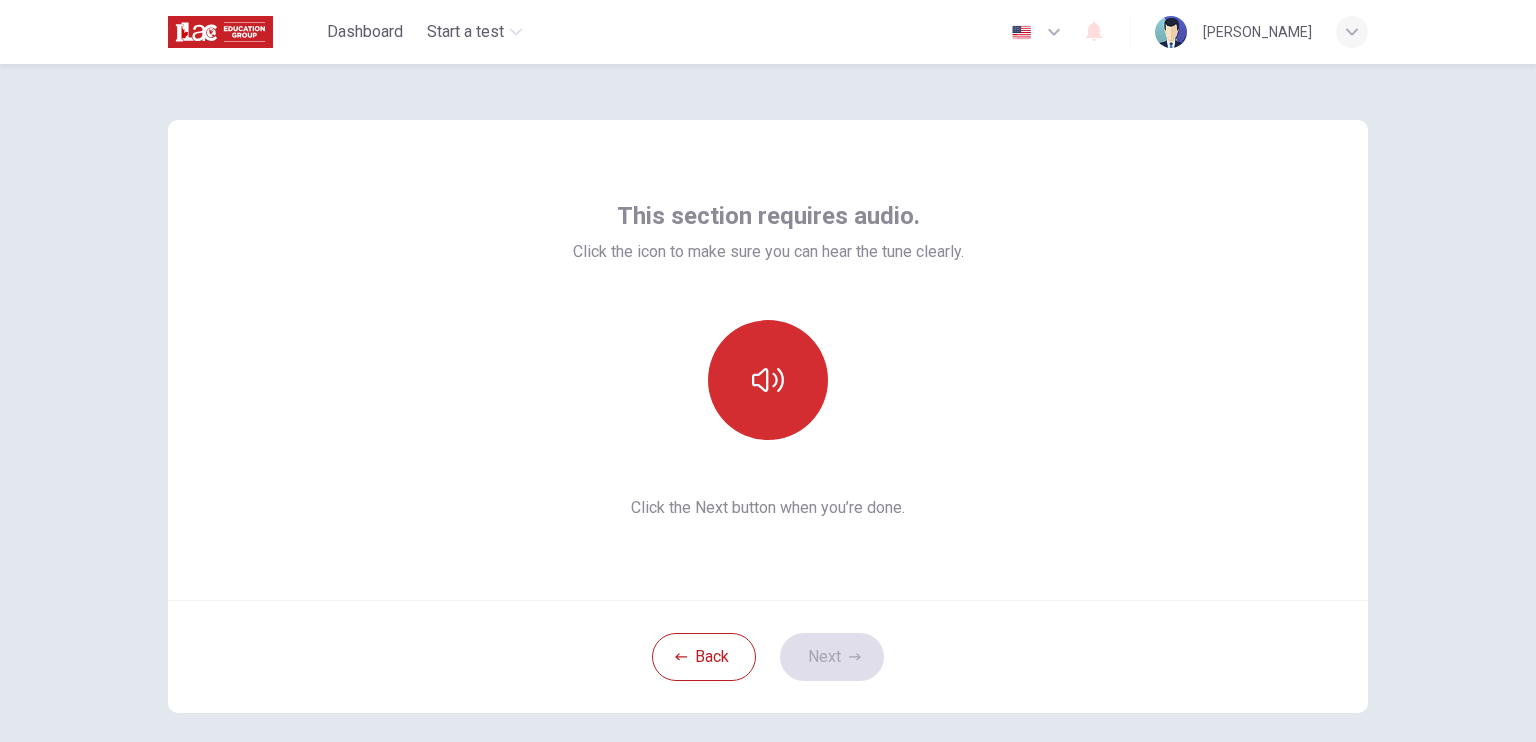 click at bounding box center [768, 380] 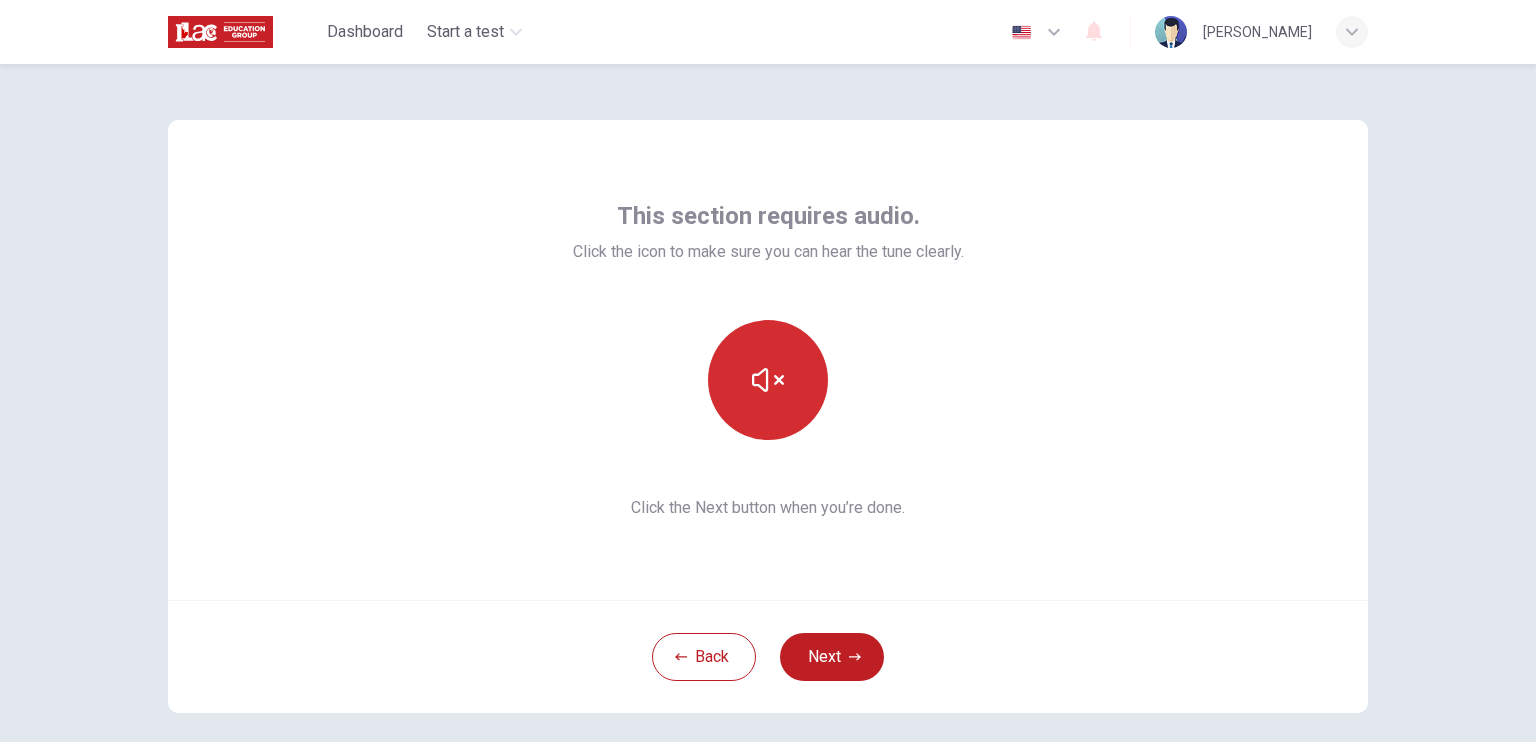 click 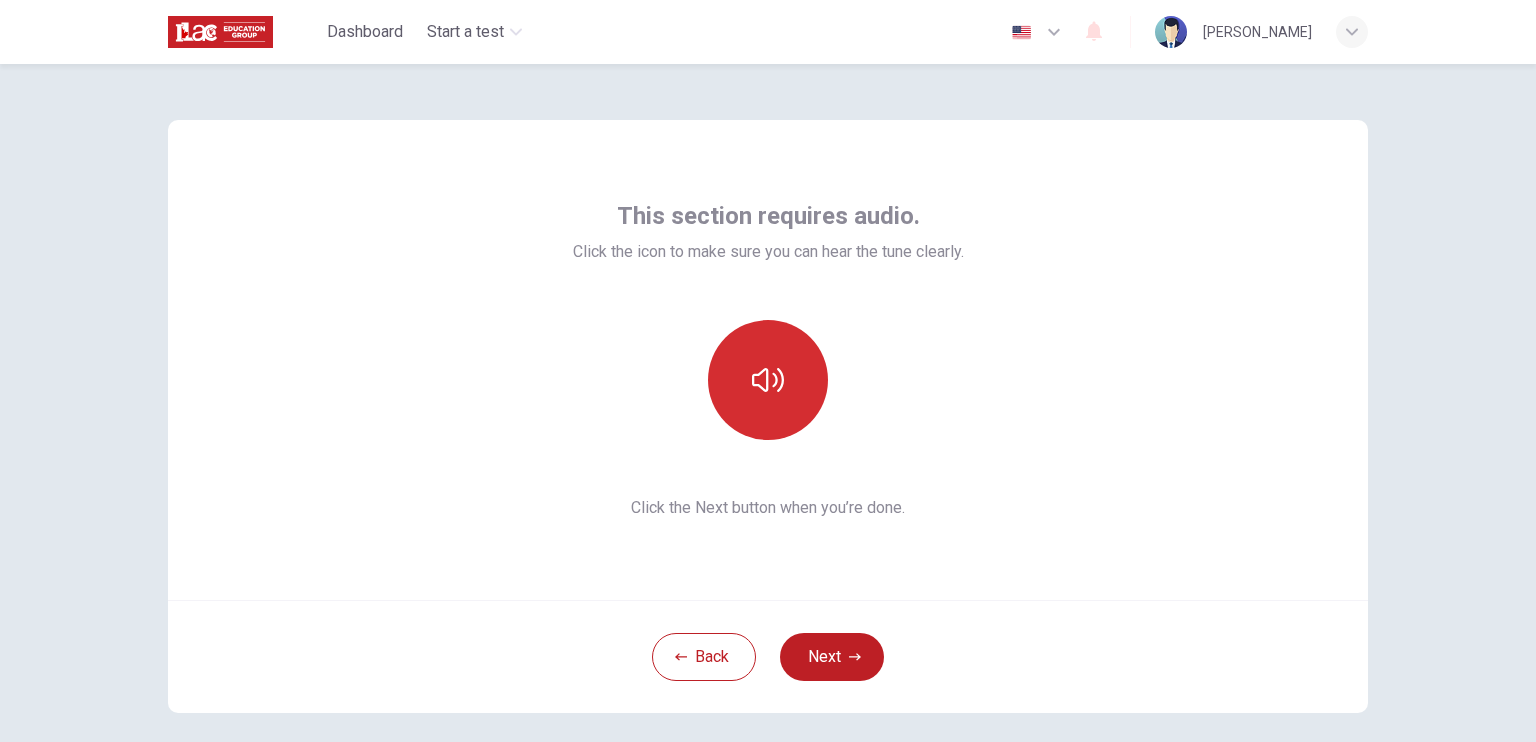 click 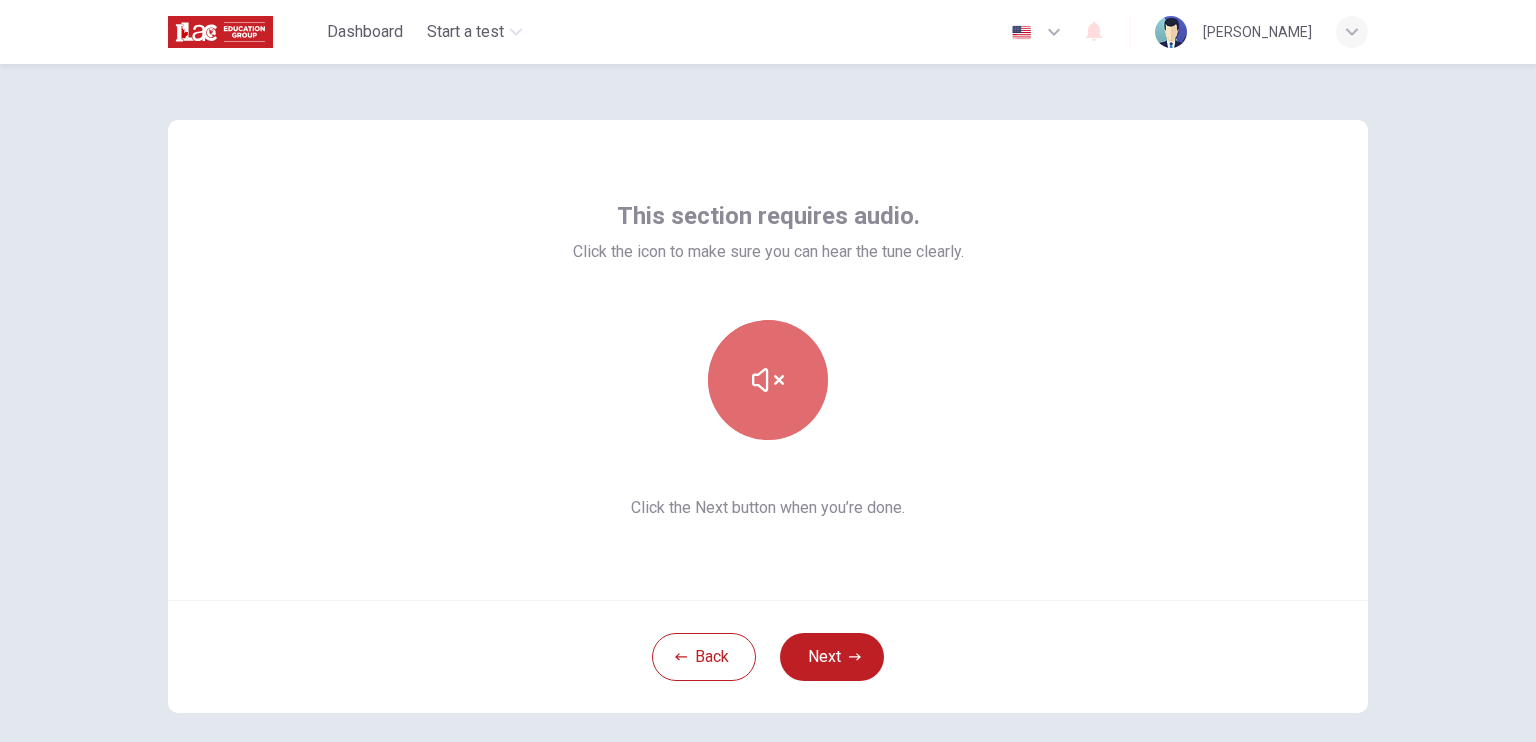 click 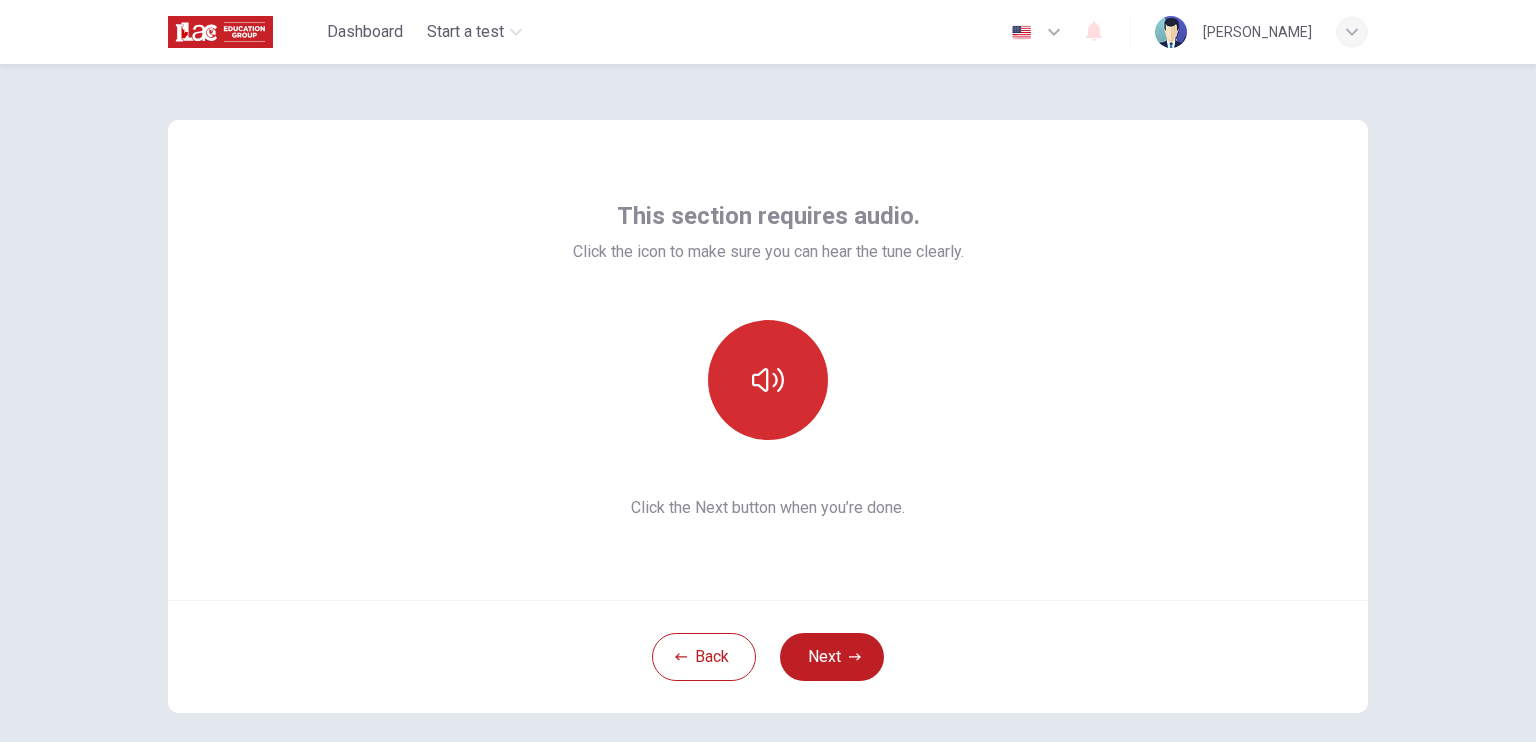 click 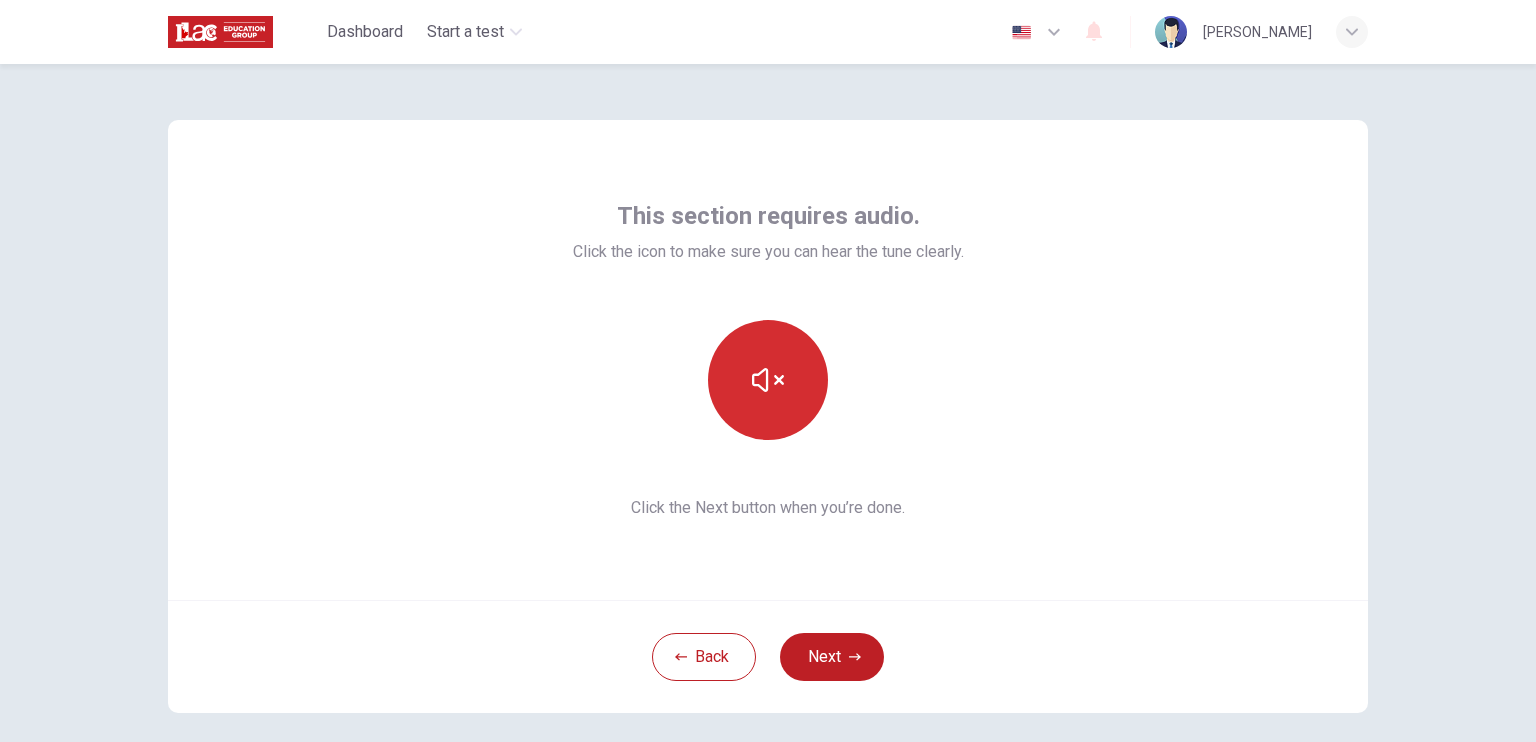 click 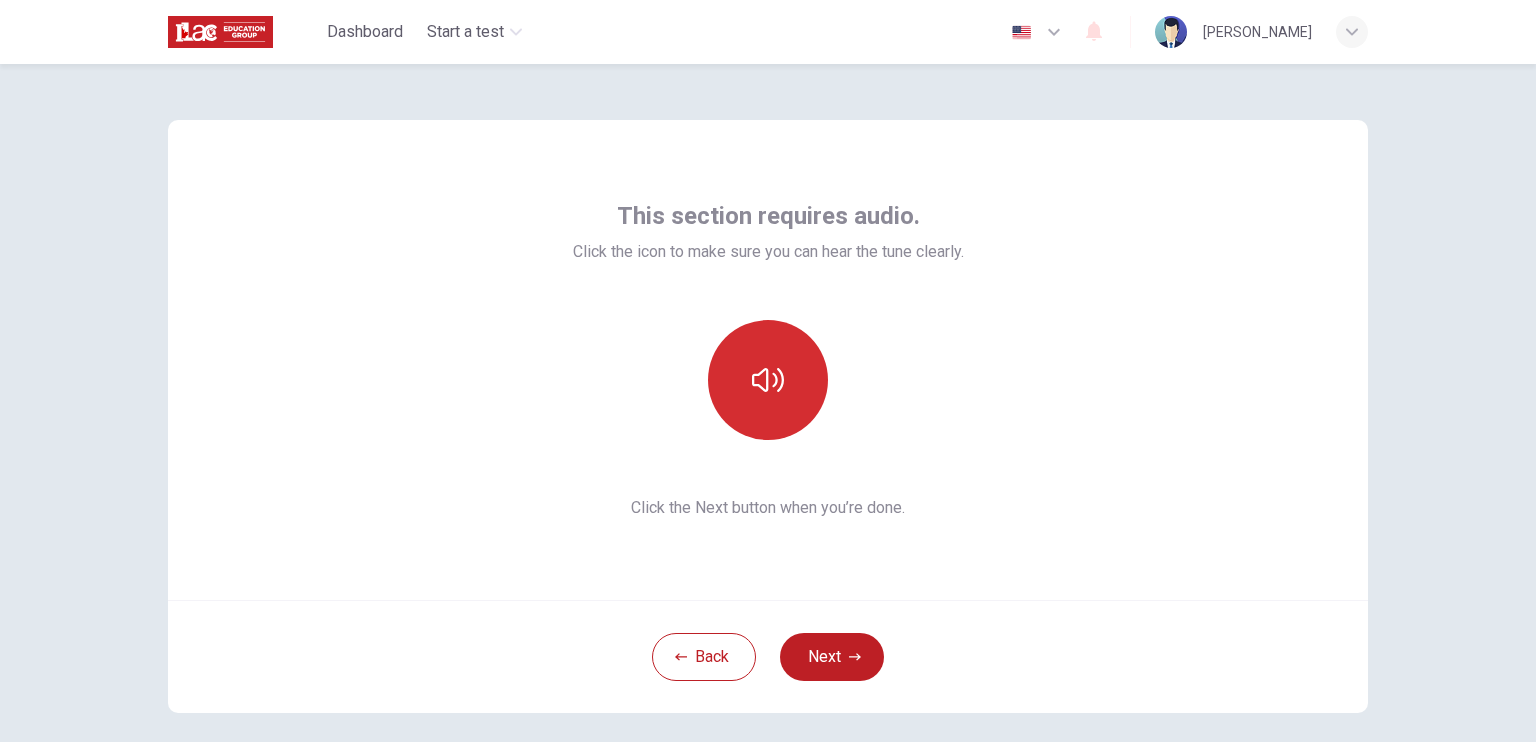 click 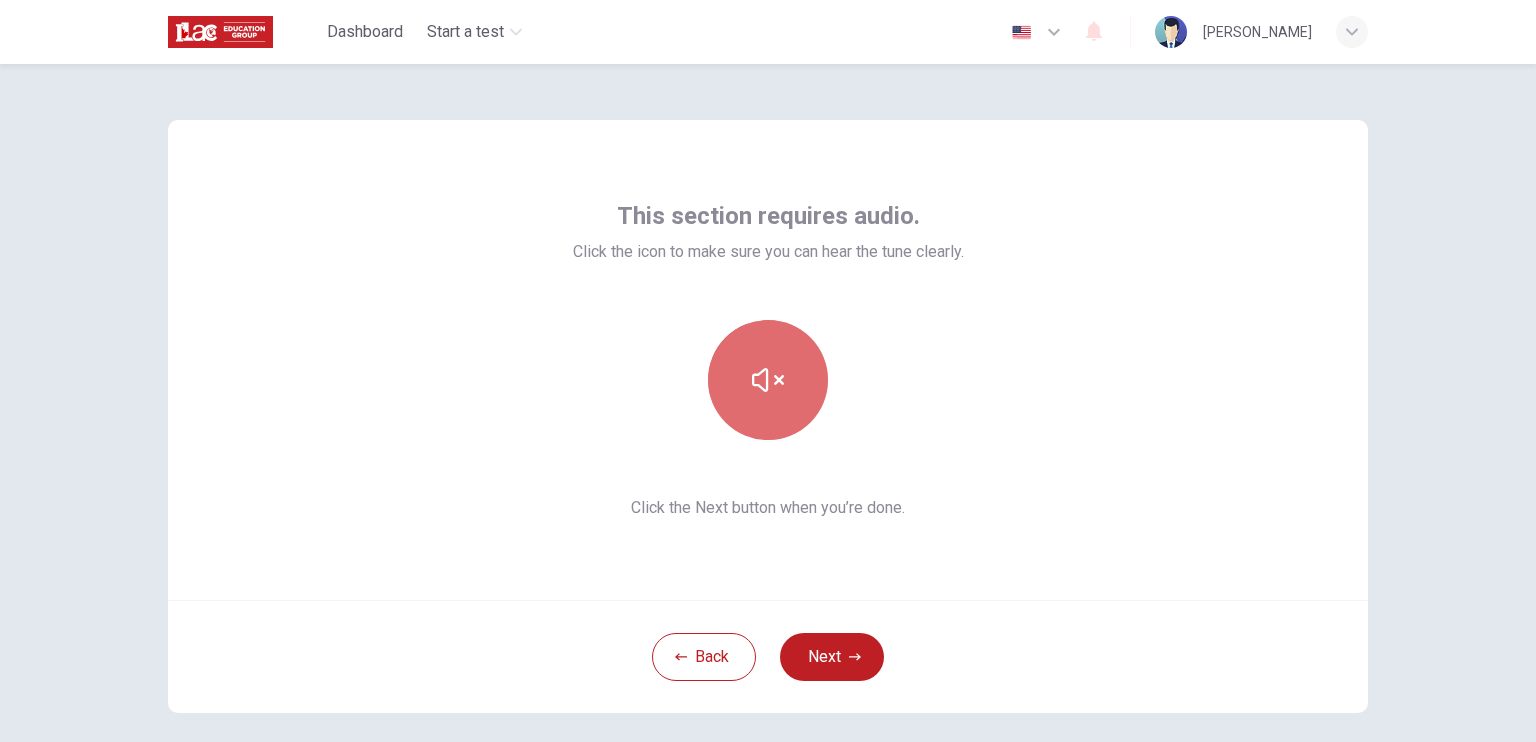 click 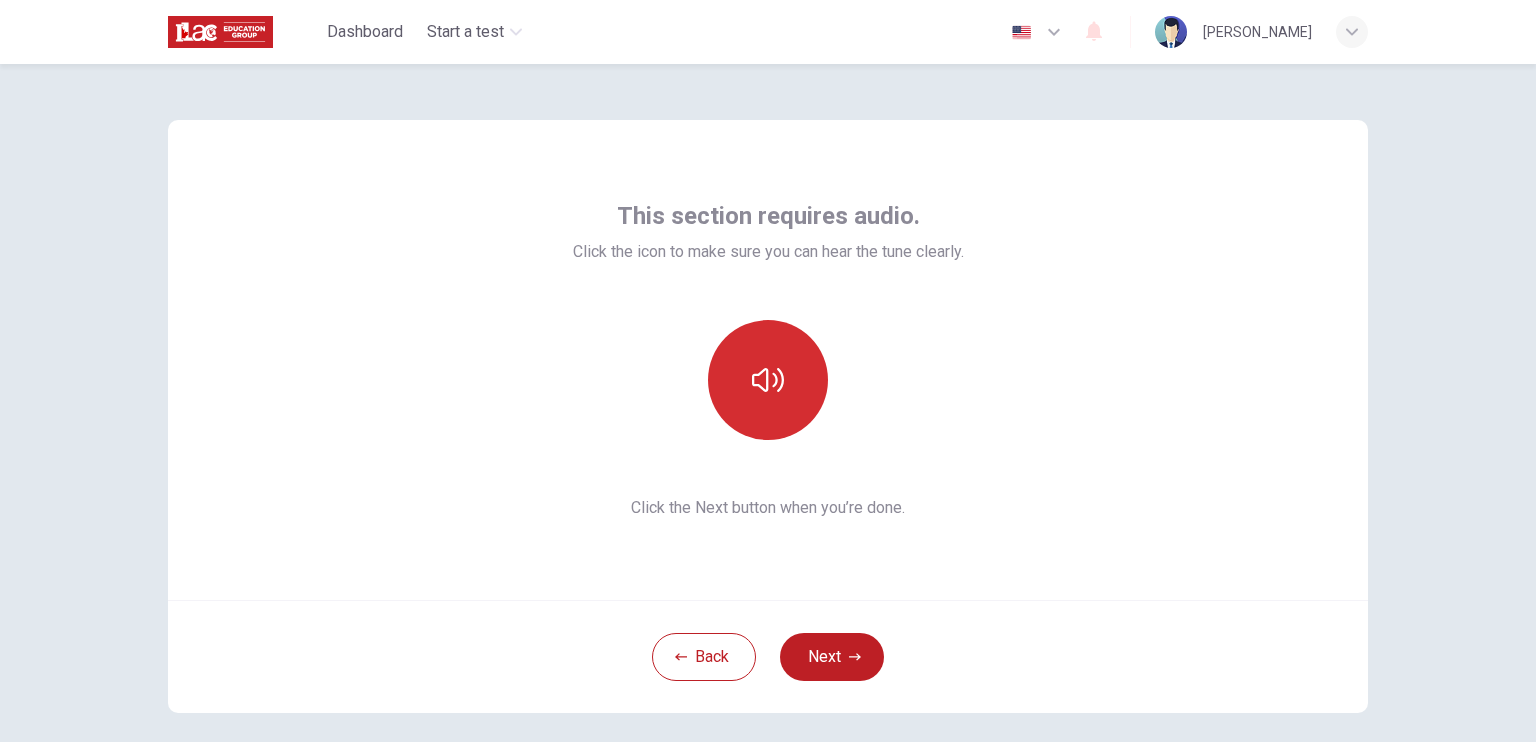 click at bounding box center (768, 380) 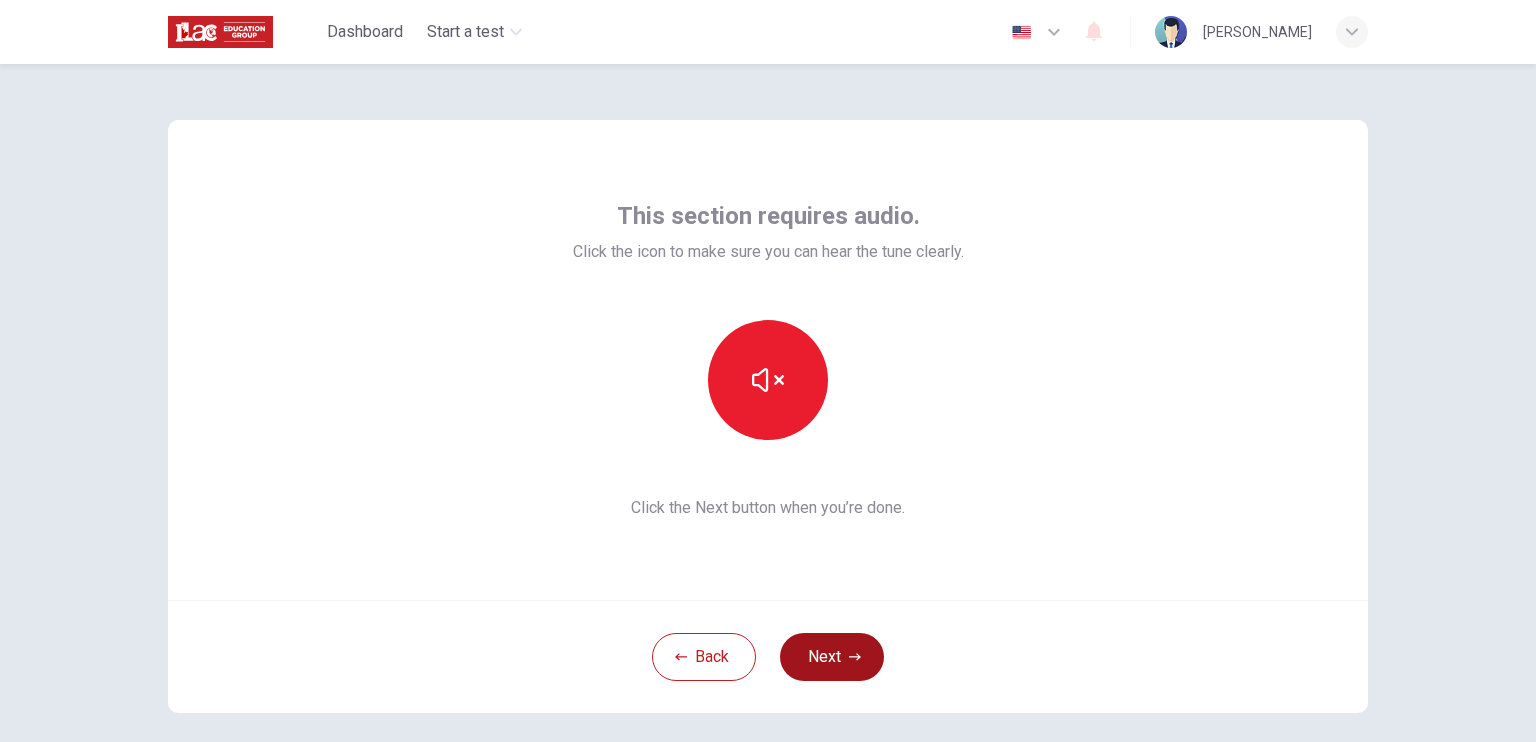 click on "Next" at bounding box center (832, 657) 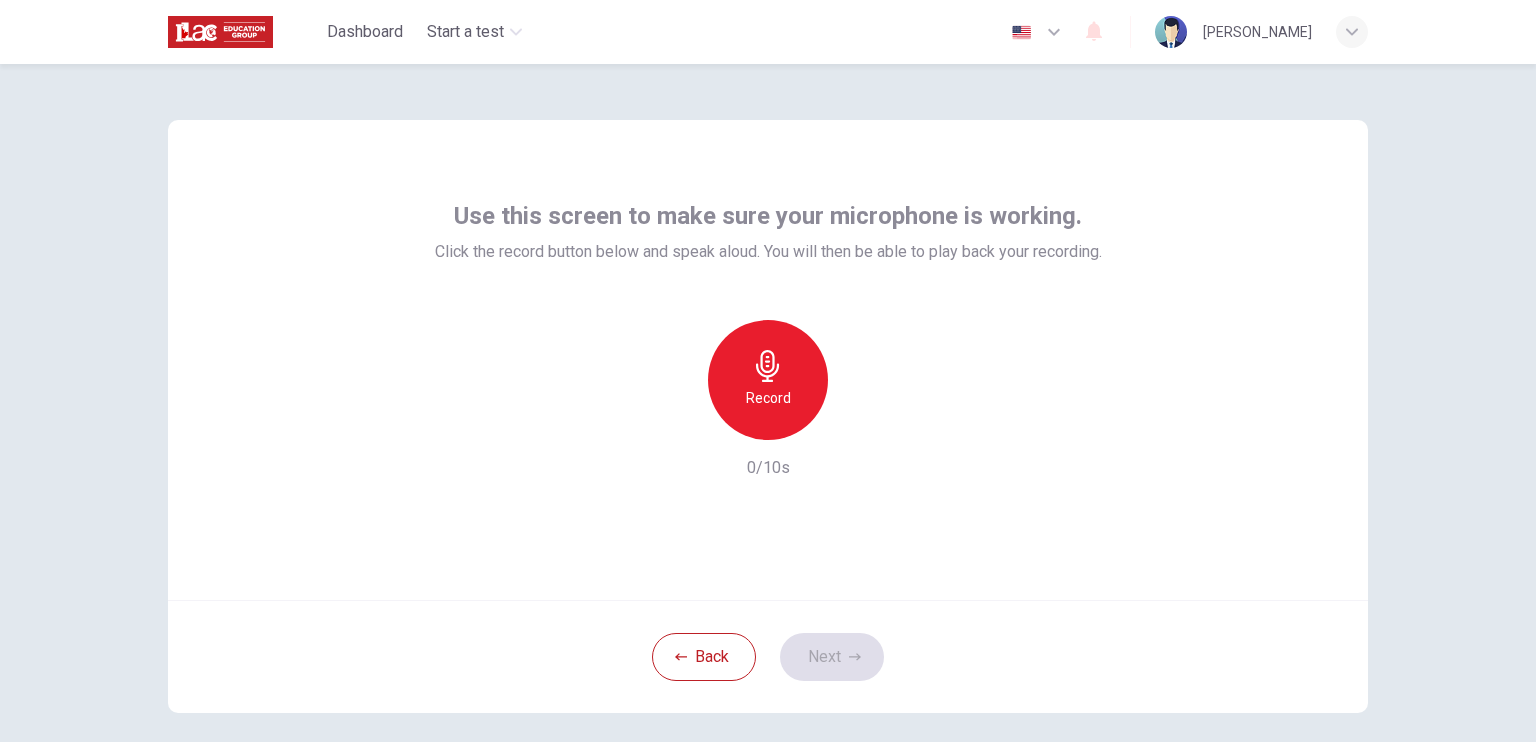 click 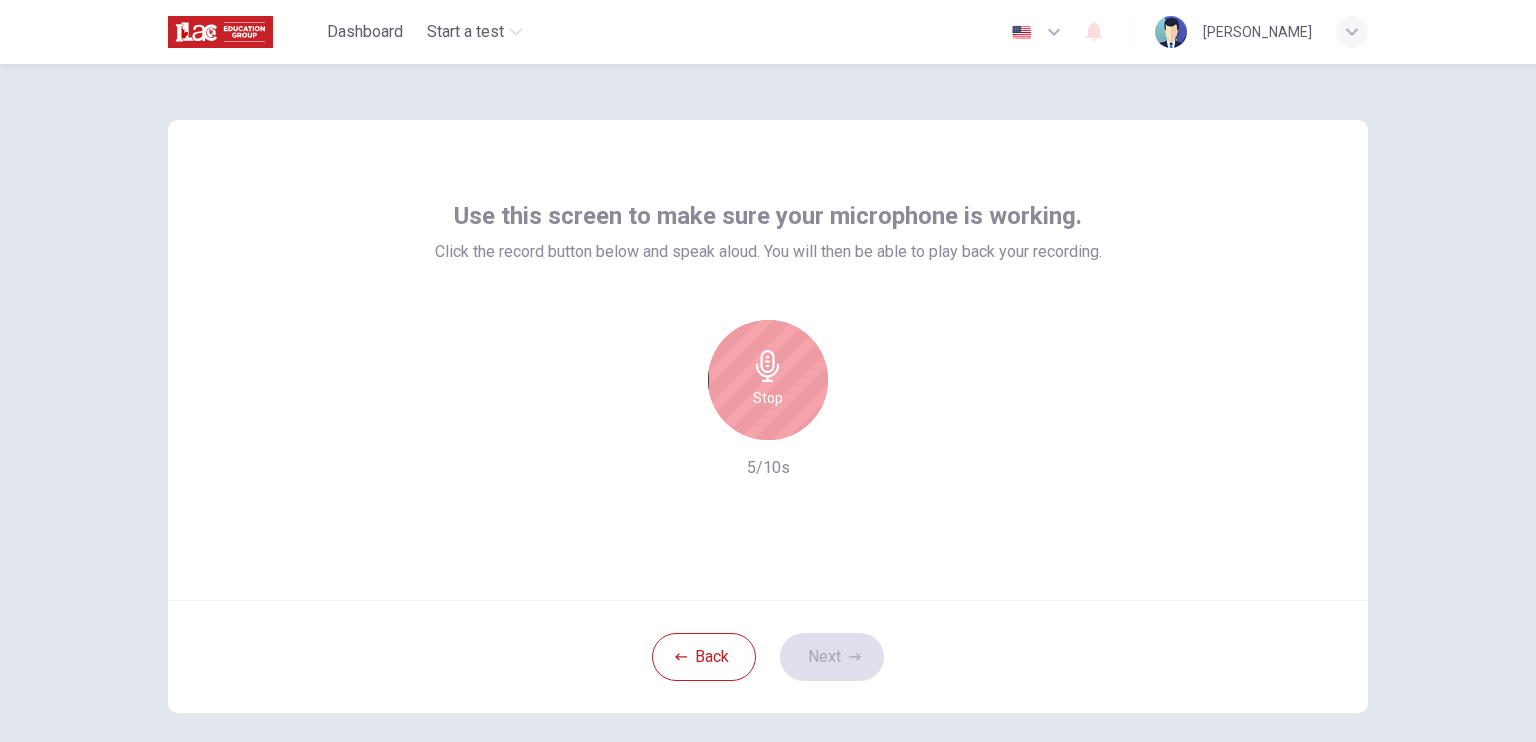 click 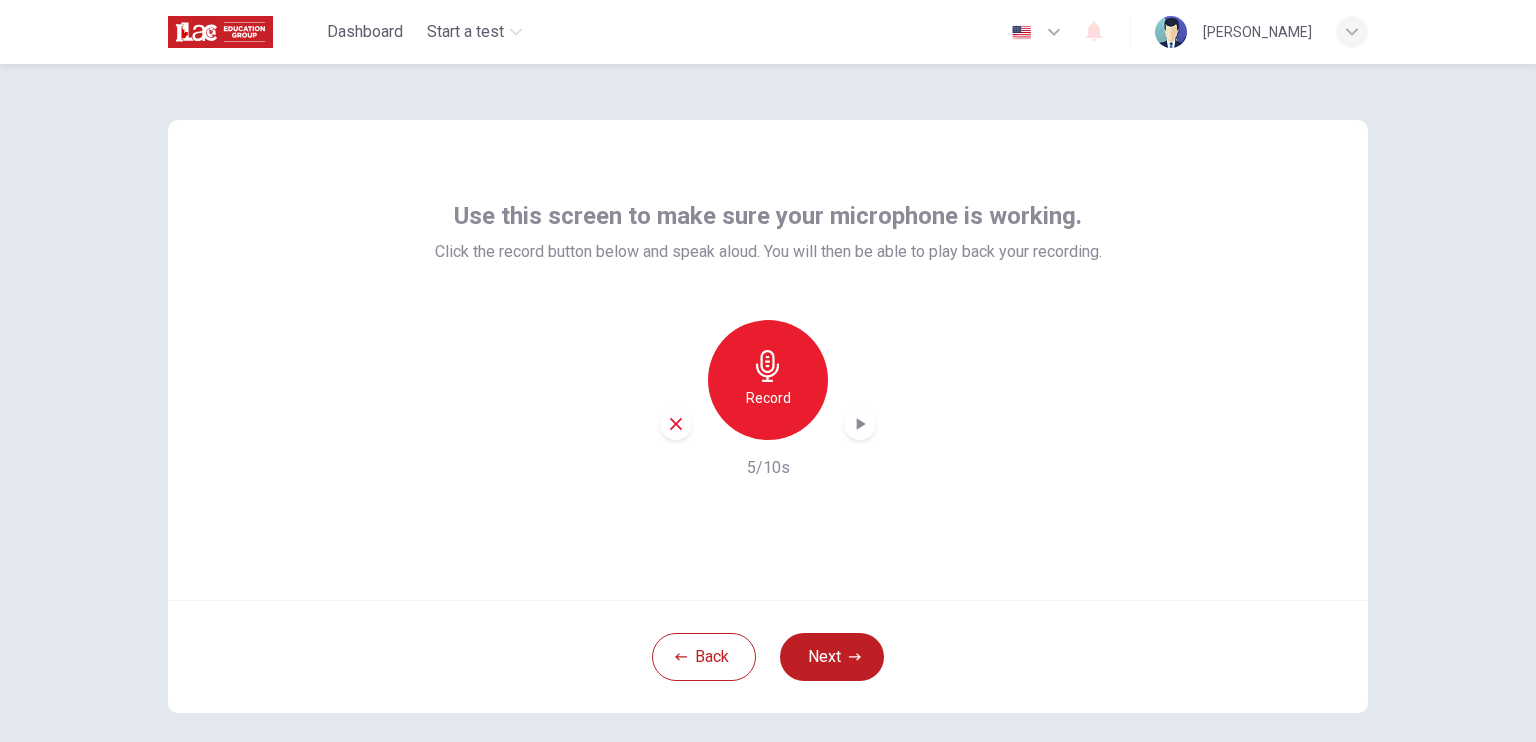 click 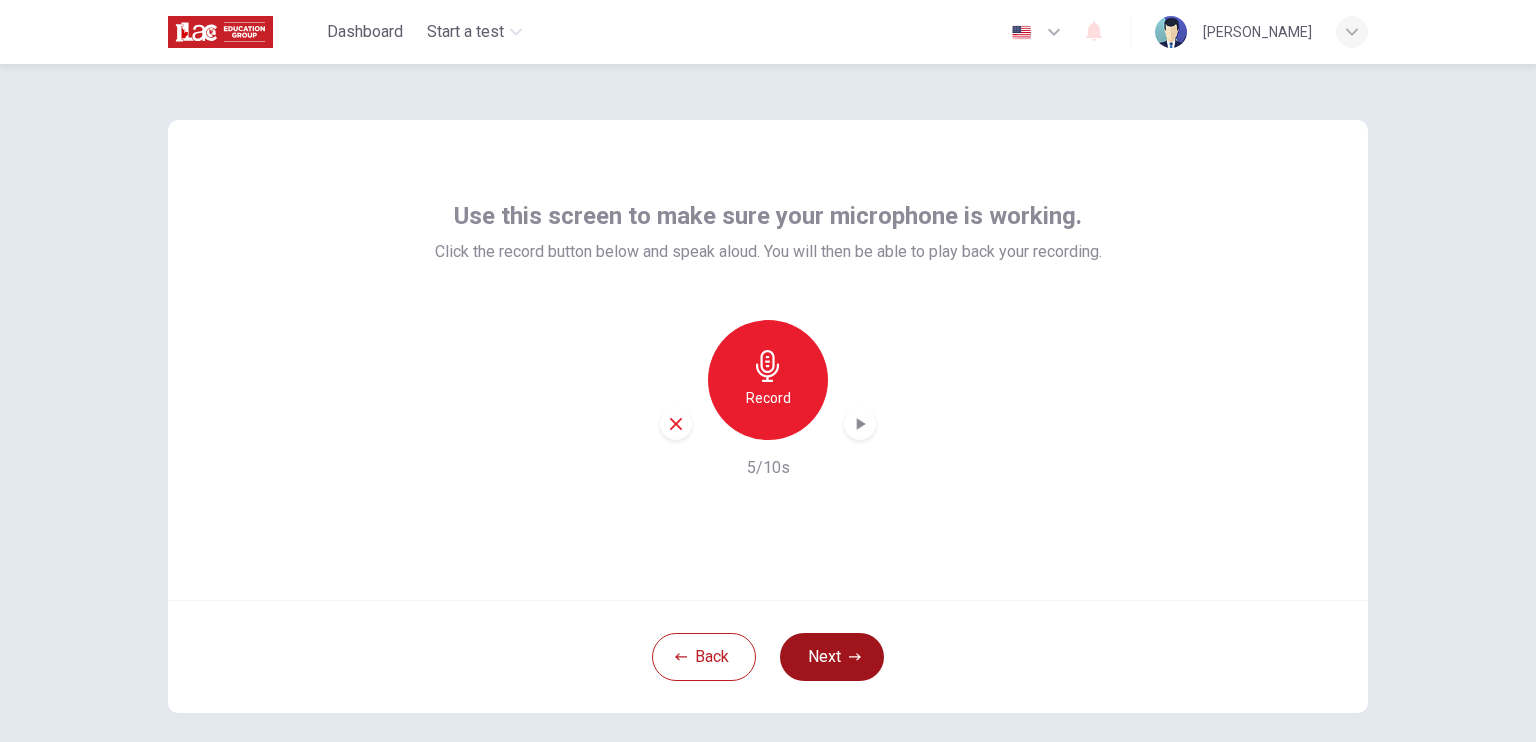 click on "Next" at bounding box center [832, 657] 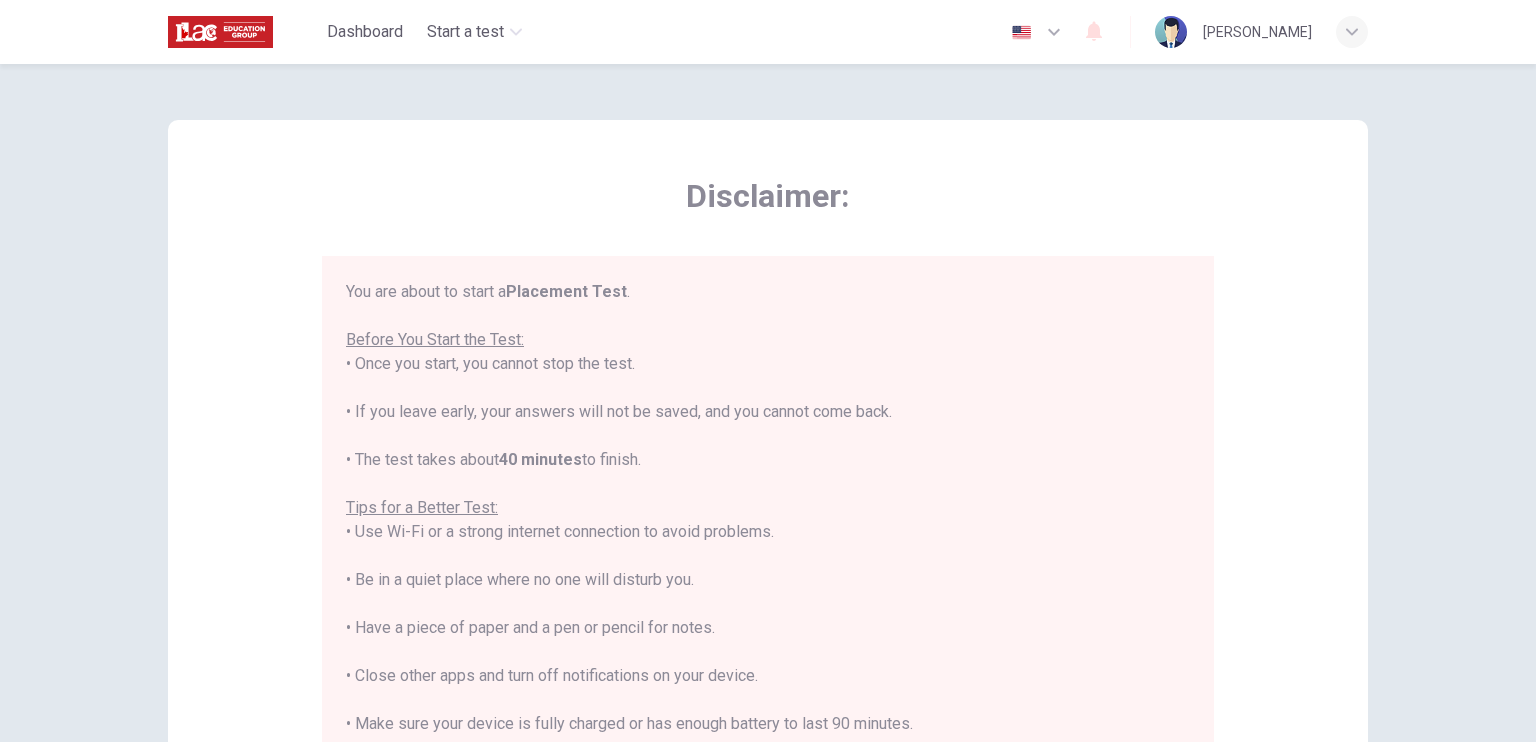 scroll, scrollTop: 23, scrollLeft: 0, axis: vertical 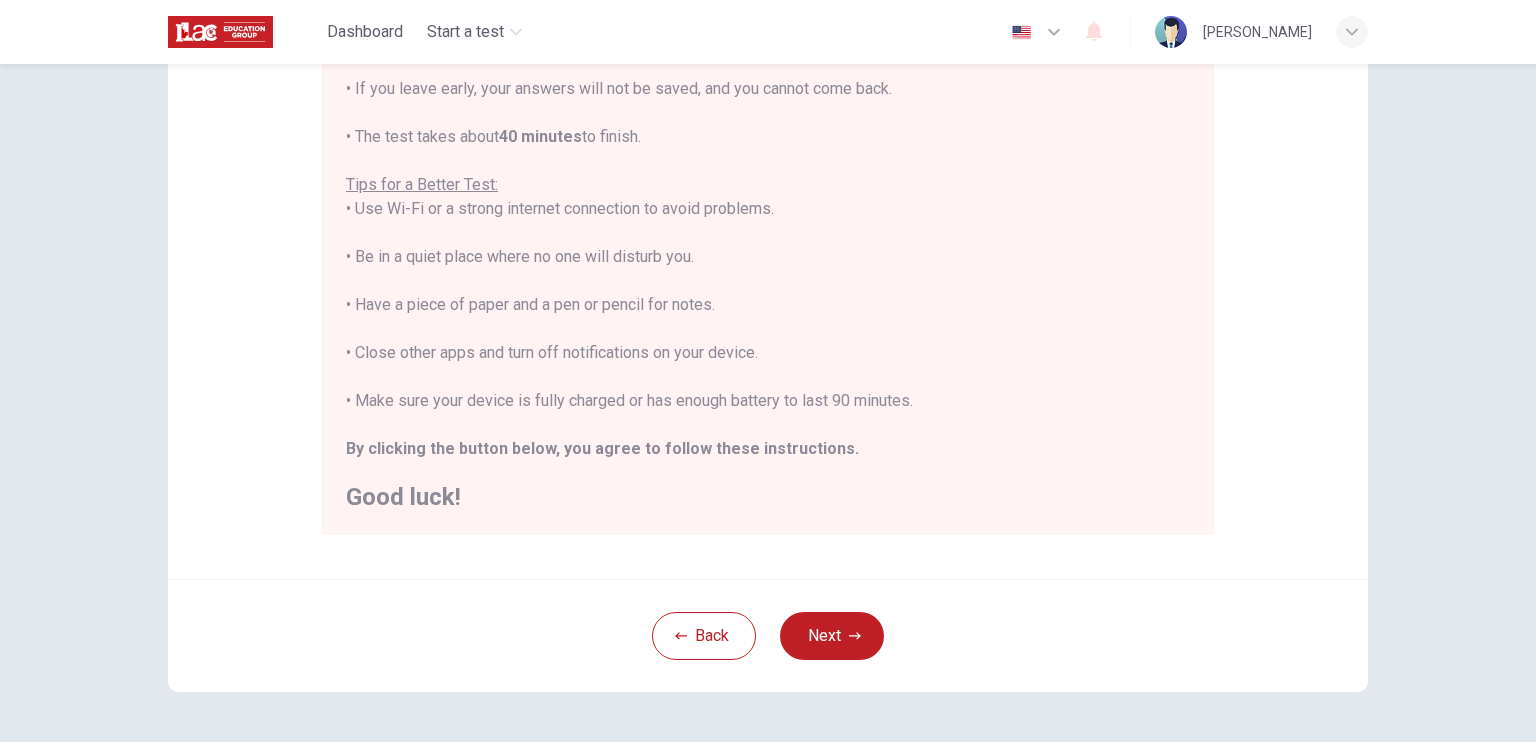 click 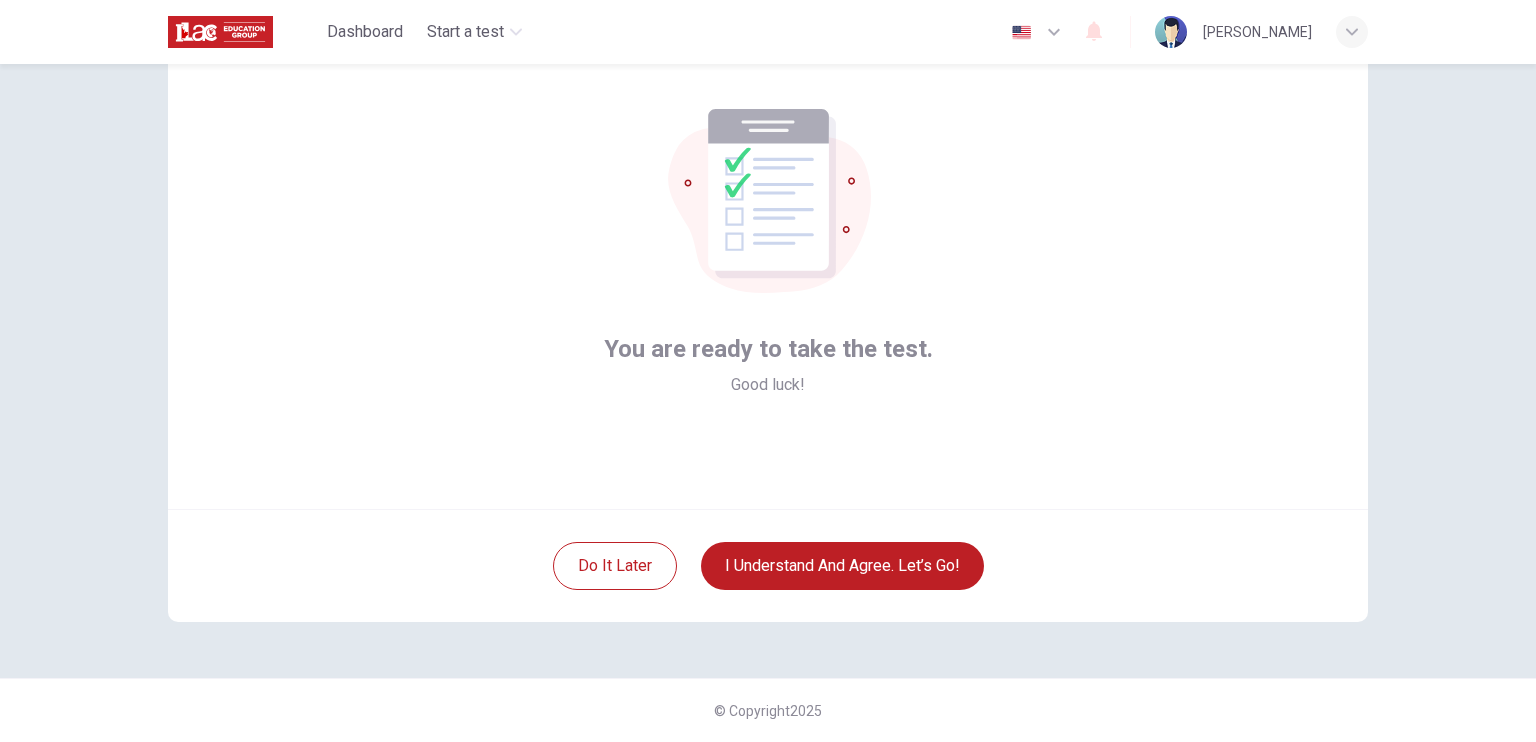scroll, scrollTop: 91, scrollLeft: 0, axis: vertical 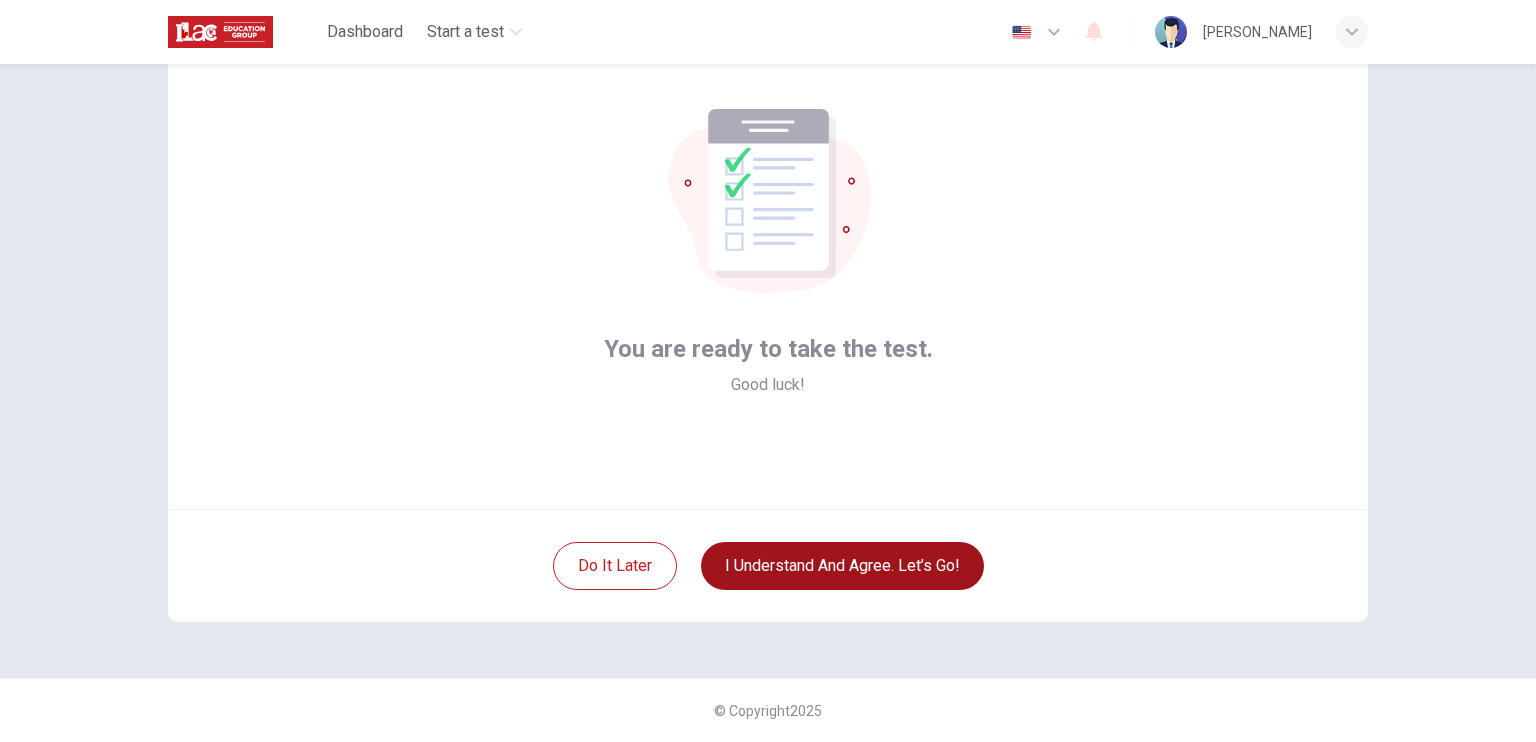 click on "I understand and agree. Let’s go!" at bounding box center [842, 566] 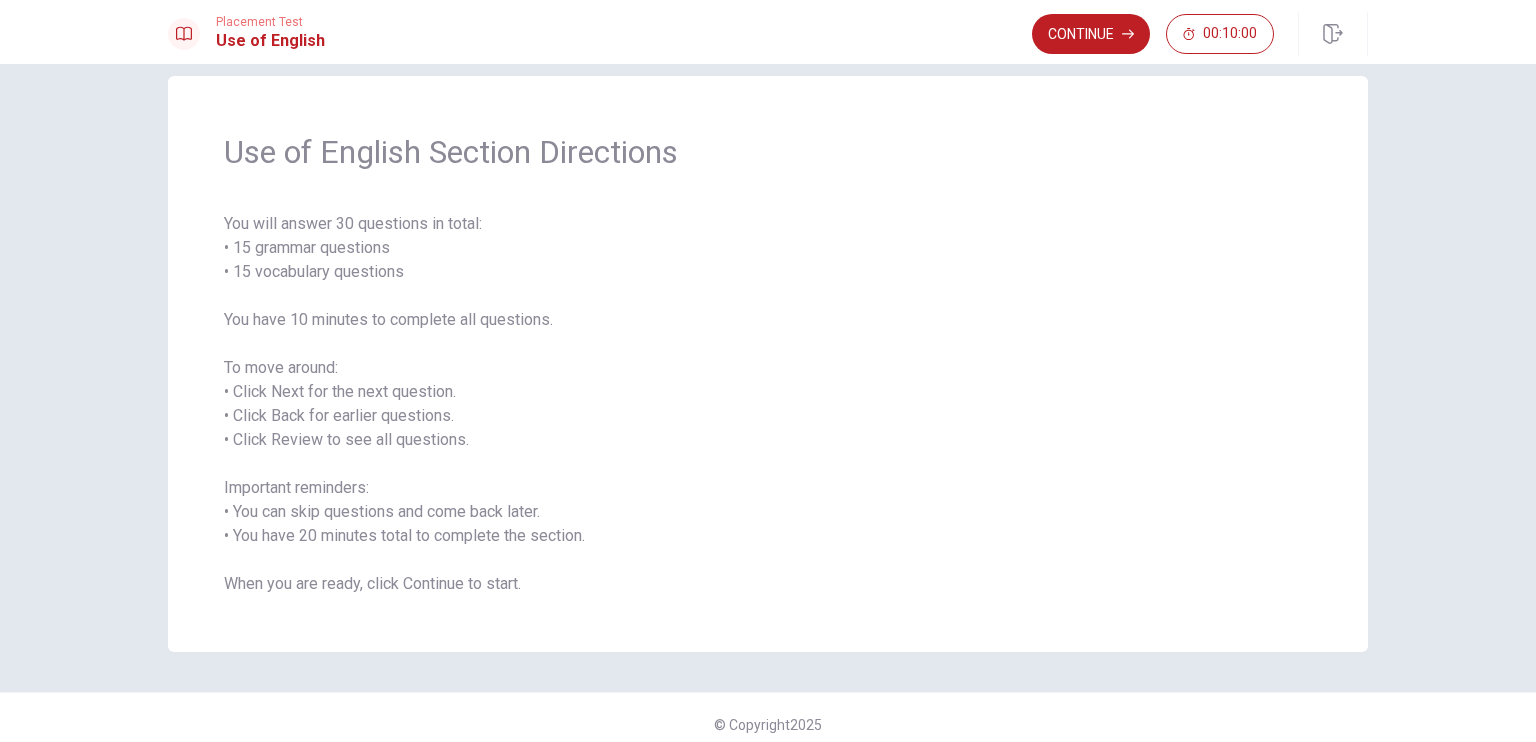 scroll, scrollTop: 42, scrollLeft: 0, axis: vertical 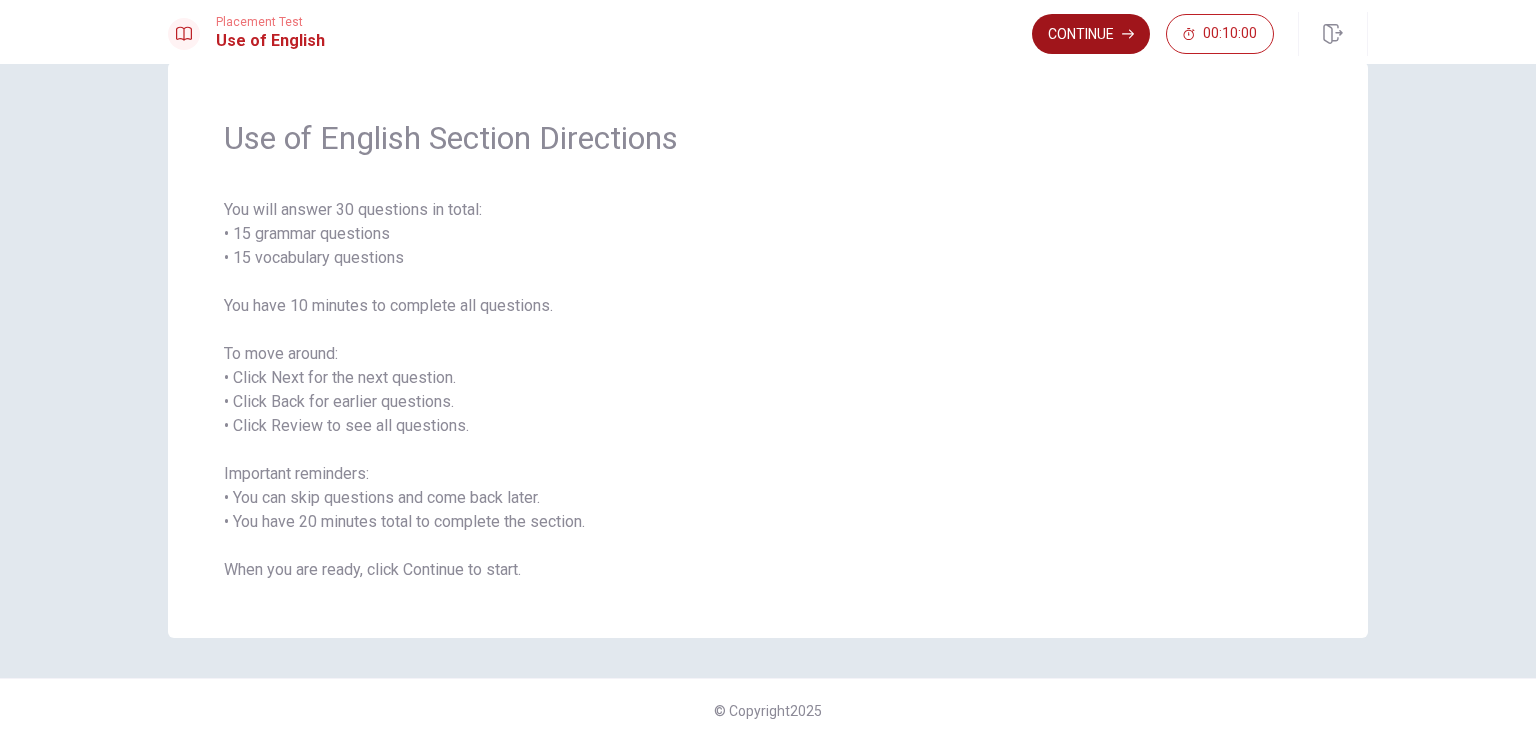 click on "Continue" at bounding box center (1091, 34) 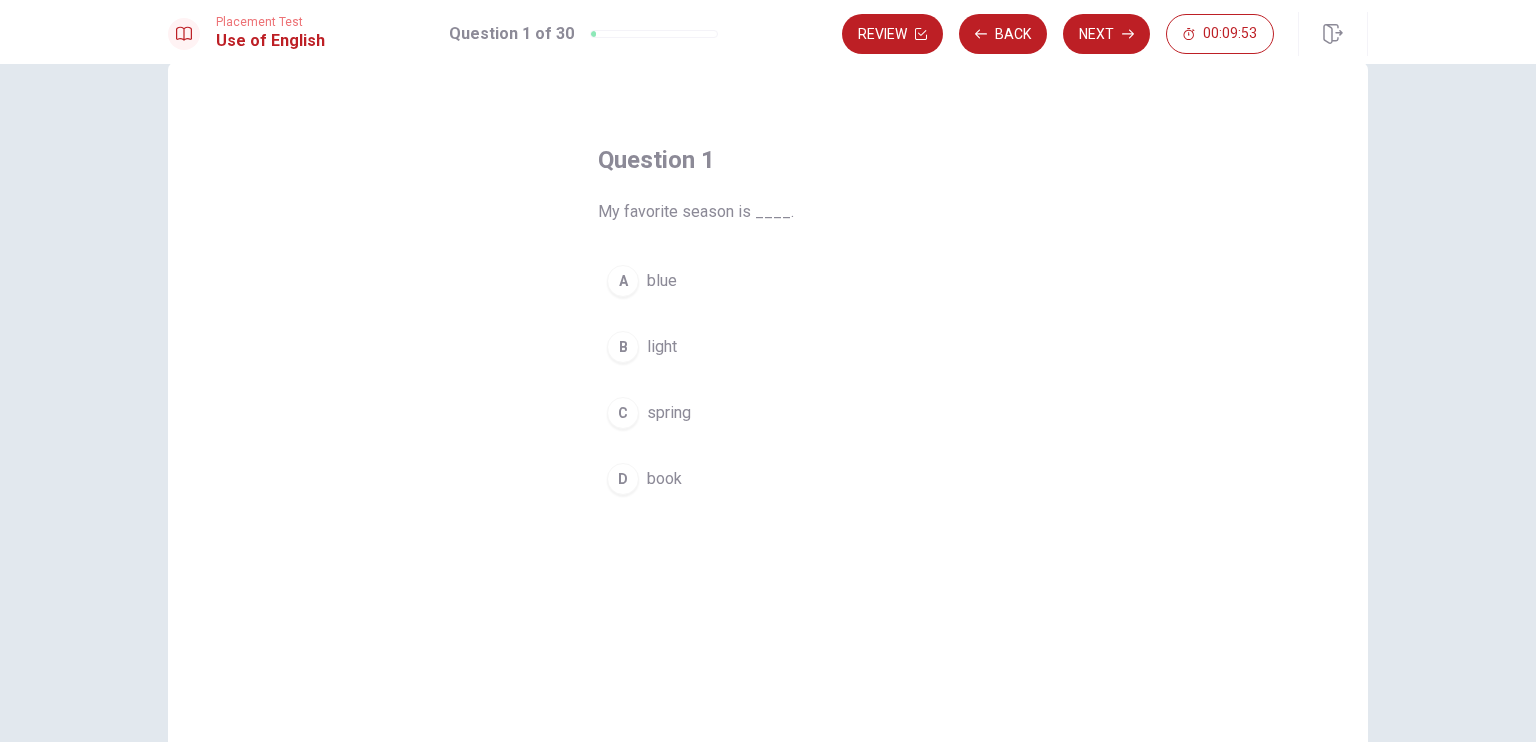 click on "C" at bounding box center [623, 413] 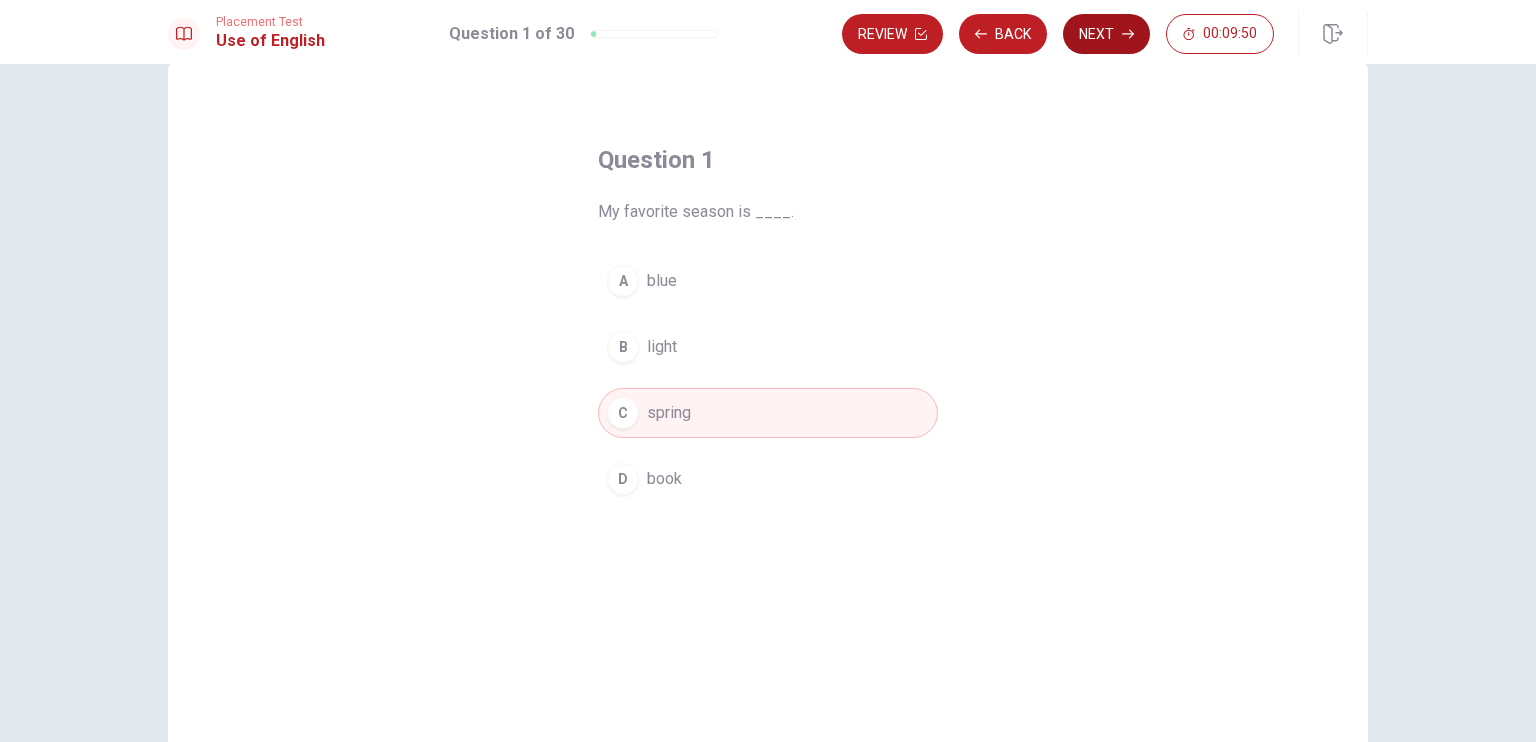 click on "Next" at bounding box center [1106, 34] 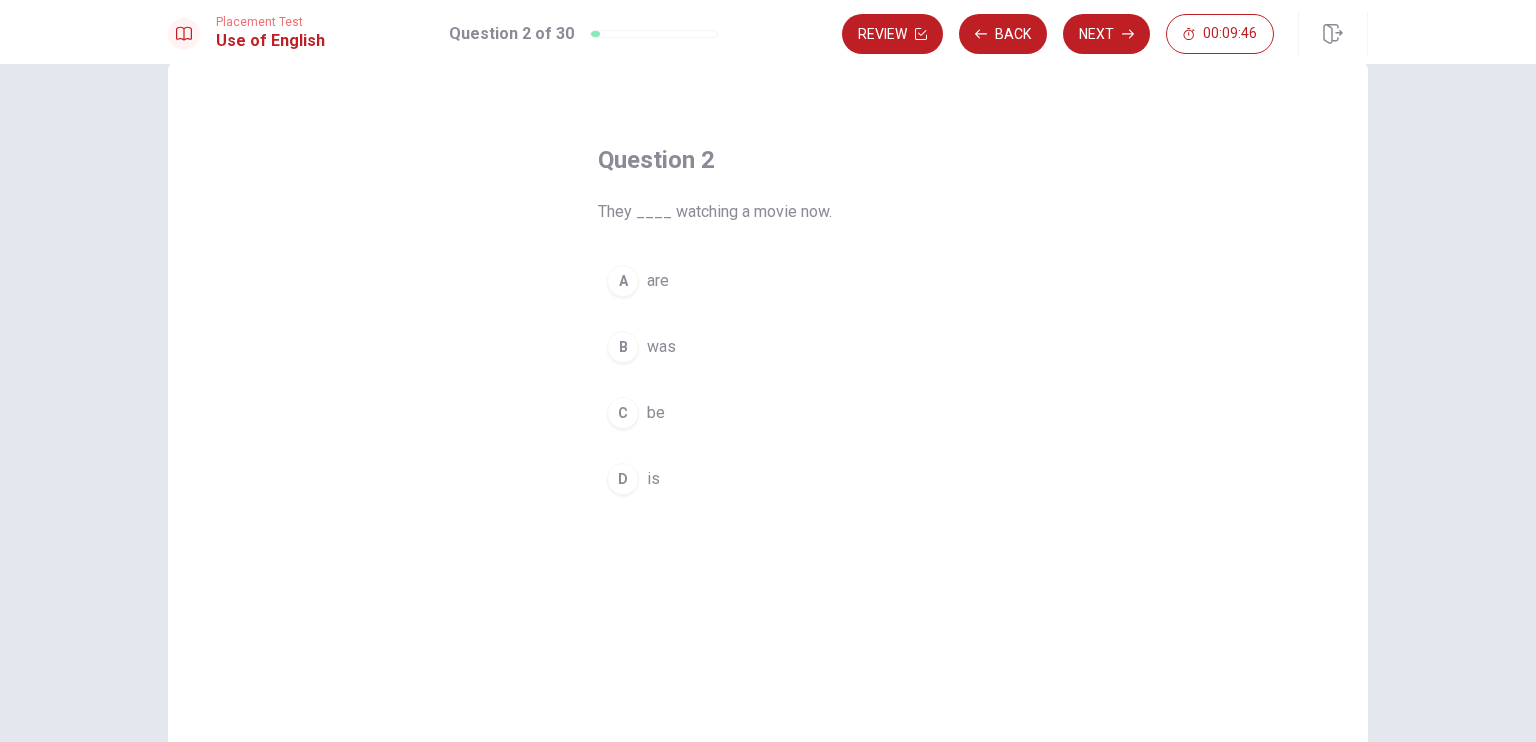 click on "A" at bounding box center [623, 281] 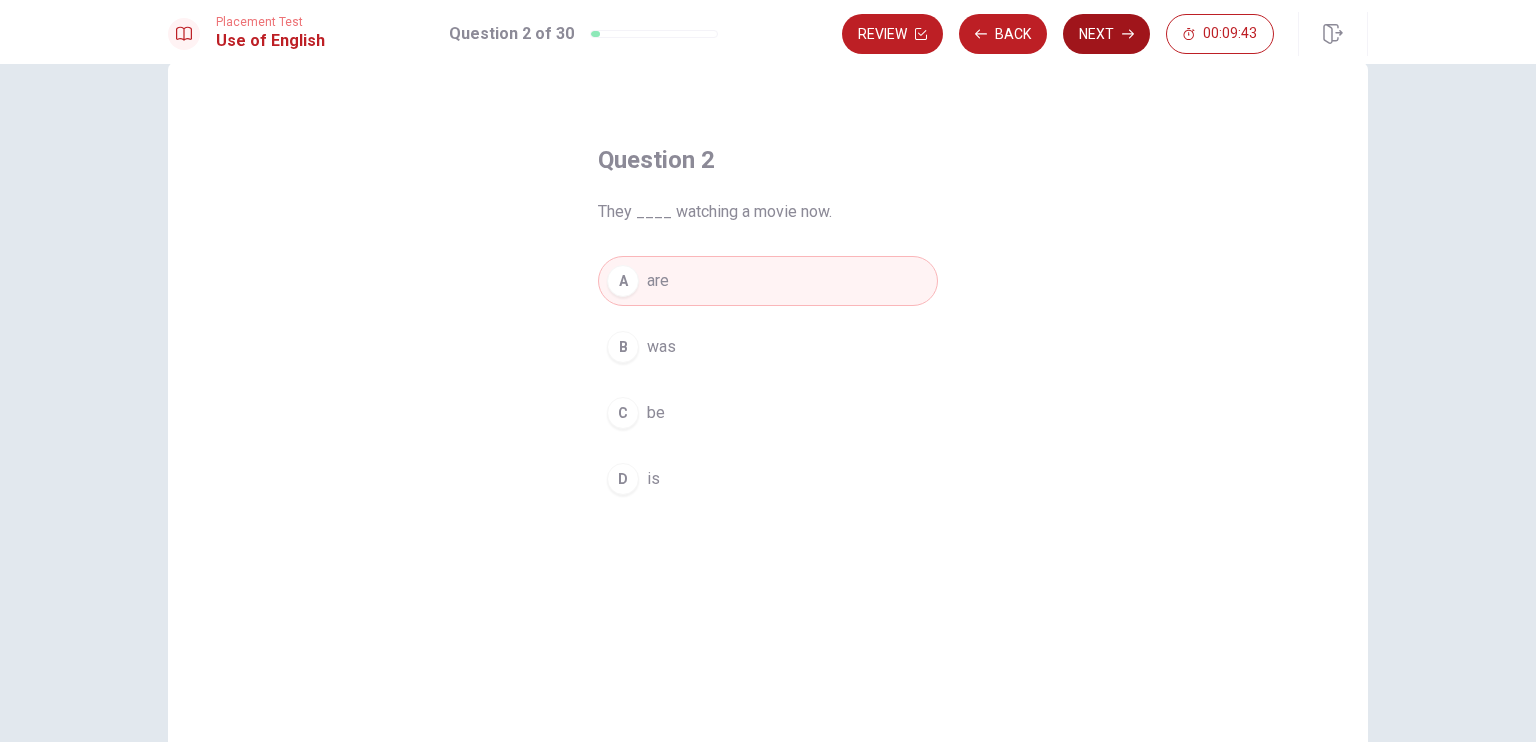 click on "Next" at bounding box center (1106, 34) 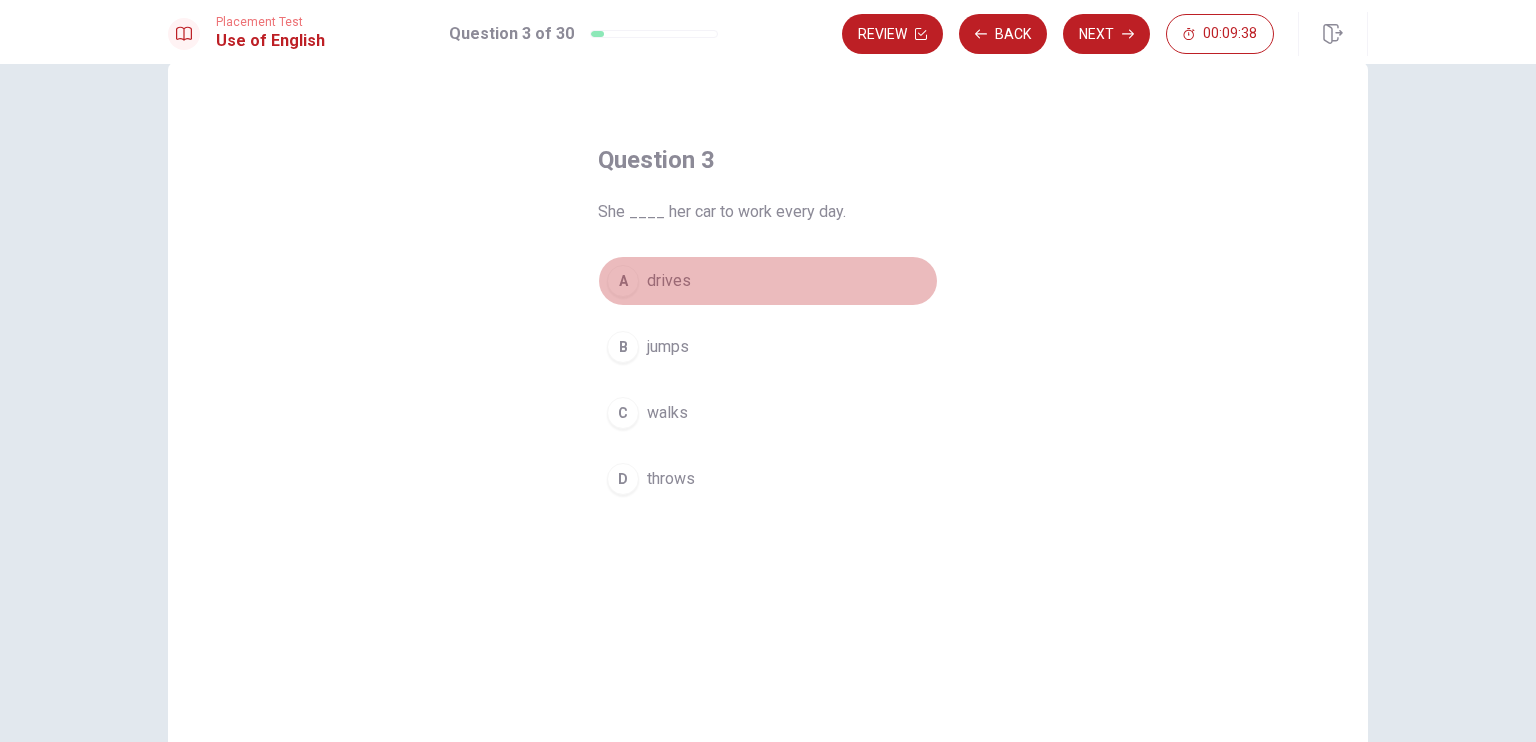 click on "A drives" at bounding box center [768, 281] 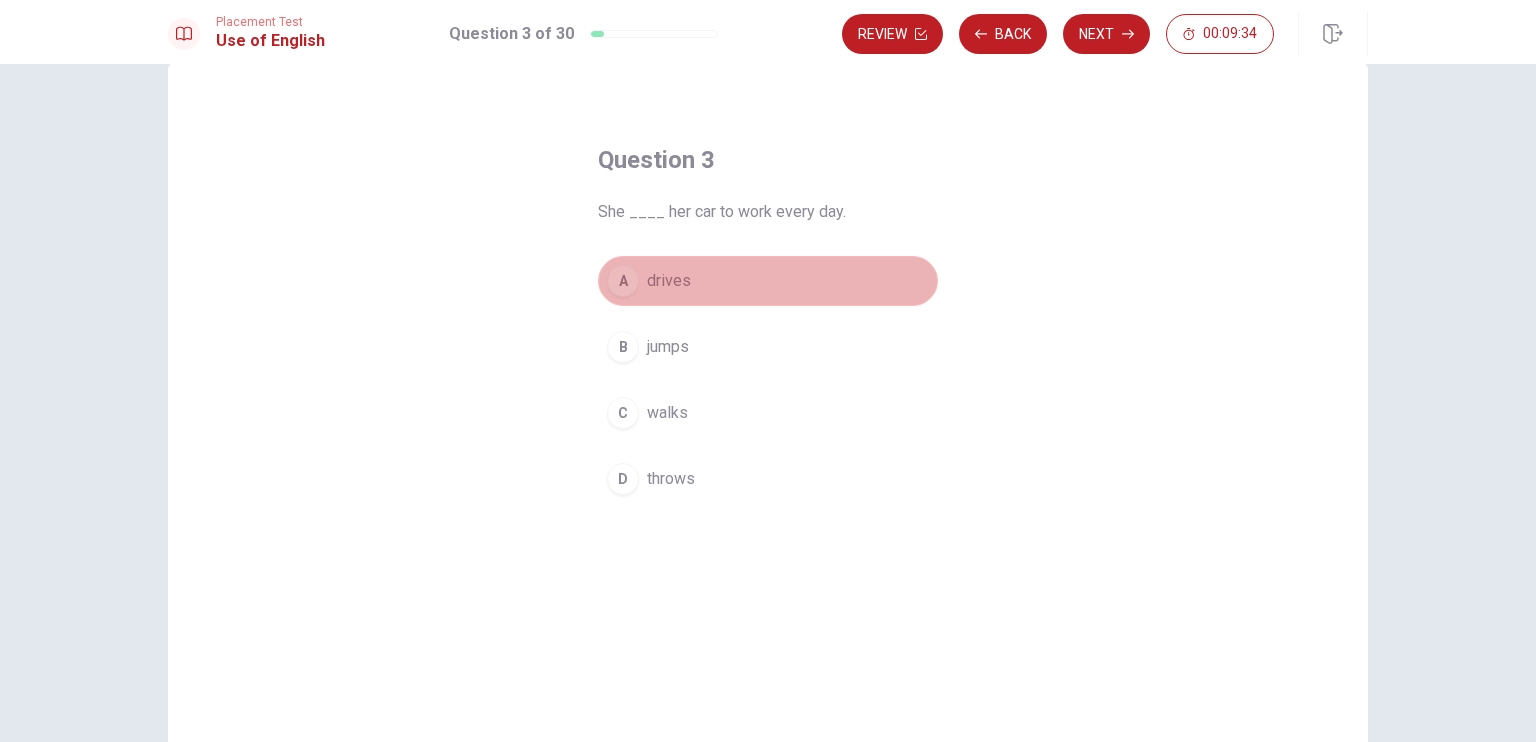 click on "A drives" at bounding box center (768, 281) 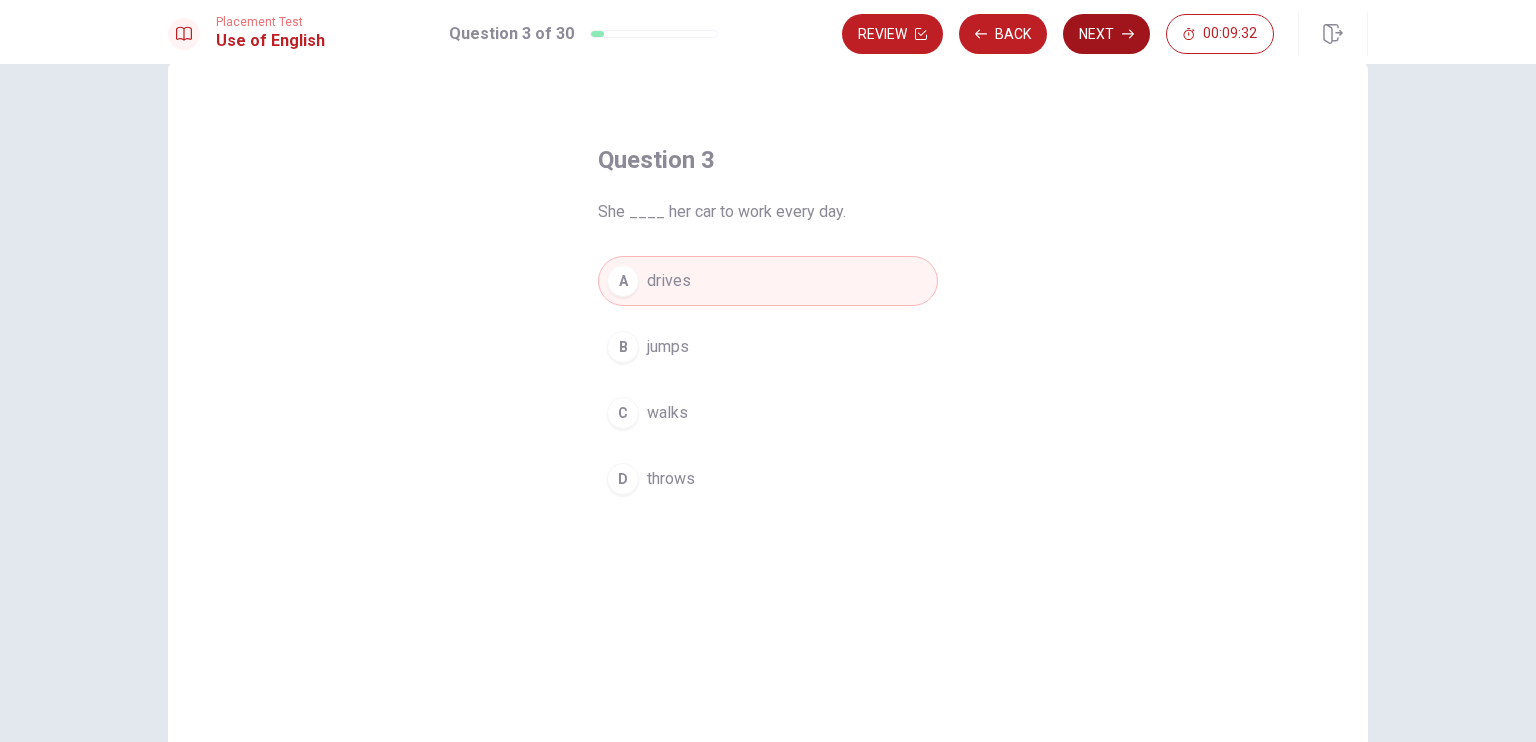 click on "Next" at bounding box center (1106, 34) 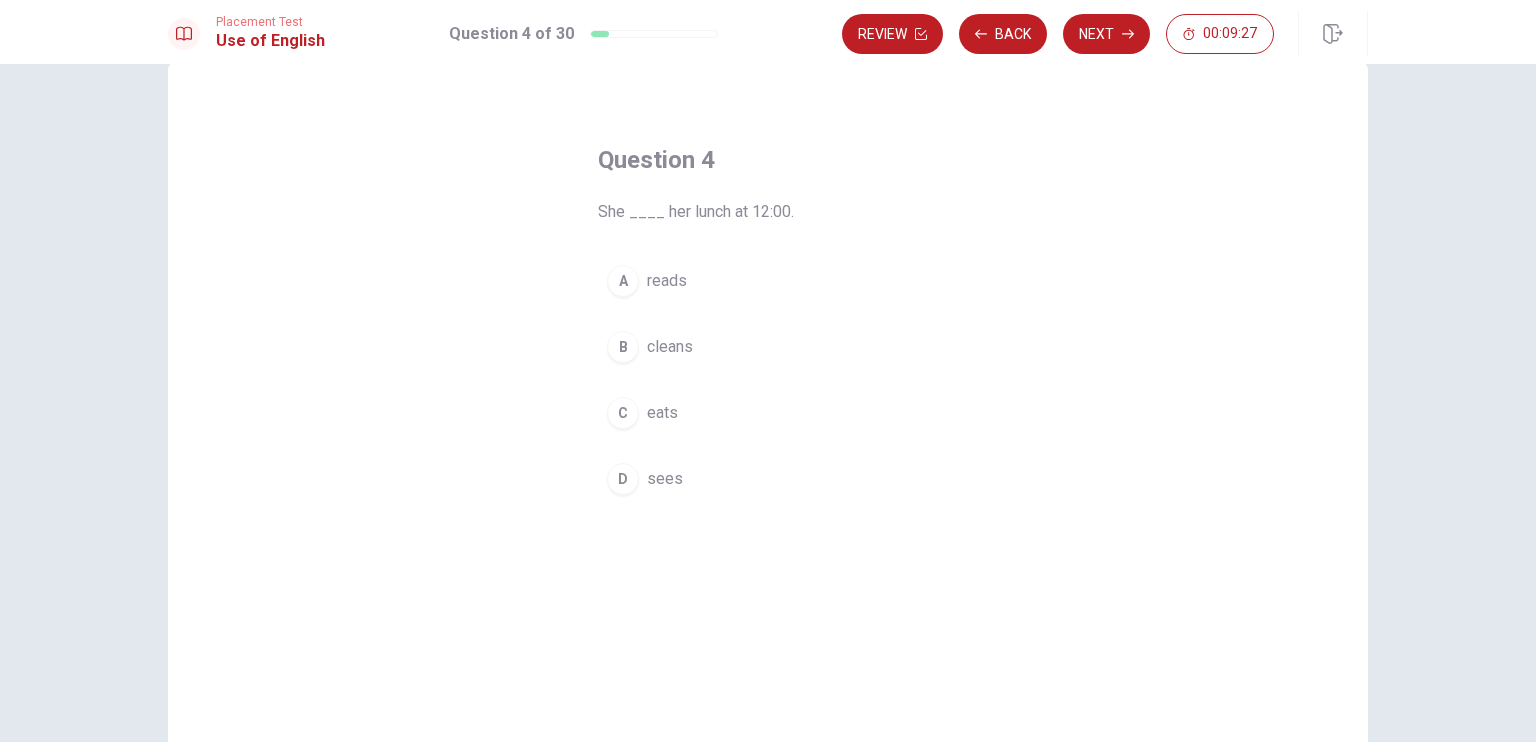 click on "C" at bounding box center (623, 413) 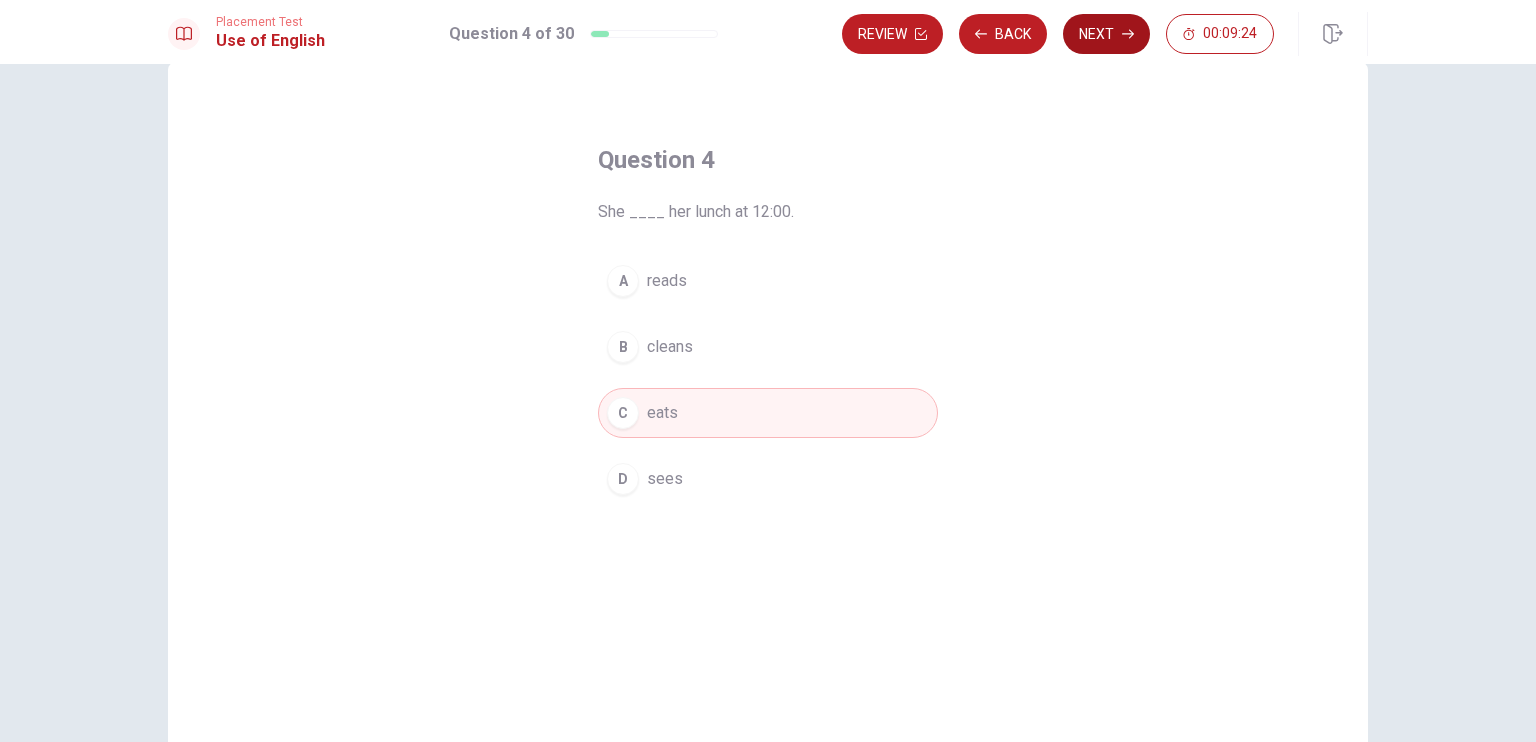 click on "Next" at bounding box center [1106, 34] 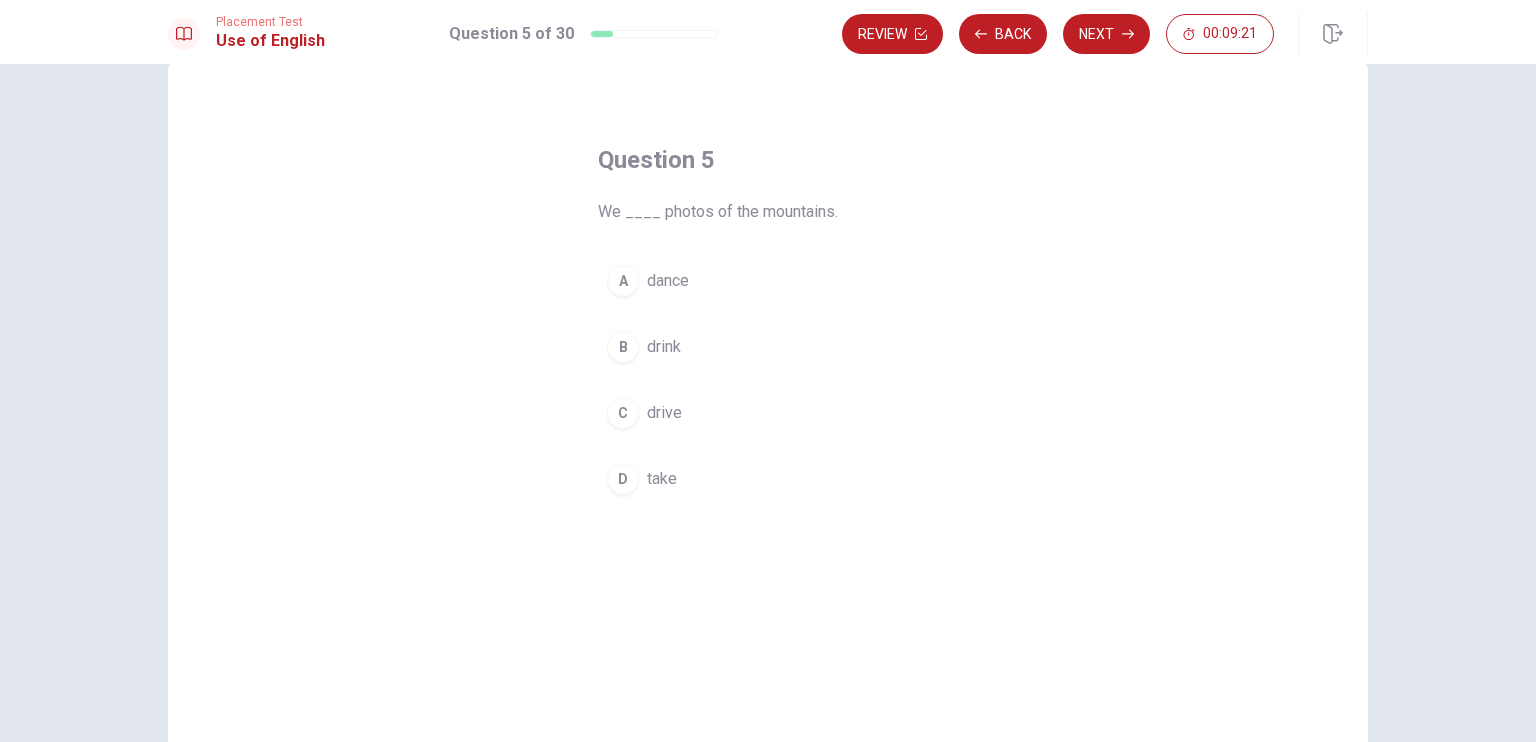 click on "D" at bounding box center [623, 479] 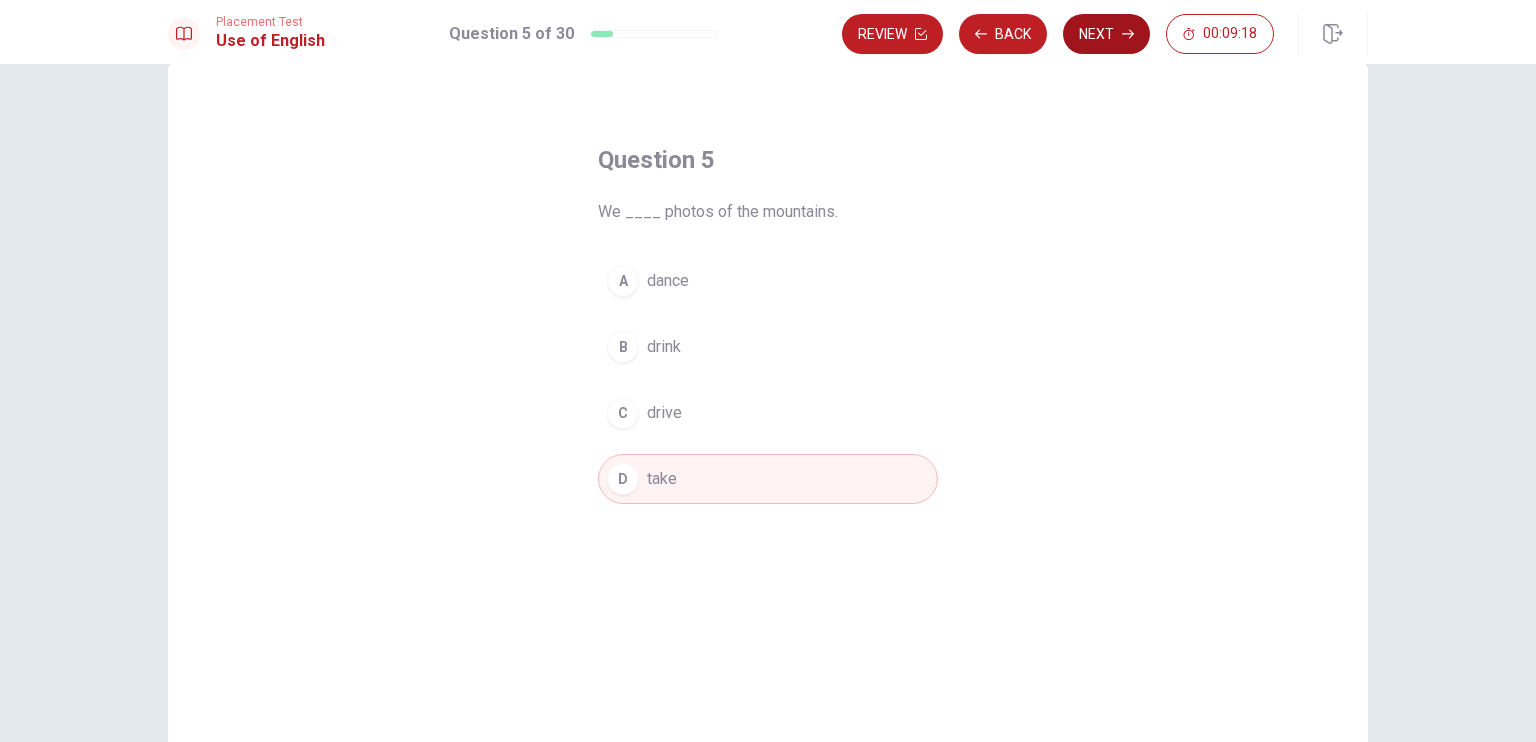 click on "Next" at bounding box center [1106, 34] 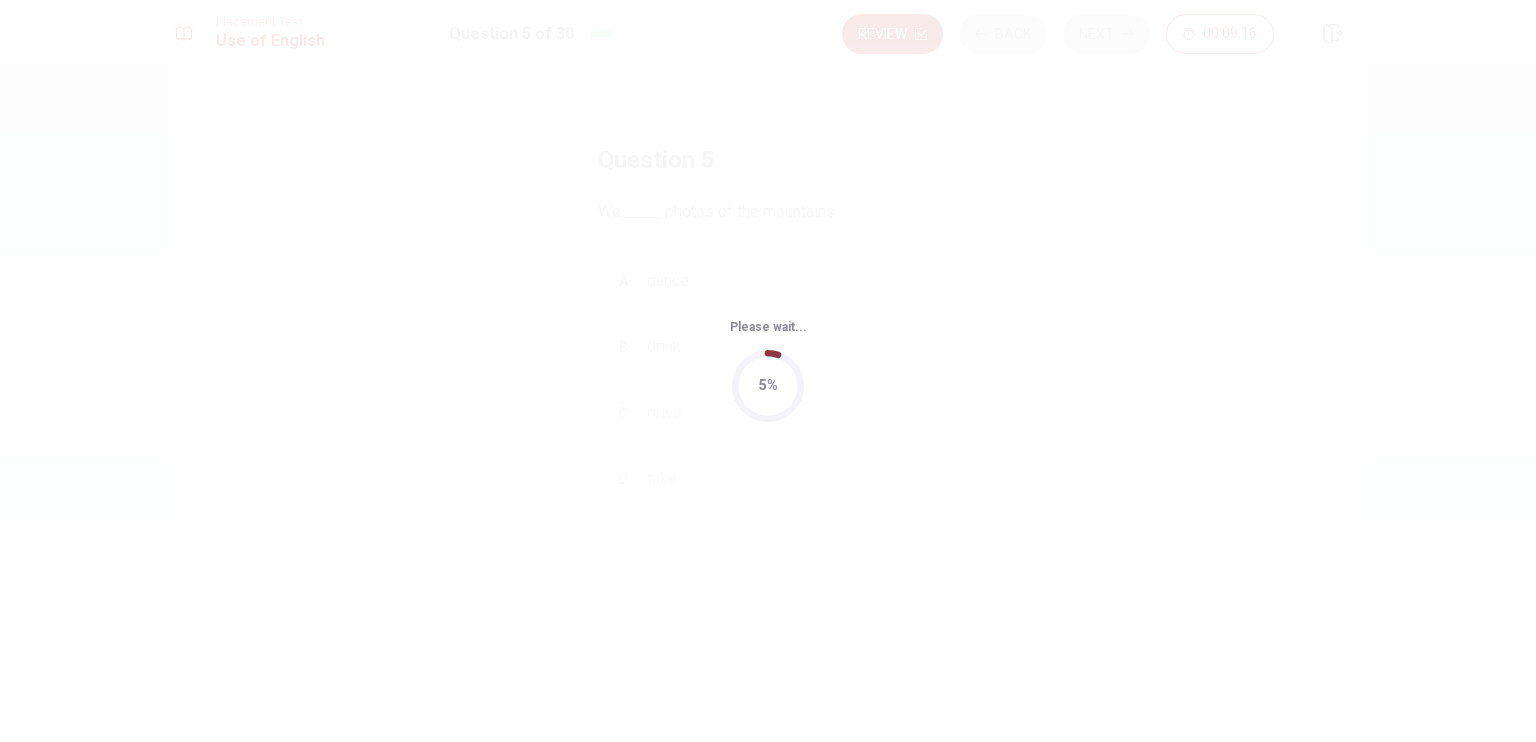 scroll, scrollTop: 0, scrollLeft: 0, axis: both 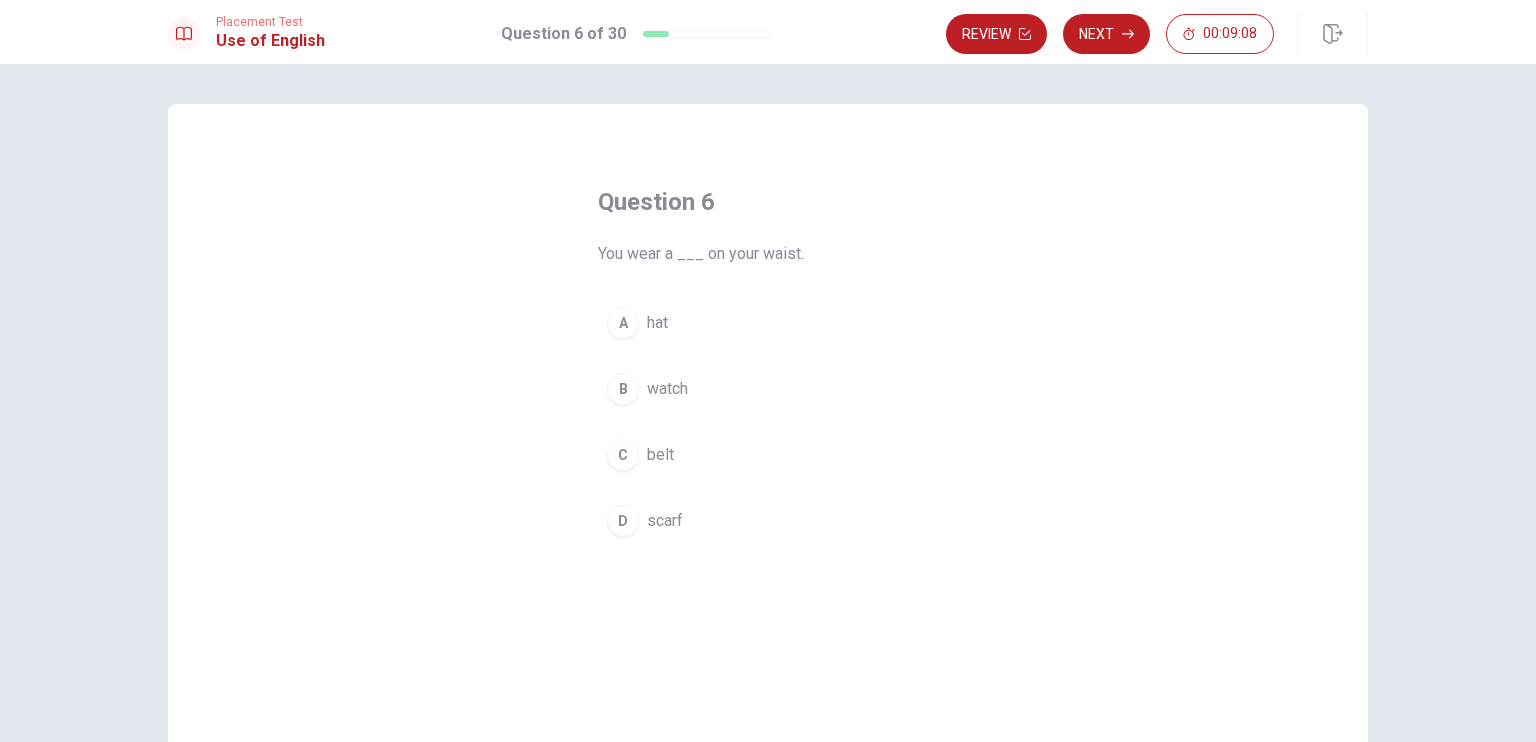click on "C" at bounding box center (623, 455) 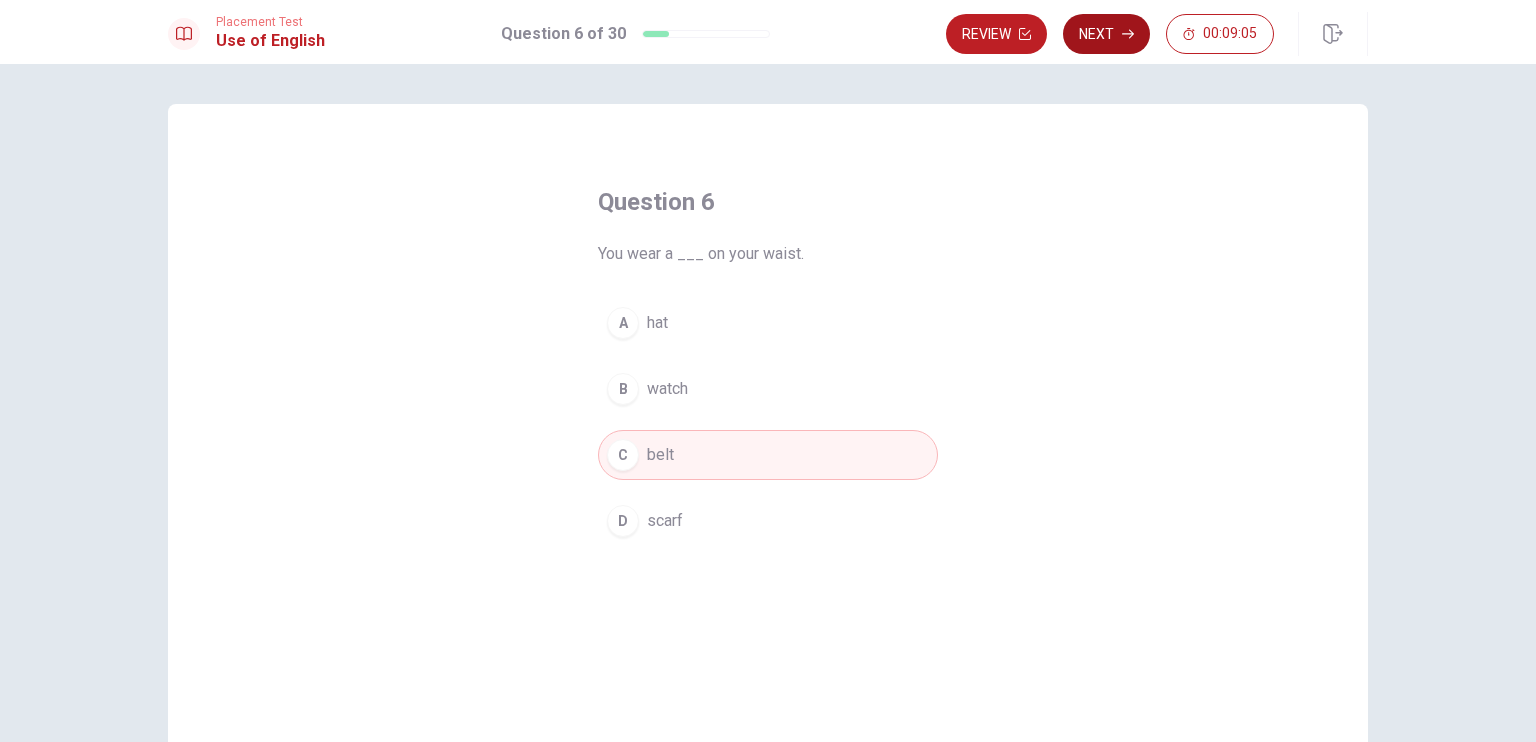 click 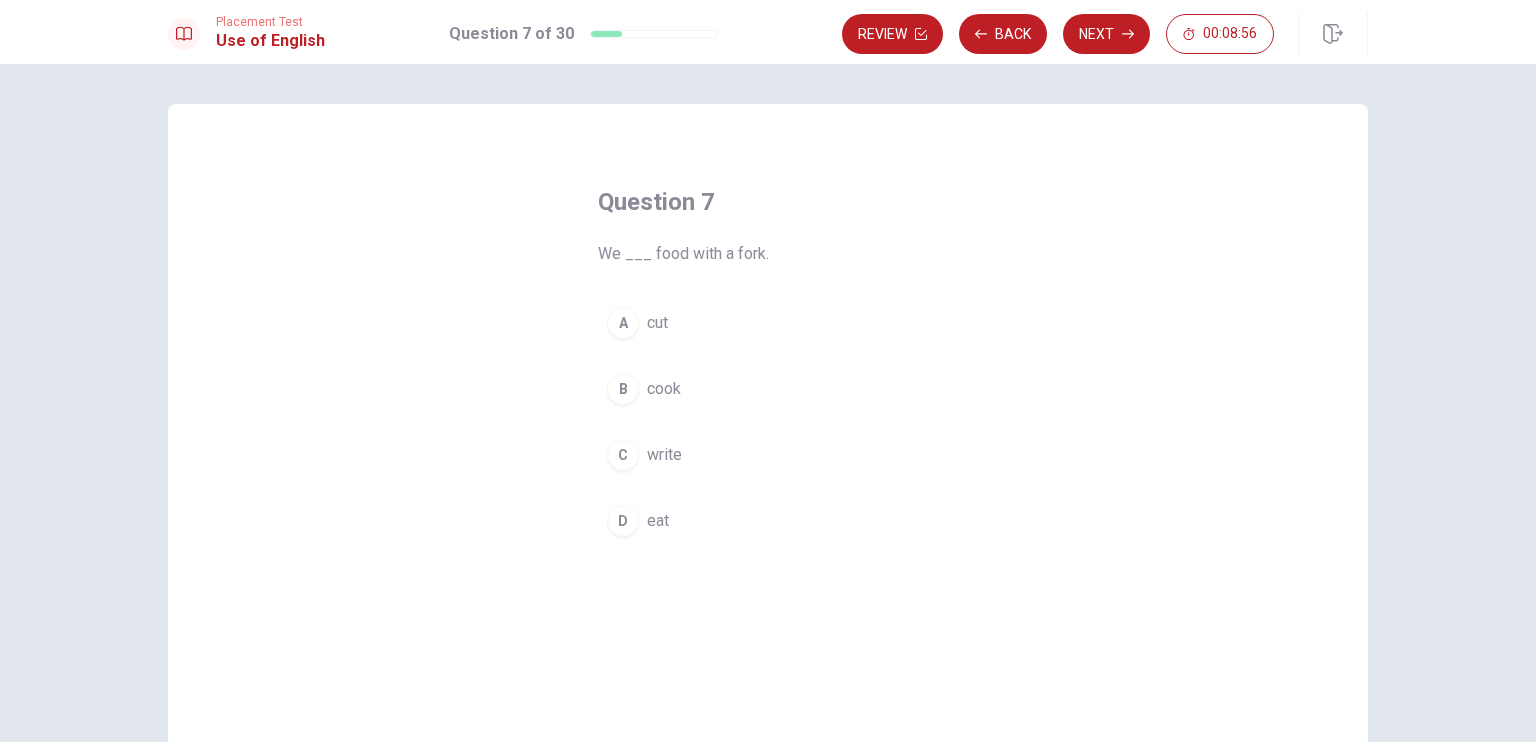 click on "D" at bounding box center (623, 521) 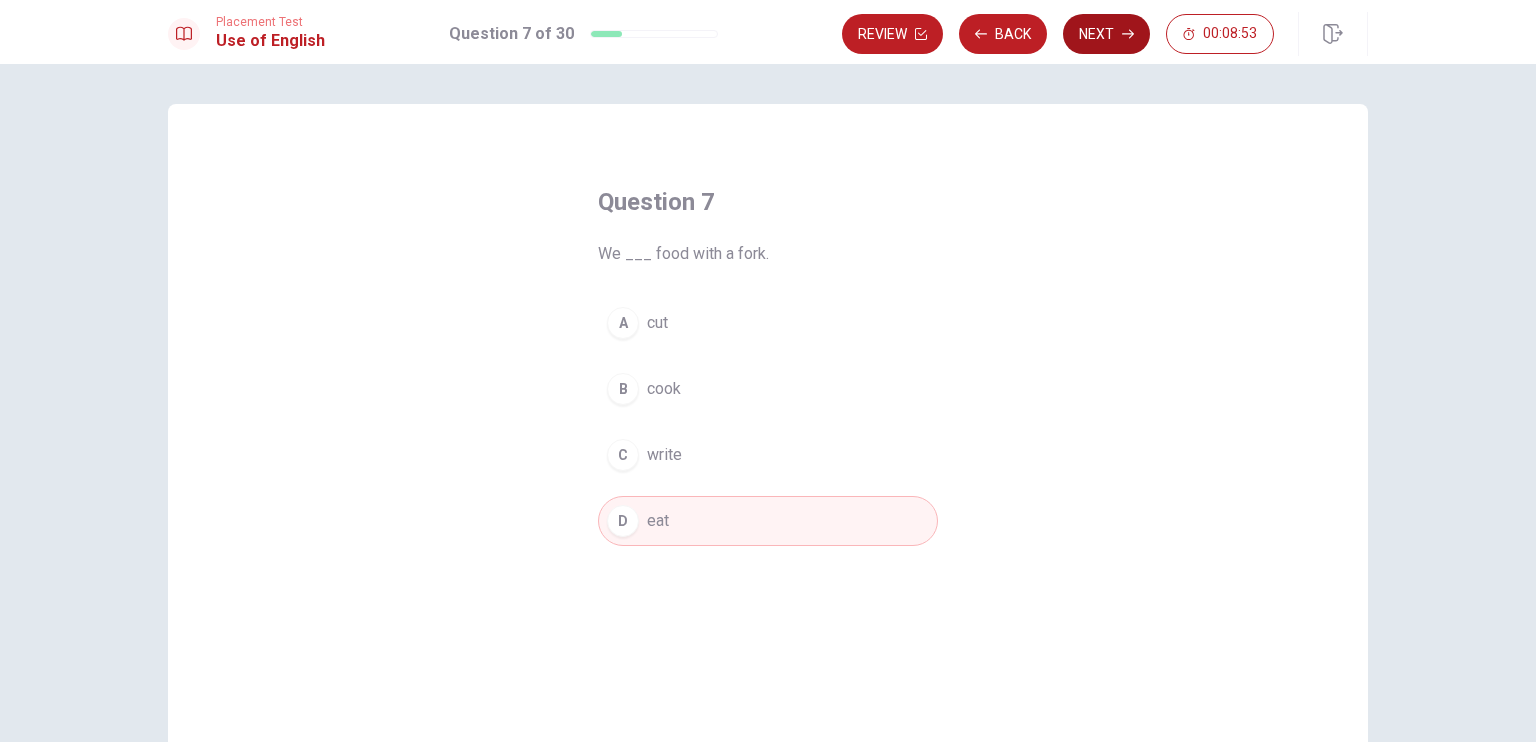 click on "Next" at bounding box center (1106, 34) 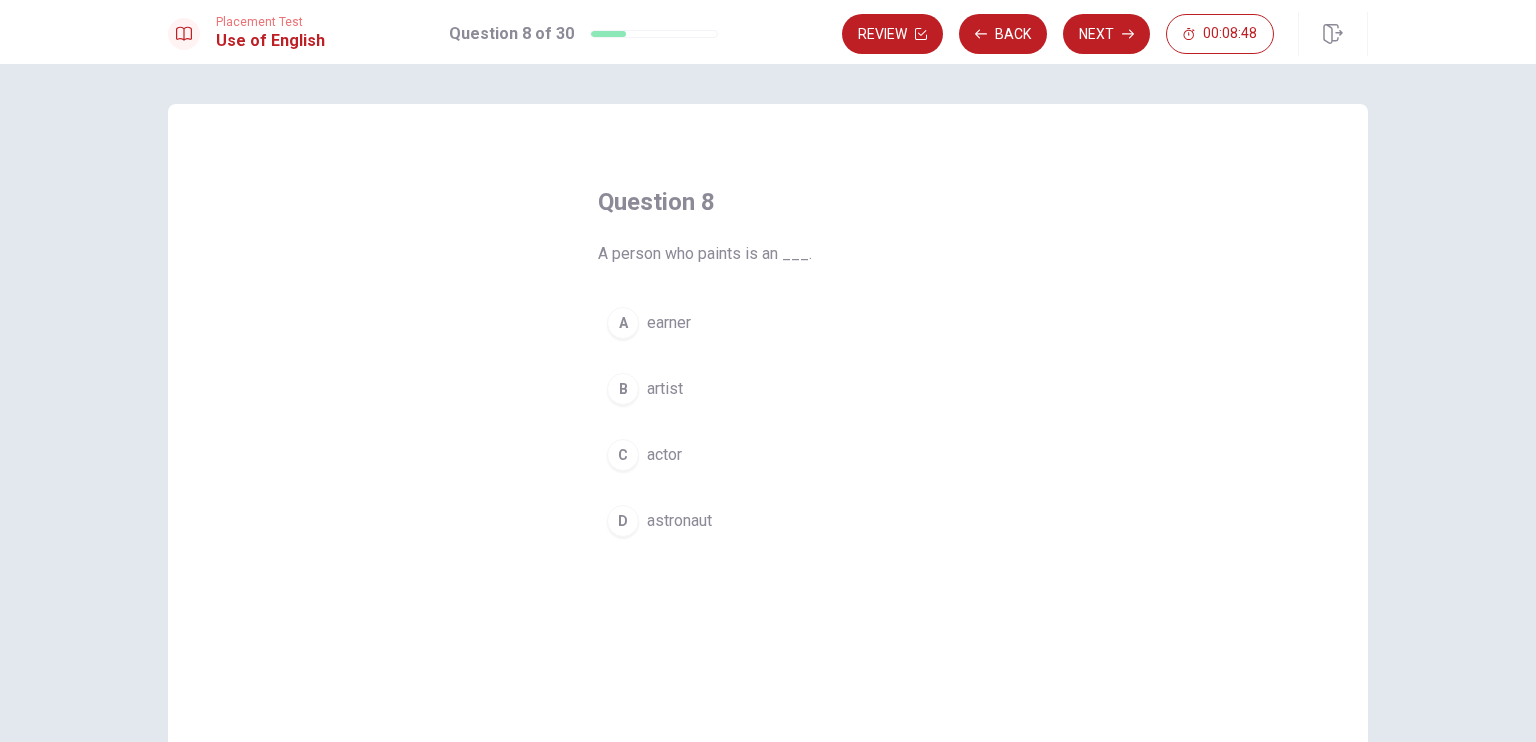 click on "B" at bounding box center (623, 389) 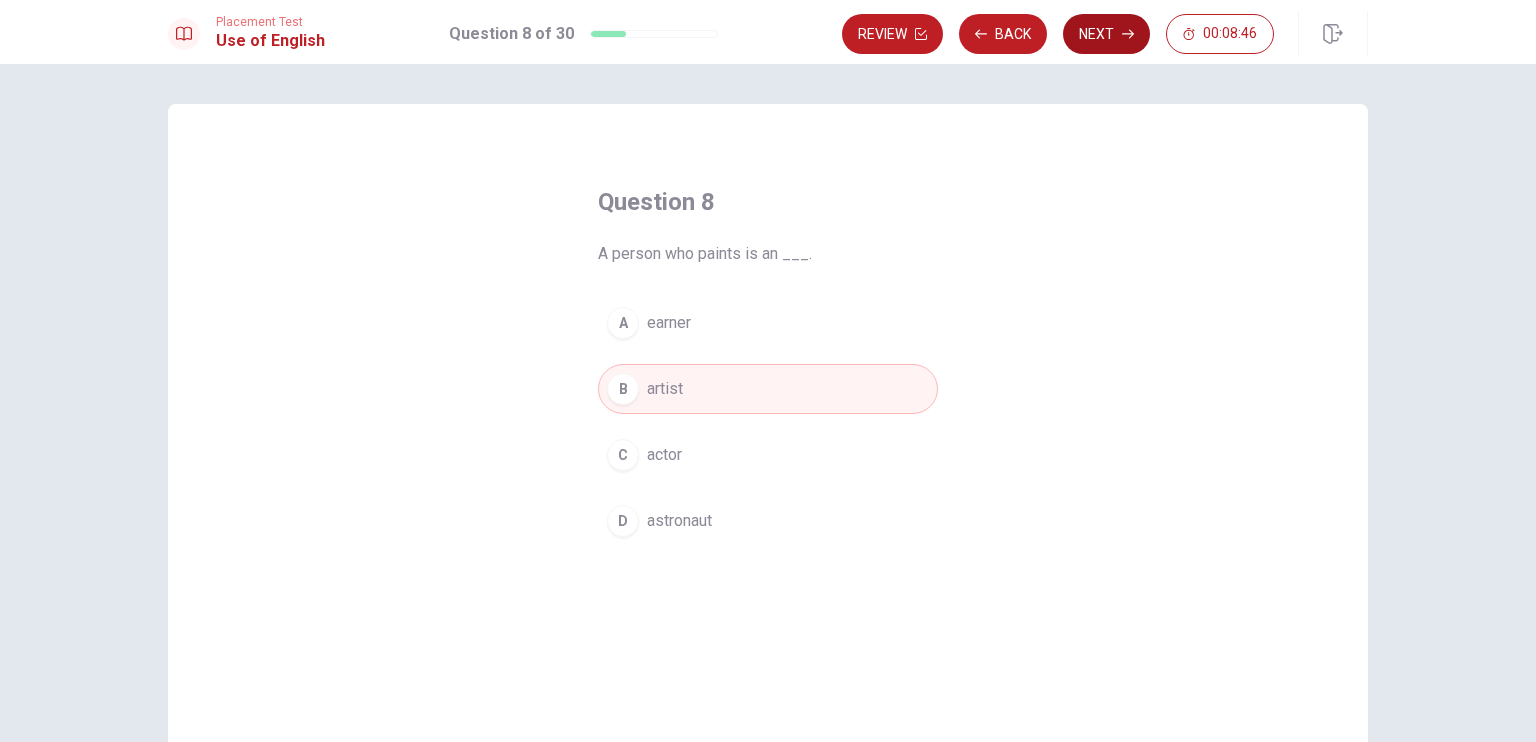click on "Next" at bounding box center (1106, 34) 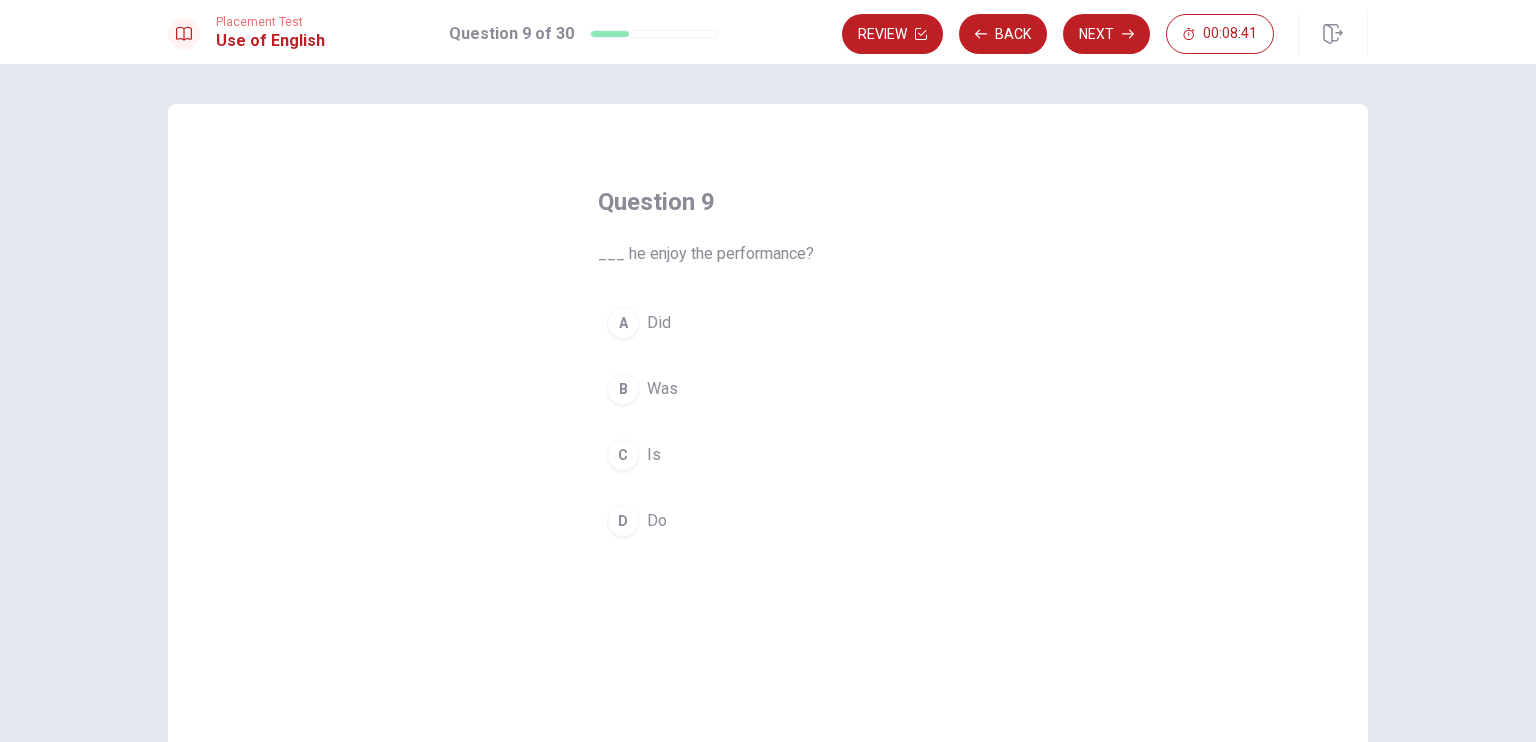 click on "A" at bounding box center (623, 323) 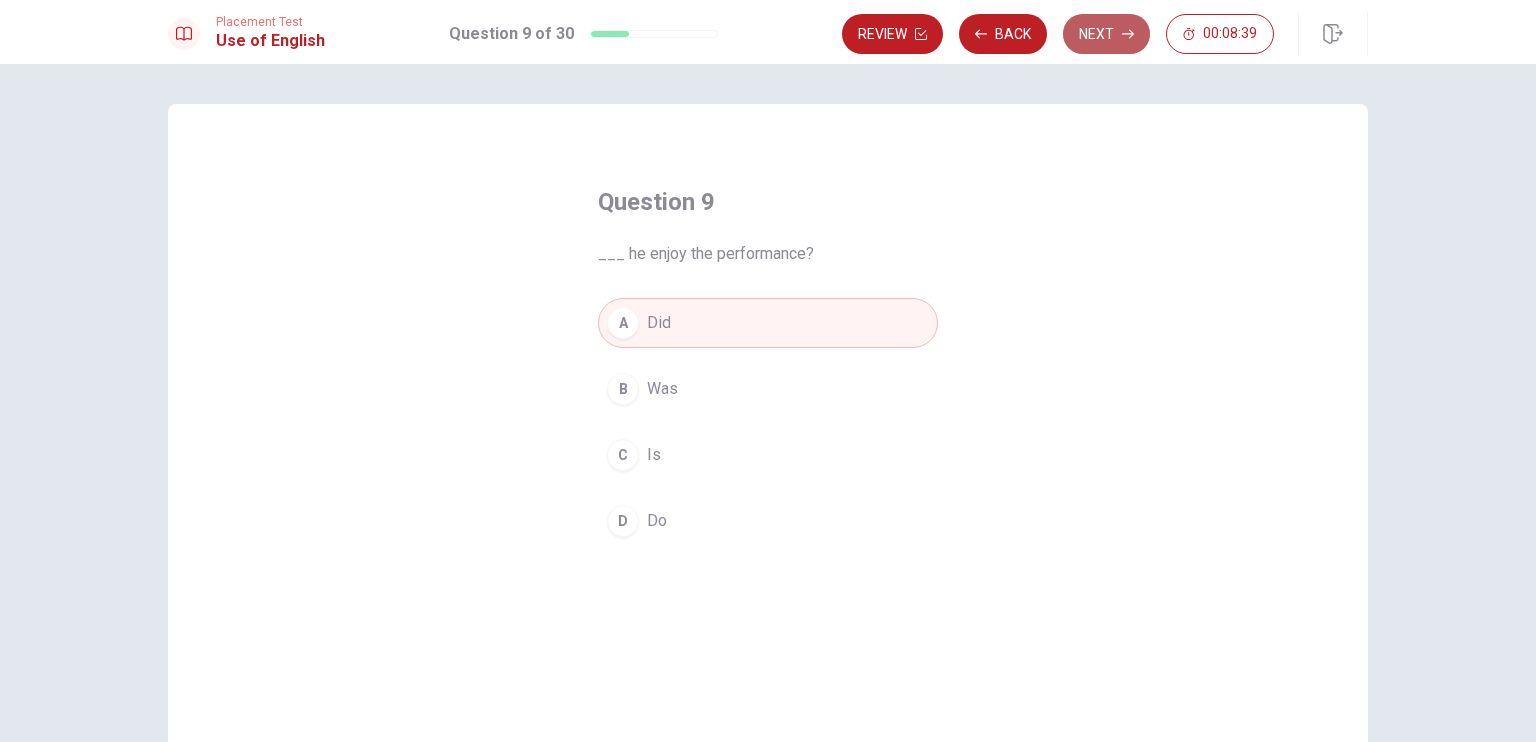 click on "Next" at bounding box center [1106, 34] 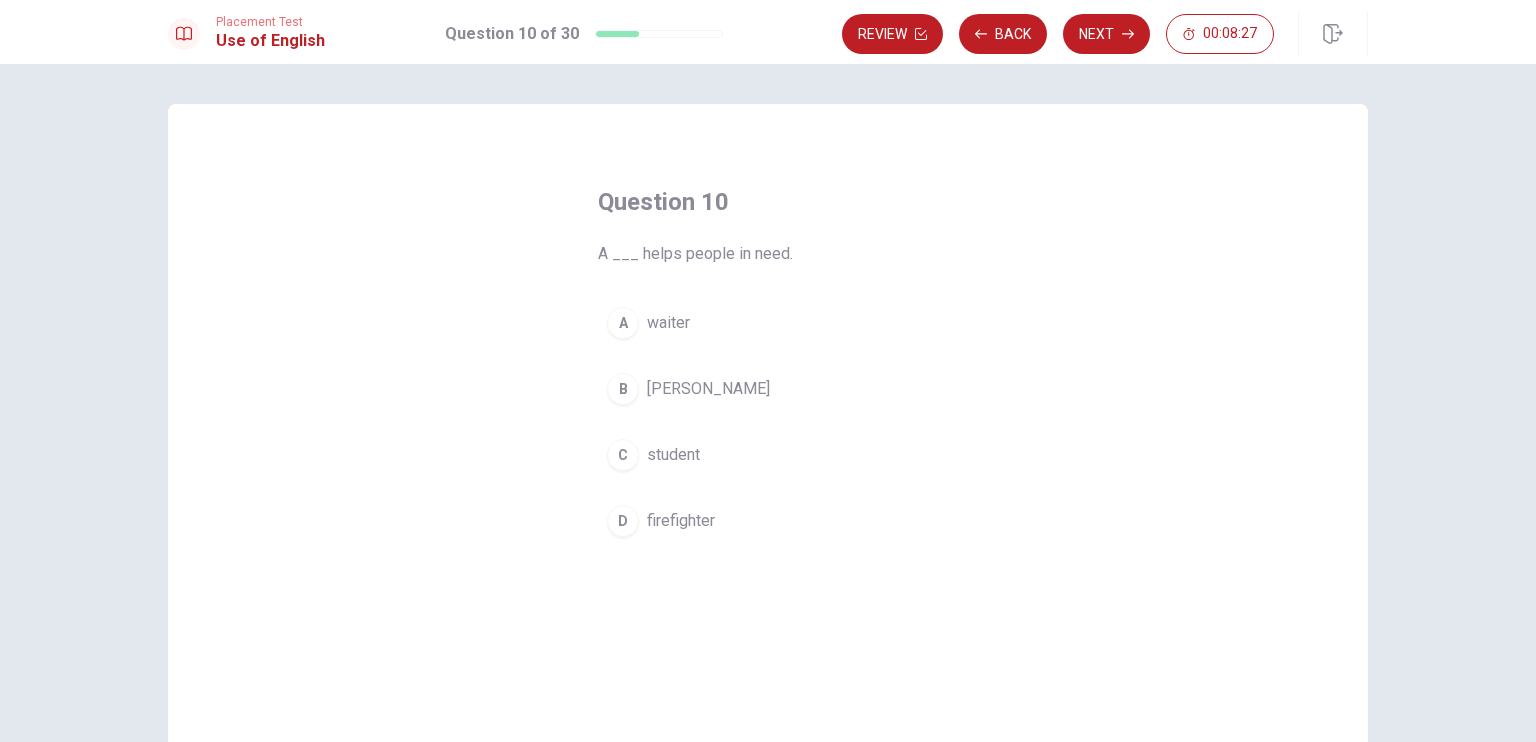 click on "D" at bounding box center (623, 521) 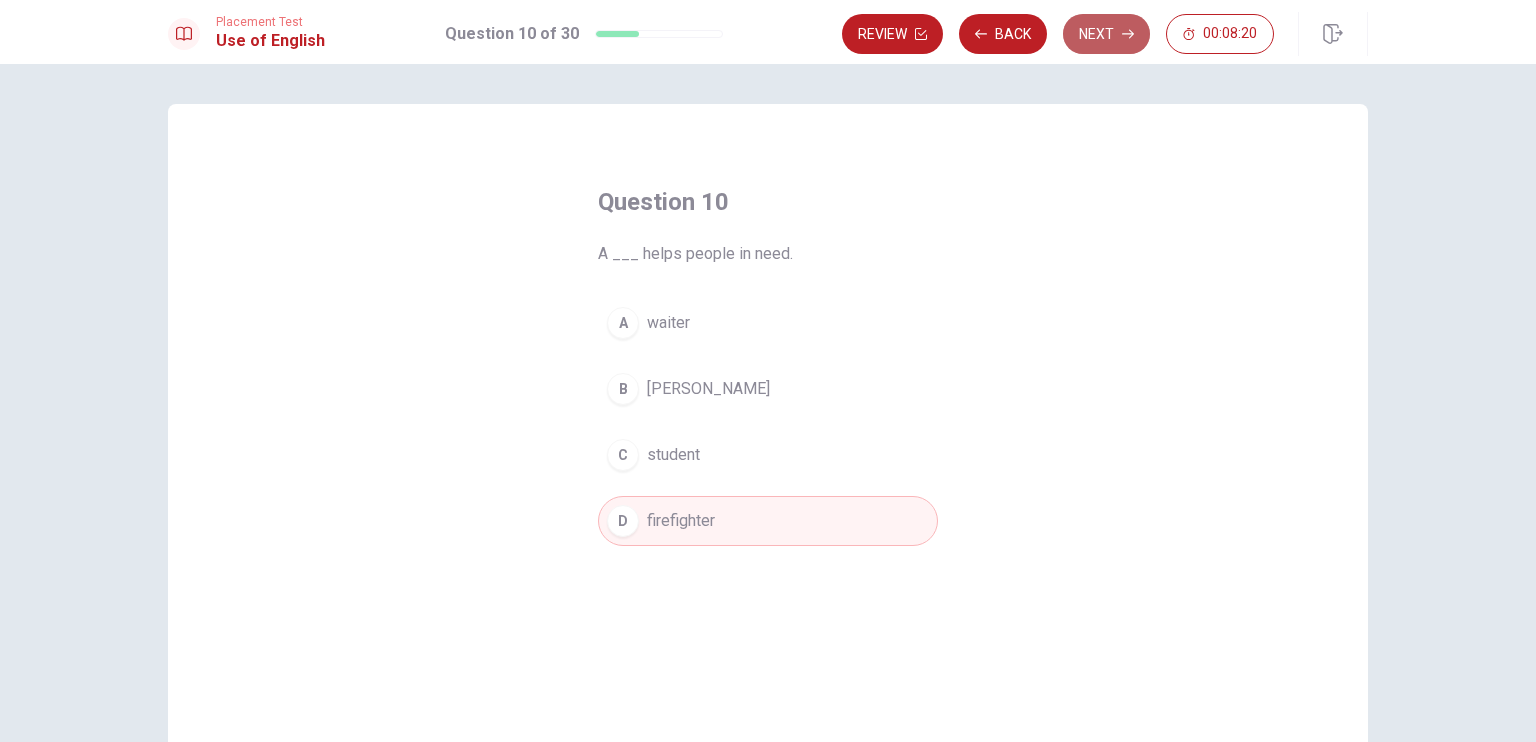 click on "Next" at bounding box center [1106, 34] 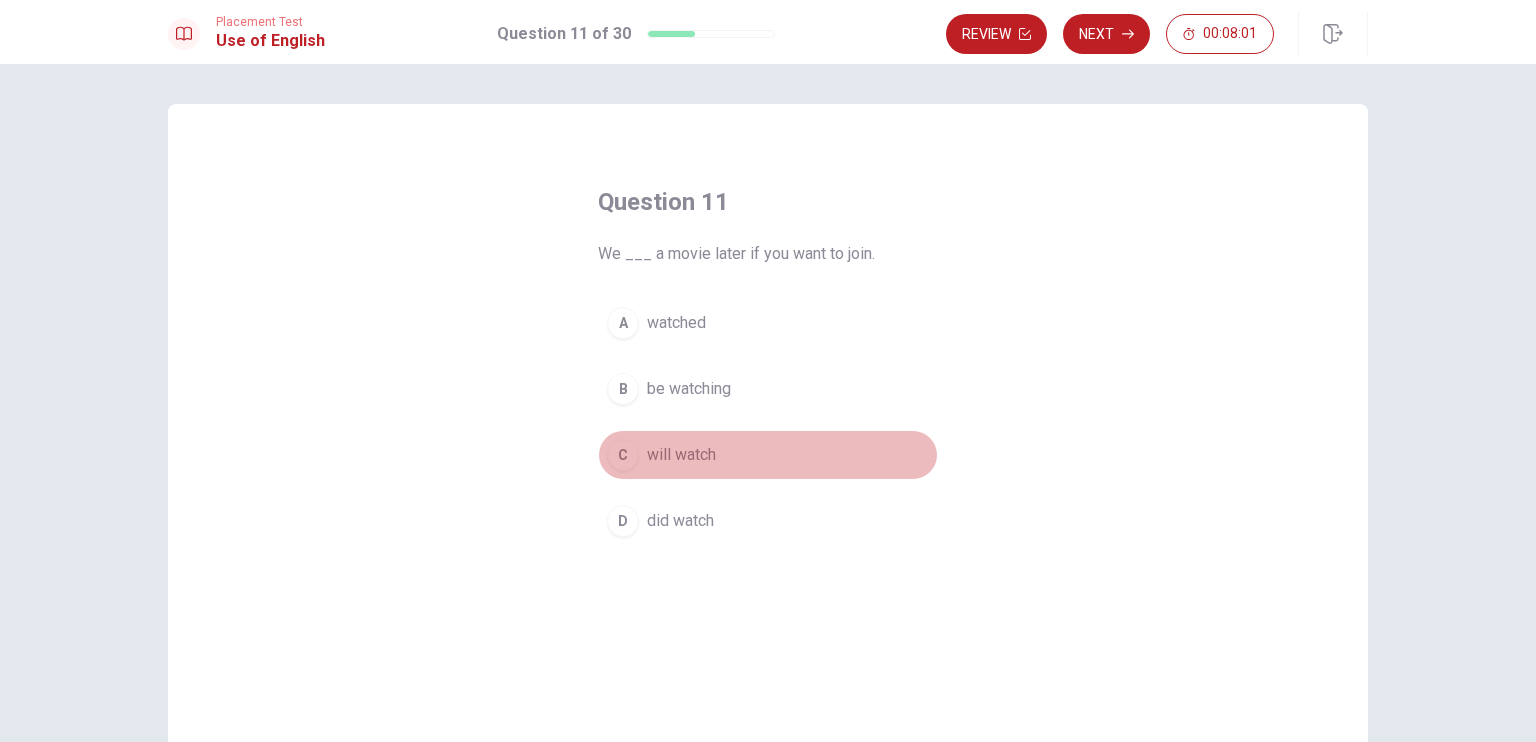 click on "C" at bounding box center (623, 455) 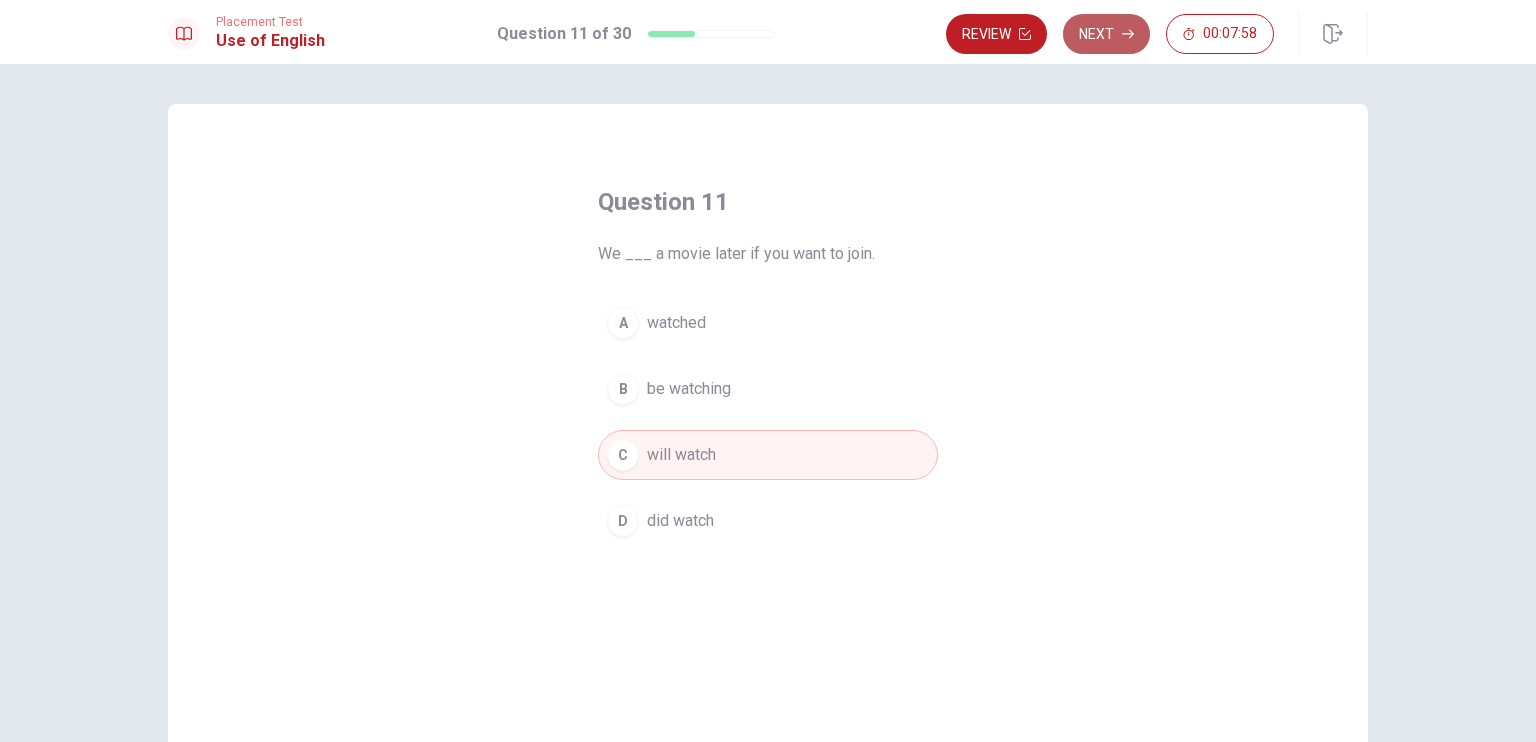 click 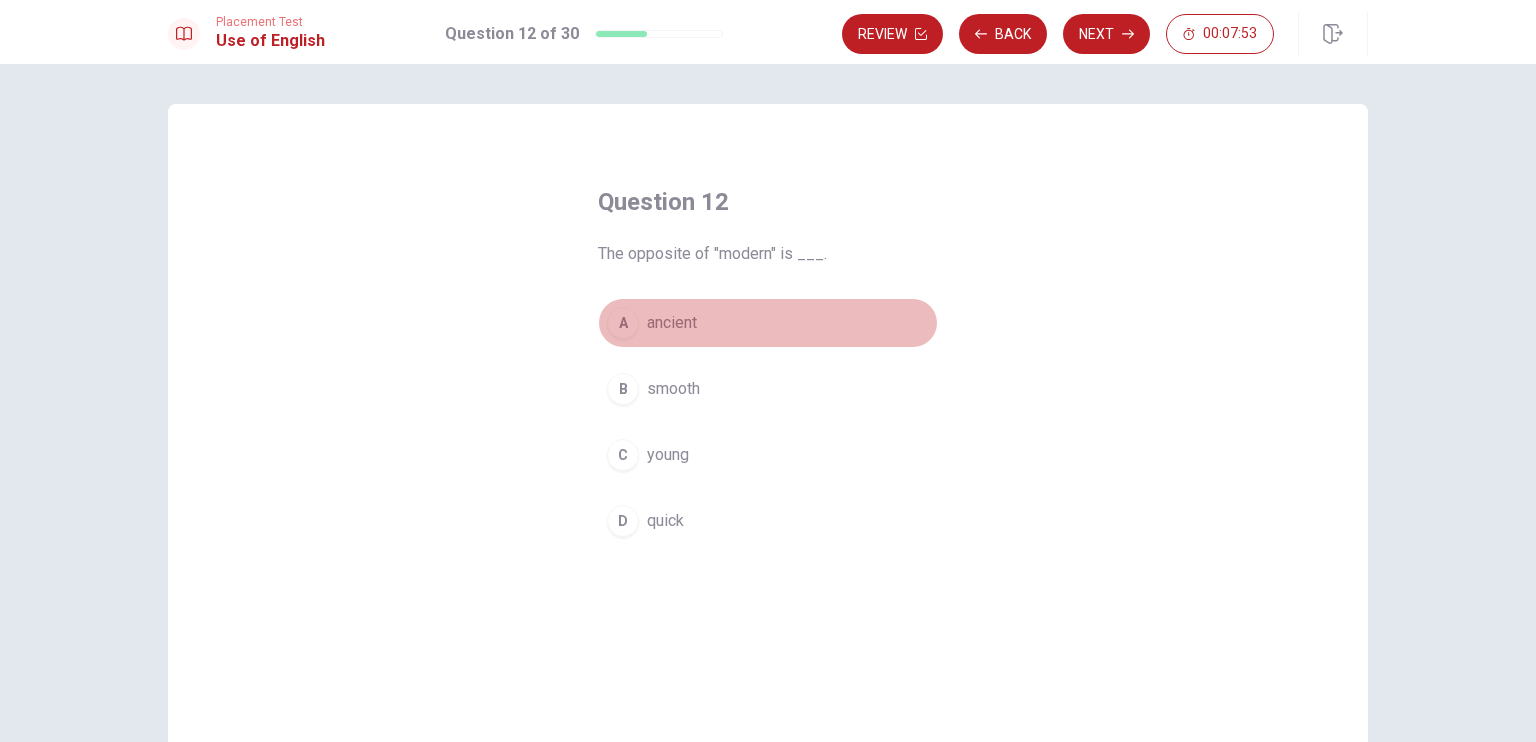click on "A" at bounding box center (623, 323) 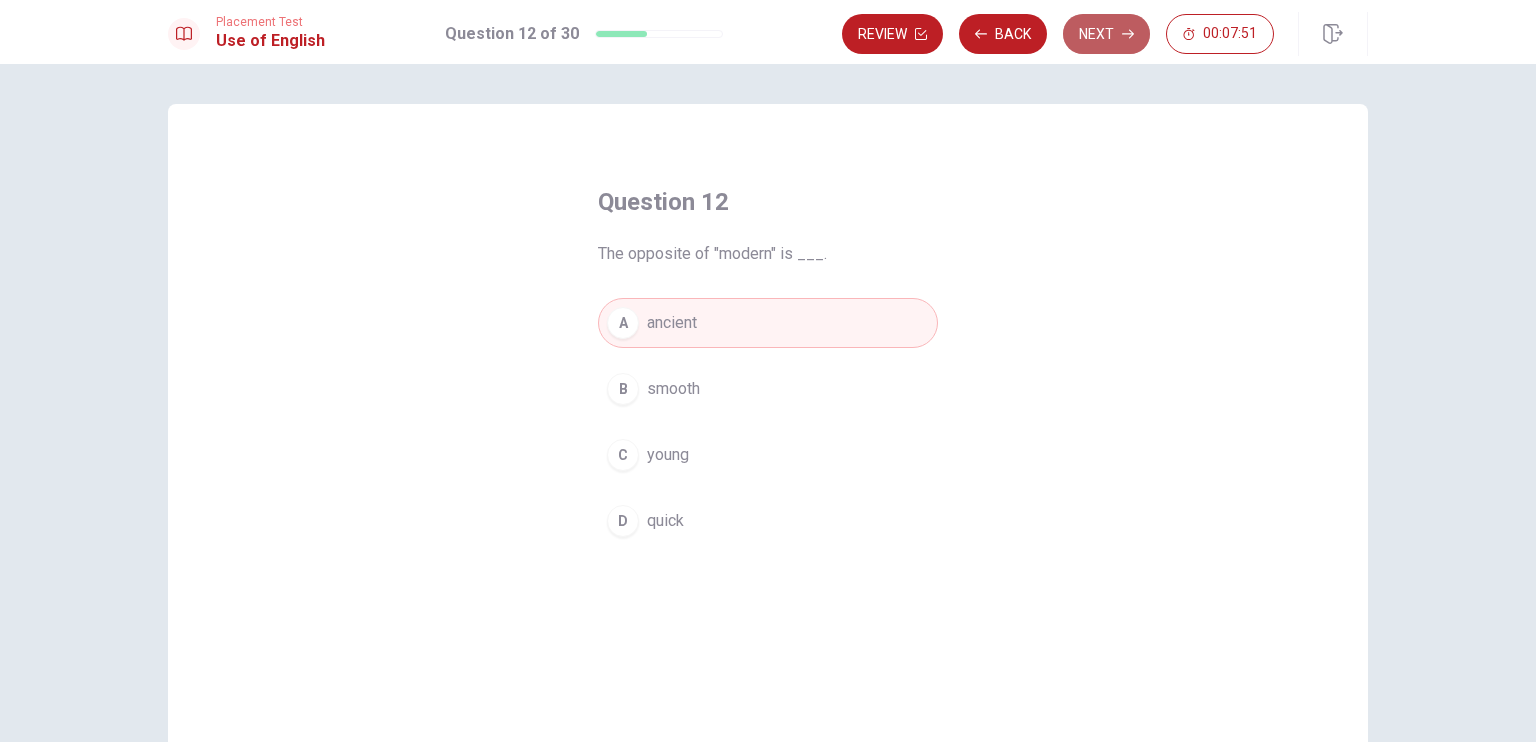 click on "Next" at bounding box center (1106, 34) 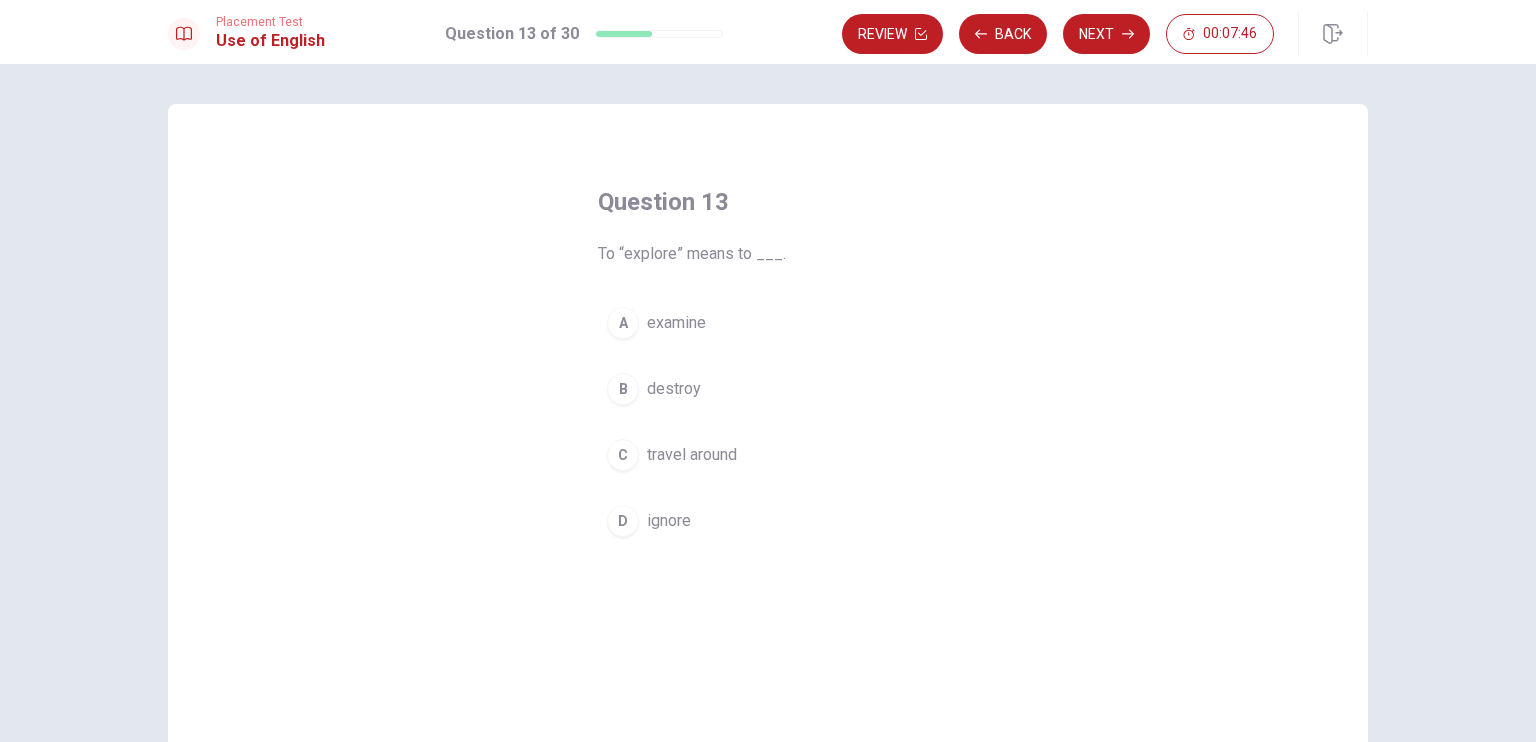 click on "travel around" at bounding box center [692, 455] 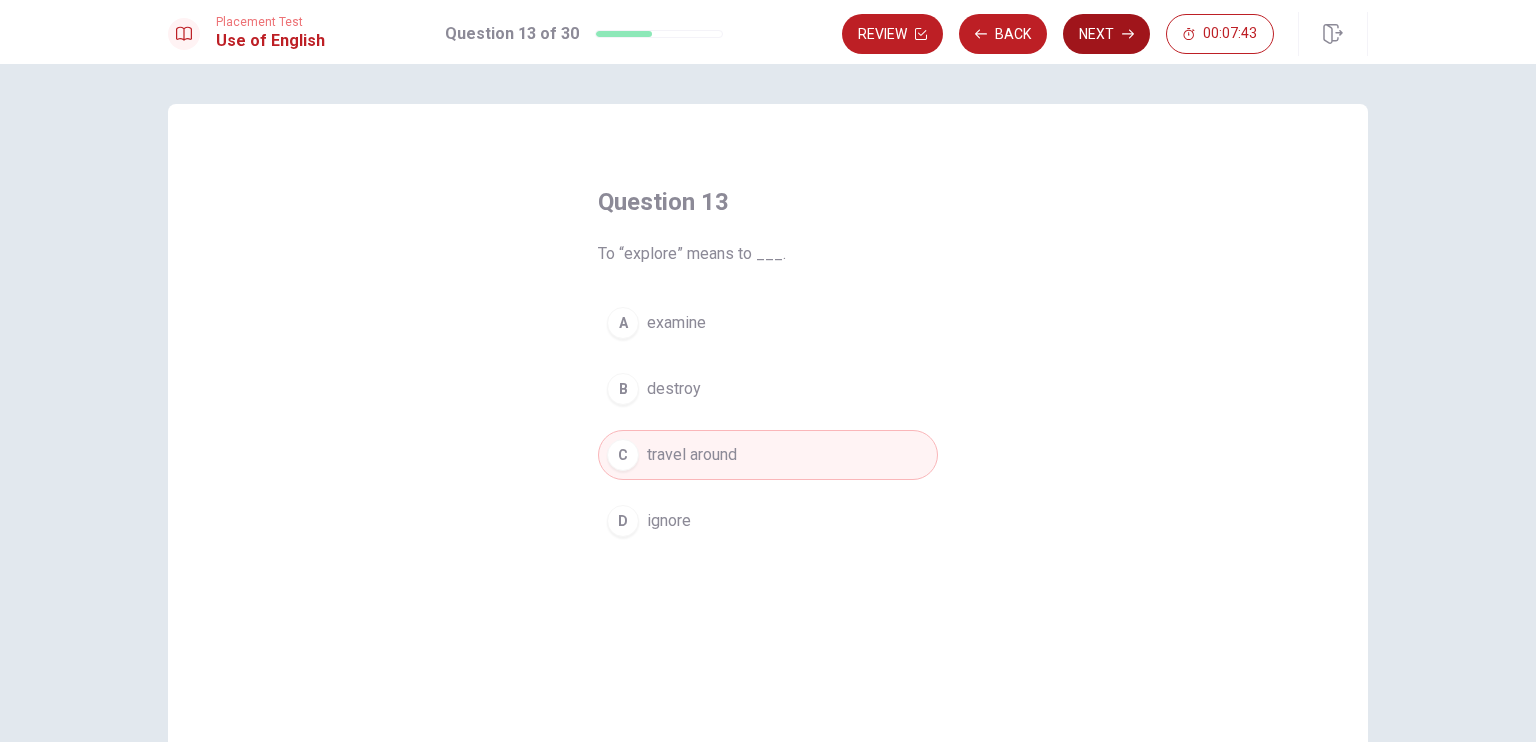 click on "Next" at bounding box center (1106, 34) 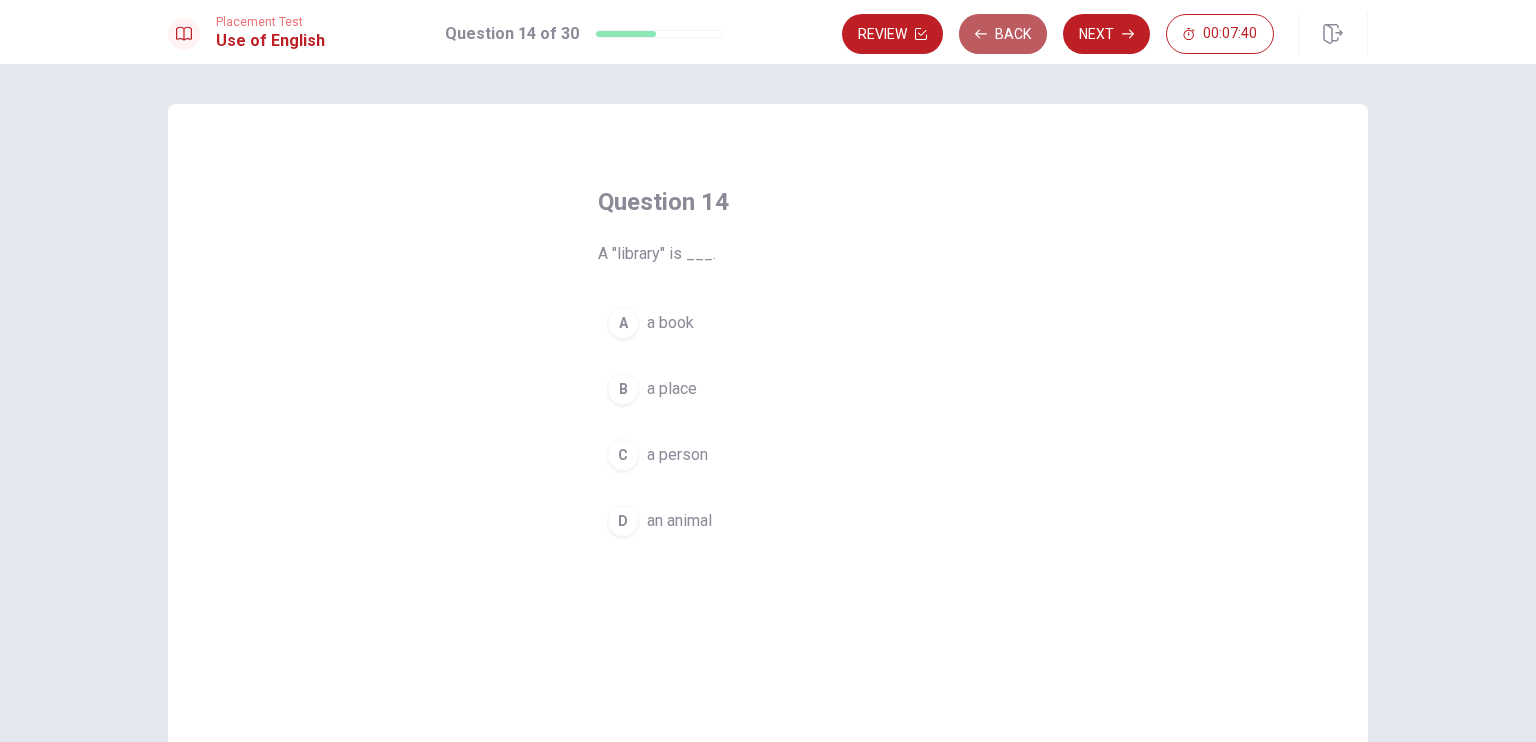 click on "Back" at bounding box center (1003, 34) 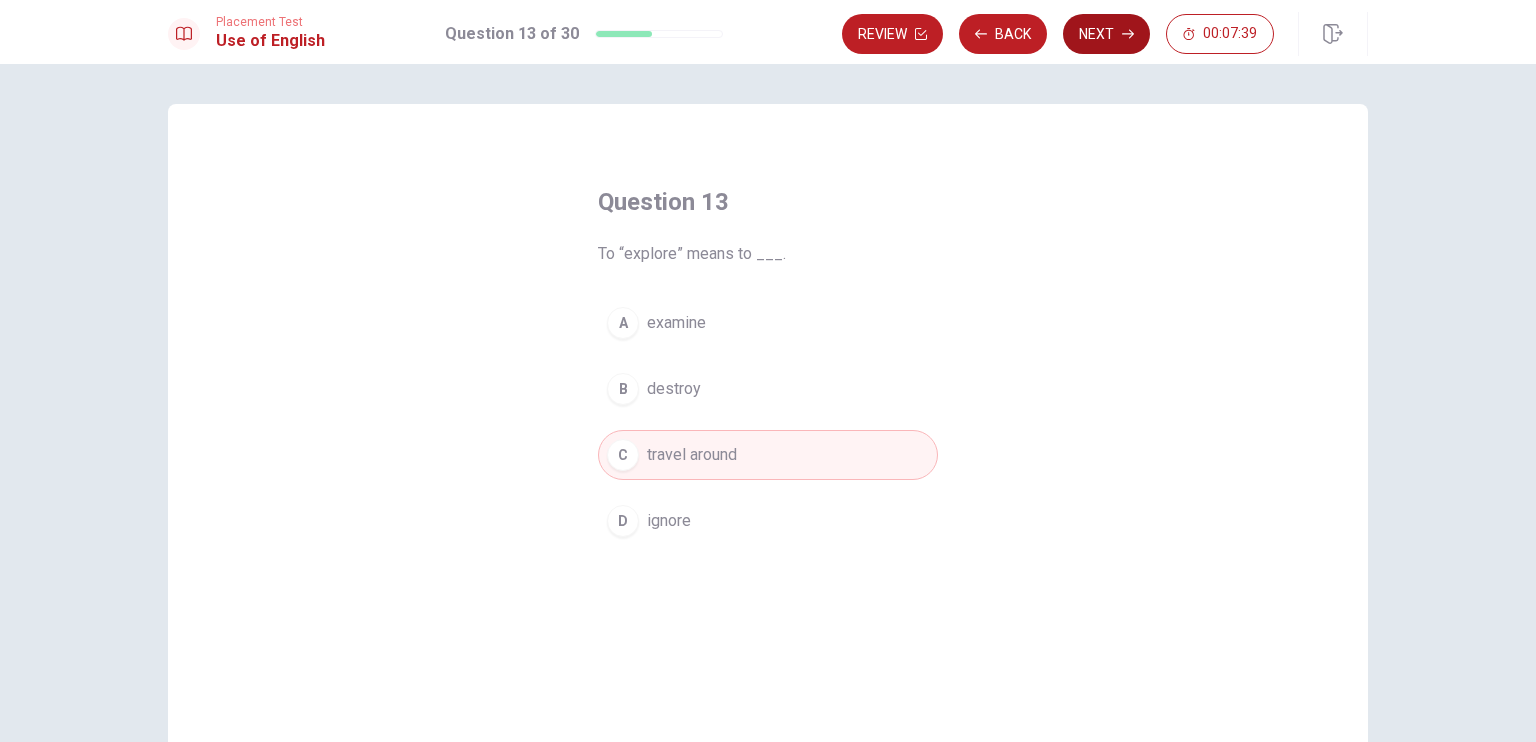 click on "Next" at bounding box center (1106, 34) 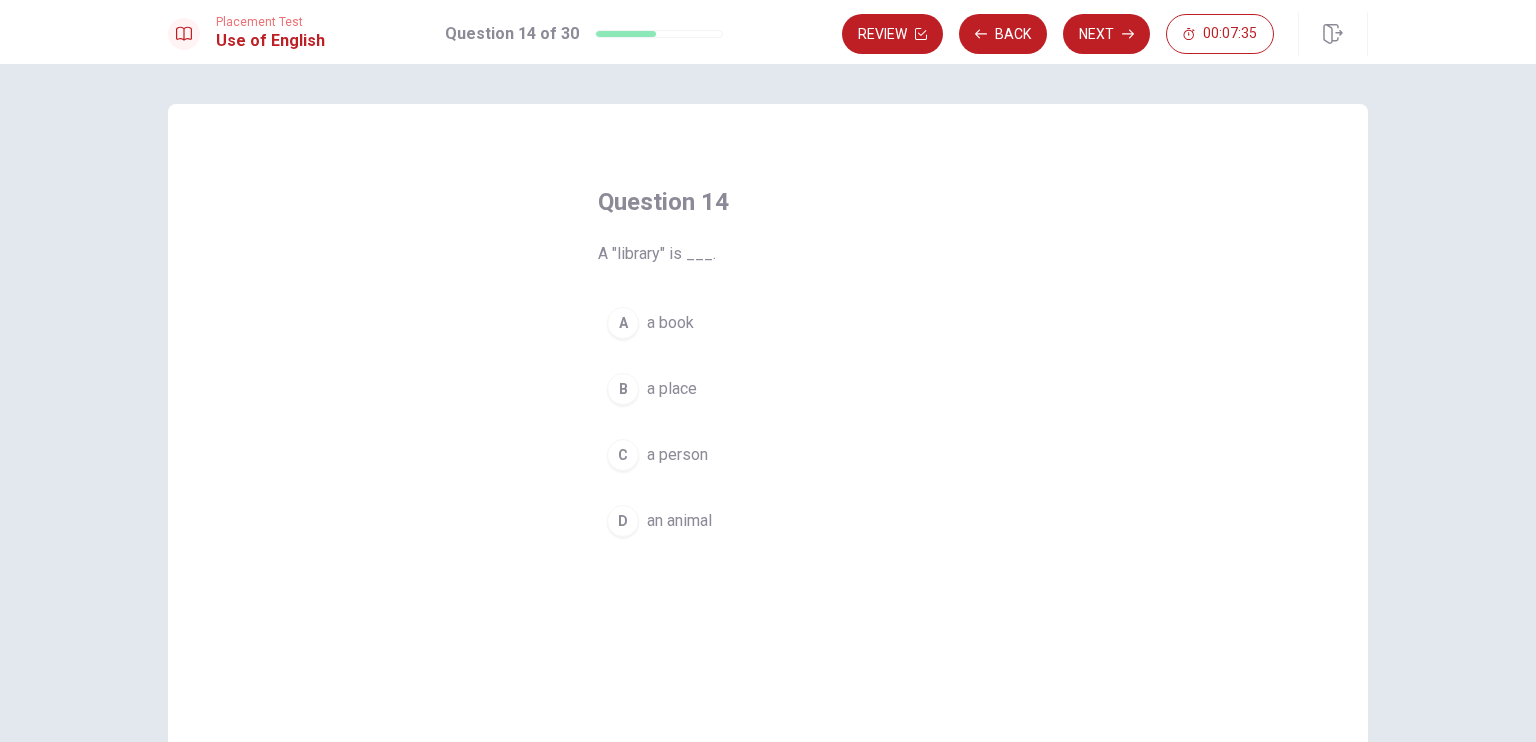 click on "B" at bounding box center [623, 389] 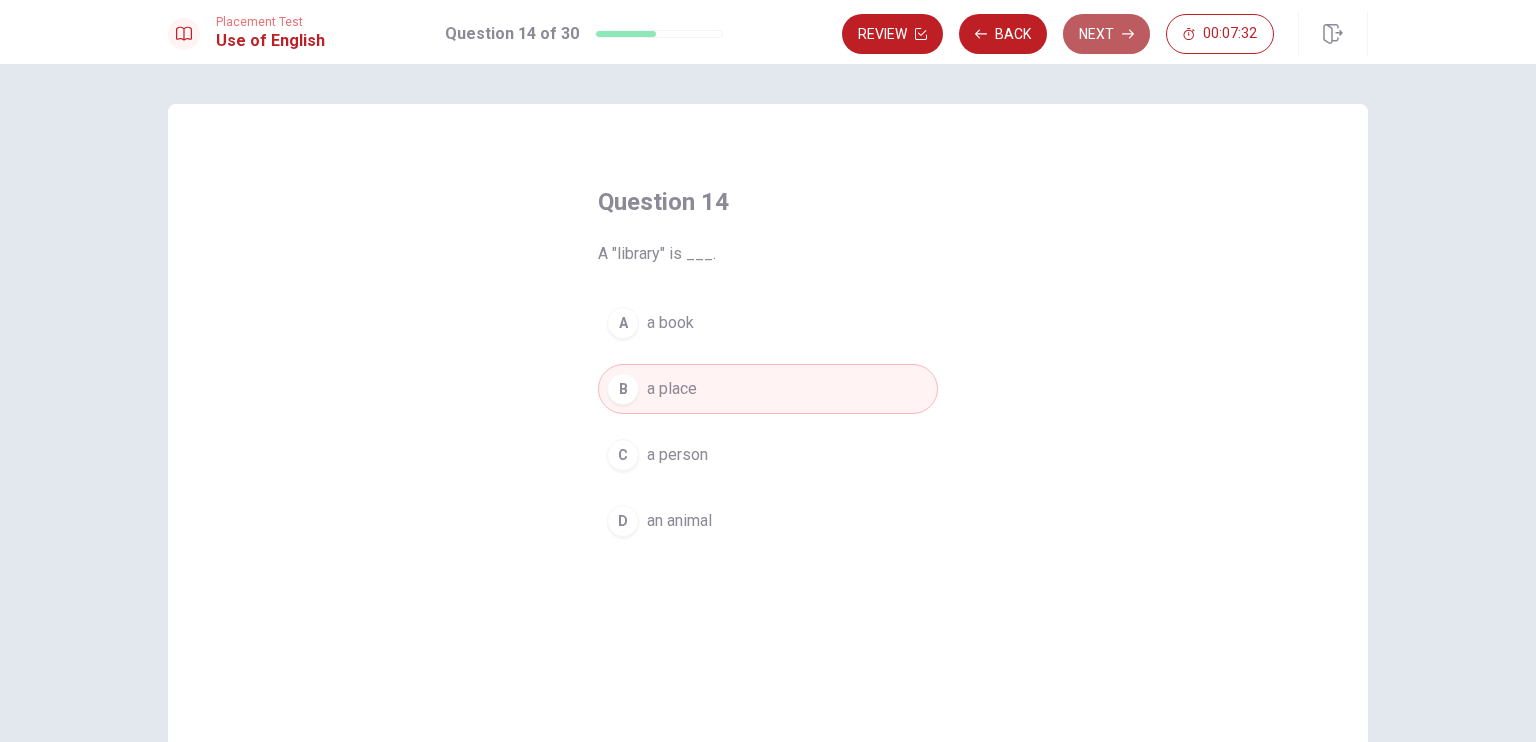 click on "Next" at bounding box center [1106, 34] 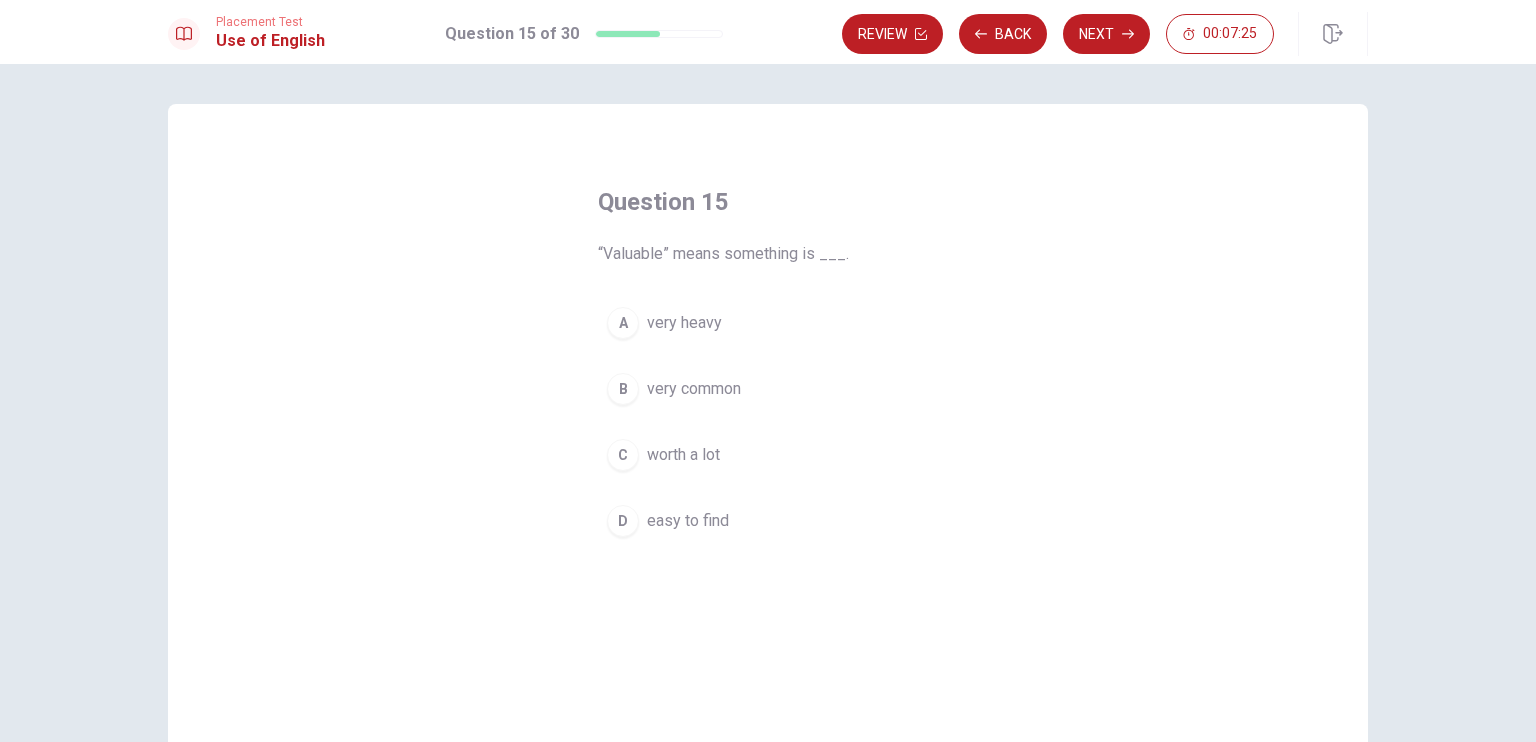 click on "C" at bounding box center (623, 455) 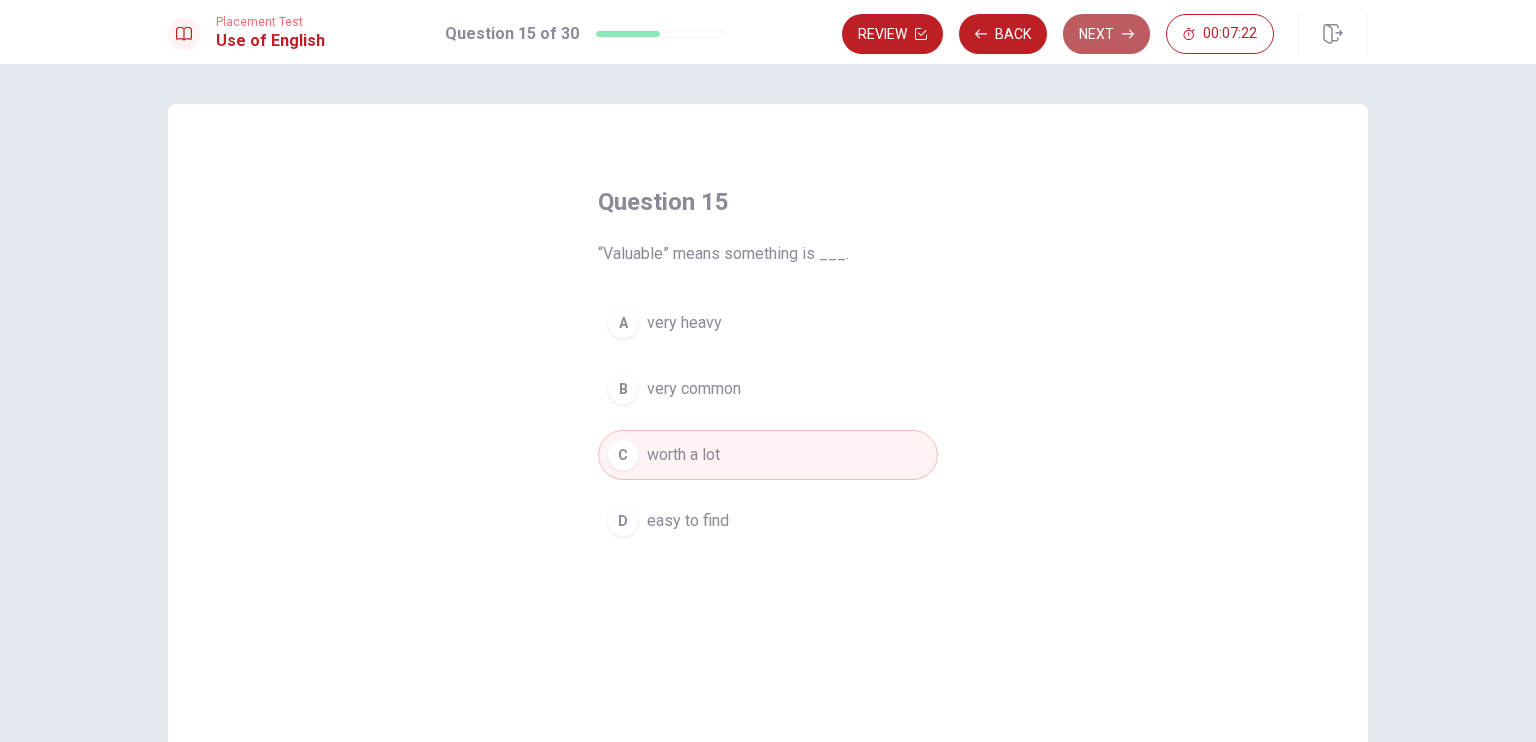 click on "Next" at bounding box center (1106, 34) 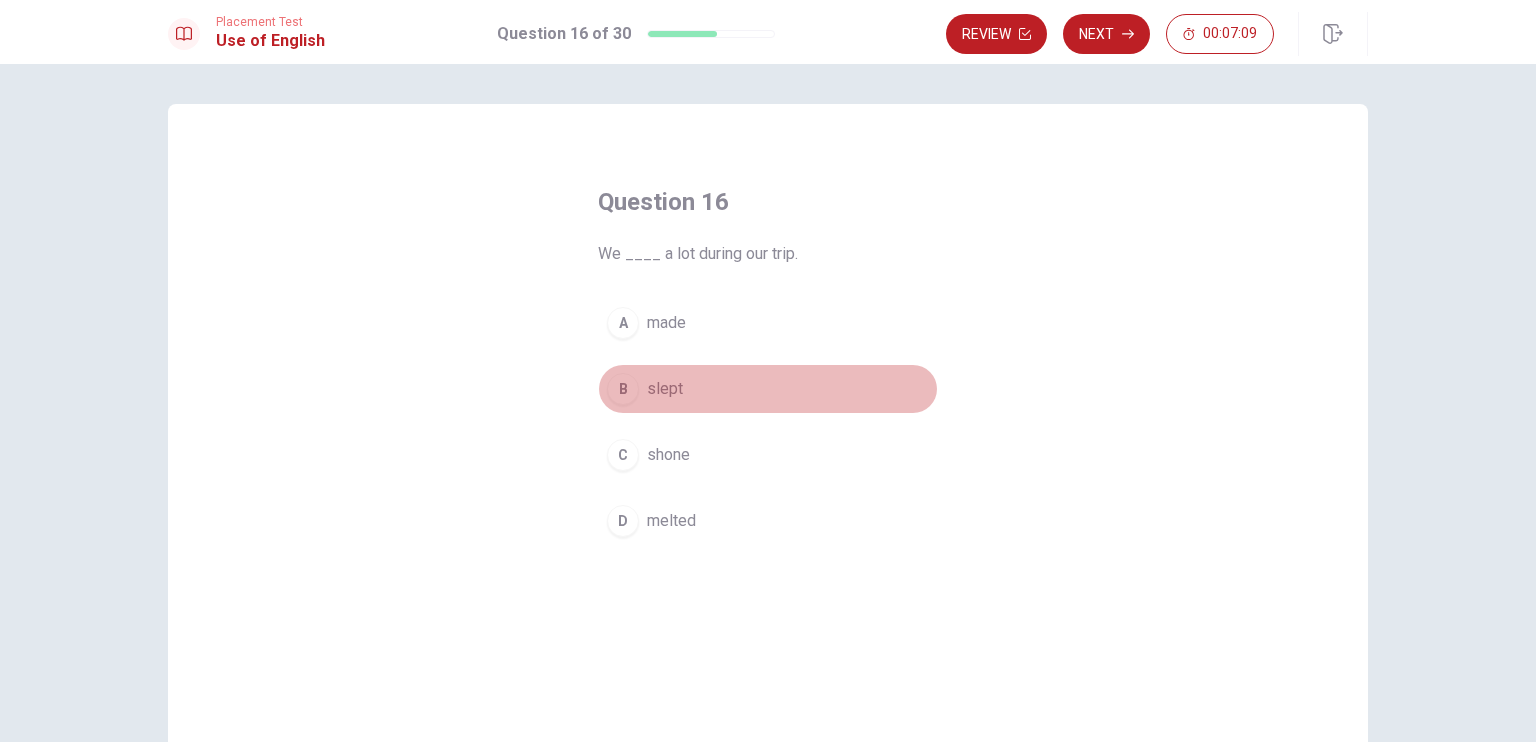click on "B" at bounding box center (623, 389) 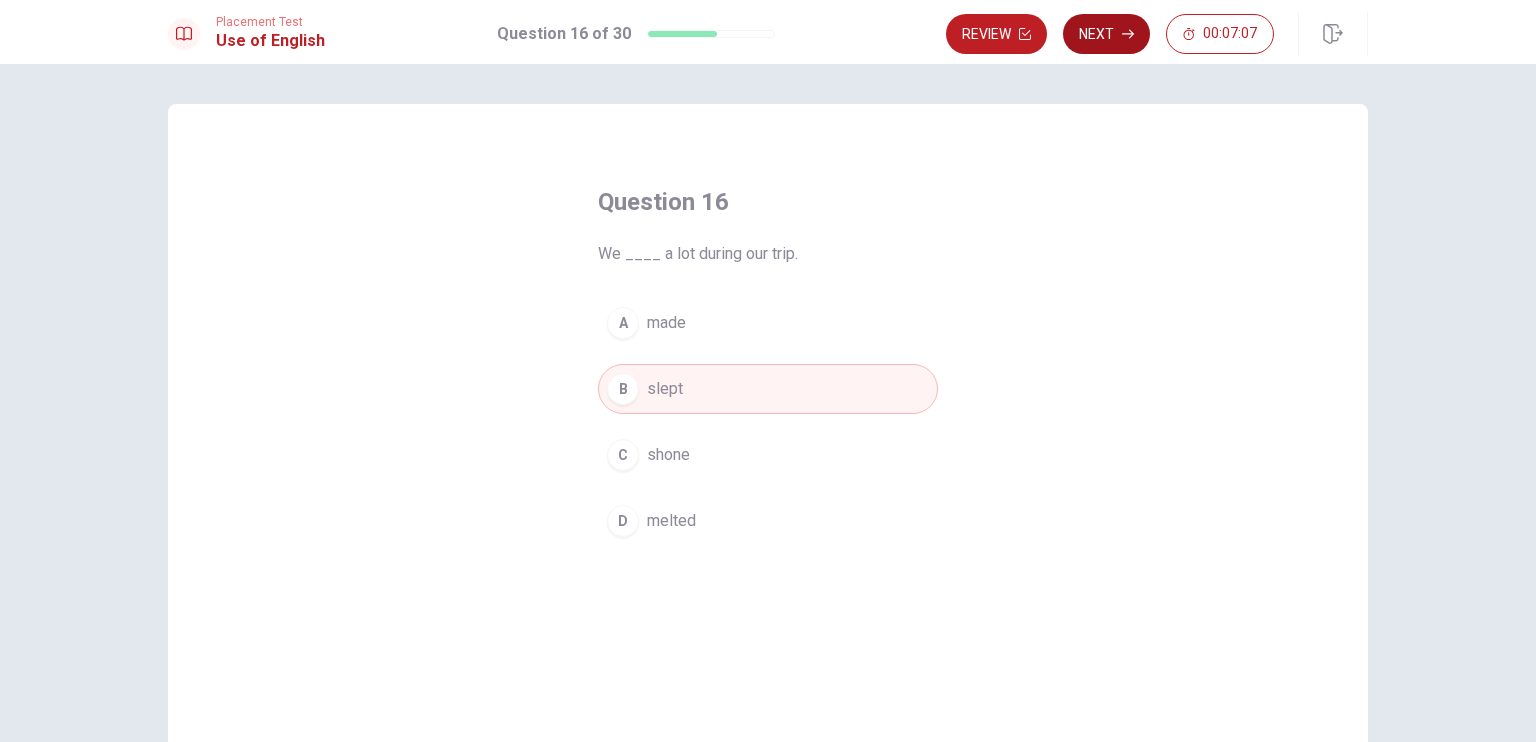 click 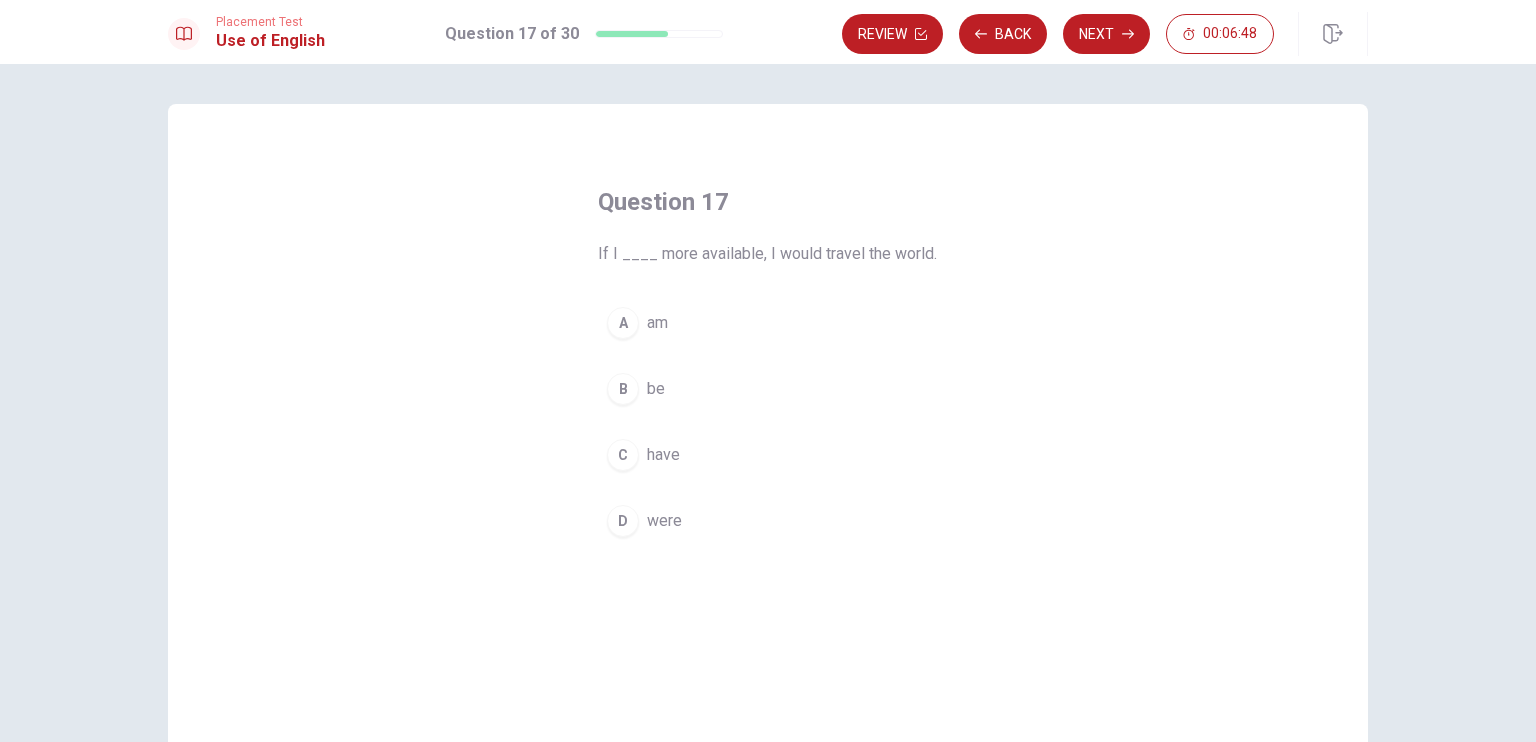 click on "A" at bounding box center (623, 323) 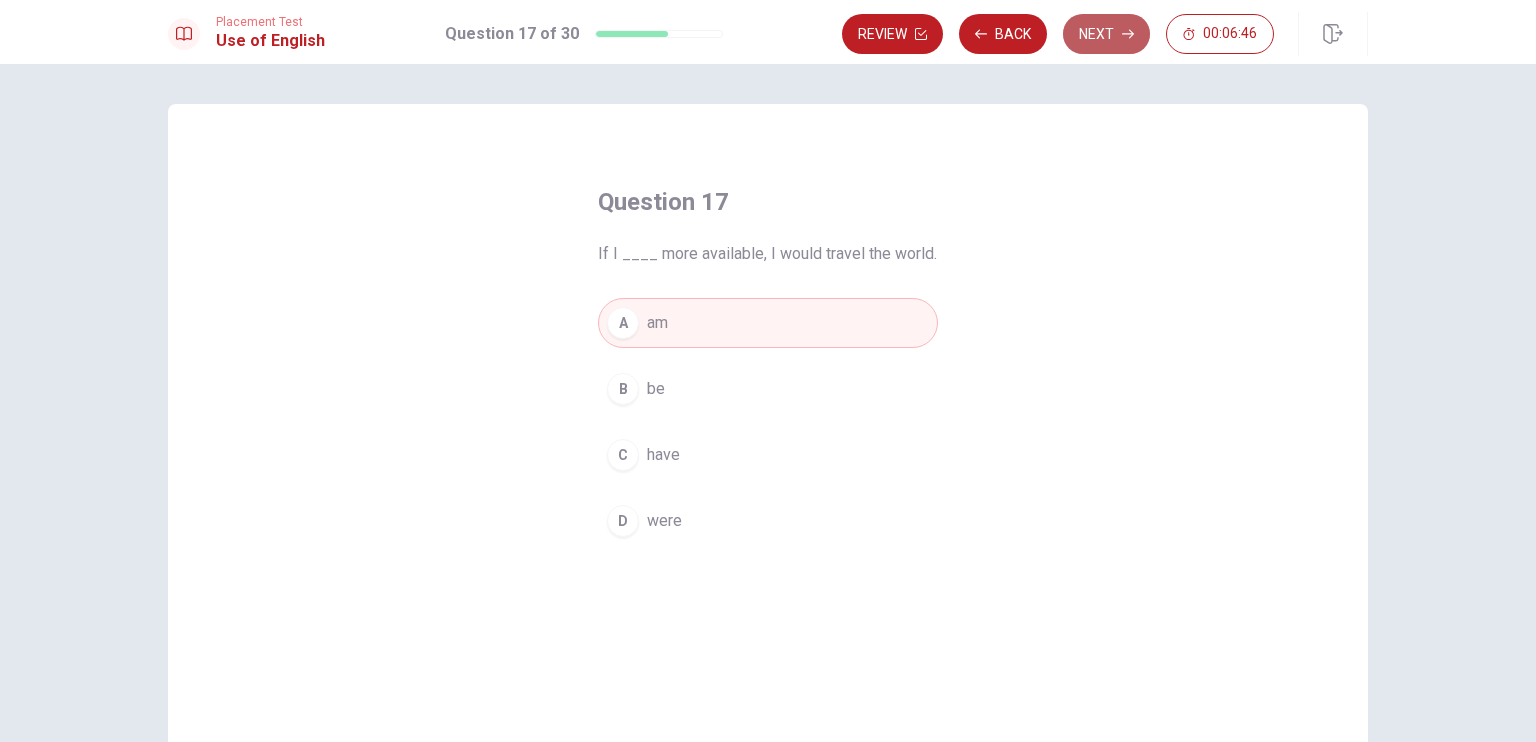 click on "Next" at bounding box center [1106, 34] 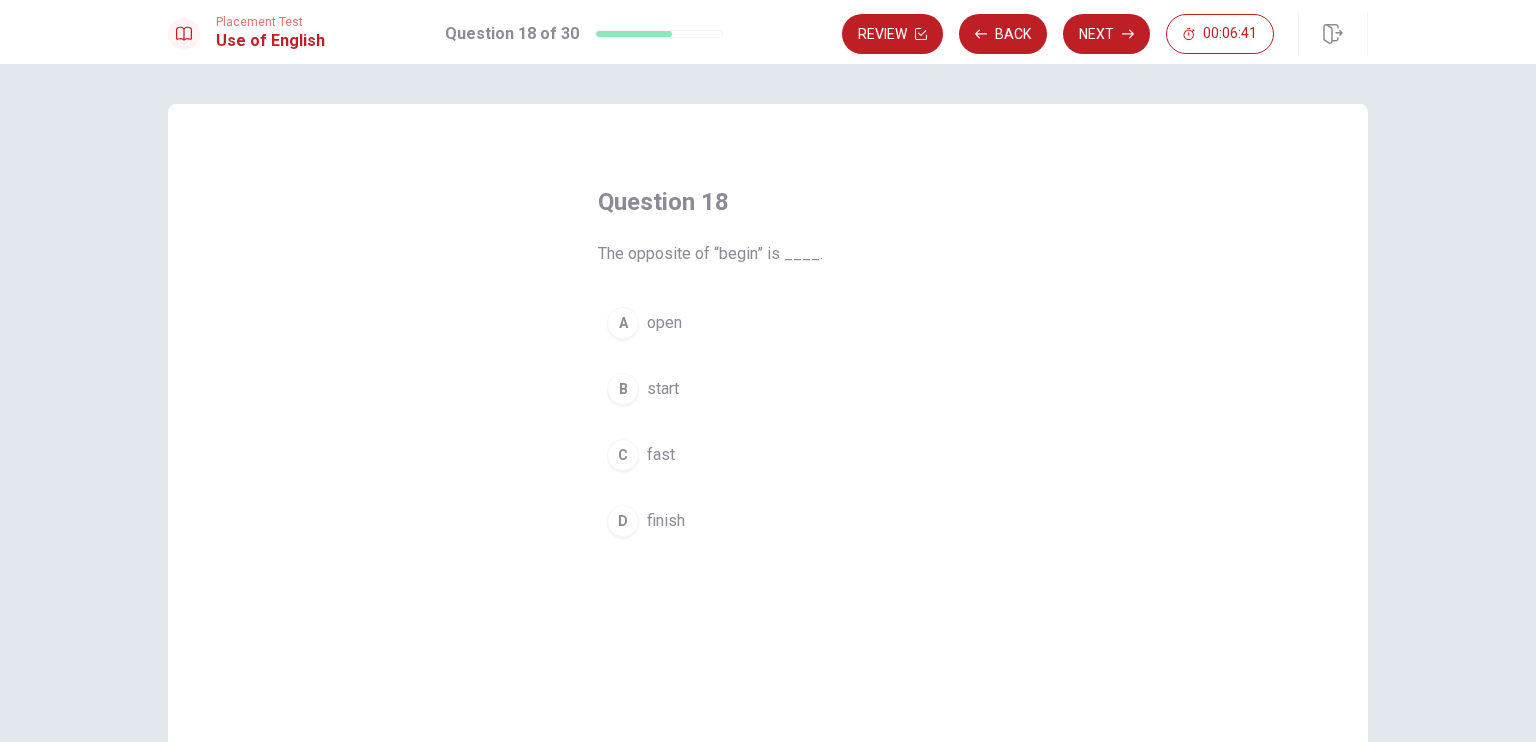 click on "D" at bounding box center [623, 521] 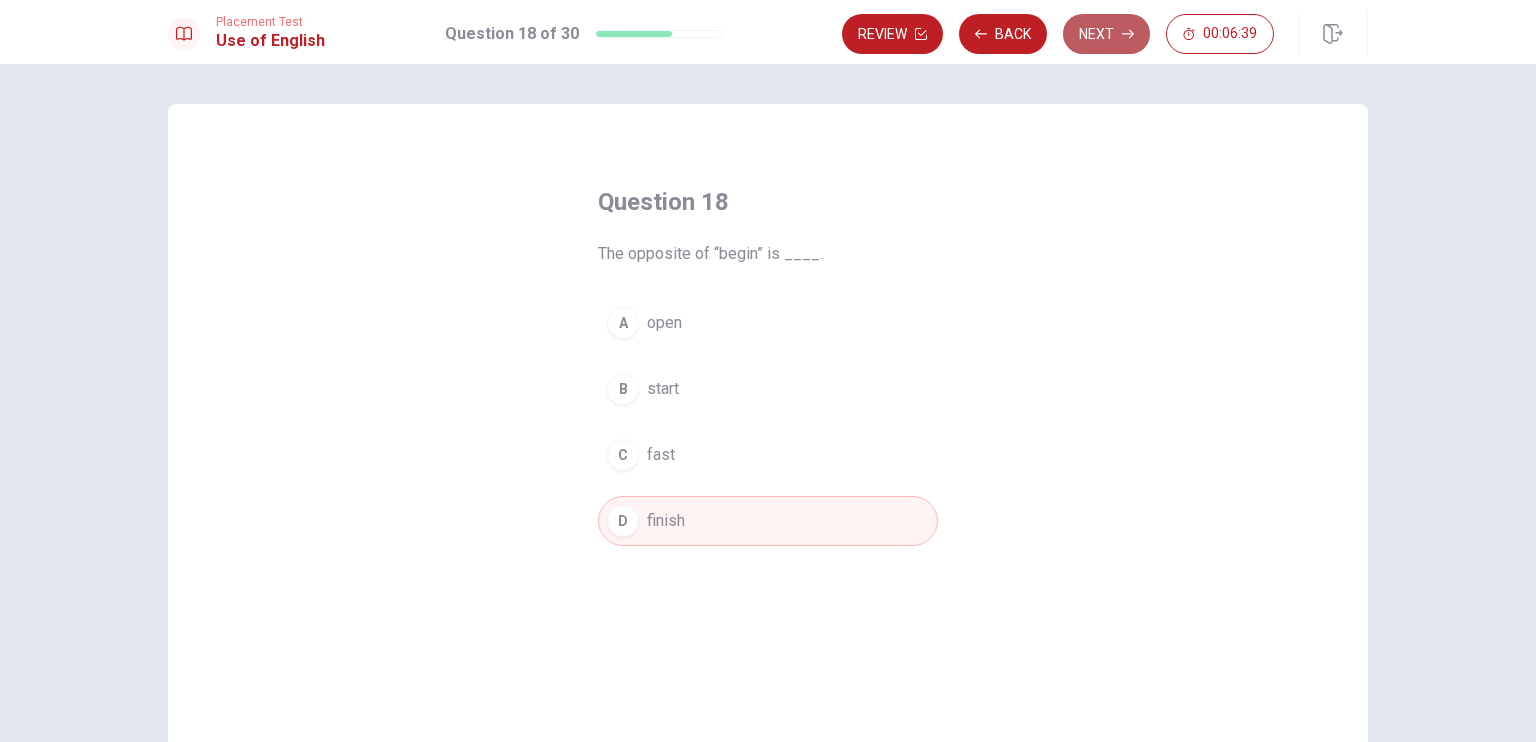 click on "Next" at bounding box center [1106, 34] 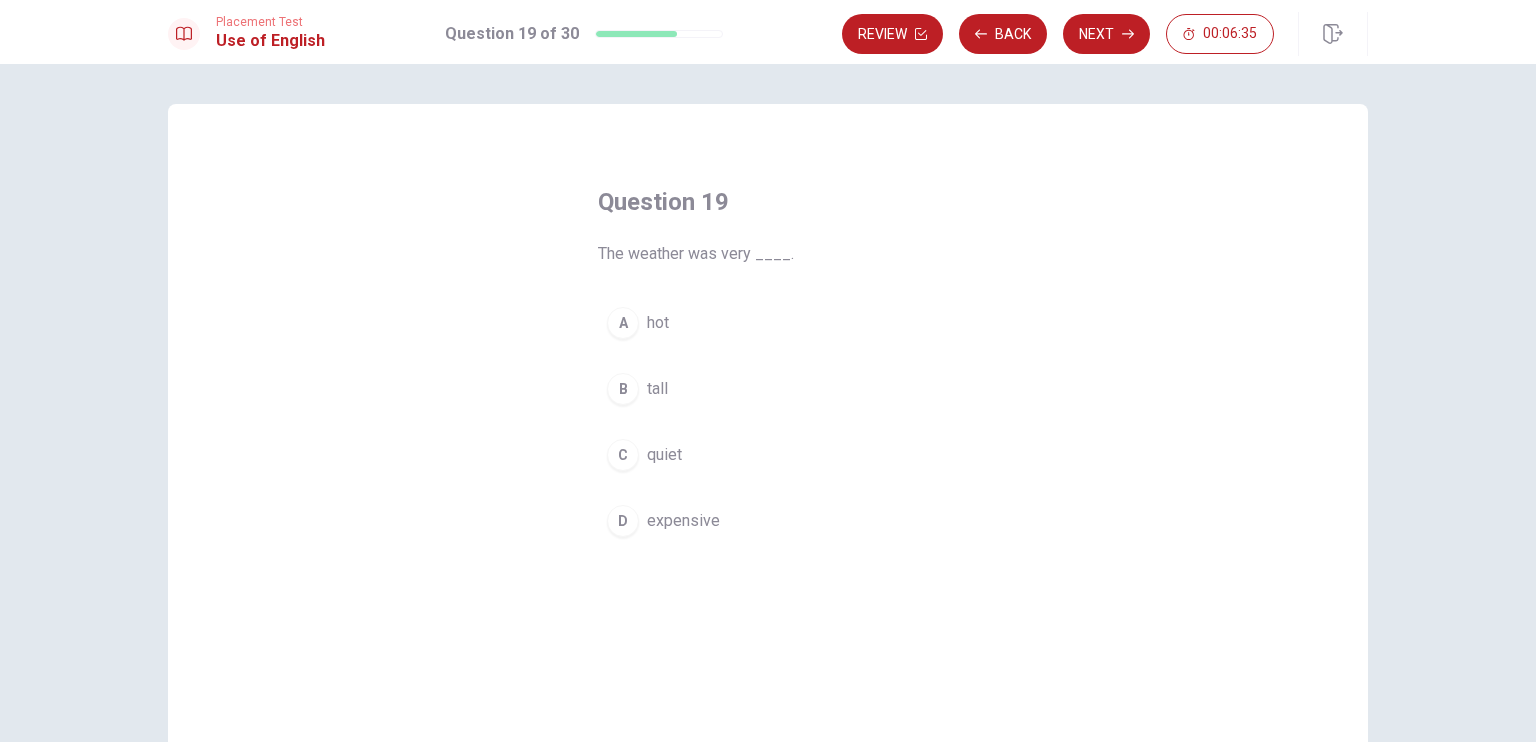 click on "A" at bounding box center [623, 323] 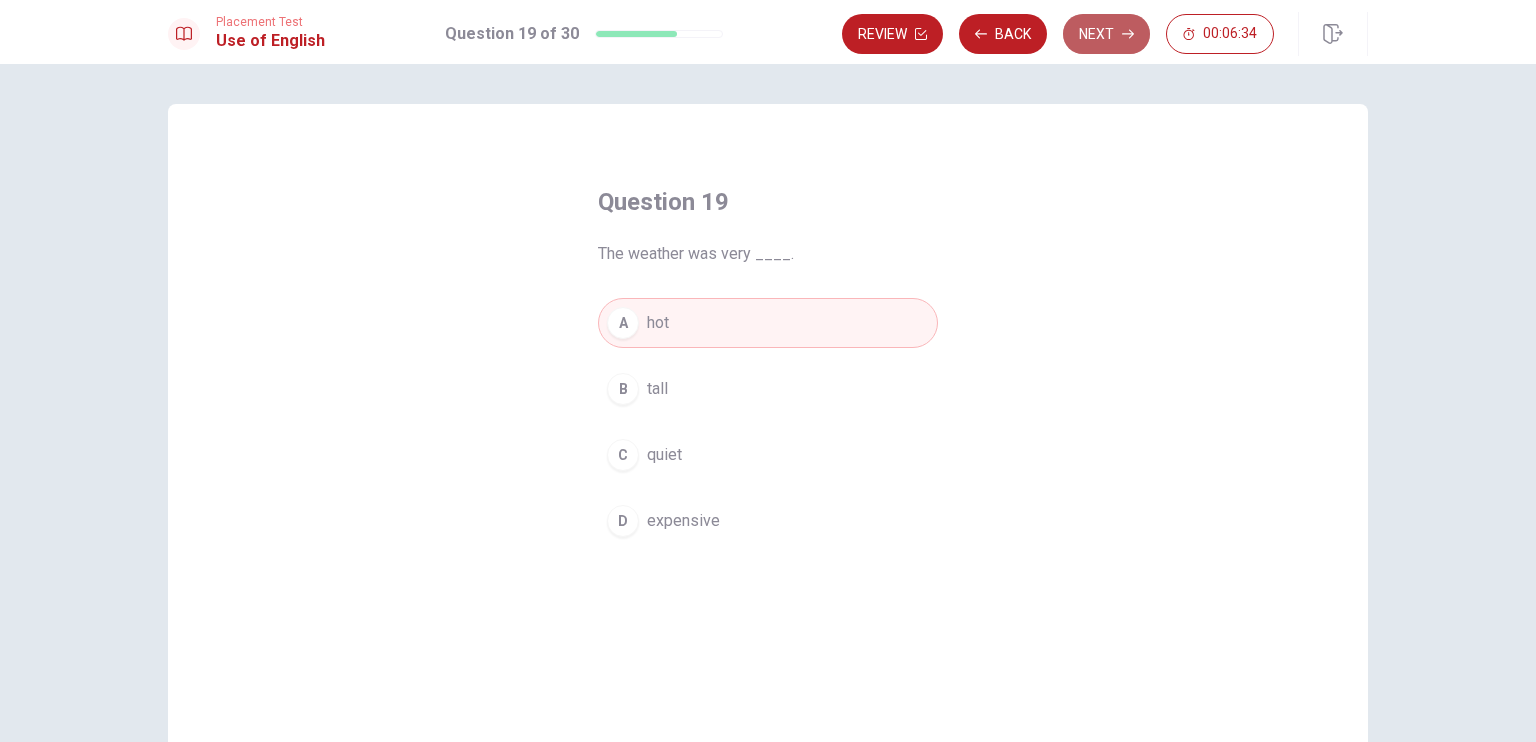 click on "Next" at bounding box center [1106, 34] 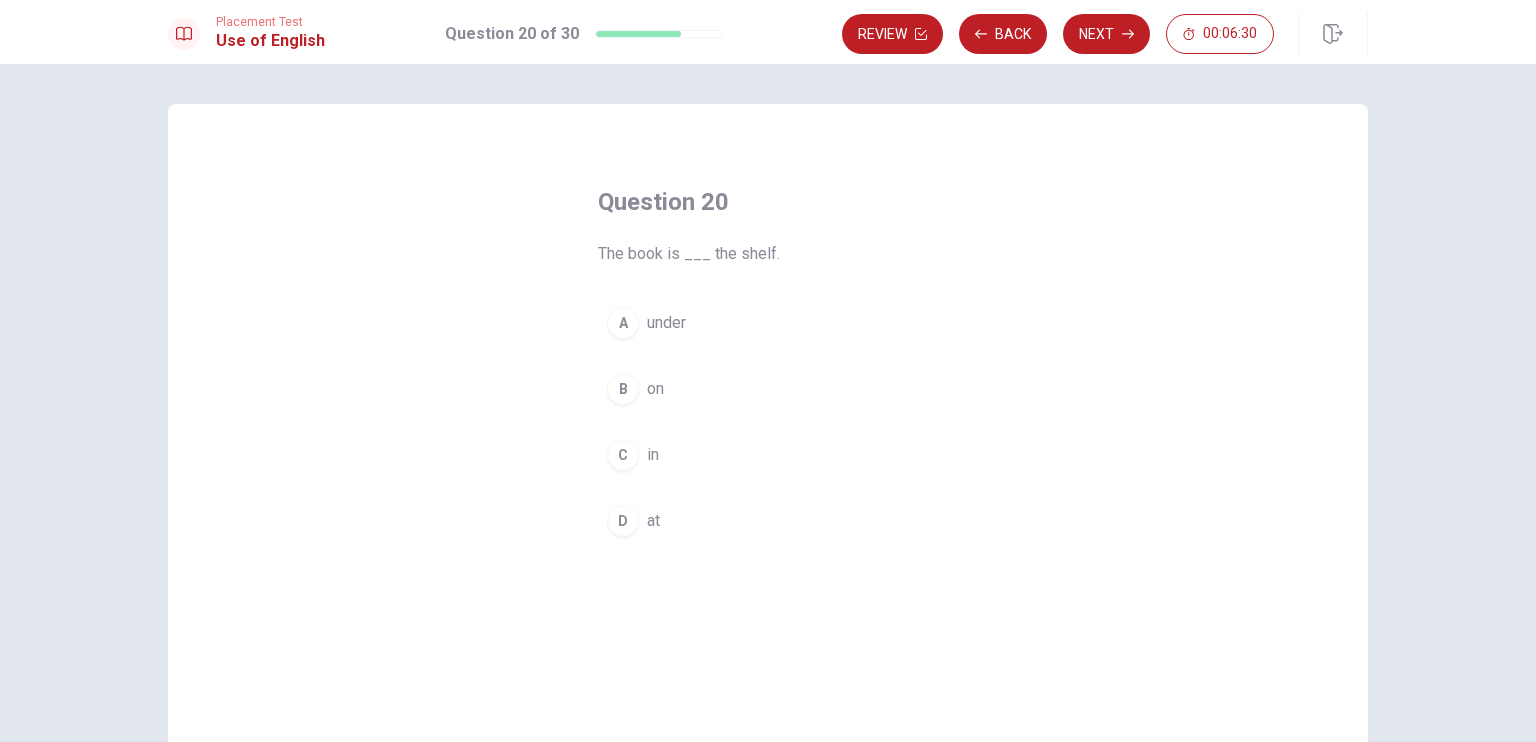 click on "B" at bounding box center (623, 389) 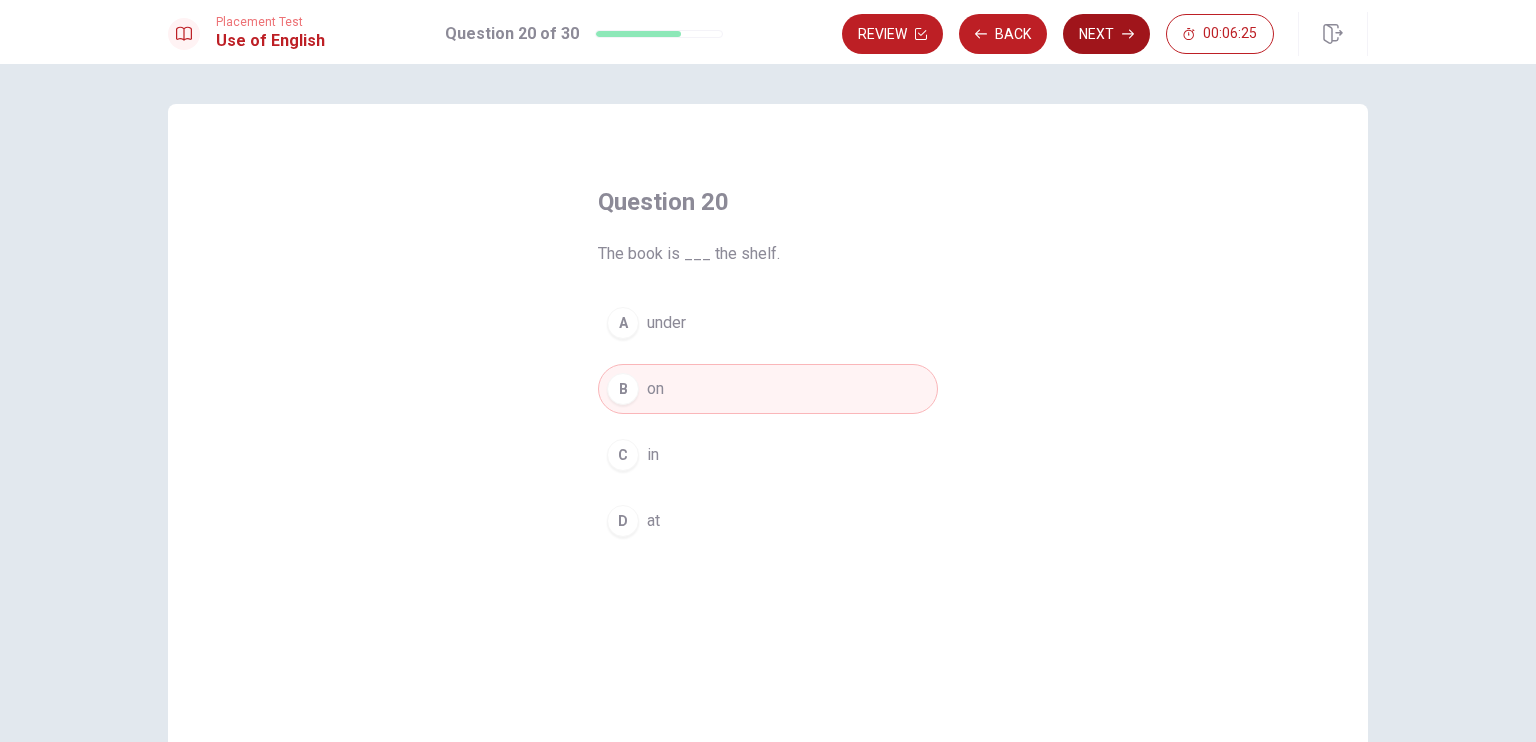click on "Next" at bounding box center [1106, 34] 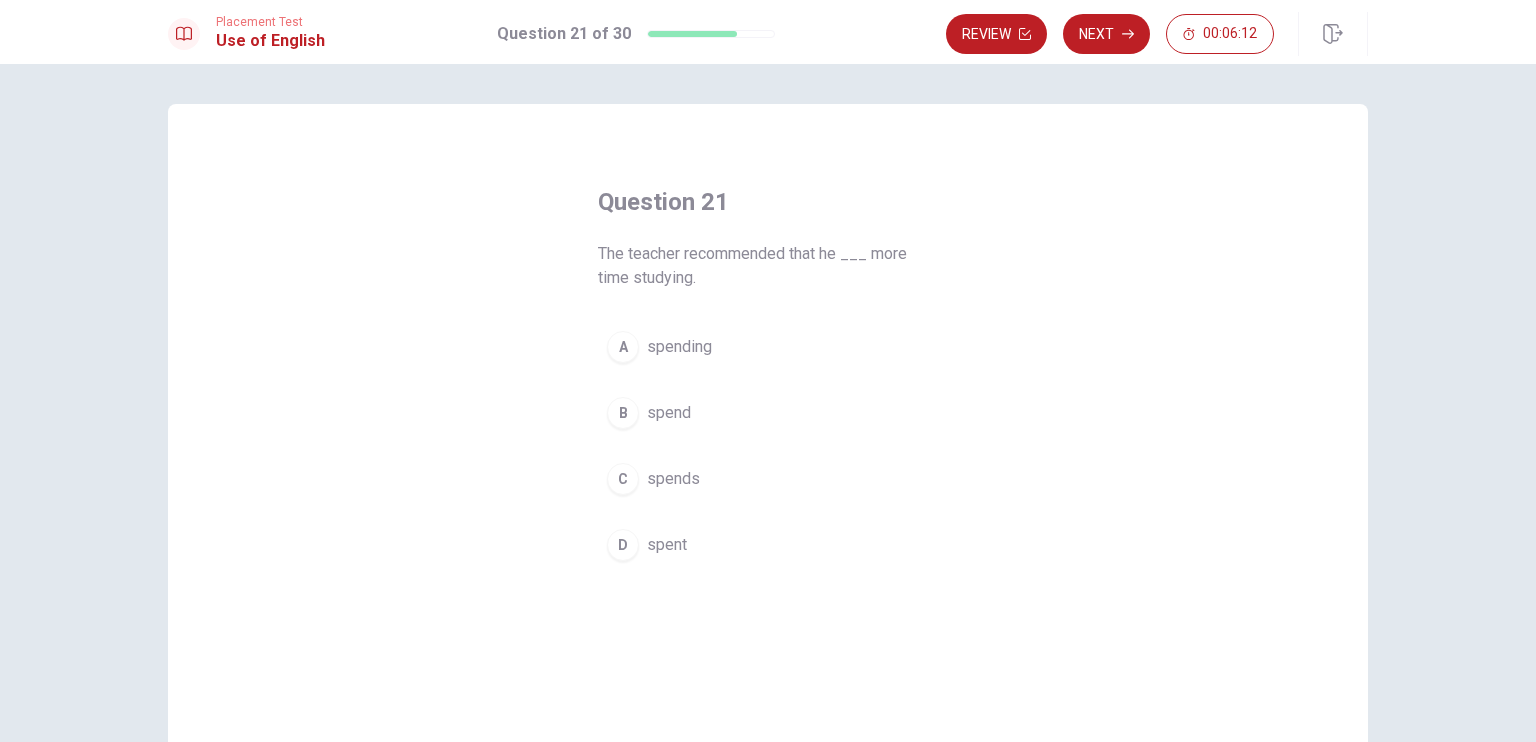 click on "C" at bounding box center (623, 479) 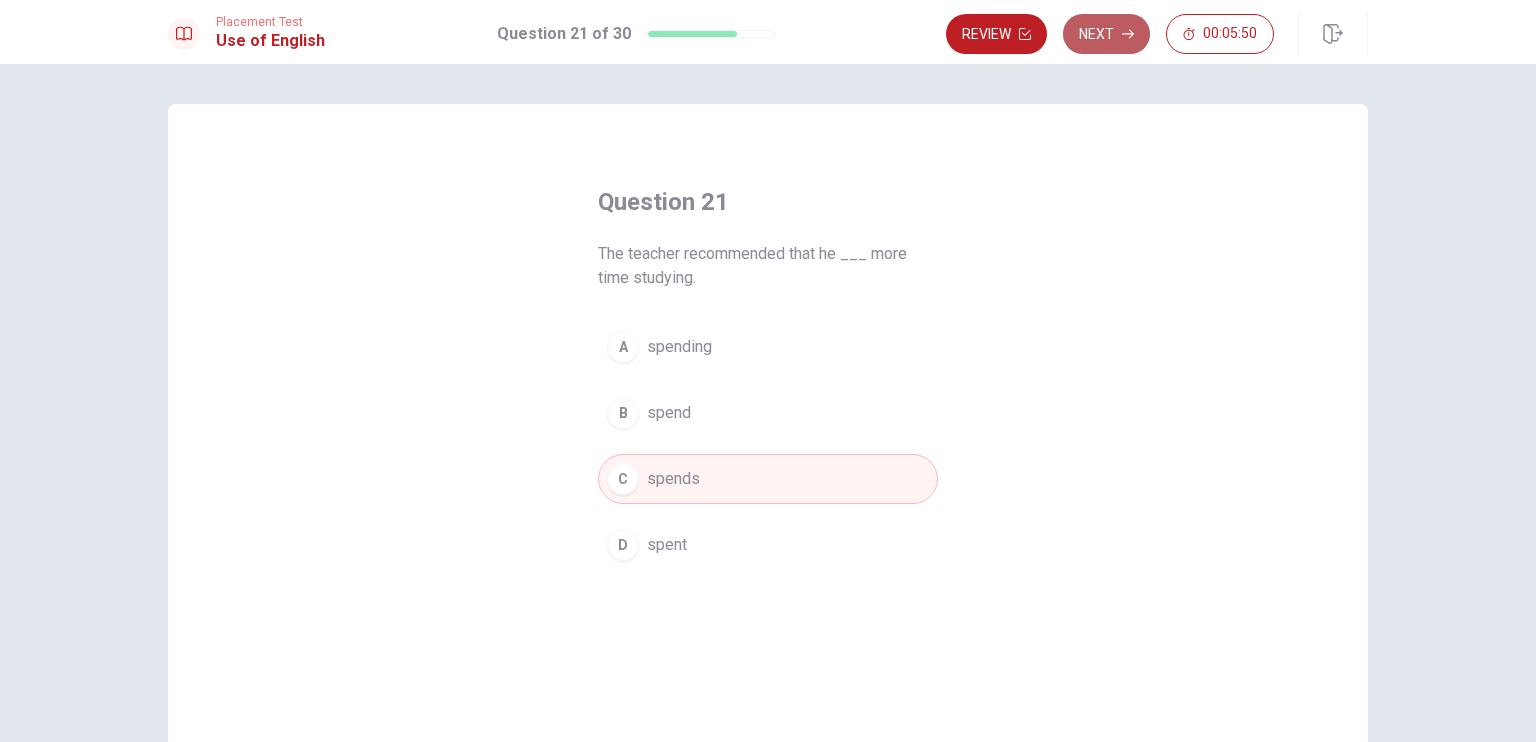 click on "Next" at bounding box center [1106, 34] 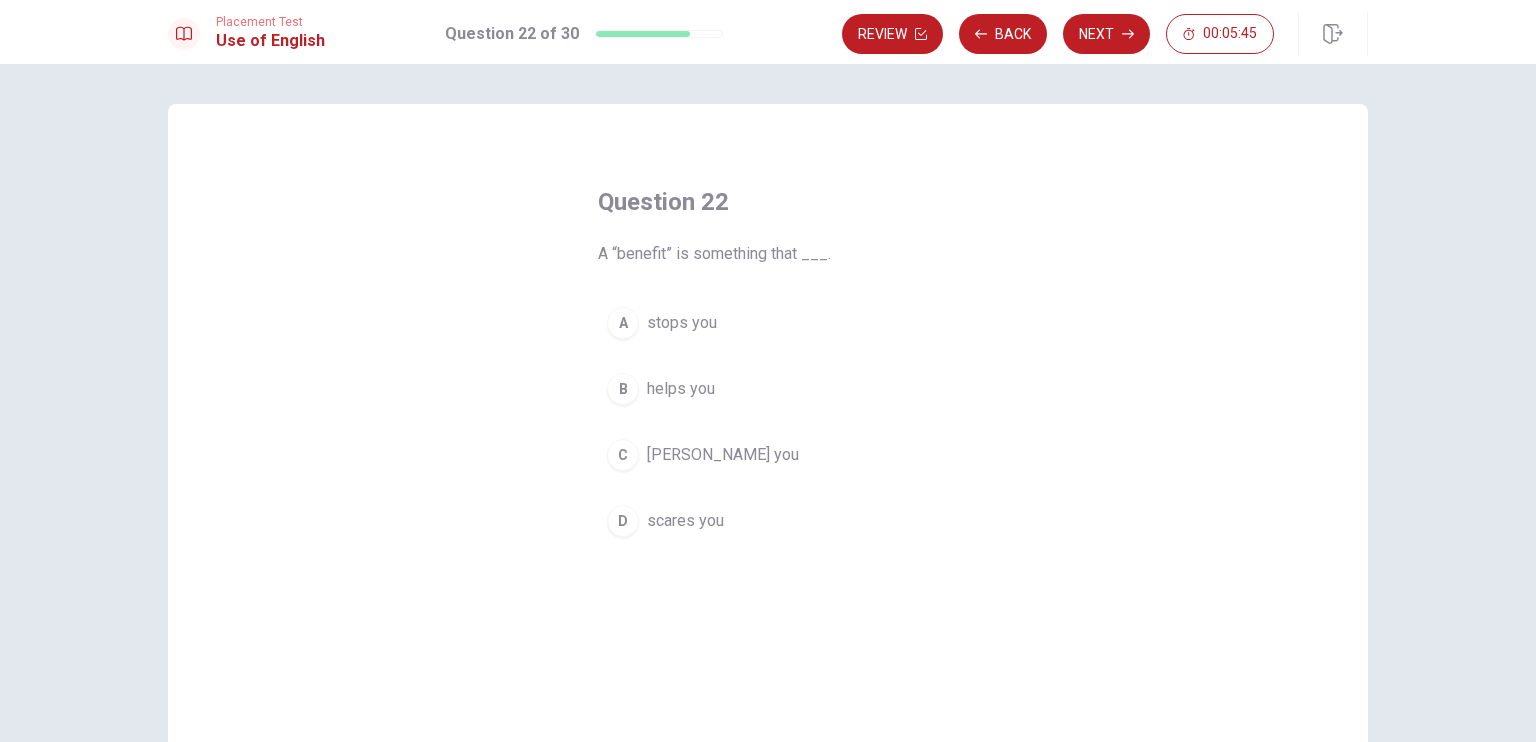 click on "B" at bounding box center (623, 389) 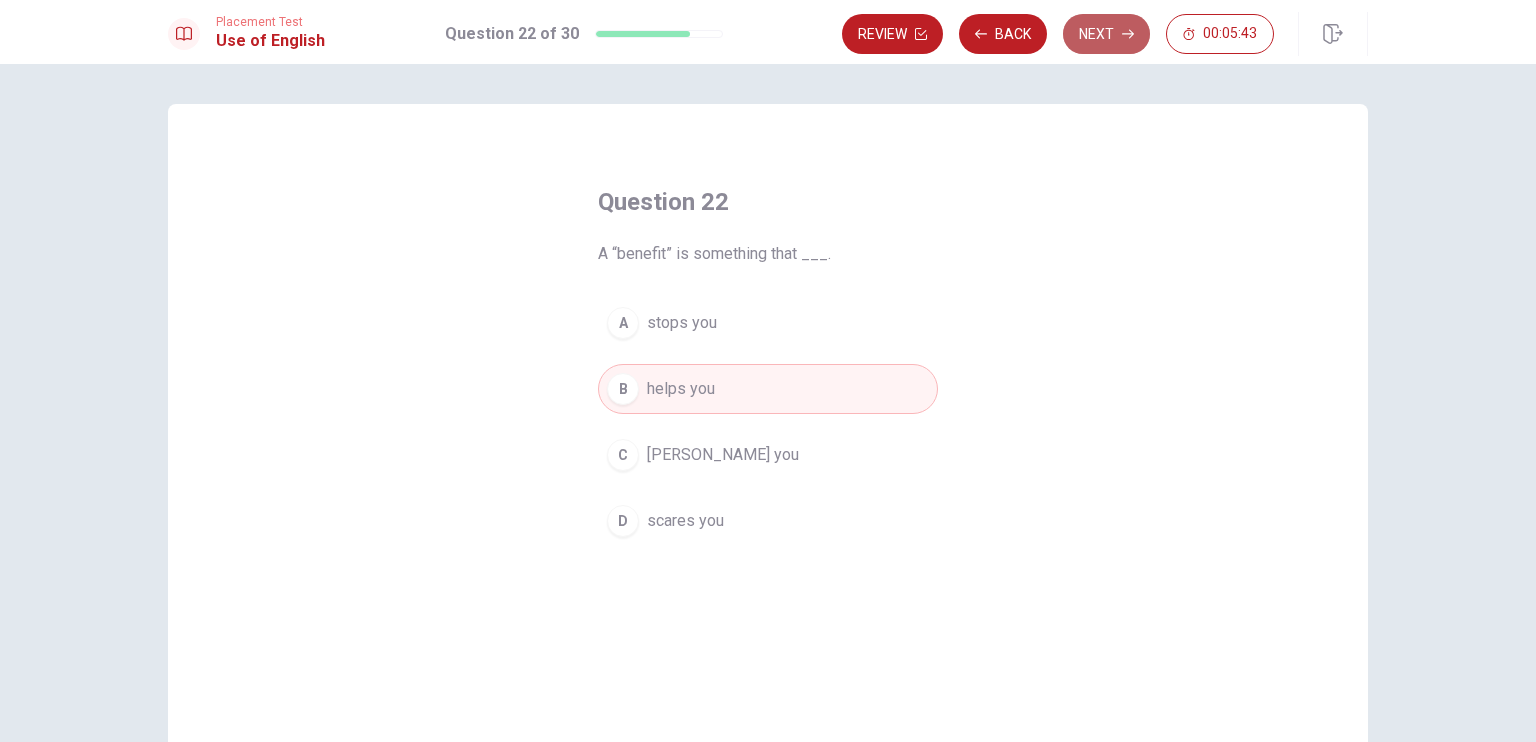 click on "Next" at bounding box center [1106, 34] 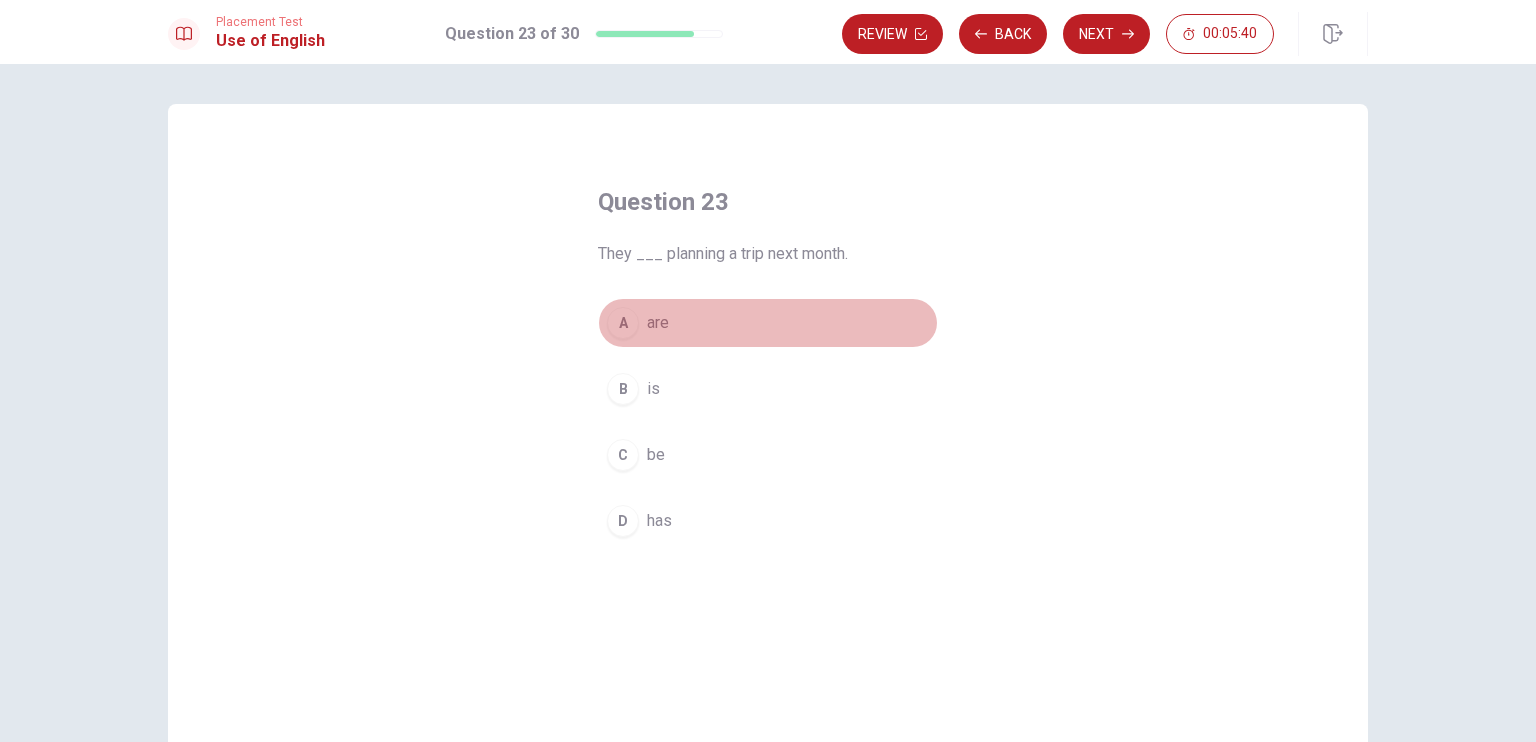 click on "A" at bounding box center (623, 323) 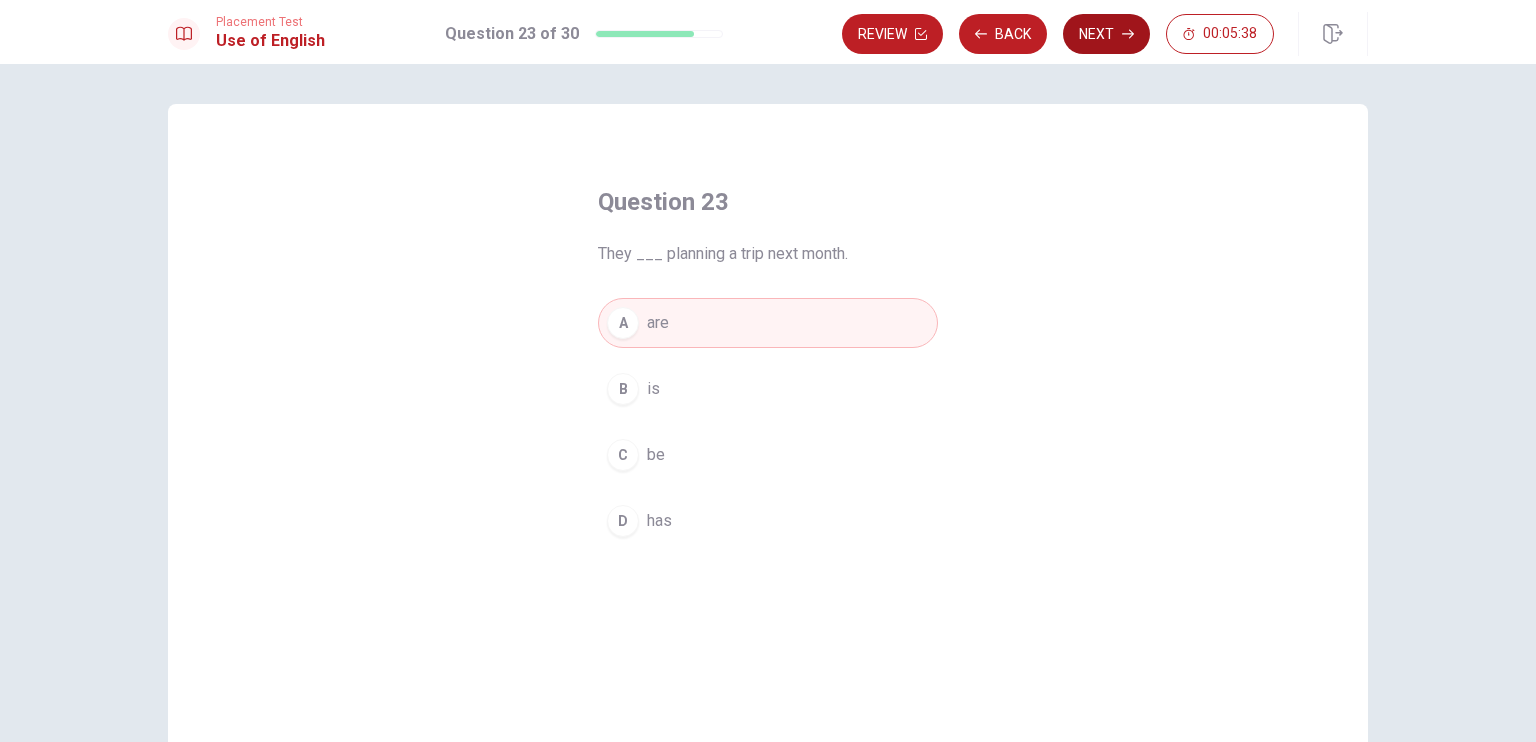click on "Next" at bounding box center (1106, 34) 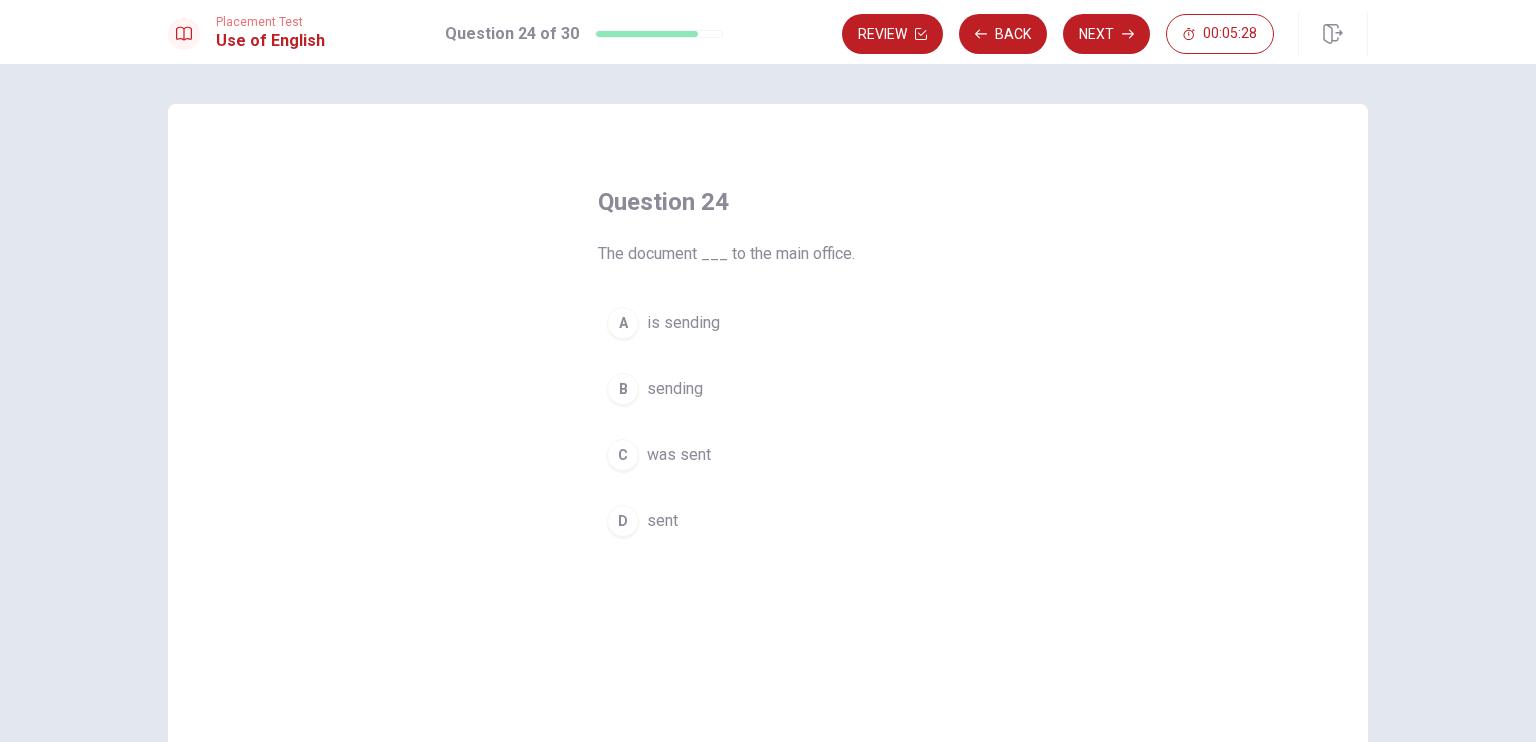 click on "C" at bounding box center (623, 455) 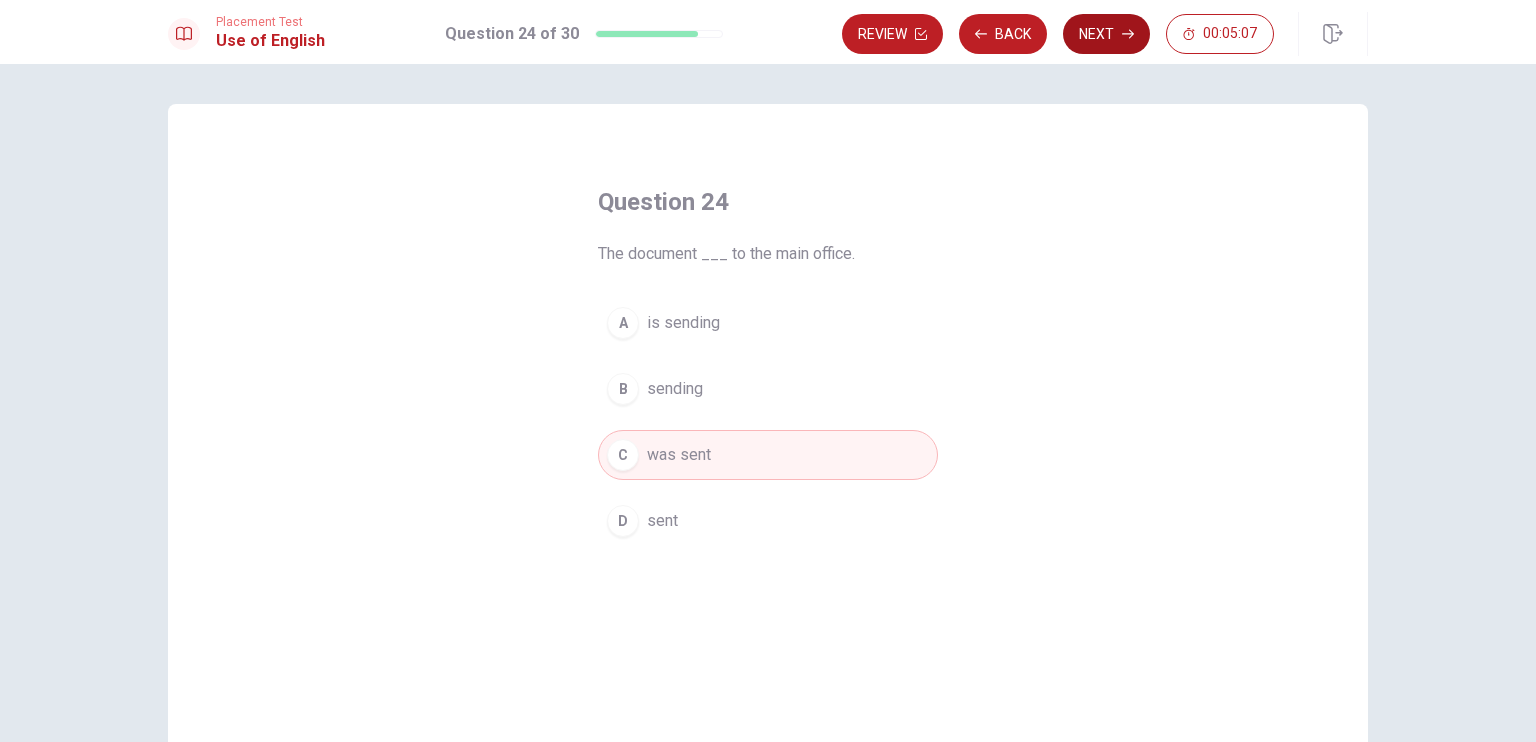 click on "Next" at bounding box center (1106, 34) 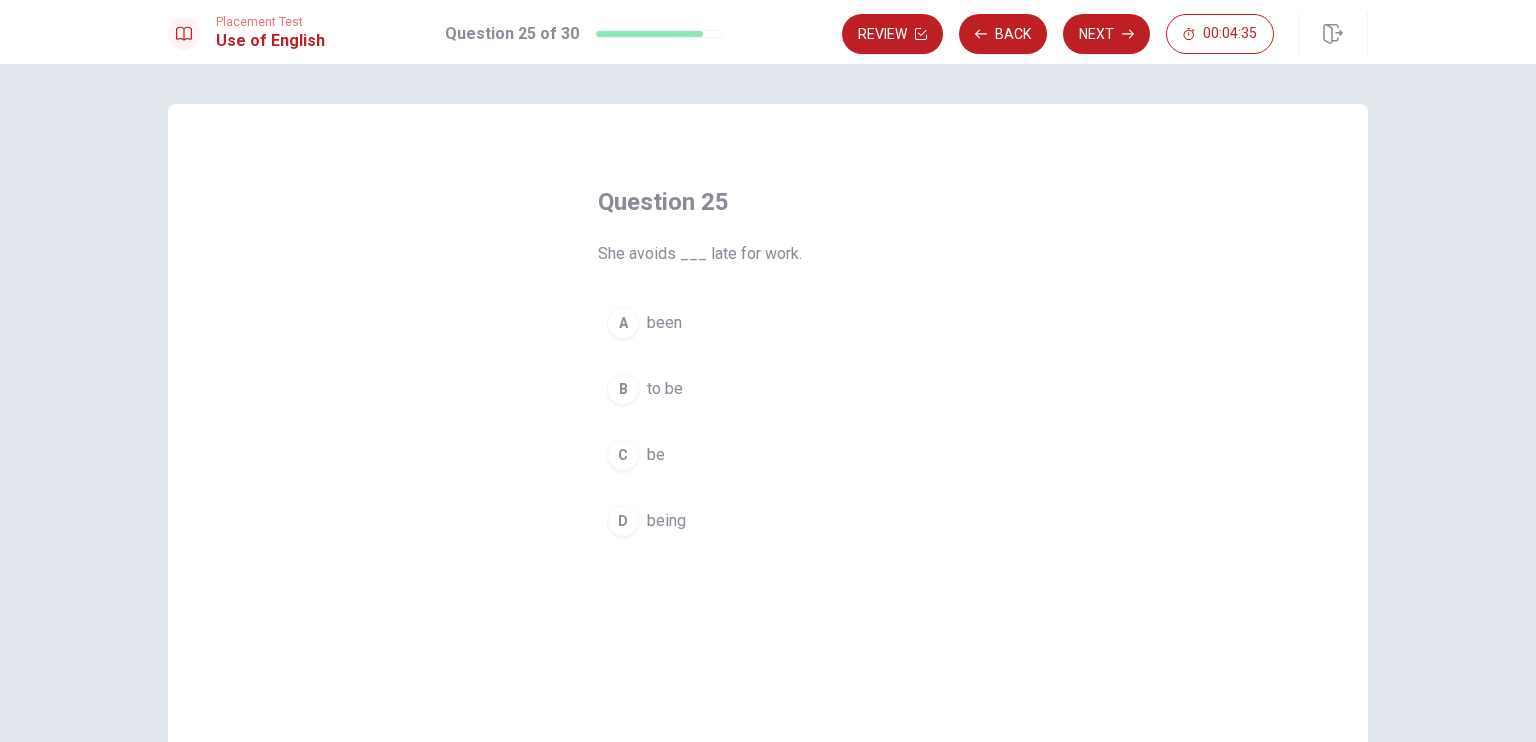 click on "being" at bounding box center [666, 521] 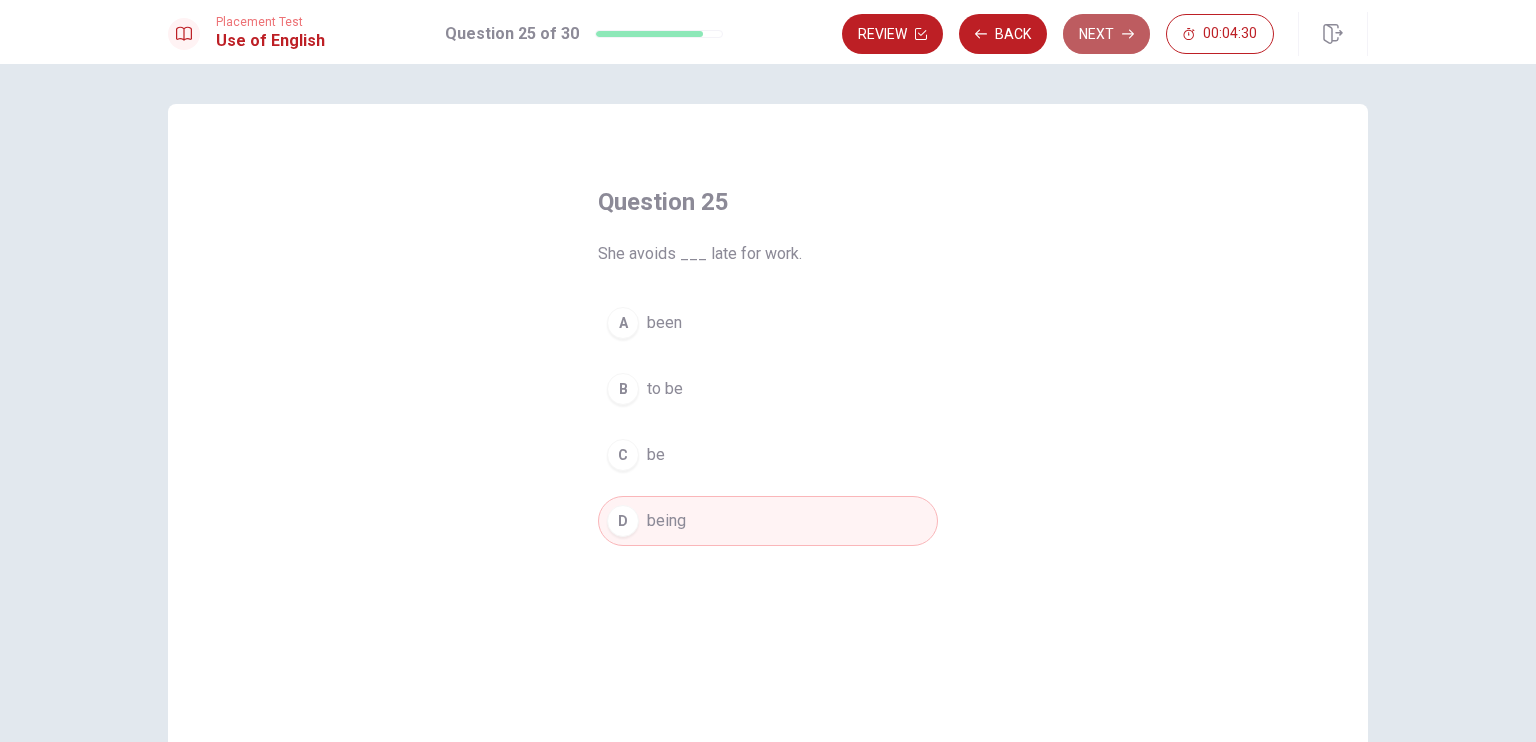 click on "Next" at bounding box center (1106, 34) 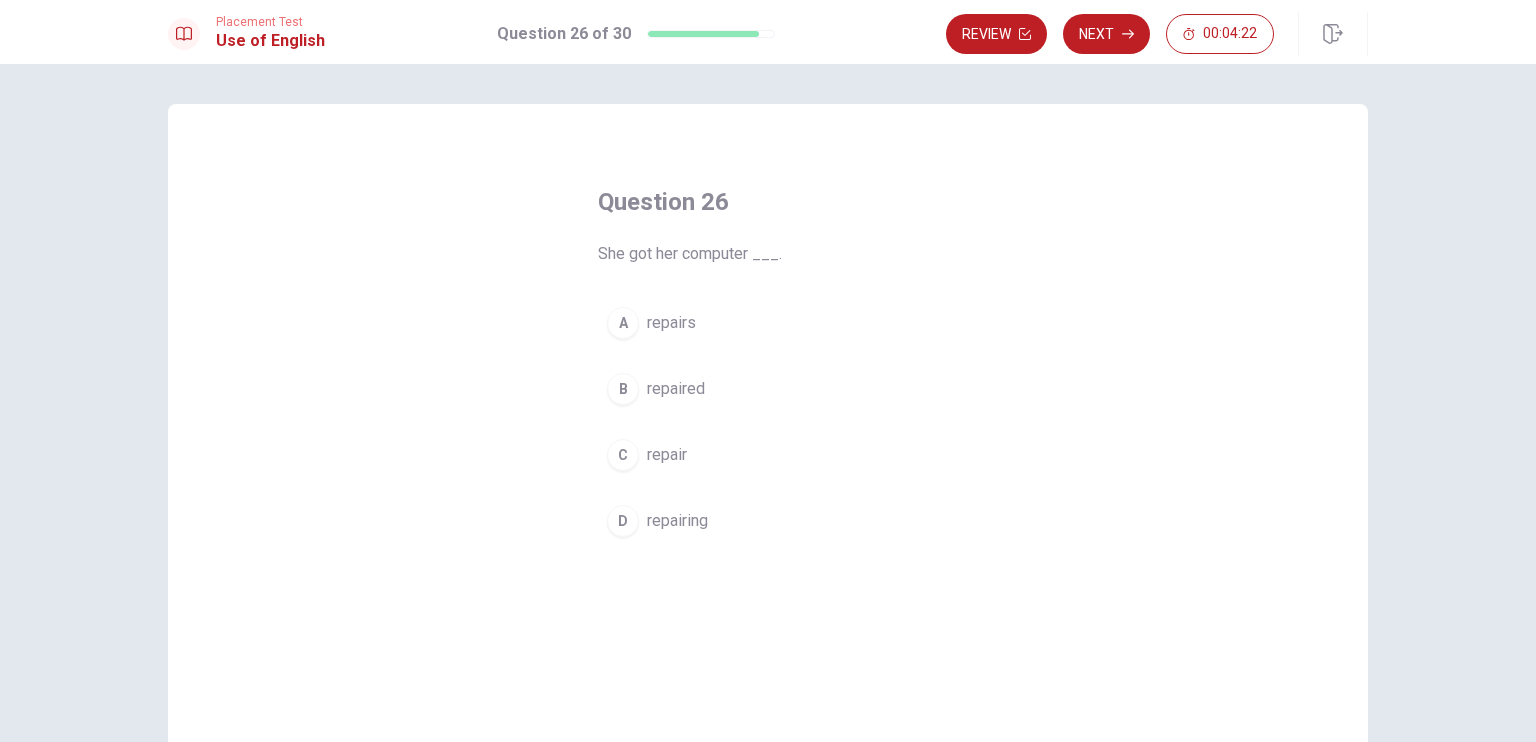 click on "B" at bounding box center [623, 389] 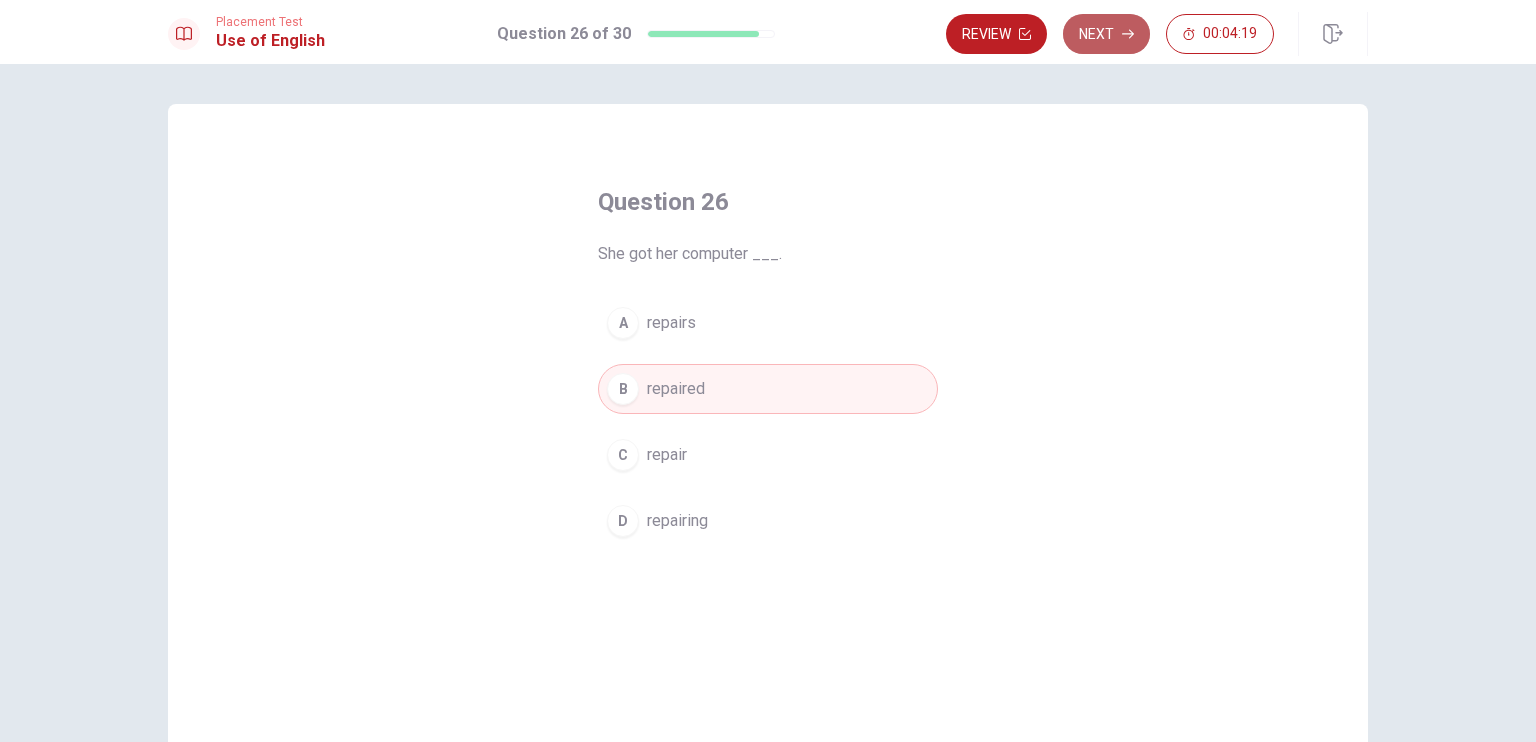 click on "Next" at bounding box center (1106, 34) 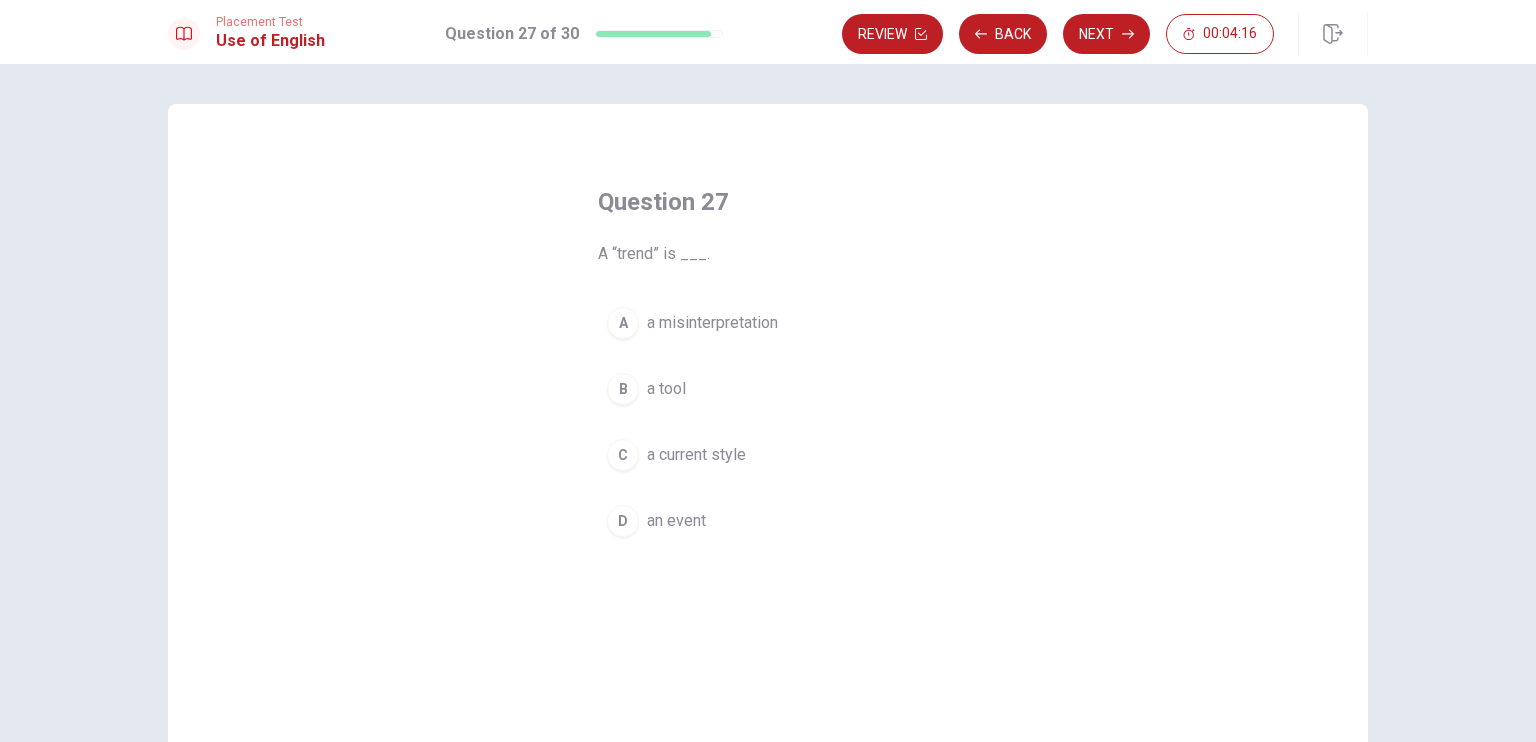 click on "a current style" at bounding box center [696, 455] 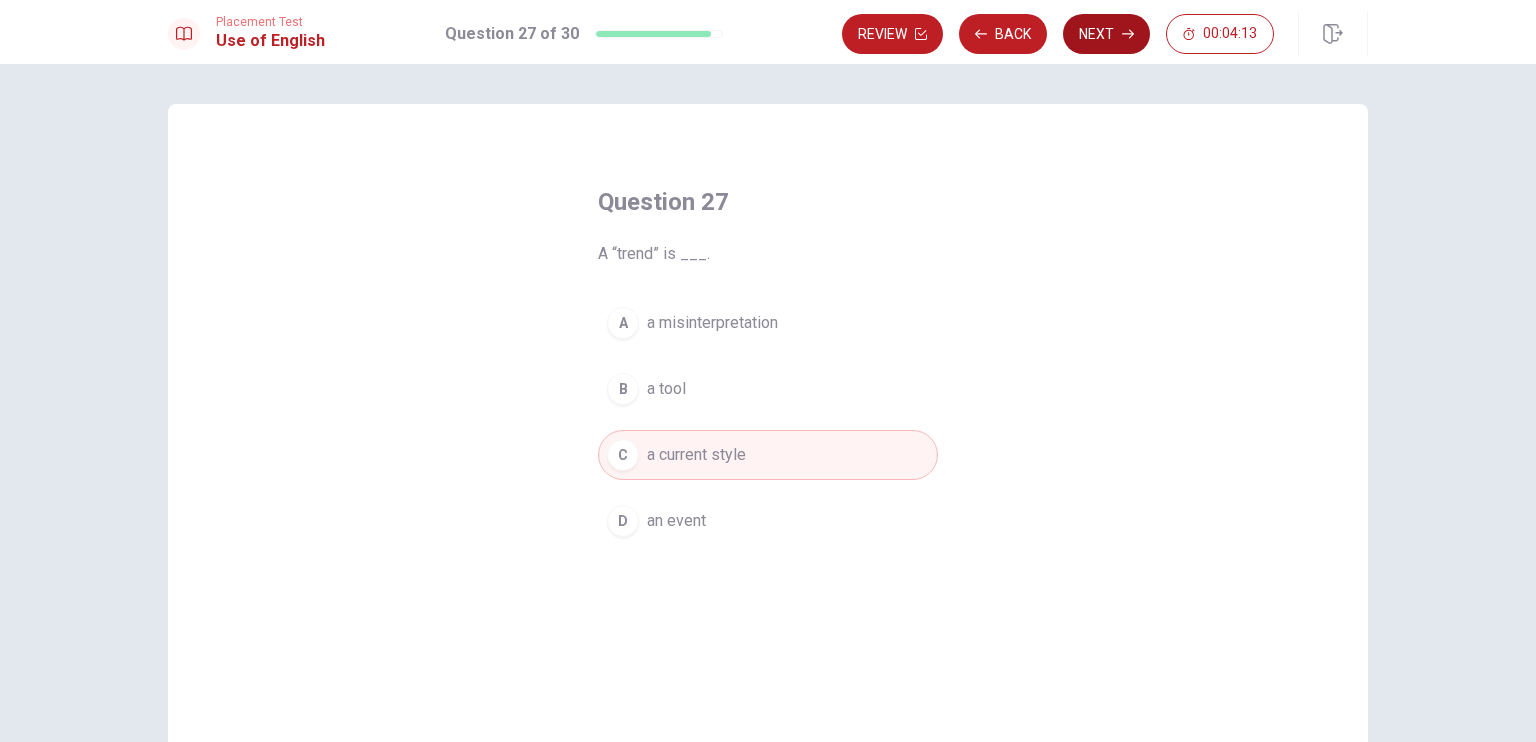 click on "Next" at bounding box center [1106, 34] 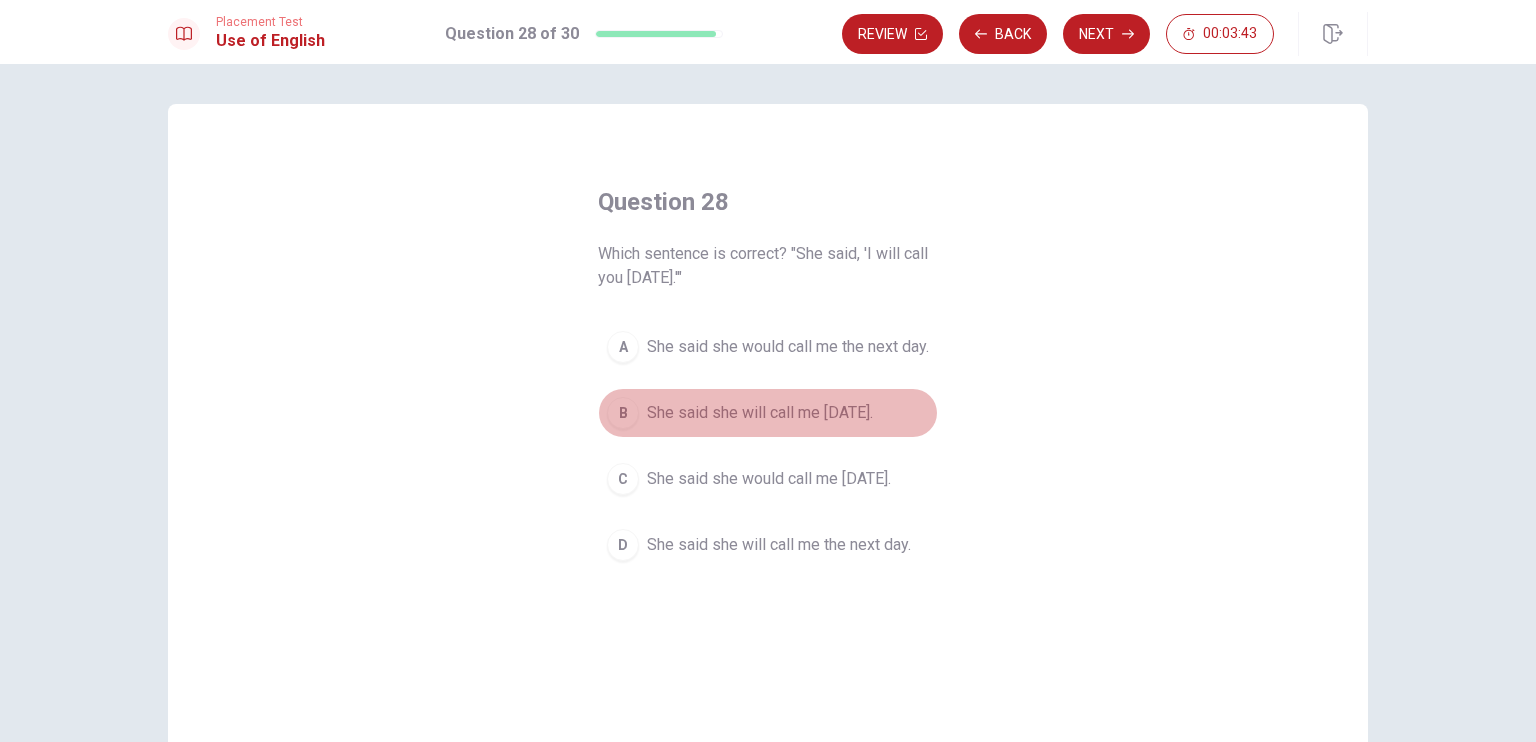 click on "She said she will call me [DATE]." at bounding box center (760, 413) 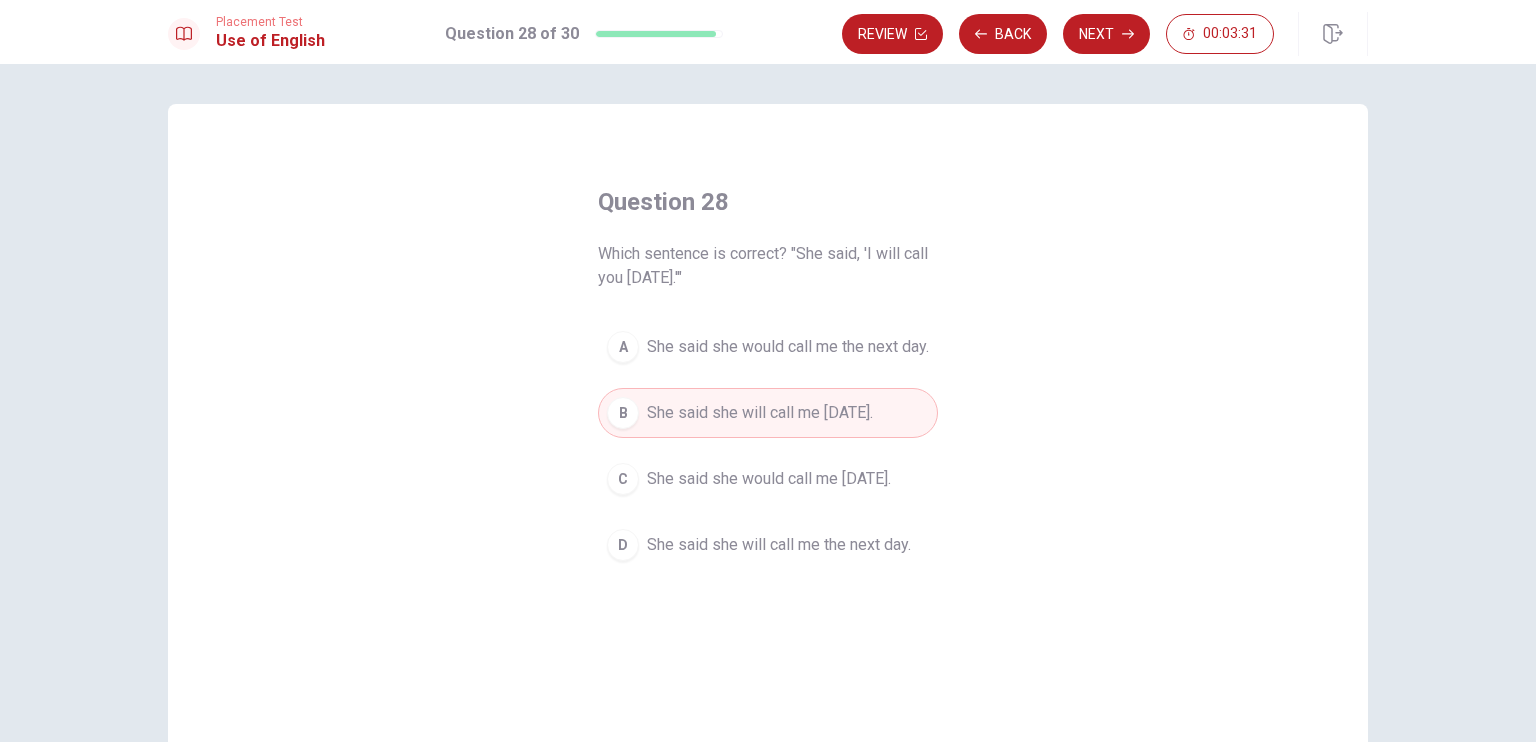click on "She said she would call me [DATE]." at bounding box center (769, 479) 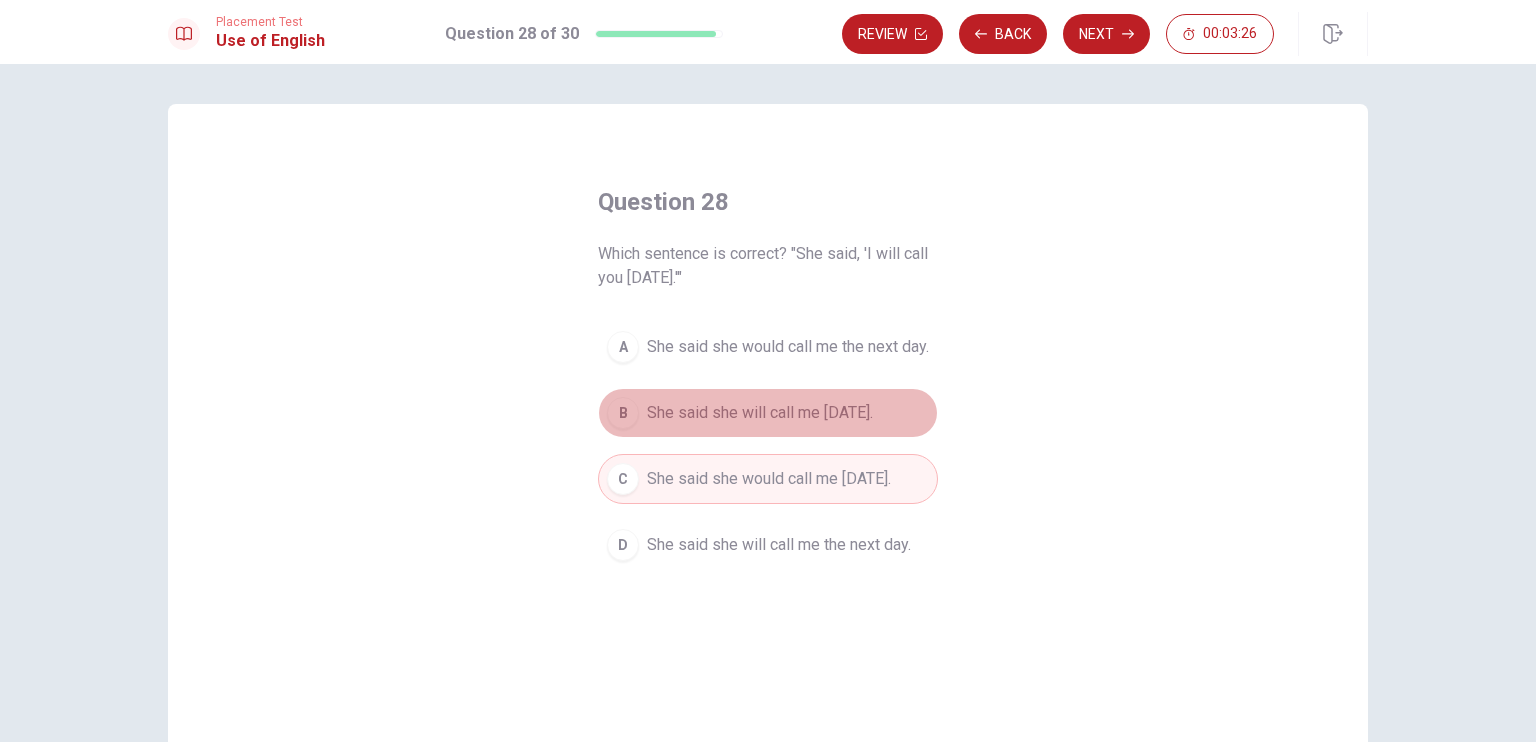 click on "She said she will call me [DATE]." at bounding box center [760, 413] 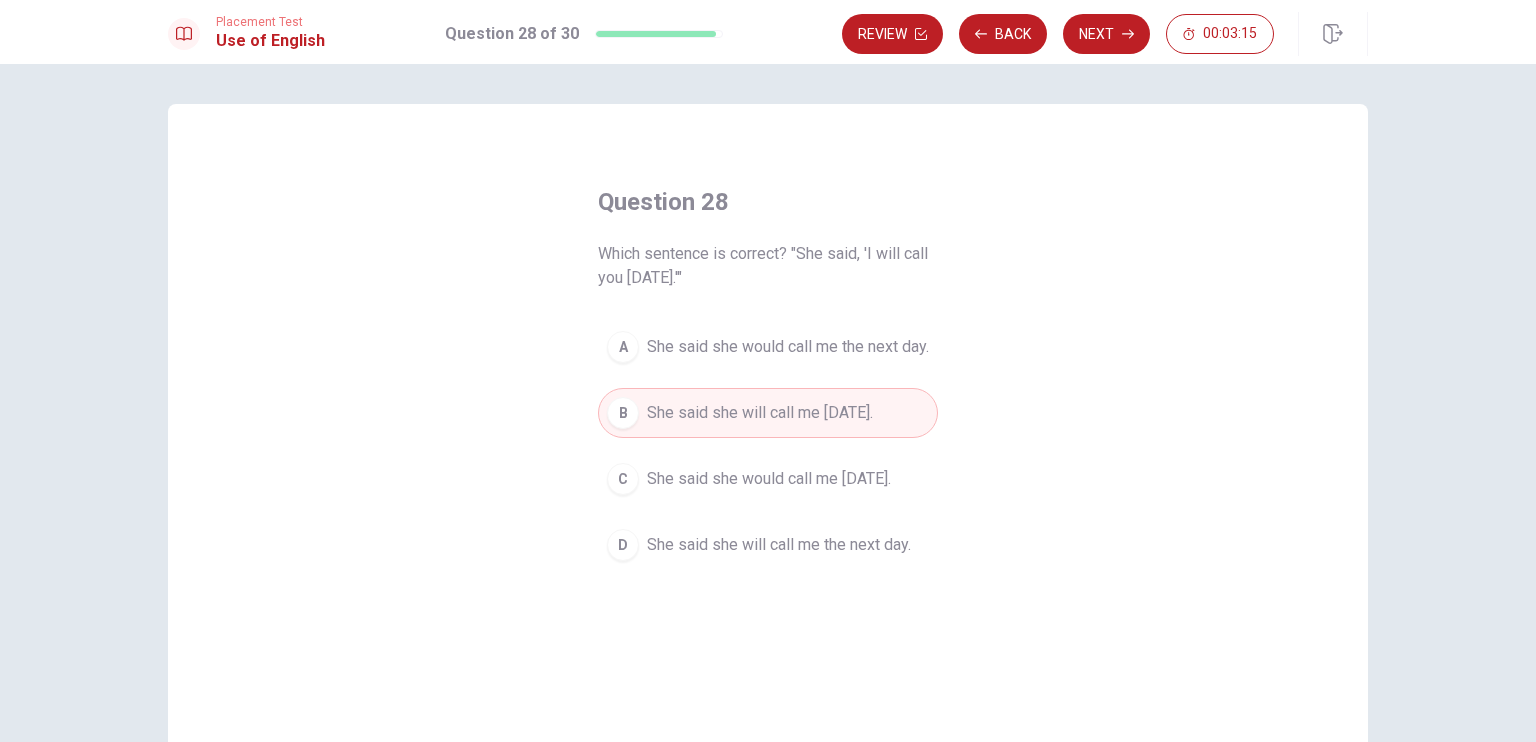 click on "She said she would call me [DATE]." at bounding box center (769, 479) 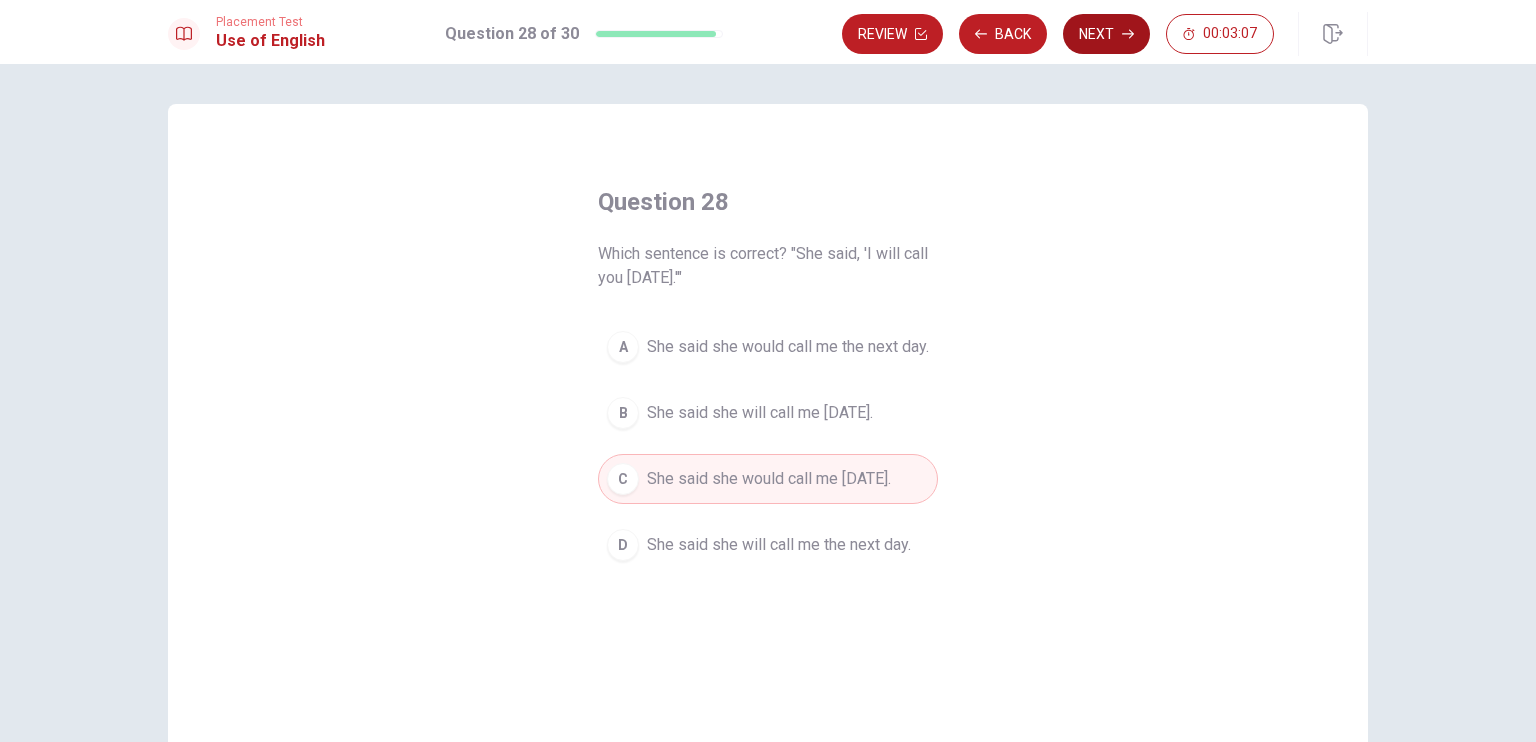 click on "Next" at bounding box center [1106, 34] 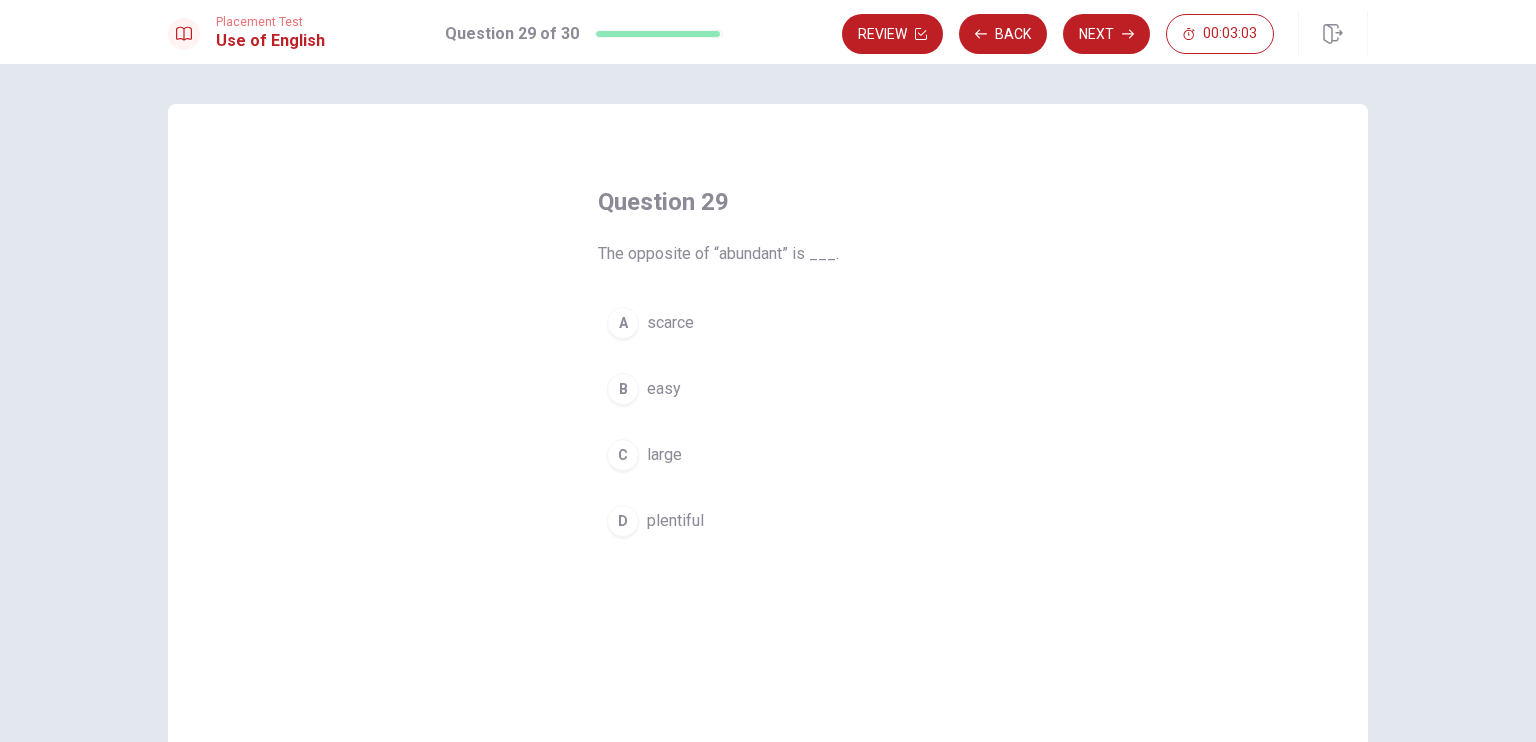 click on "plentiful" at bounding box center (675, 521) 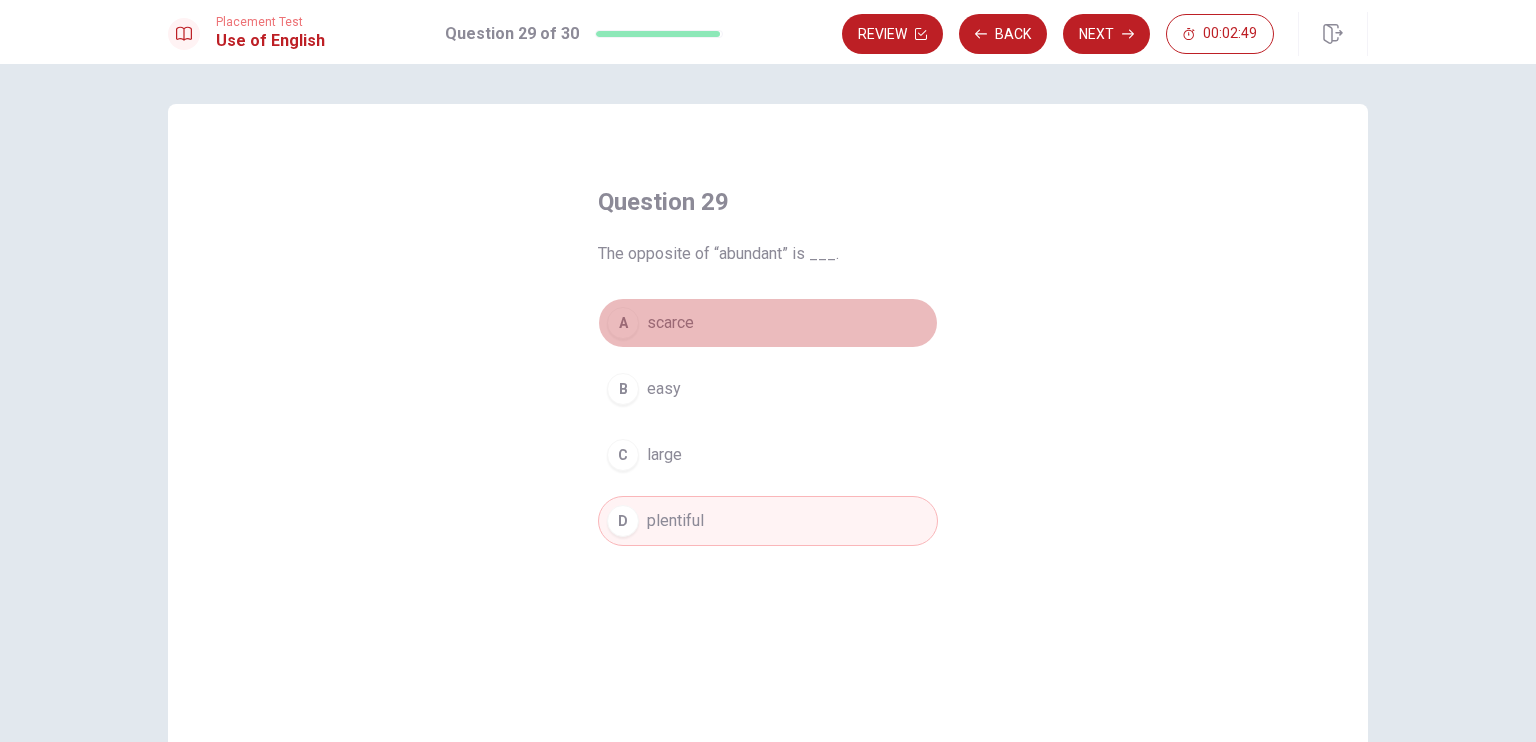click on "scarce" at bounding box center [670, 323] 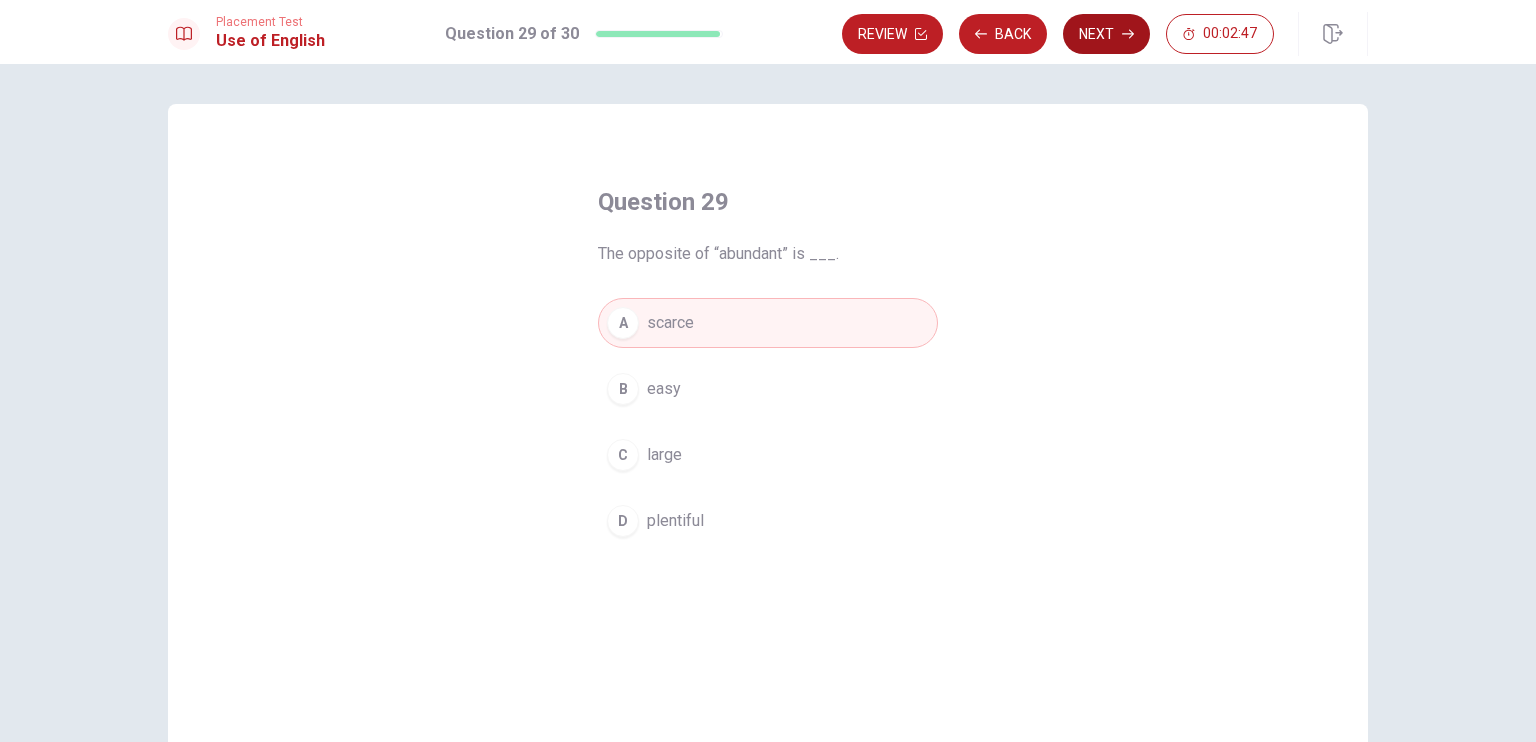 click on "Next" at bounding box center (1106, 34) 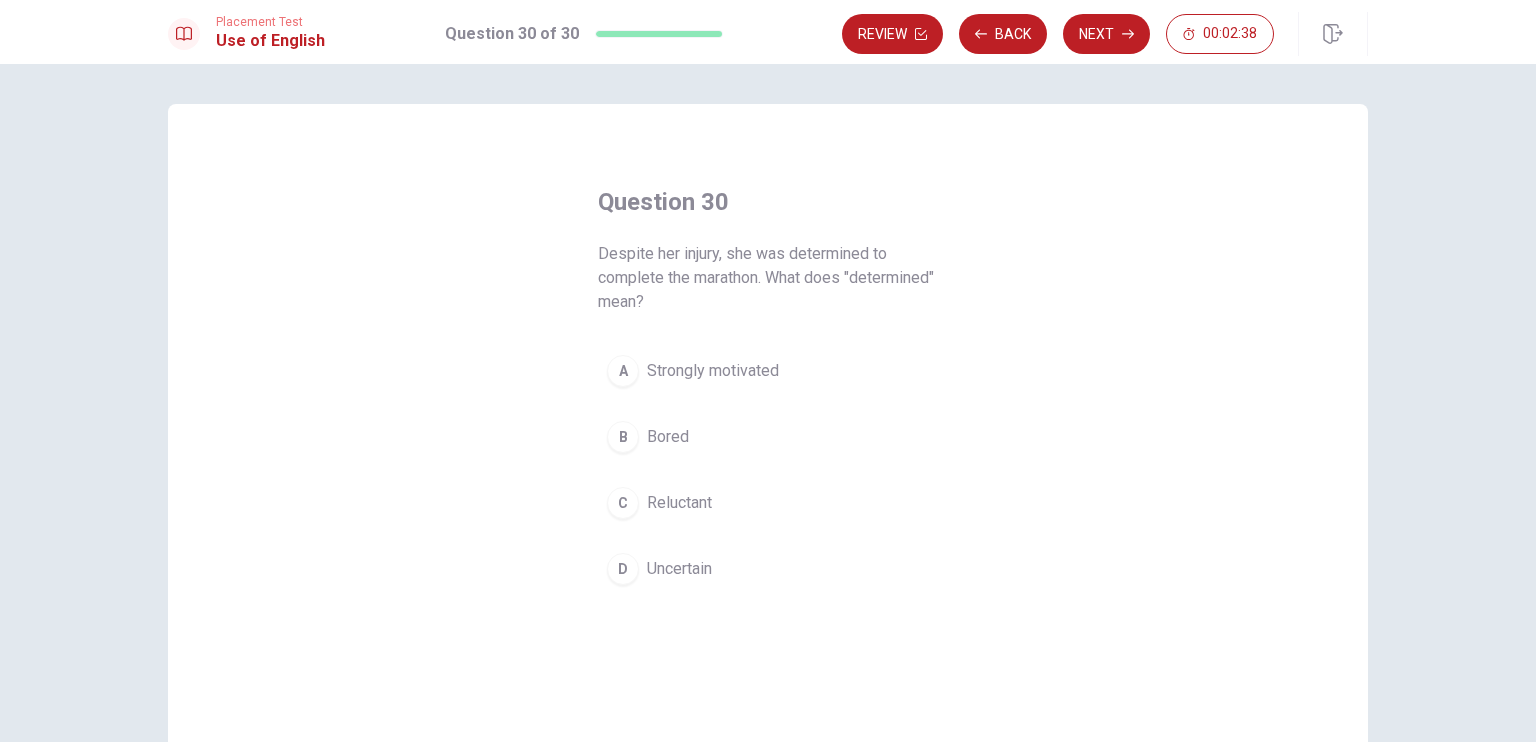 click on "Strongly motivated" at bounding box center [713, 371] 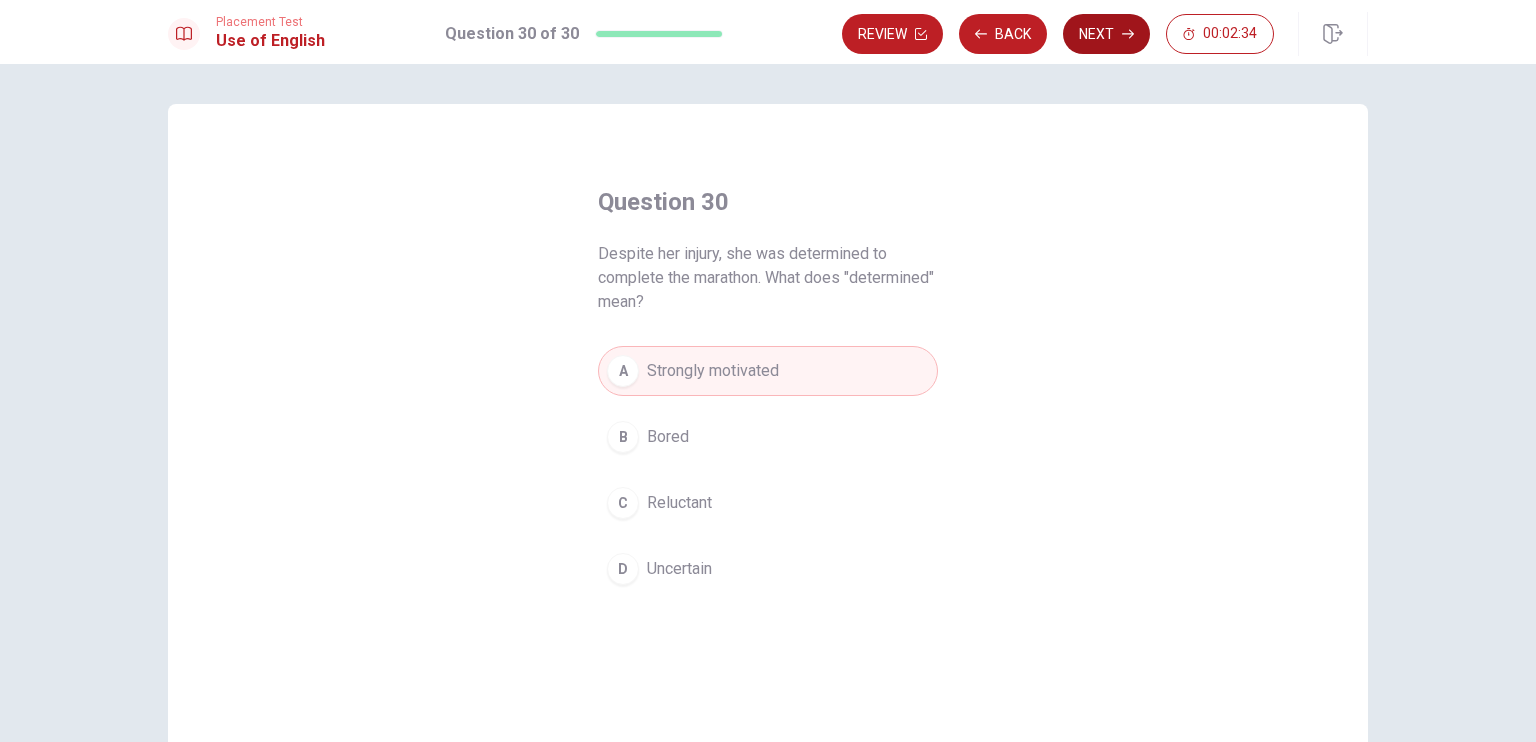 click on "Next" at bounding box center [1106, 34] 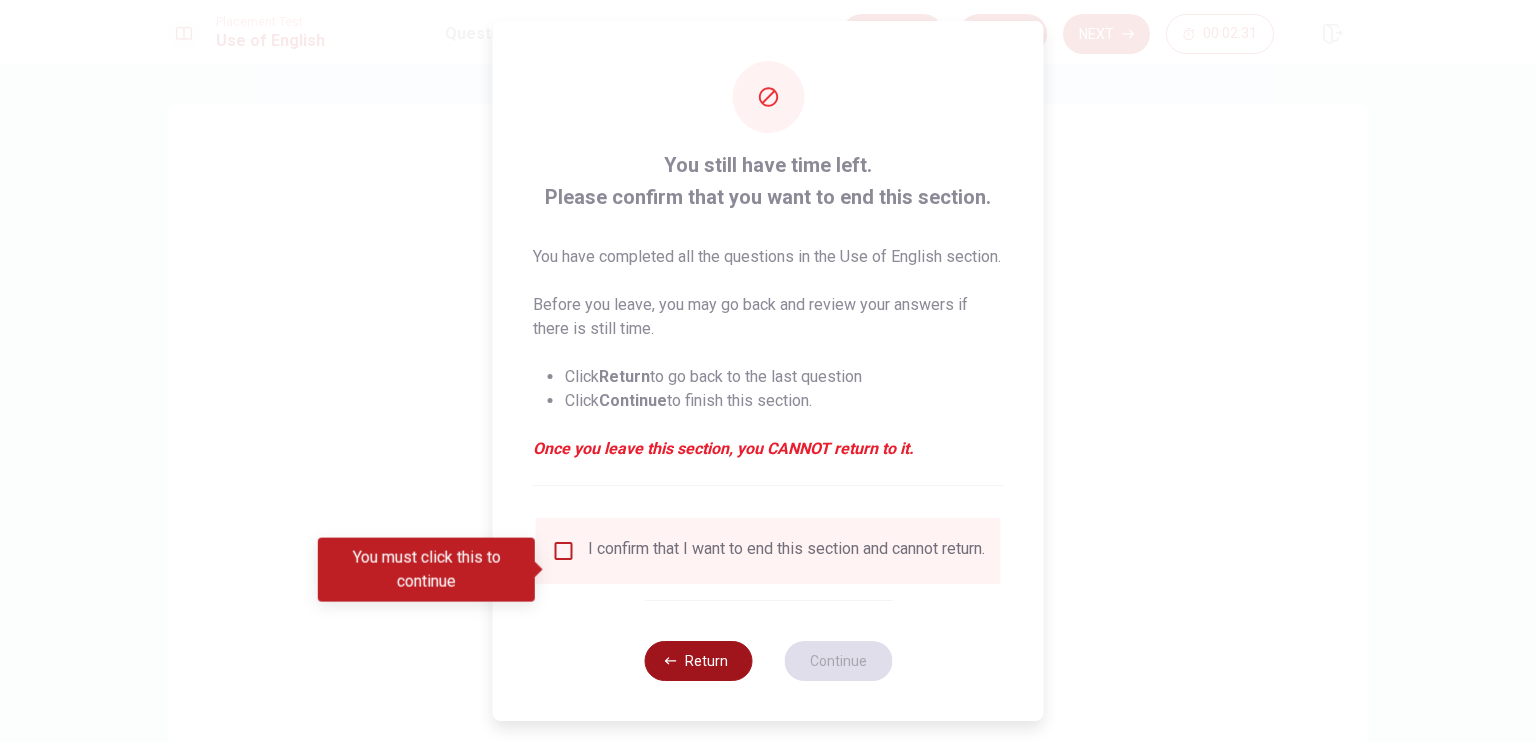 click on "Return" at bounding box center [698, 661] 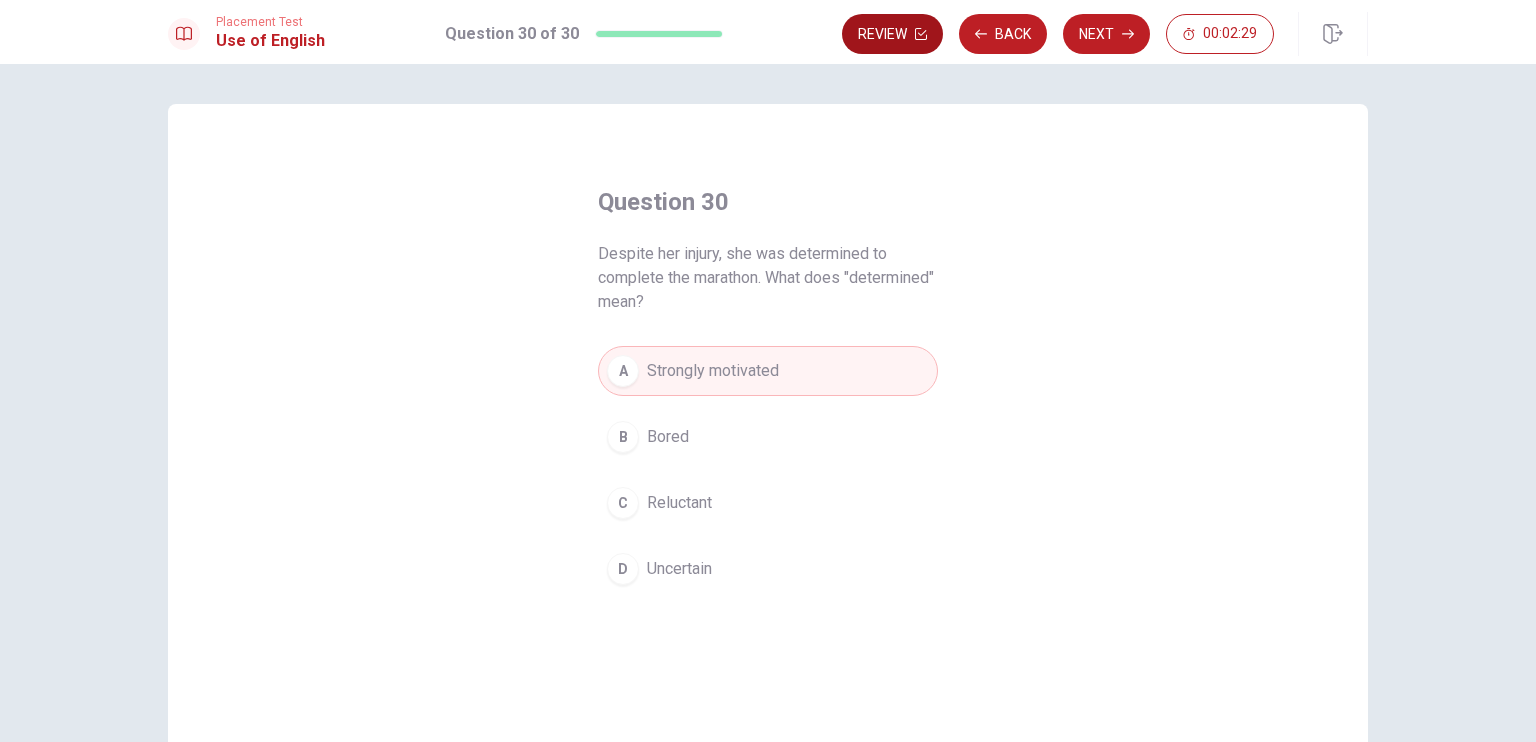 click on "Review" at bounding box center (892, 34) 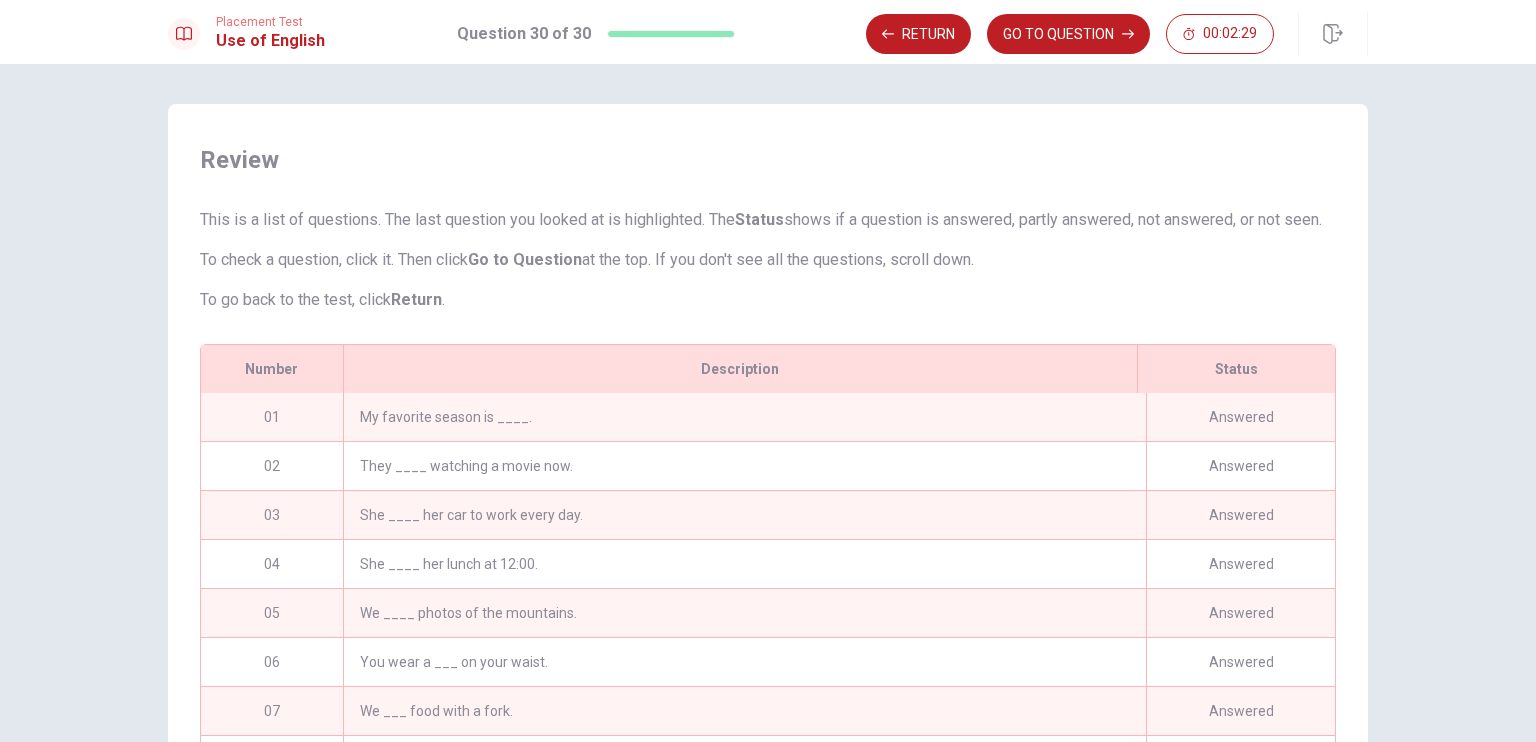 scroll, scrollTop: 180, scrollLeft: 0, axis: vertical 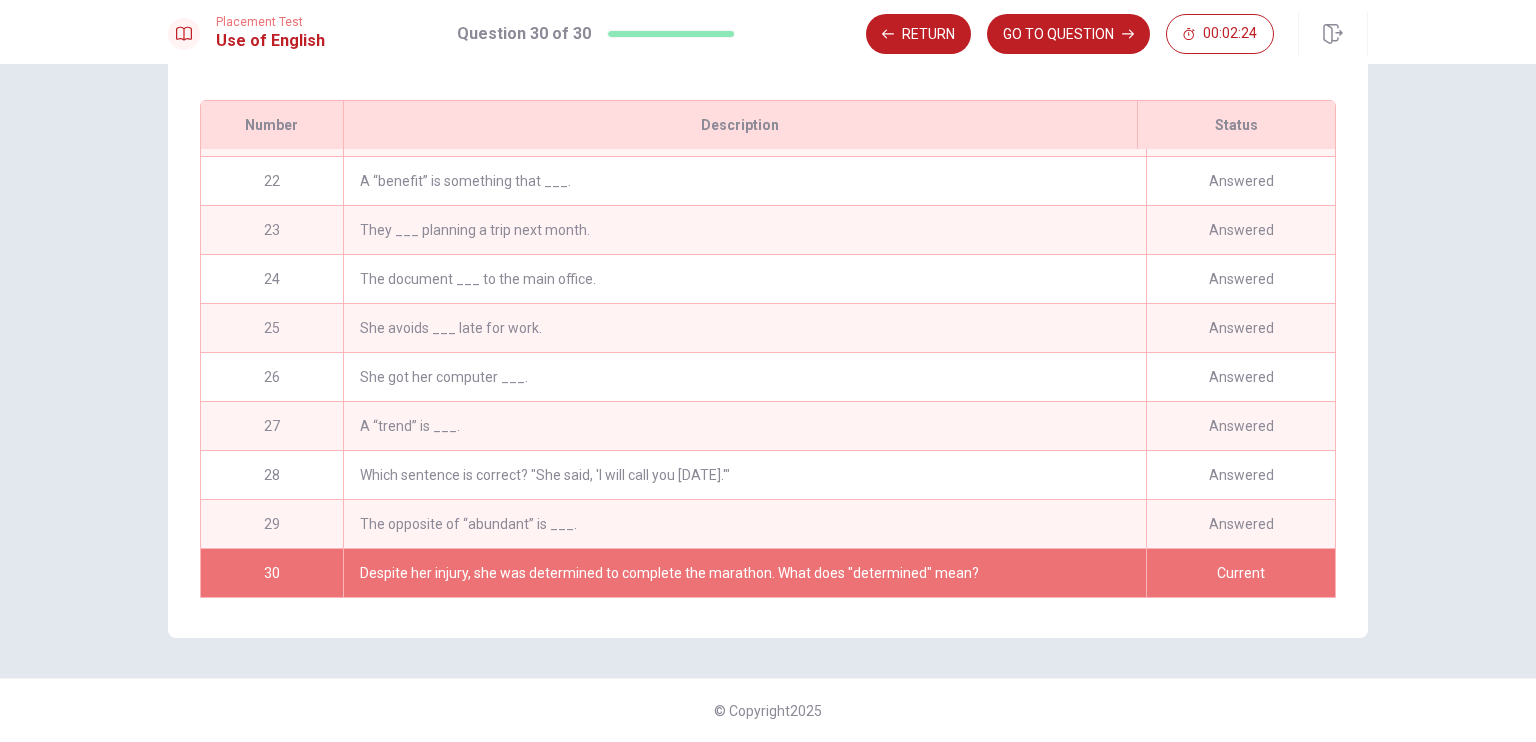 click on "Despite her injury, she was determined to complete the marathon. What does "determined" mean?" at bounding box center (744, 573) 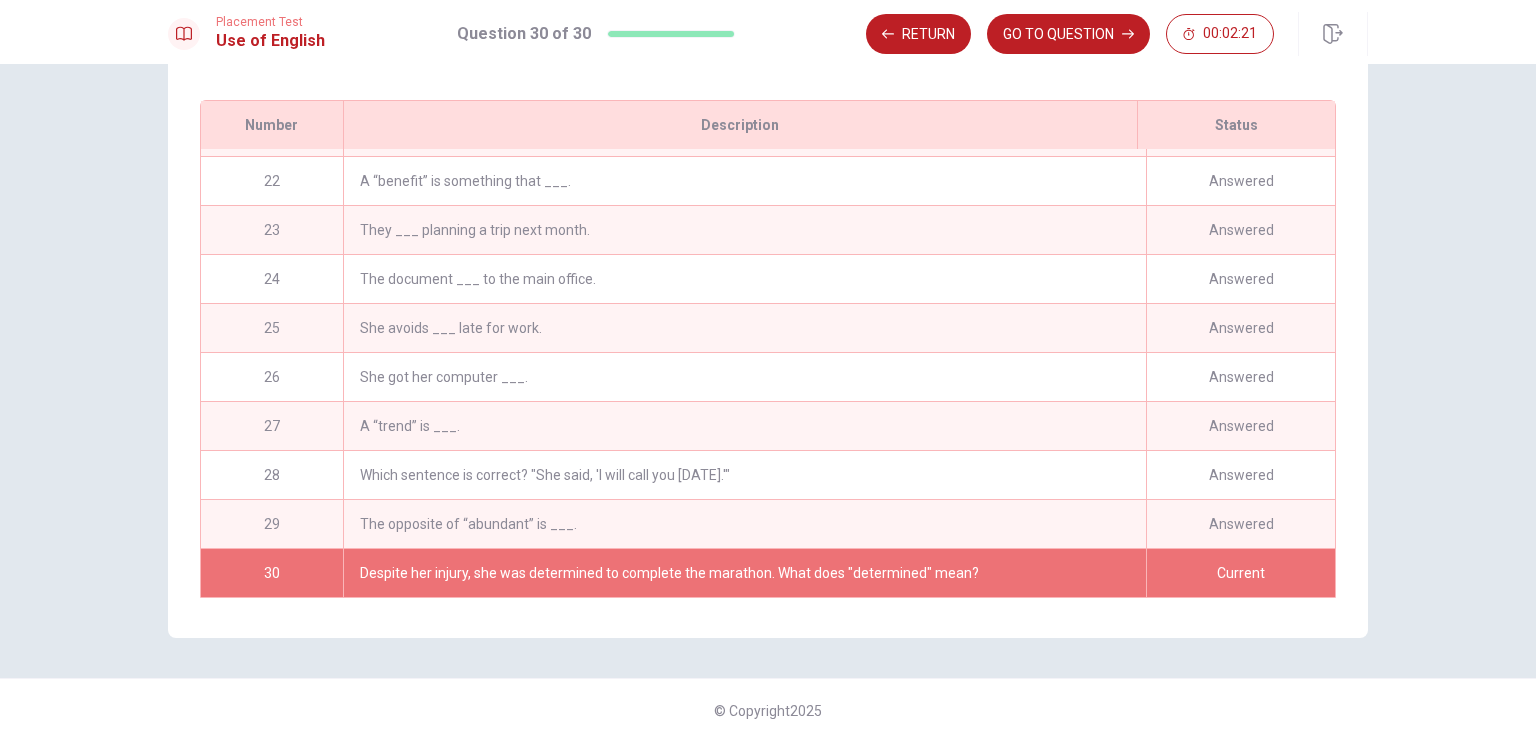 click on "29" at bounding box center [272, 524] 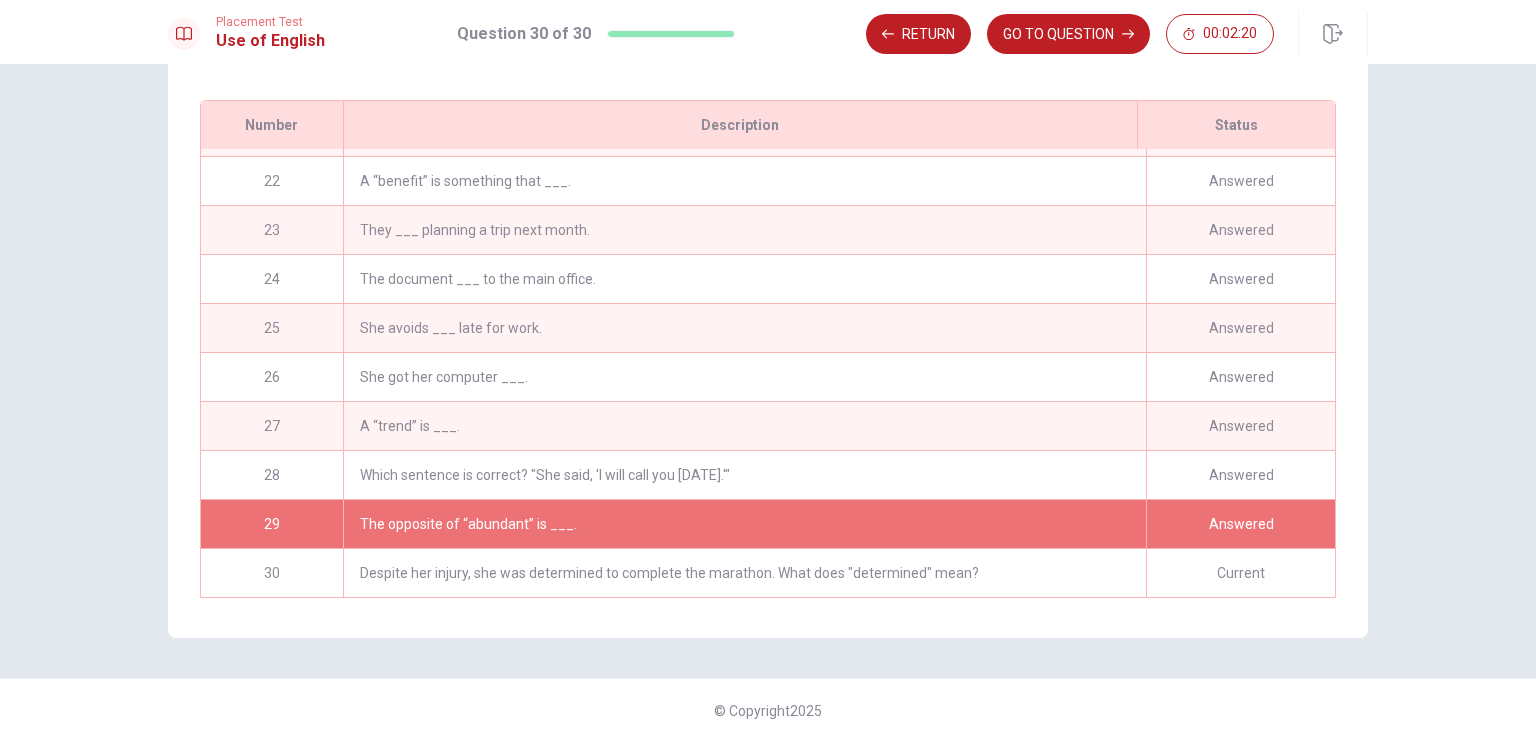 click on "Despite her injury, she was determined to complete the marathon. What does "determined" mean?" at bounding box center (744, 573) 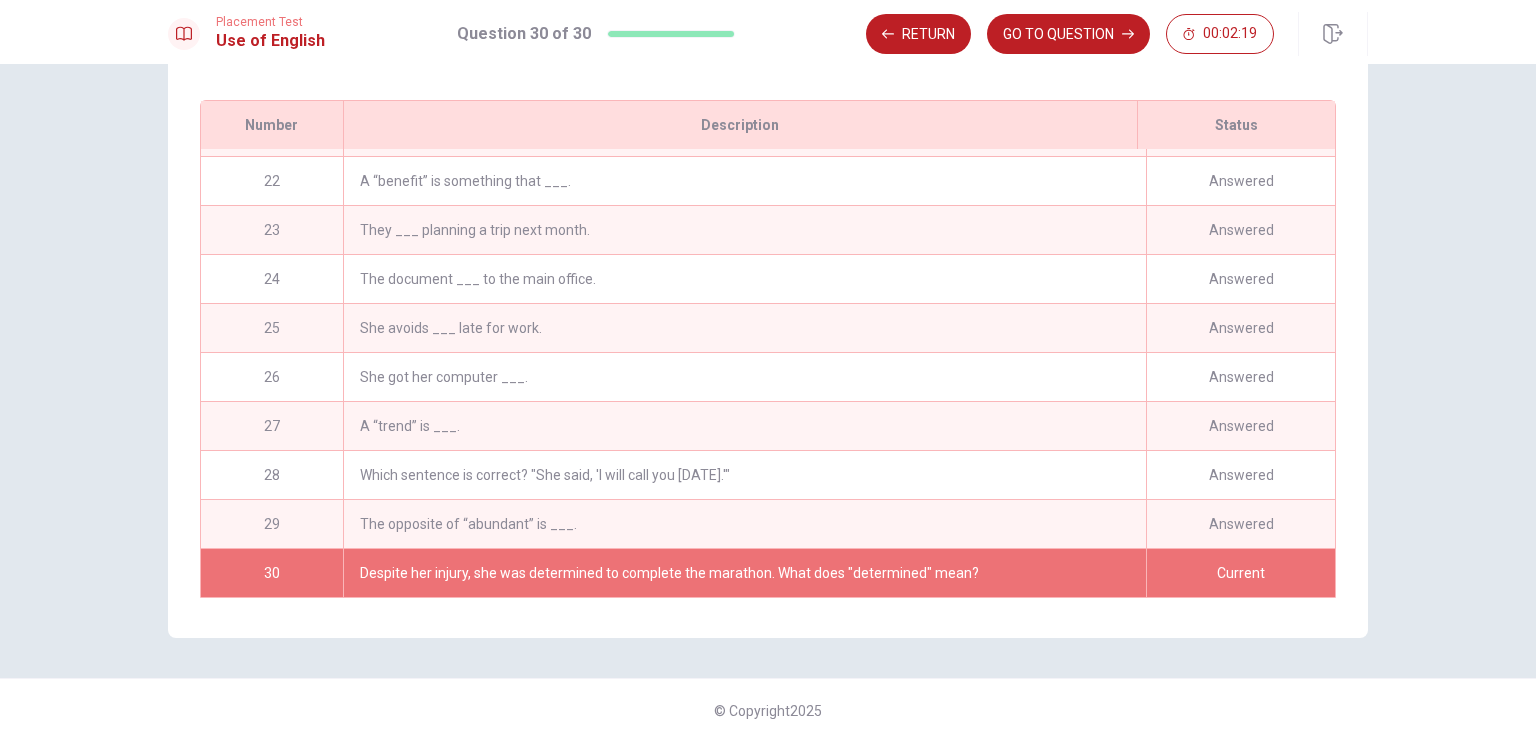 click on "Despite her injury, she was determined to complete the marathon. What does "determined" mean?" at bounding box center [744, 573] 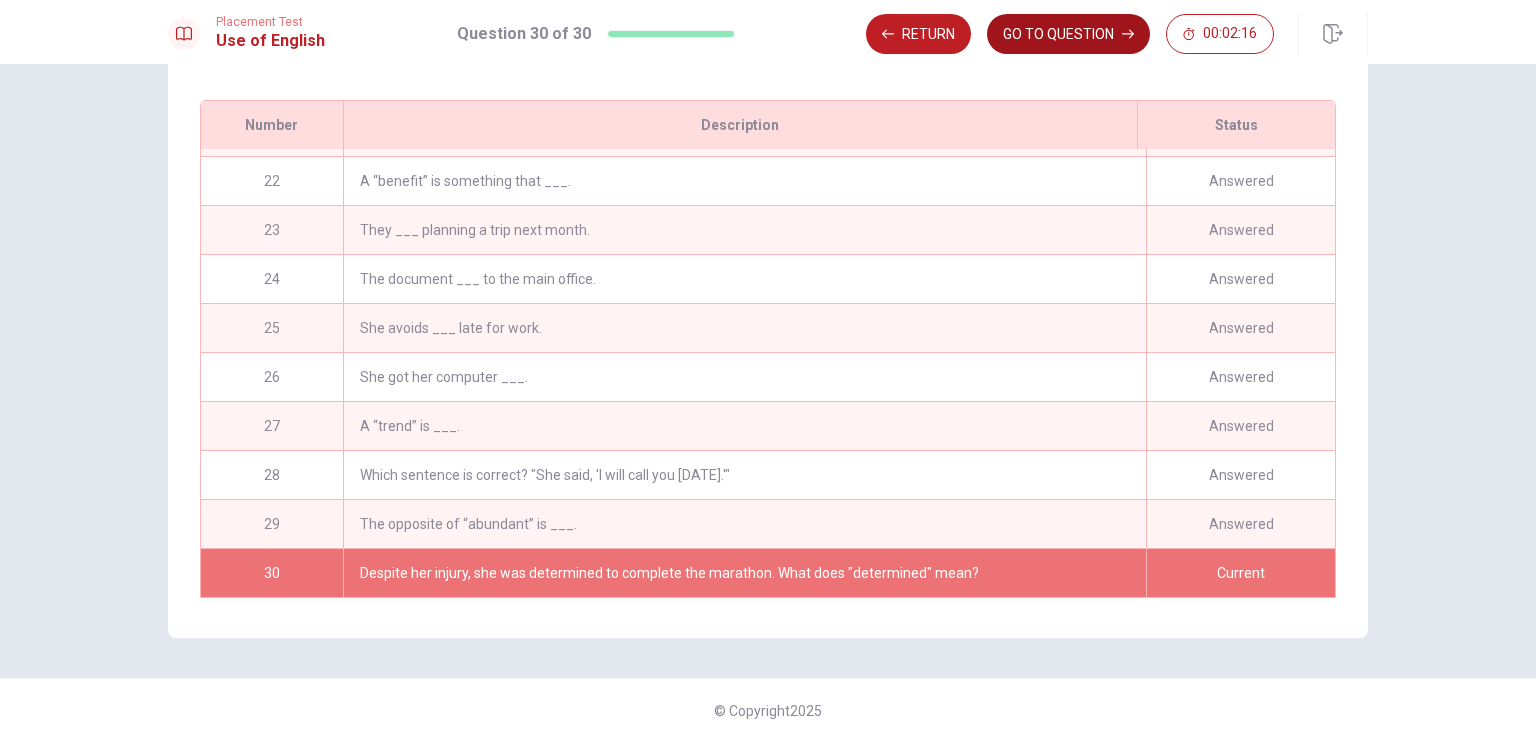 click on "GO TO QUESTION" at bounding box center [1068, 34] 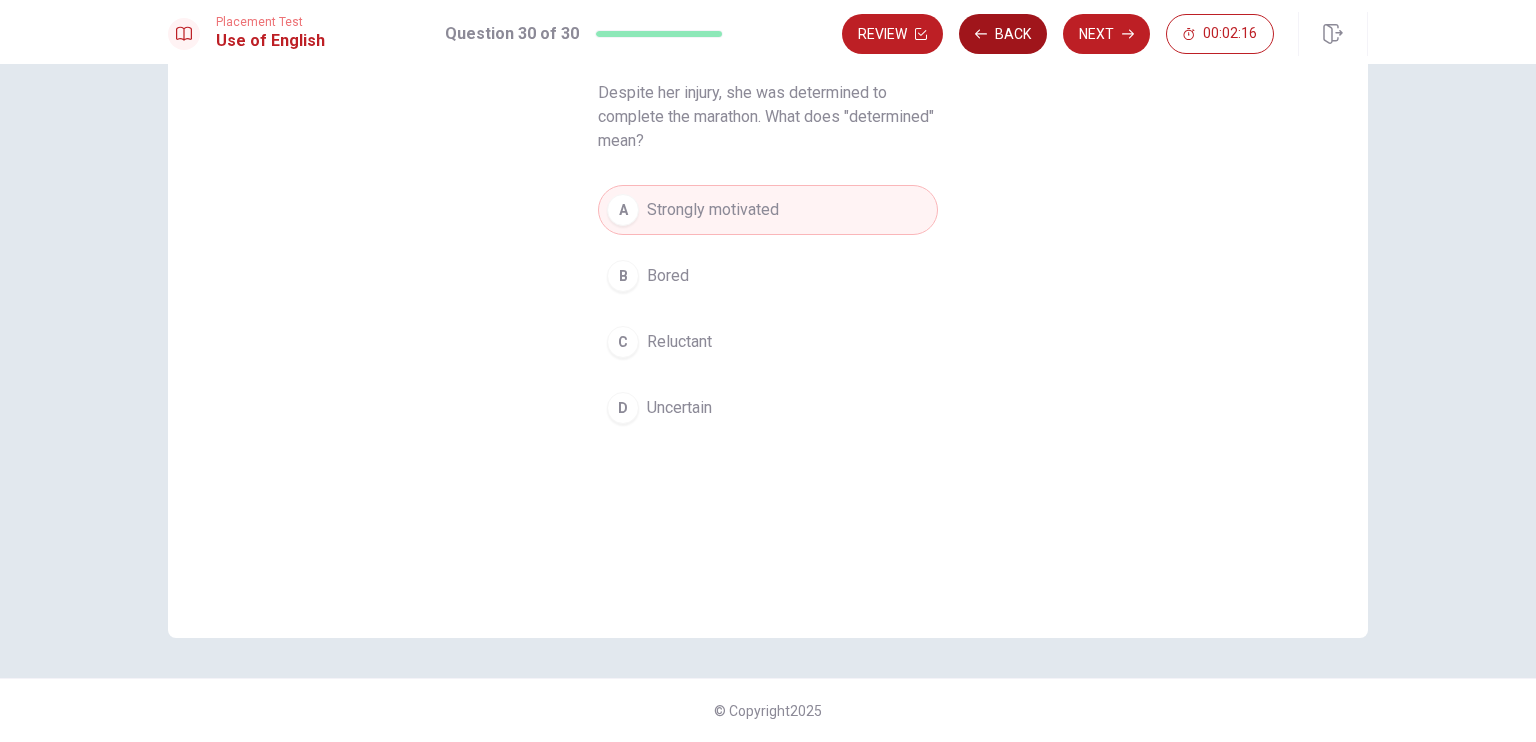scroll, scrollTop: 161, scrollLeft: 0, axis: vertical 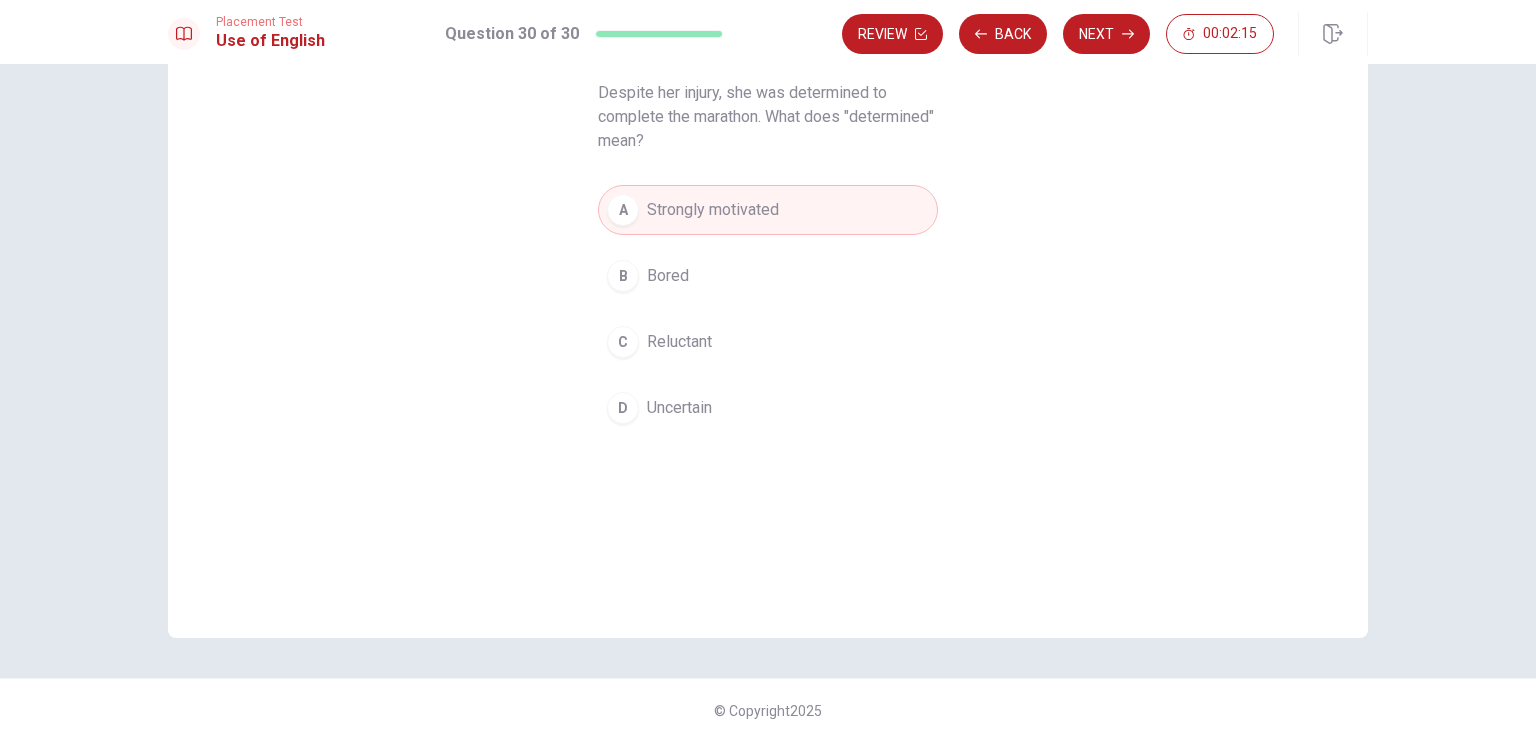 click on "Strongly motivated" at bounding box center (713, 210) 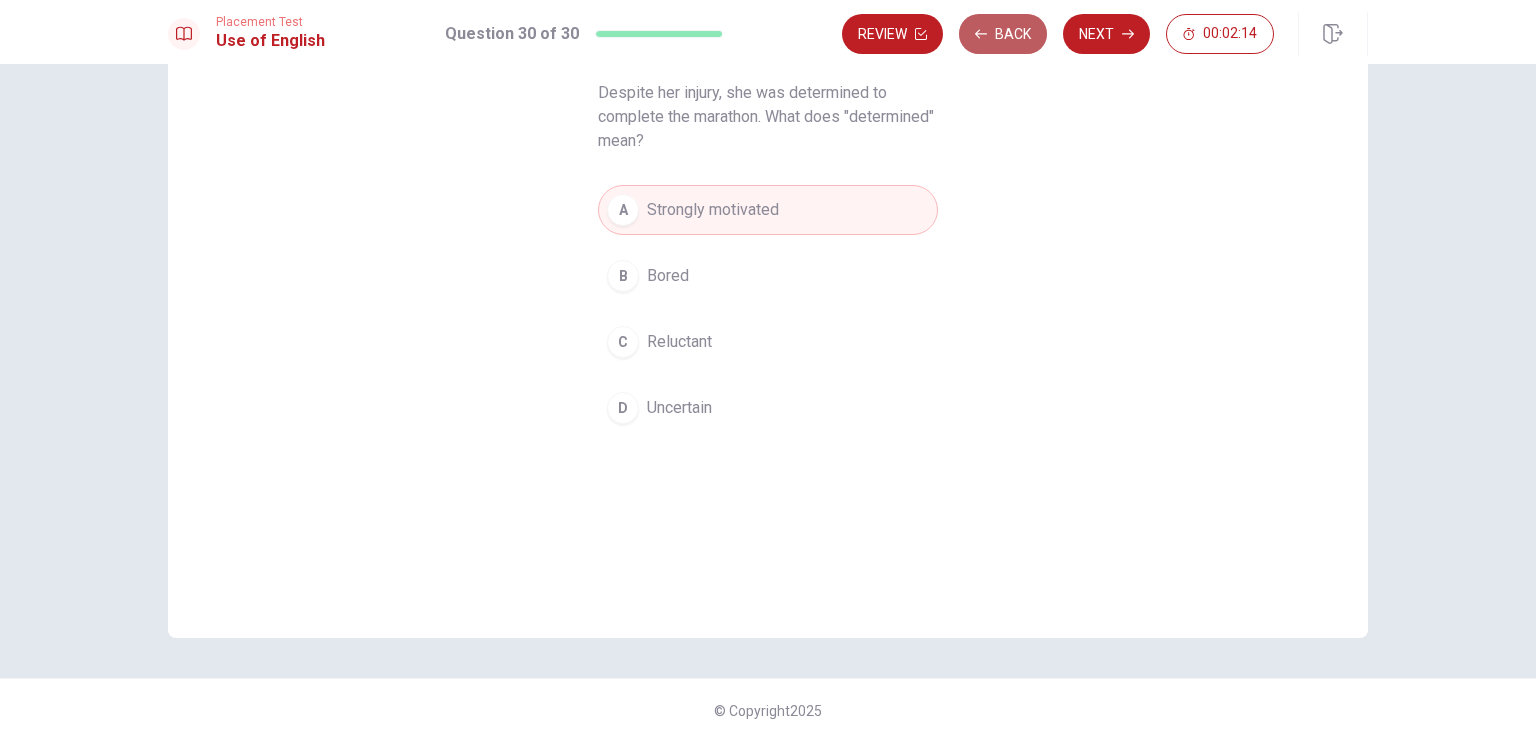 click 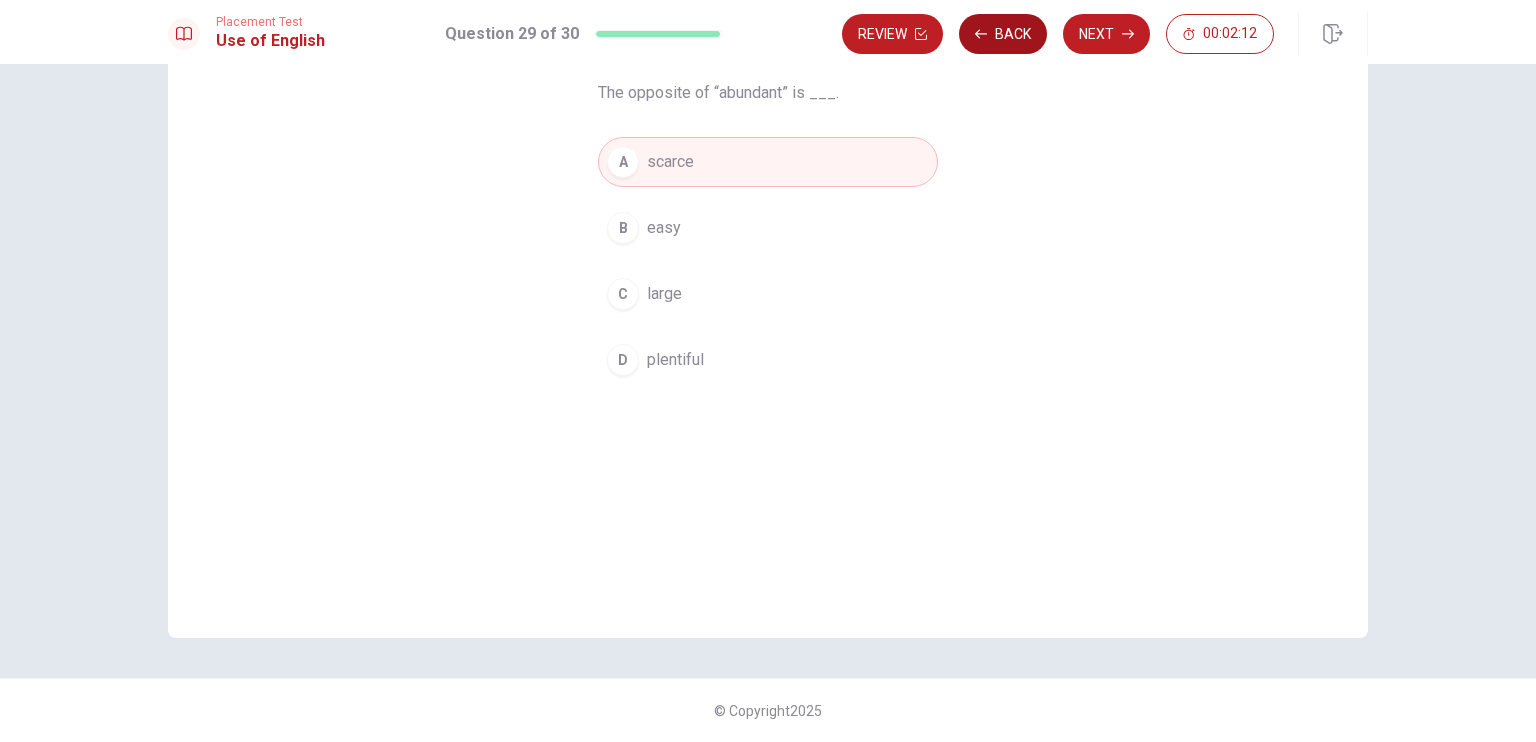 click 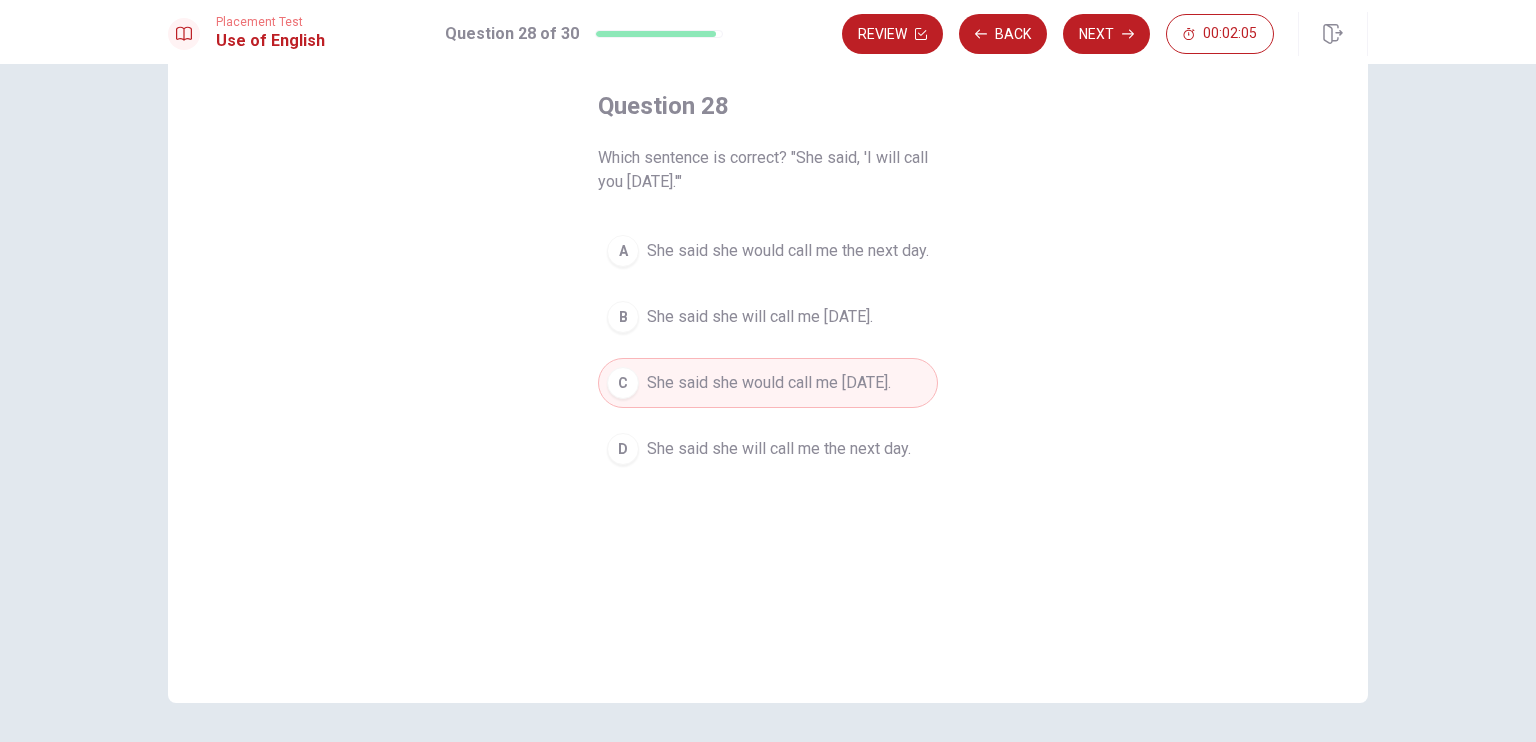 scroll, scrollTop: 61, scrollLeft: 0, axis: vertical 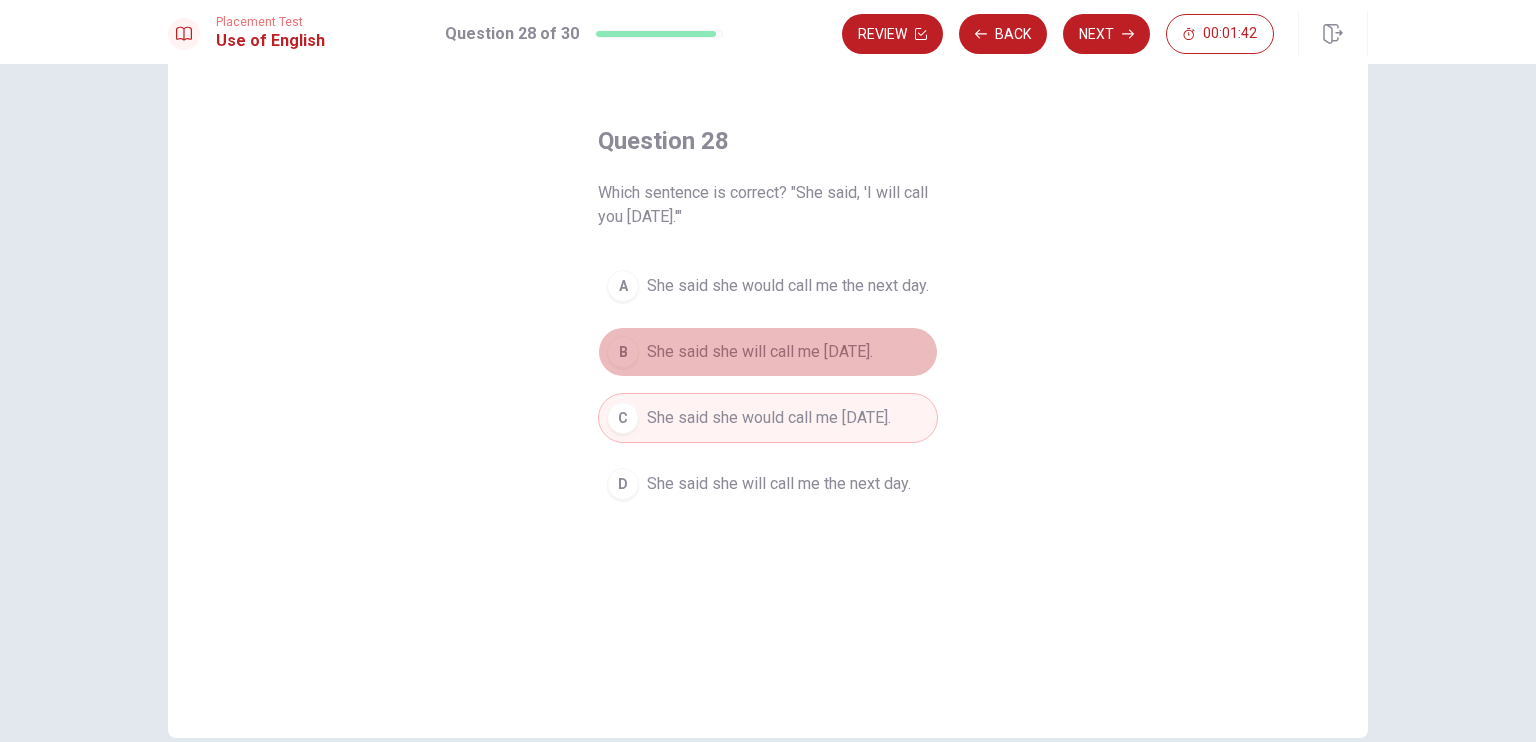click on "She said she will call me [DATE]." at bounding box center (760, 352) 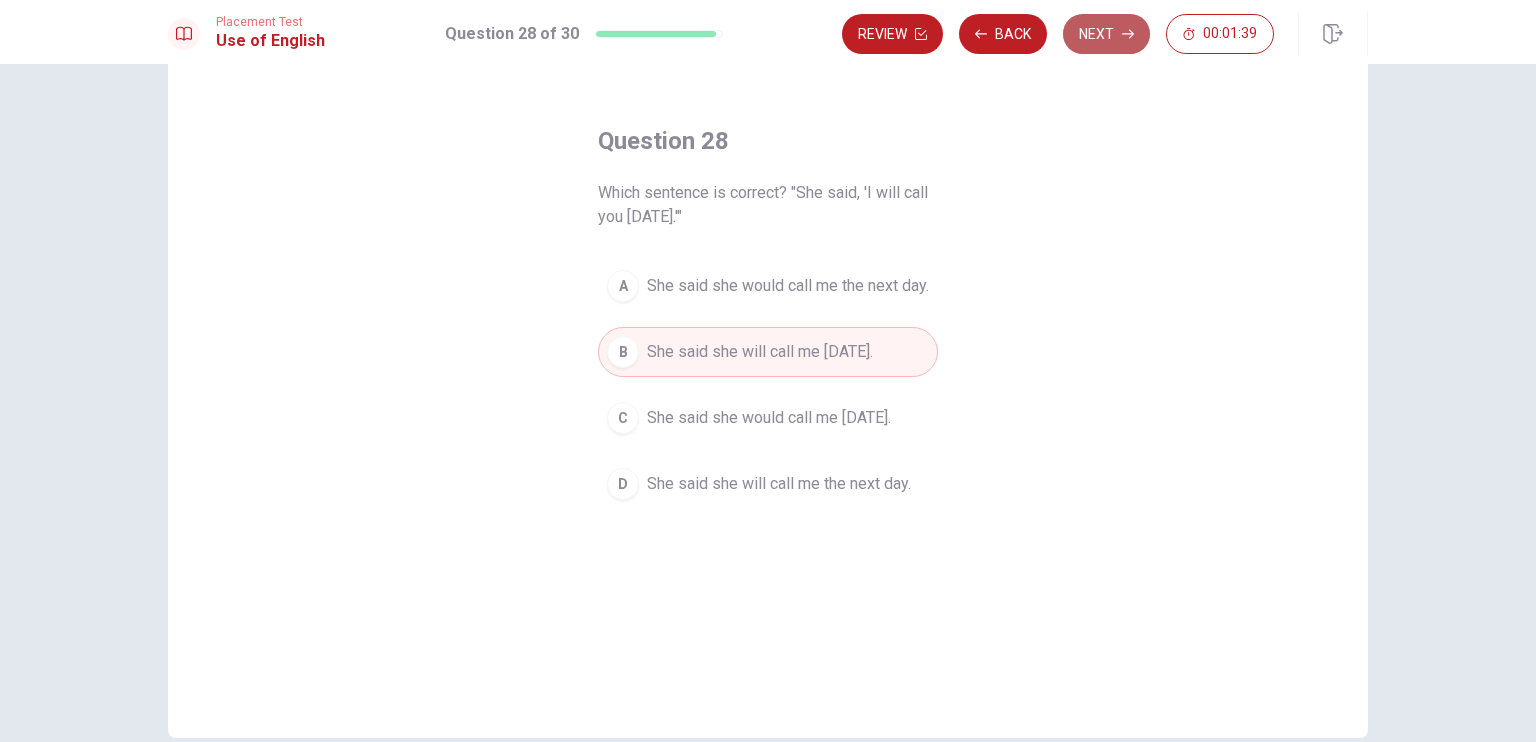 click on "Next" at bounding box center [1106, 34] 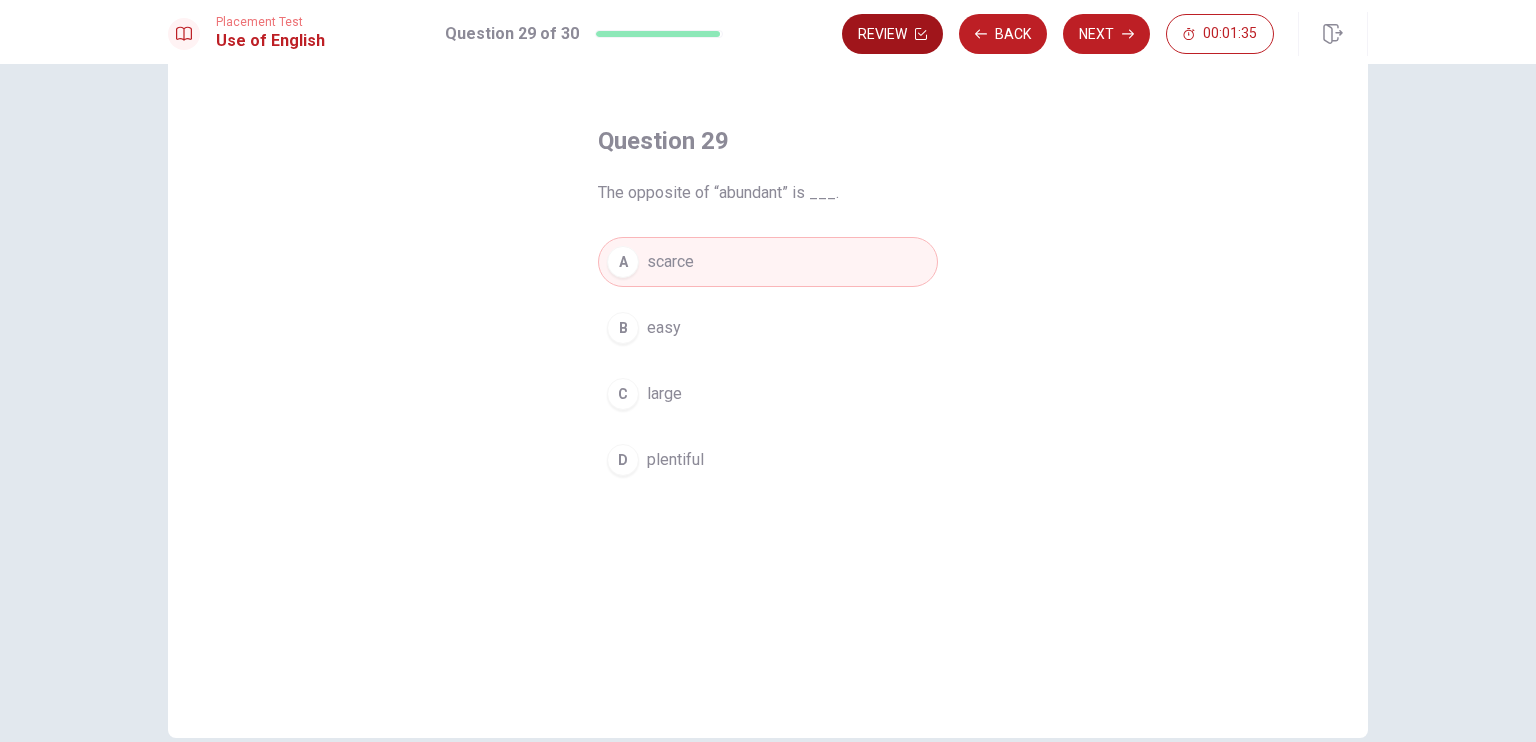 click on "Review" at bounding box center [892, 34] 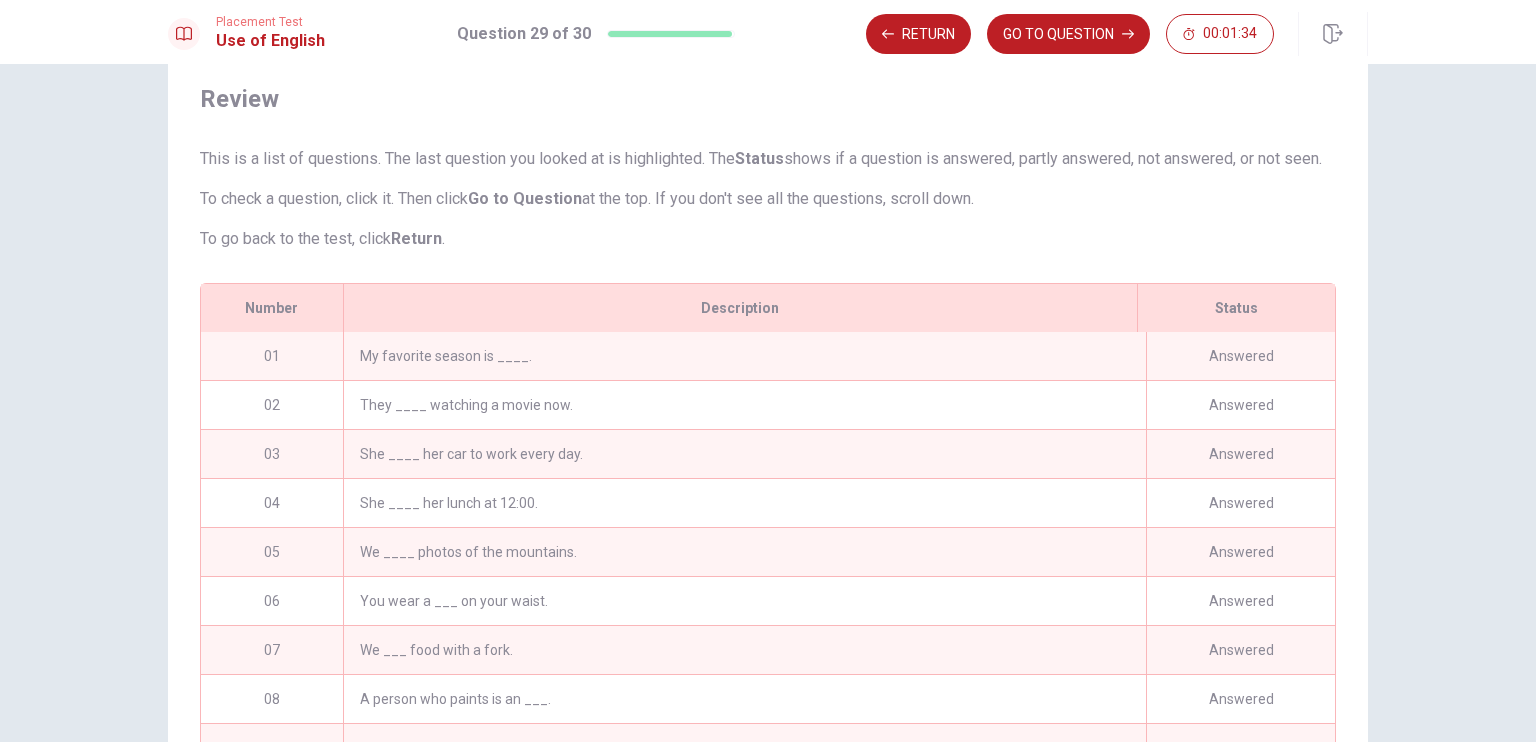 scroll, scrollTop: 252, scrollLeft: 0, axis: vertical 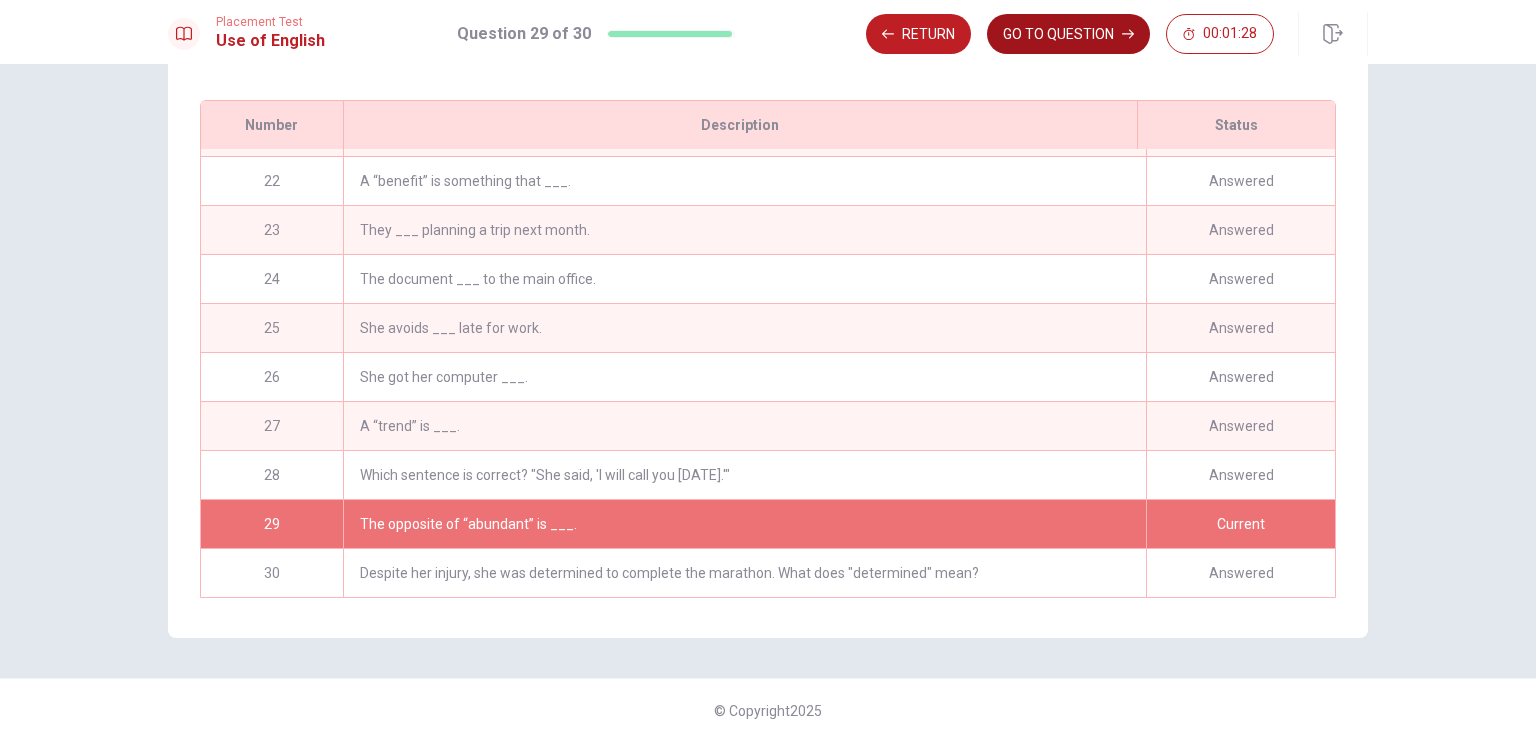 click on "GO TO QUESTION" at bounding box center [1068, 34] 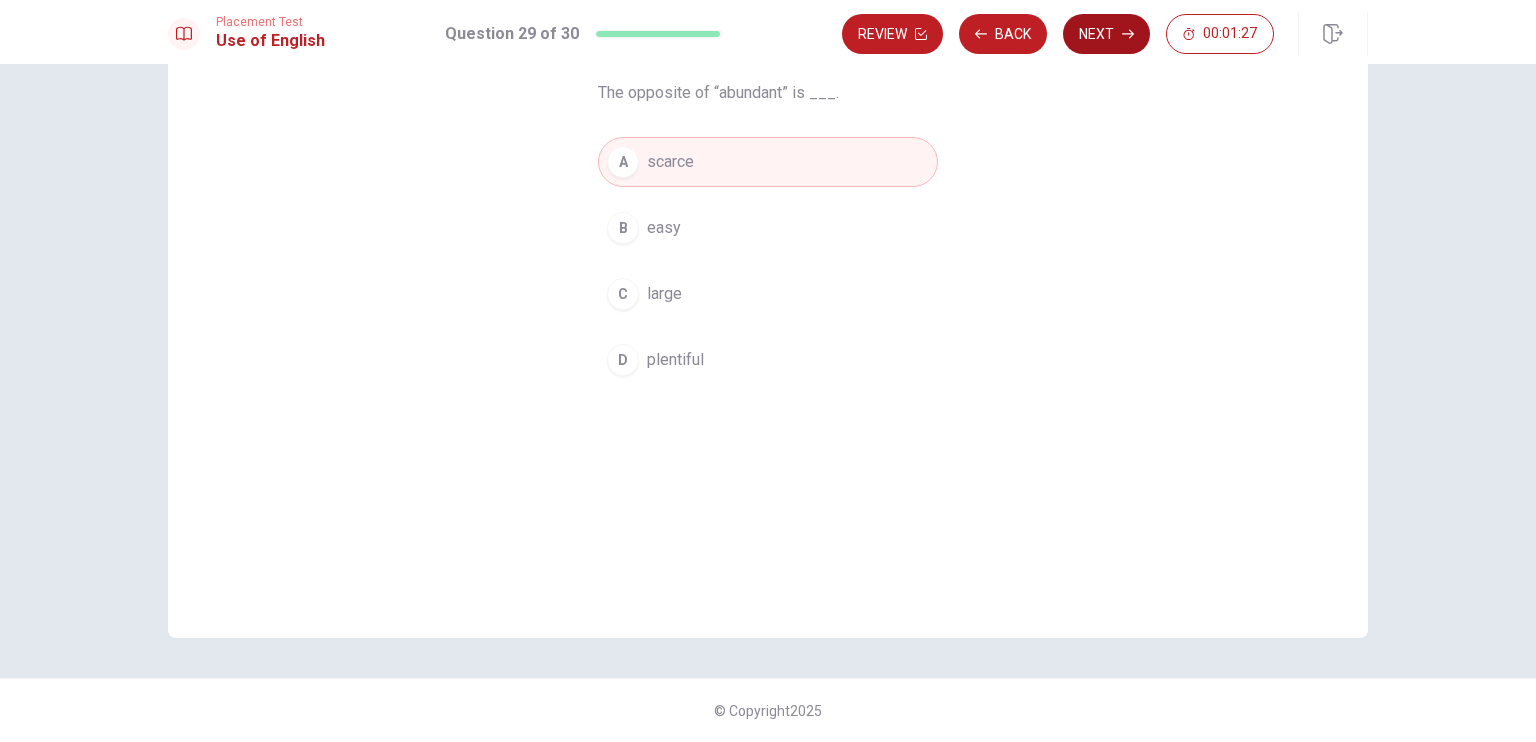 click on "Next" at bounding box center [1106, 34] 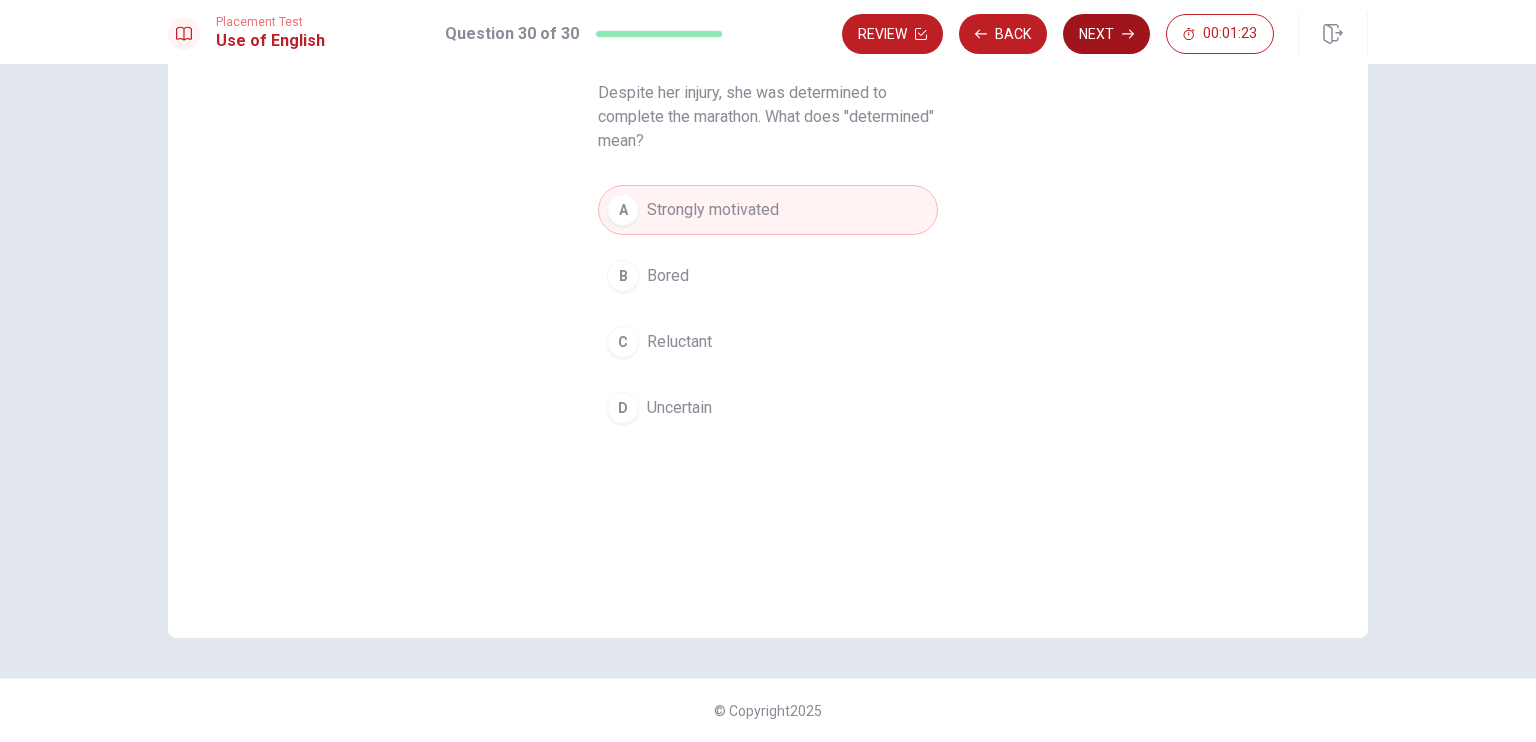 click on "Next" at bounding box center (1106, 34) 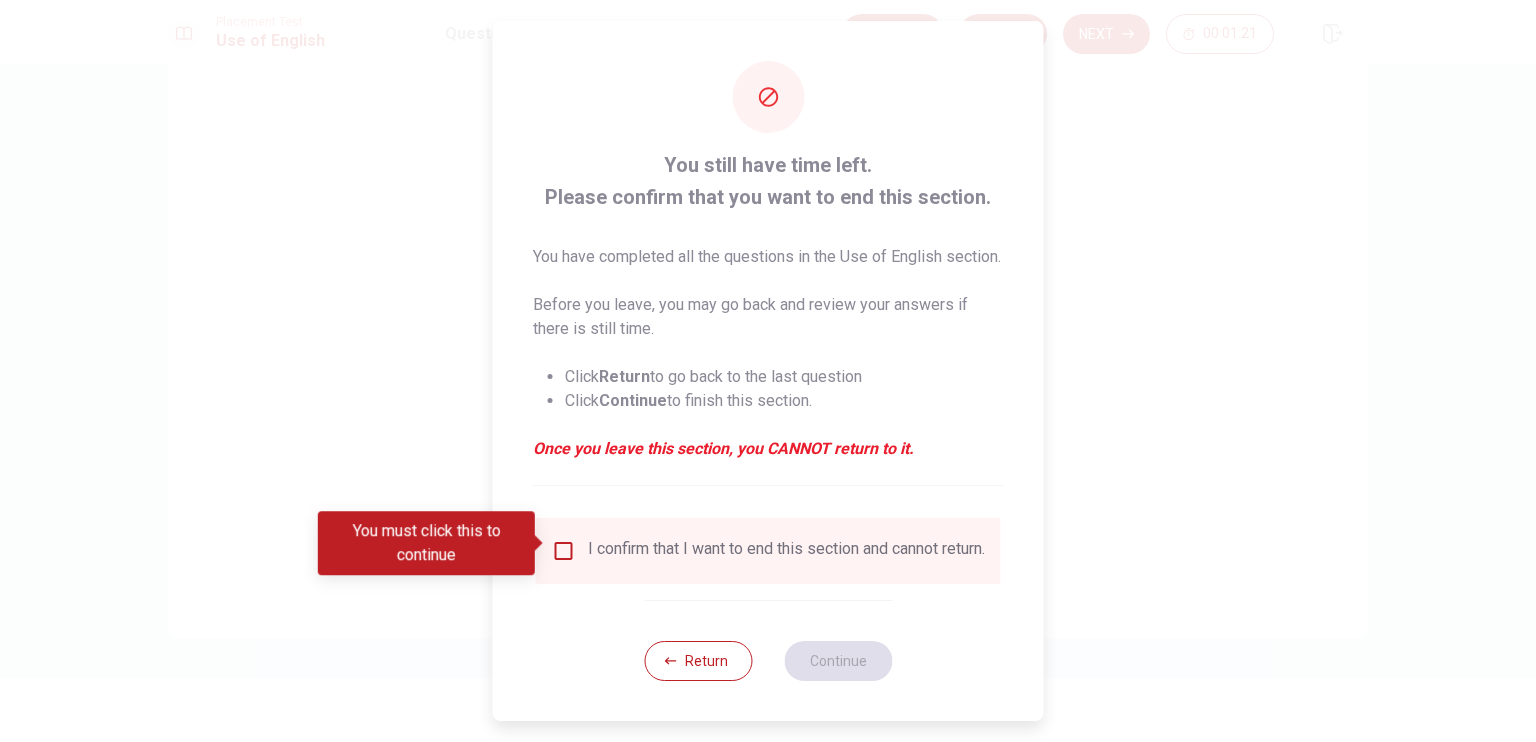 scroll, scrollTop: 28, scrollLeft: 0, axis: vertical 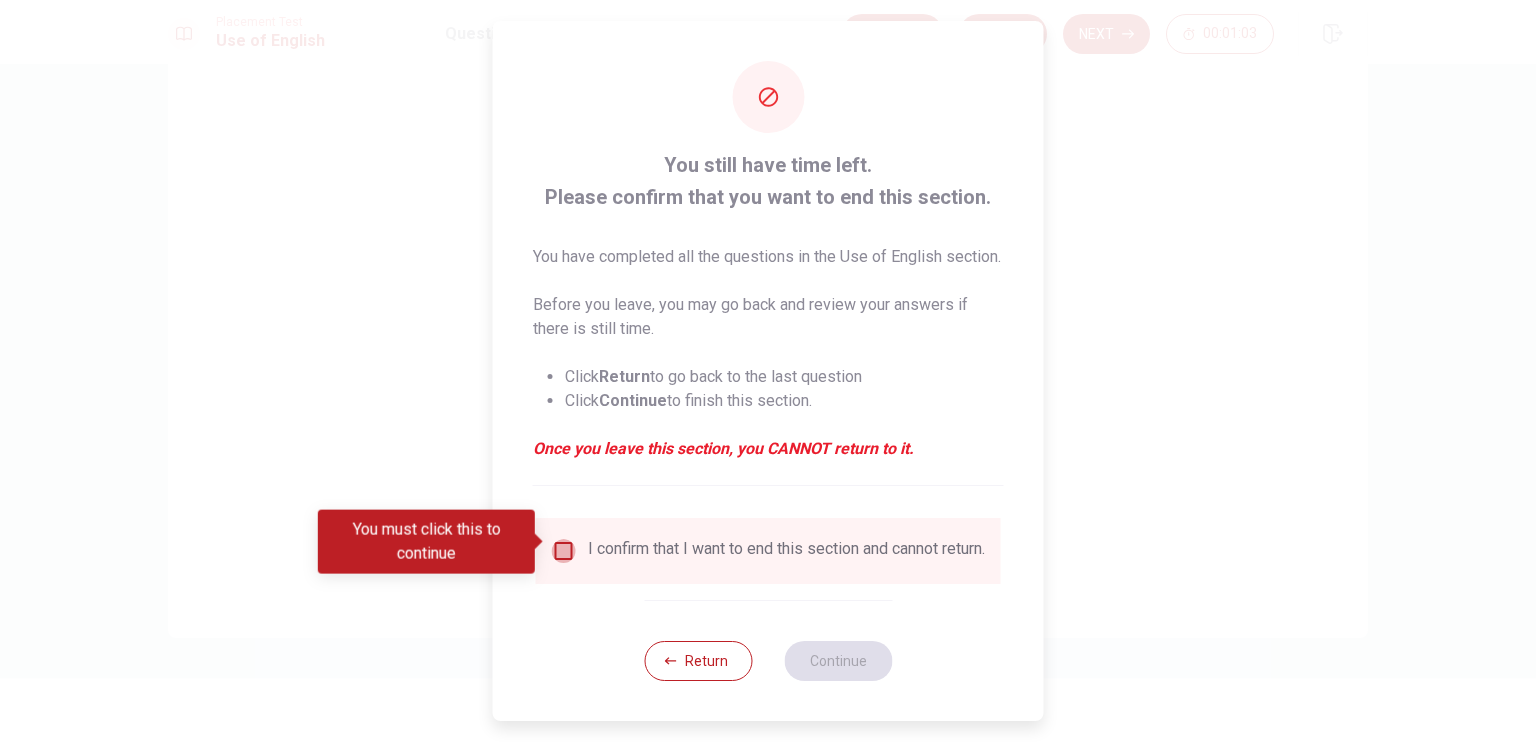 click at bounding box center [564, 551] 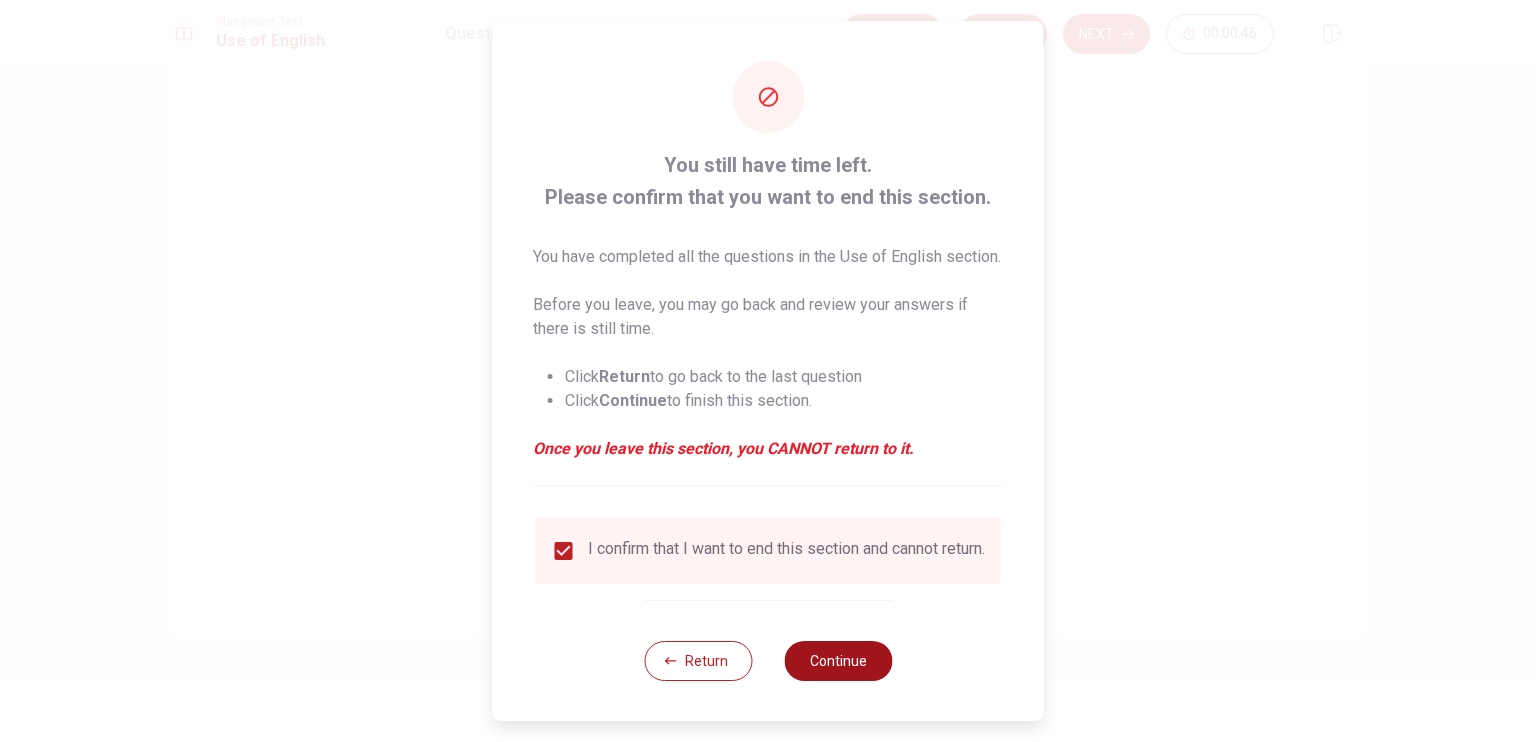 scroll, scrollTop: 28, scrollLeft: 0, axis: vertical 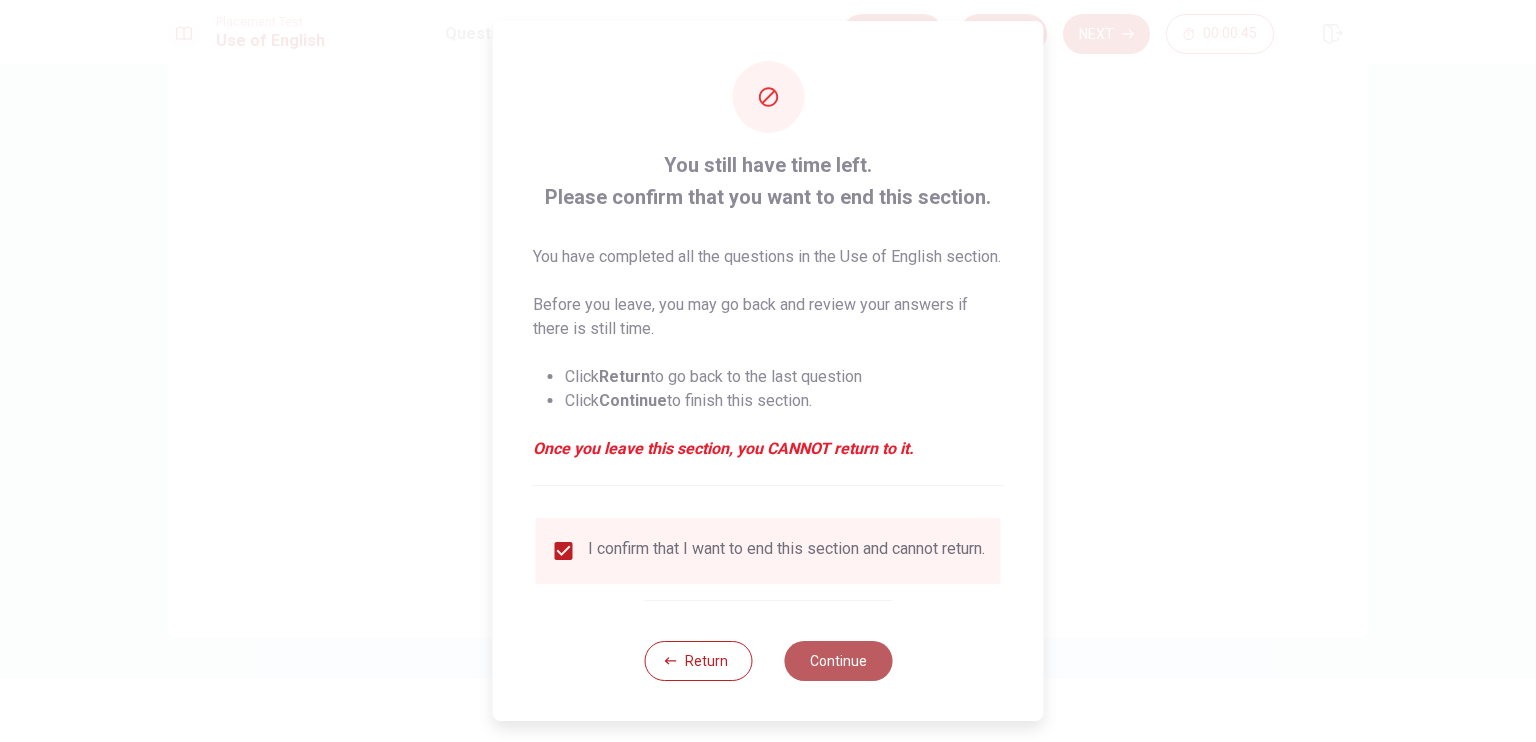 click on "Continue" at bounding box center [838, 661] 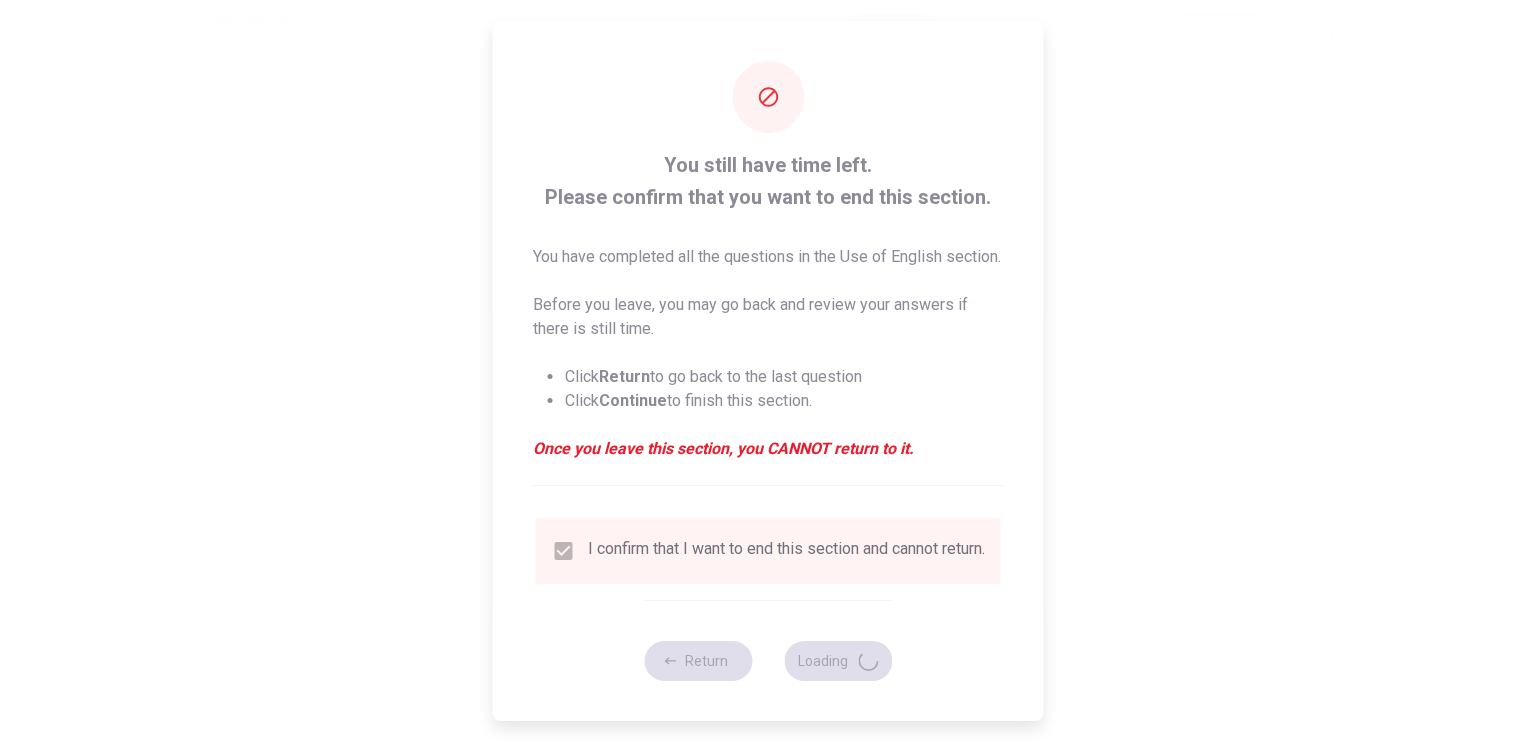 scroll, scrollTop: 0, scrollLeft: 0, axis: both 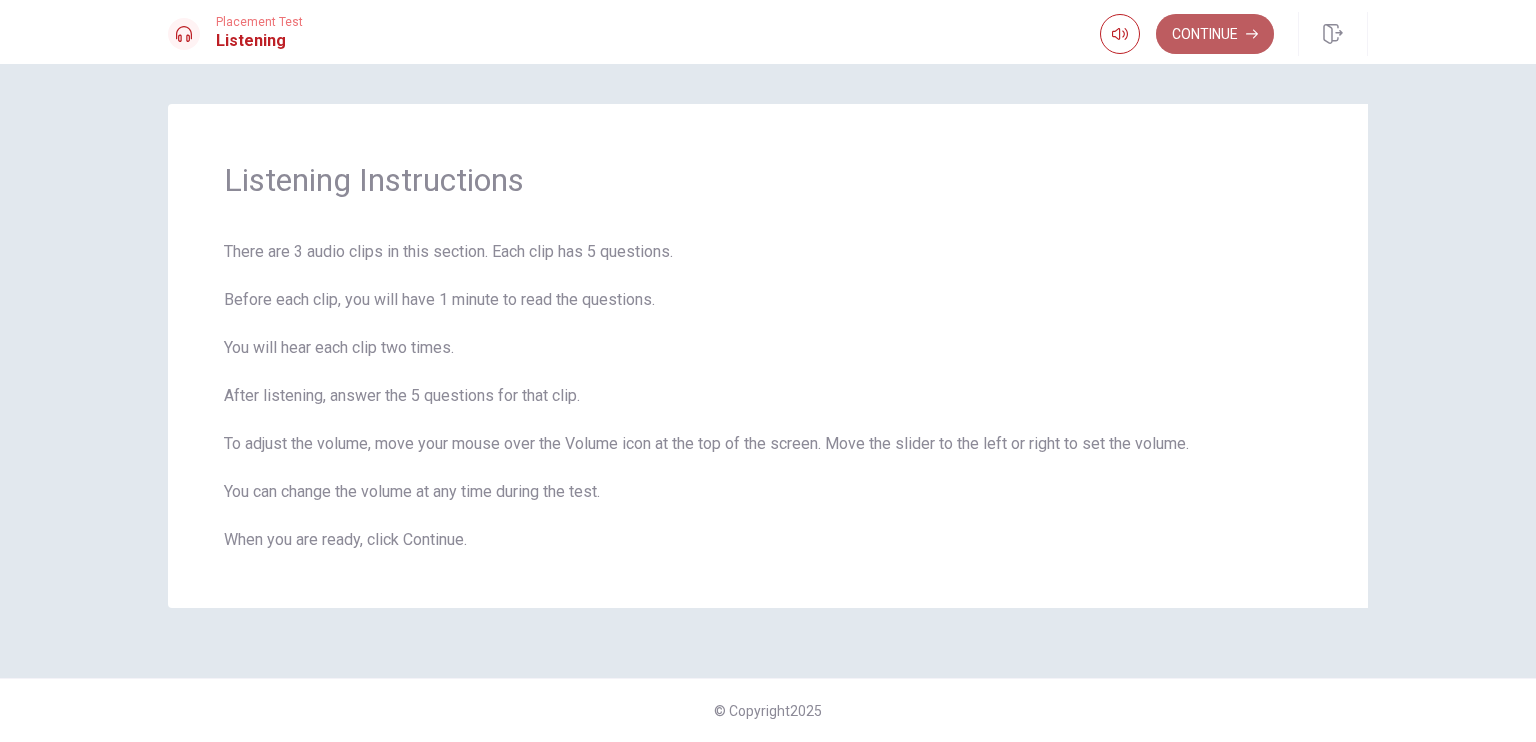 click on "Continue" at bounding box center [1215, 34] 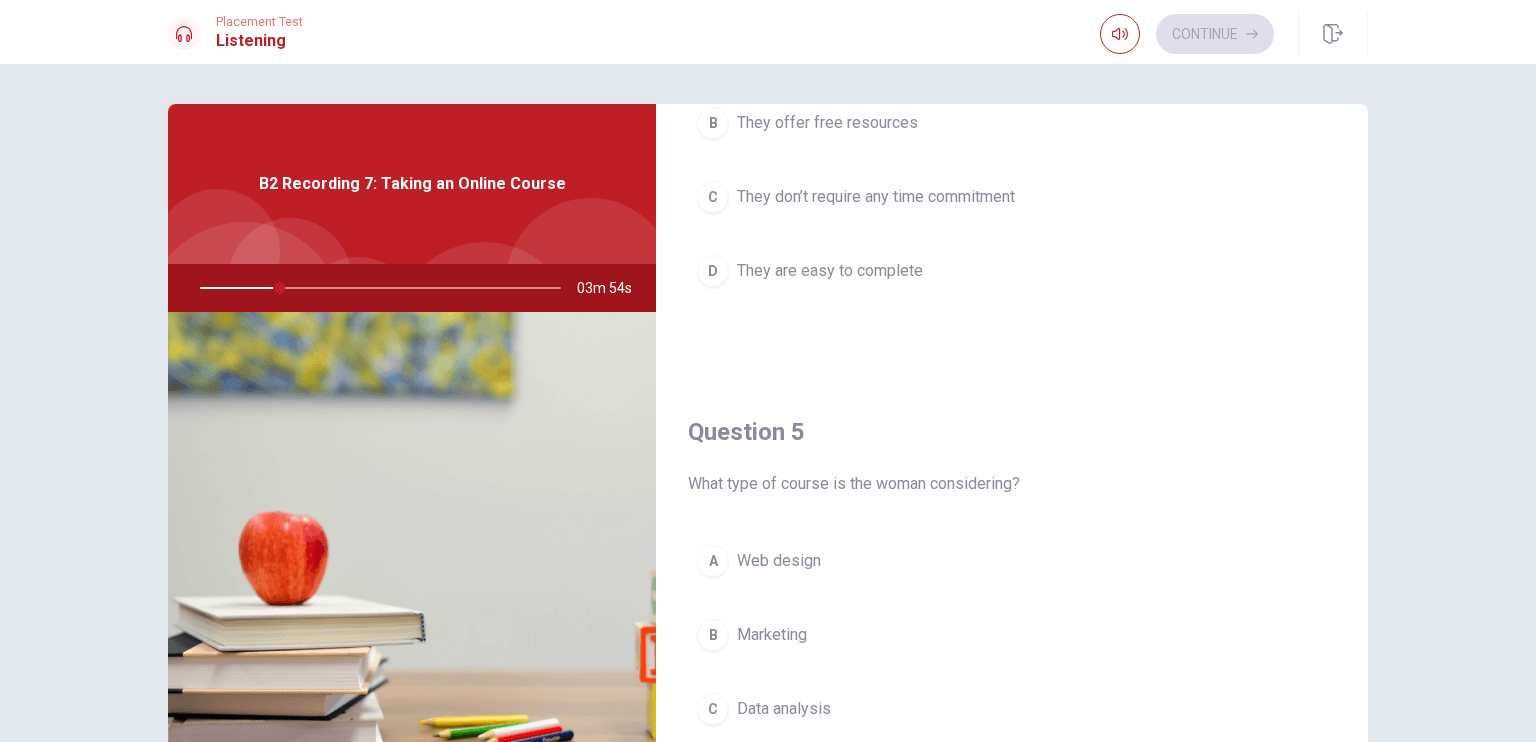scroll, scrollTop: 1856, scrollLeft: 0, axis: vertical 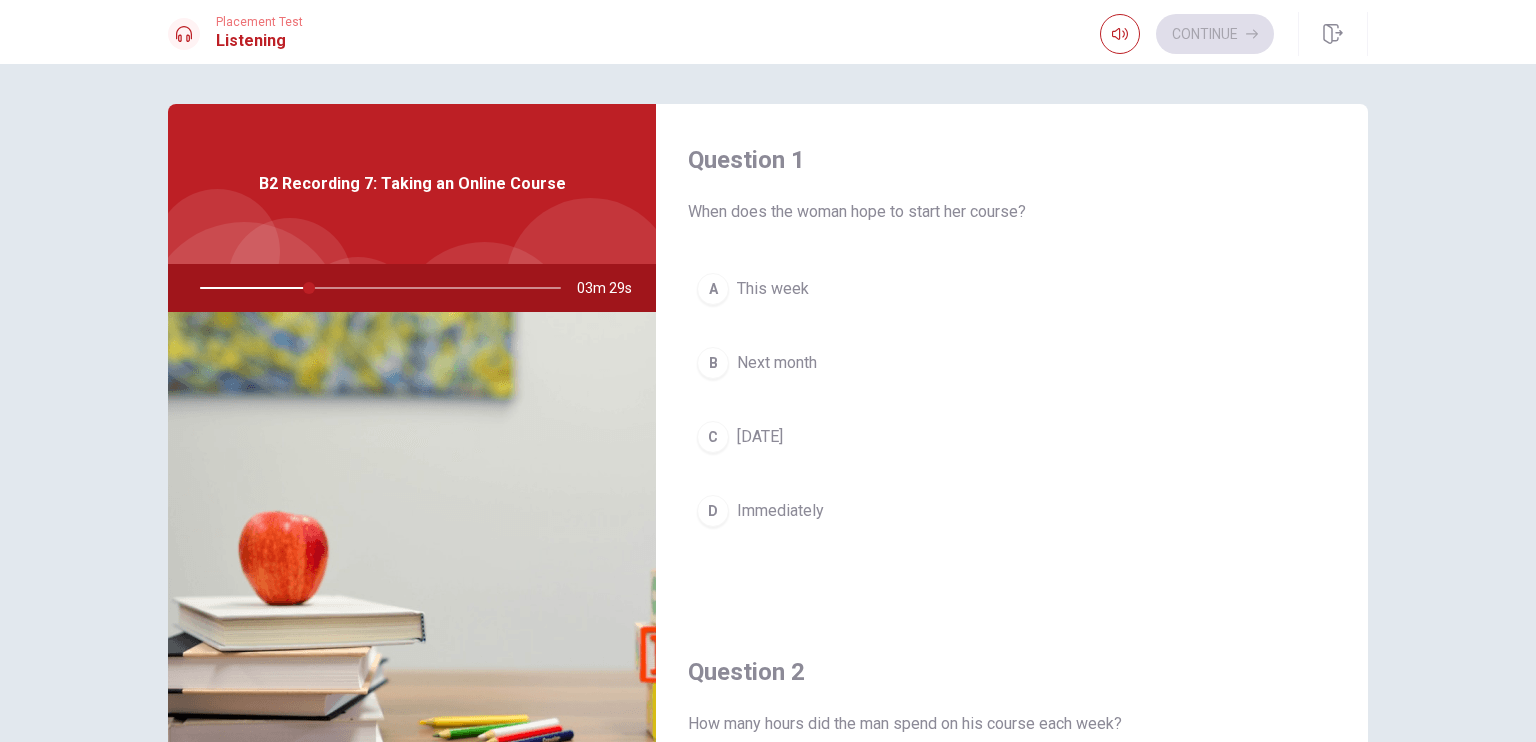 click on "Question 2 How many hours did the man spend on his course each week? A Five to six hours B Three hours C Eight hours D Ten hours" at bounding box center [1012, 872] 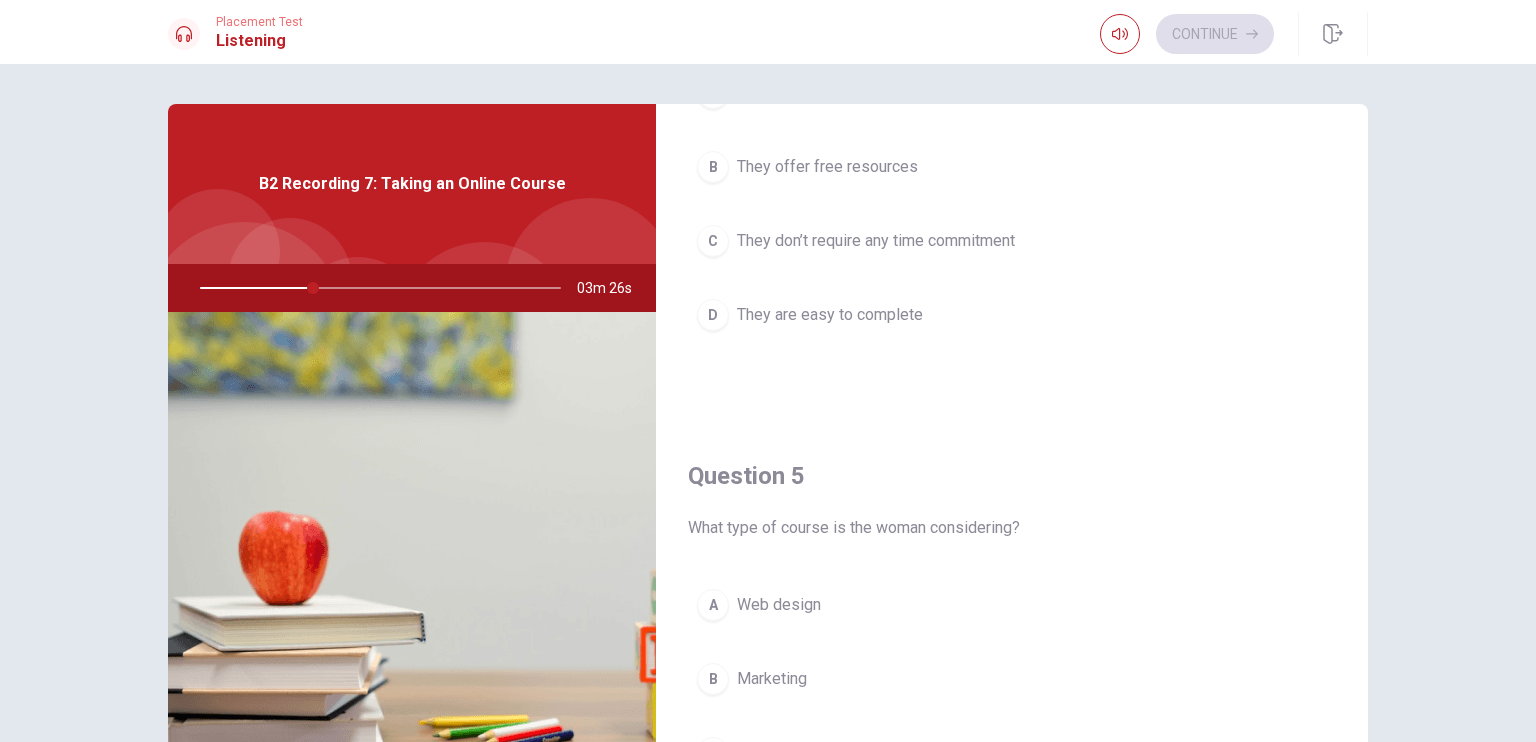 scroll, scrollTop: 1856, scrollLeft: 0, axis: vertical 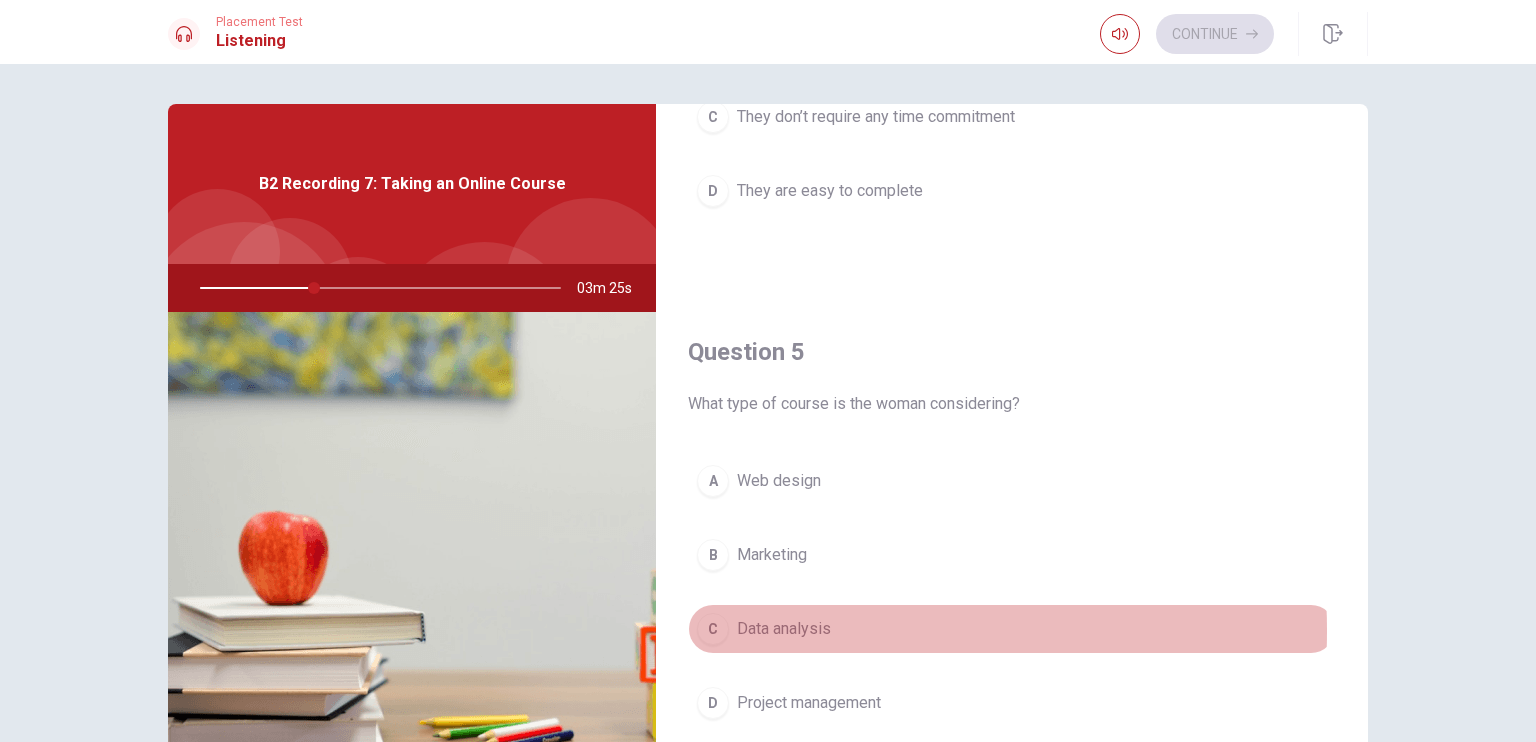 click on "Data analysis" at bounding box center [784, 629] 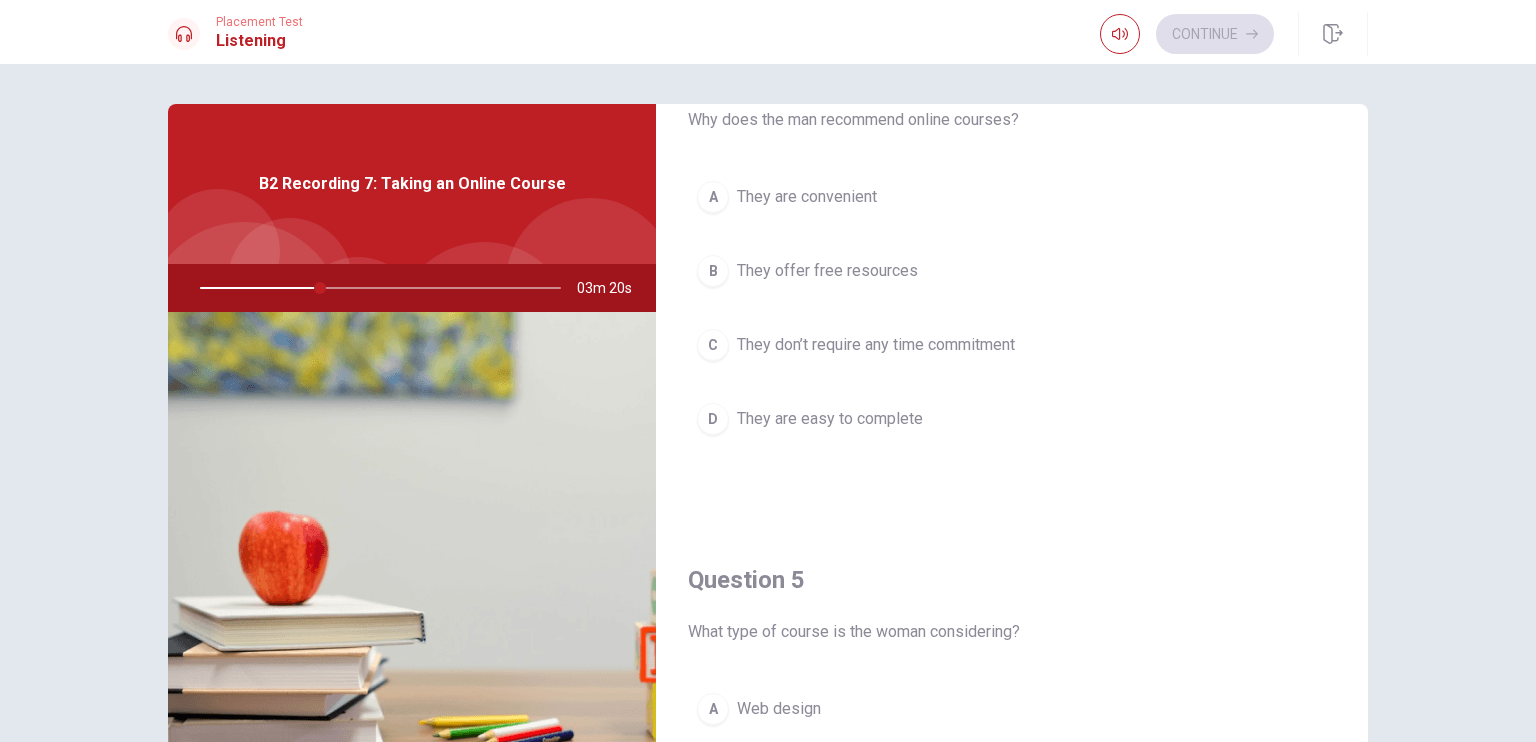 scroll, scrollTop: 1356, scrollLeft: 0, axis: vertical 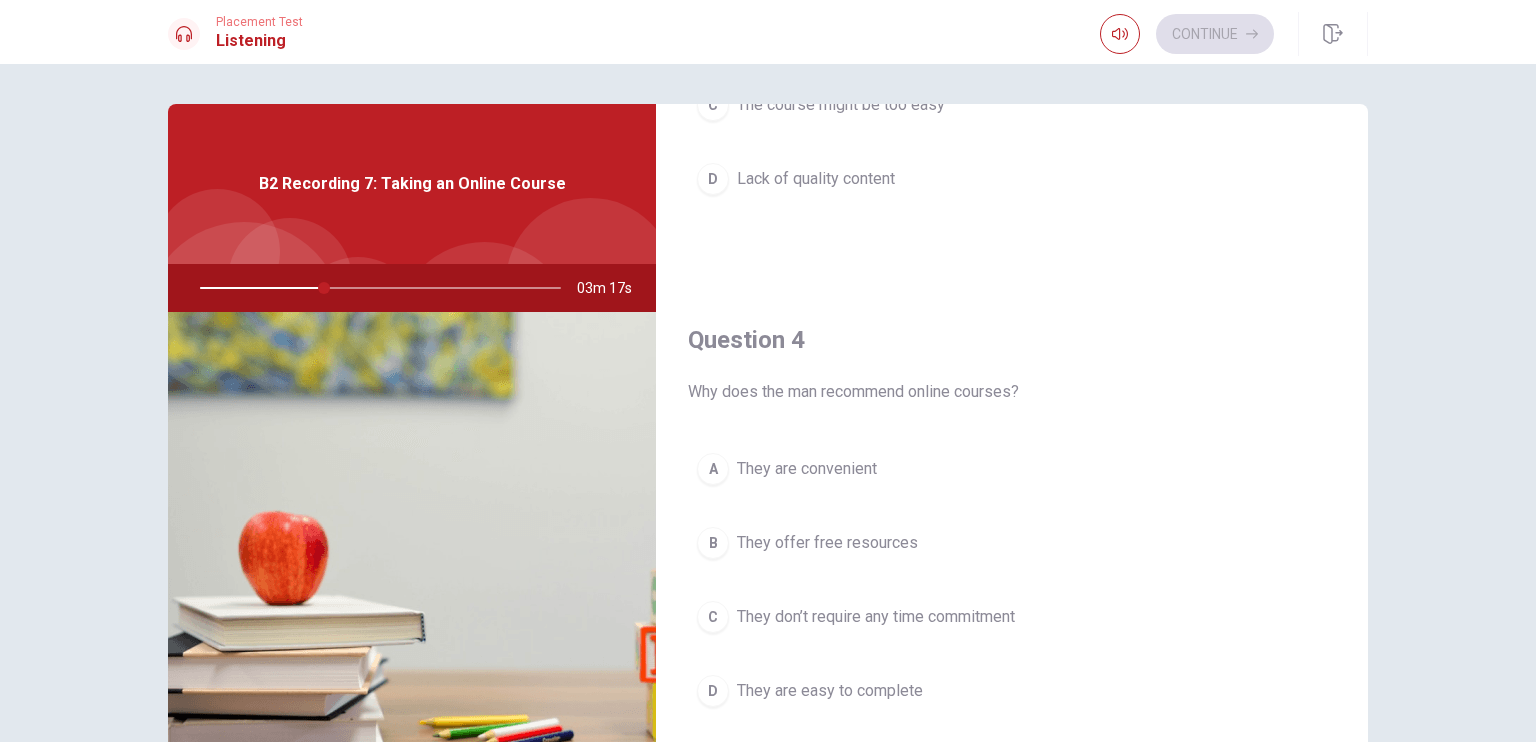 click on "They are convenient" at bounding box center (807, 469) 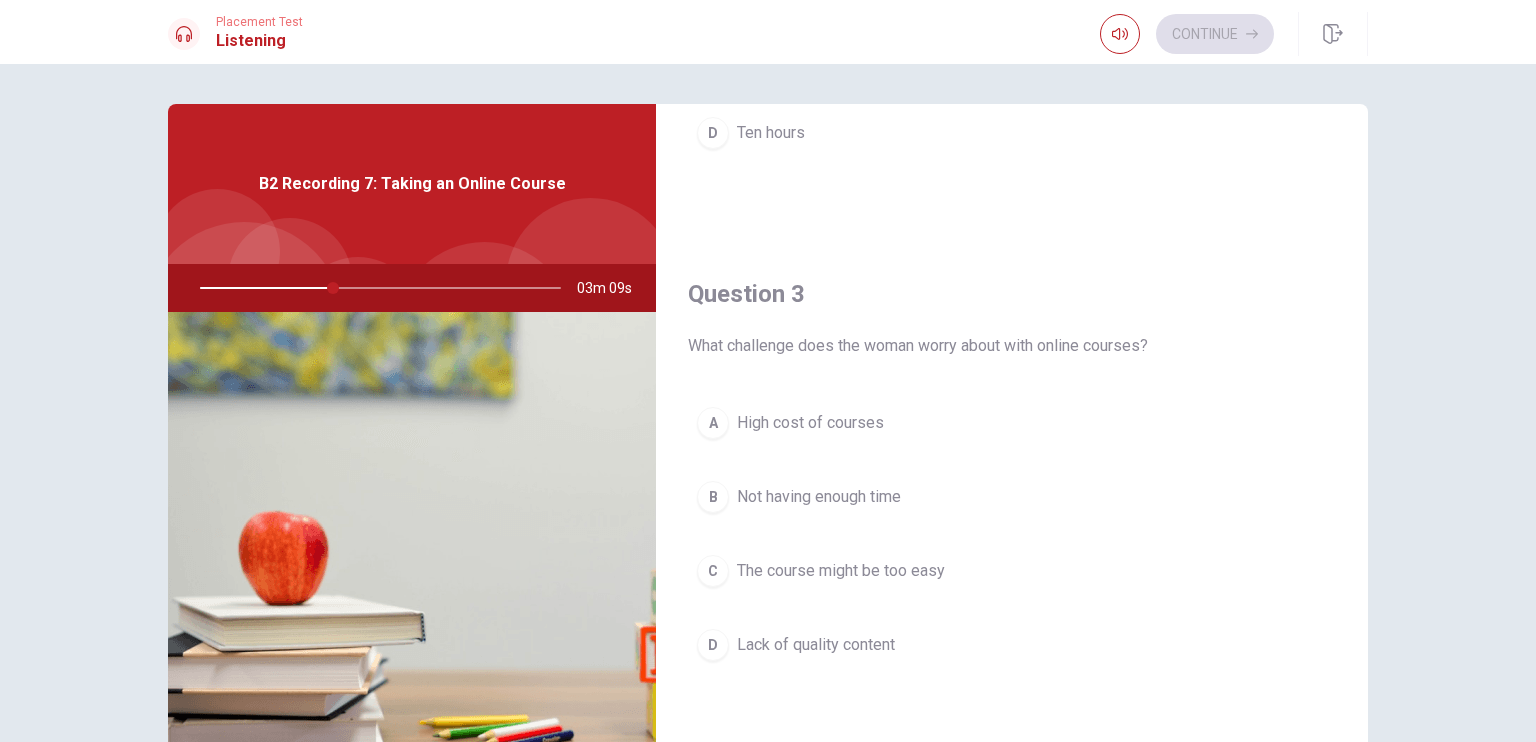 scroll, scrollTop: 856, scrollLeft: 0, axis: vertical 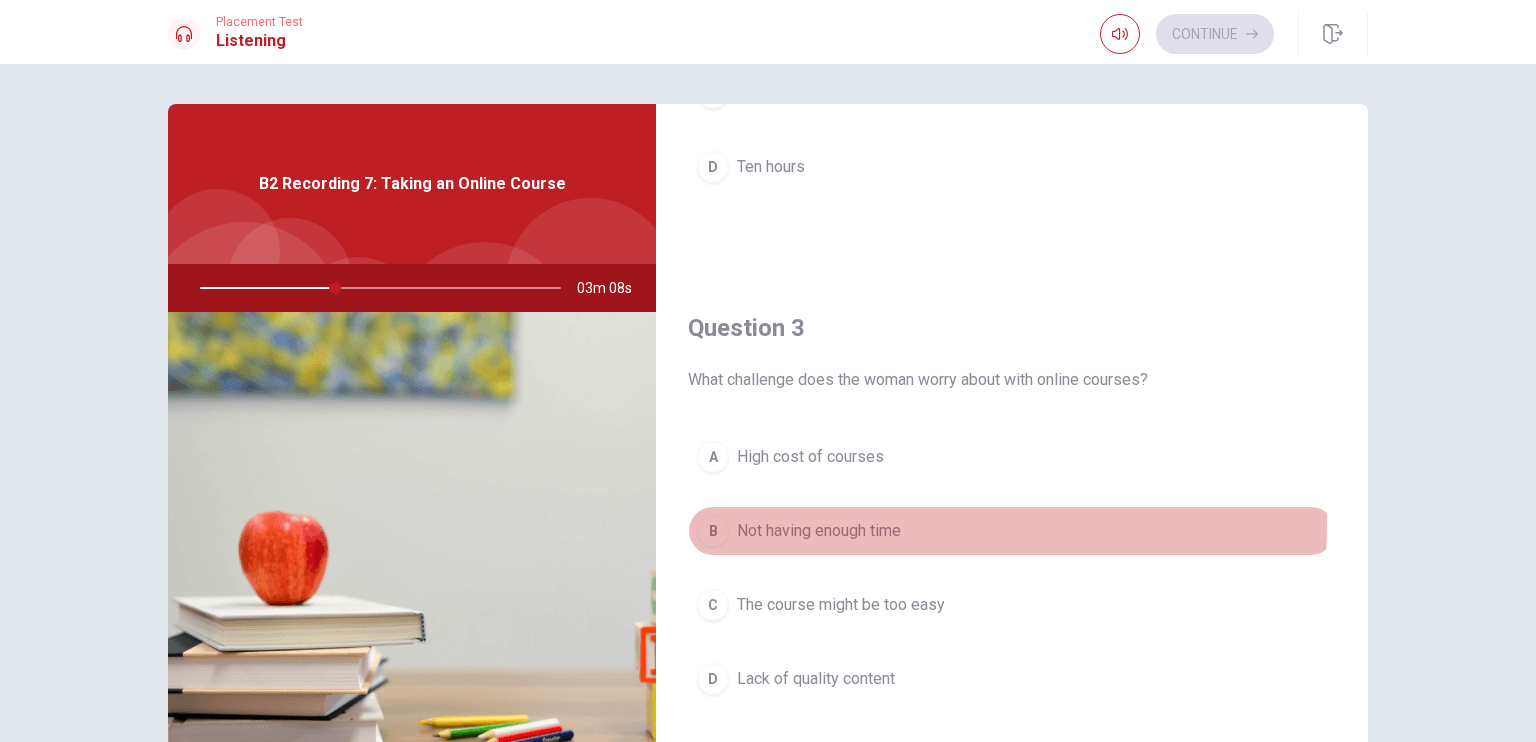 click on "Not having enough time" at bounding box center [819, 531] 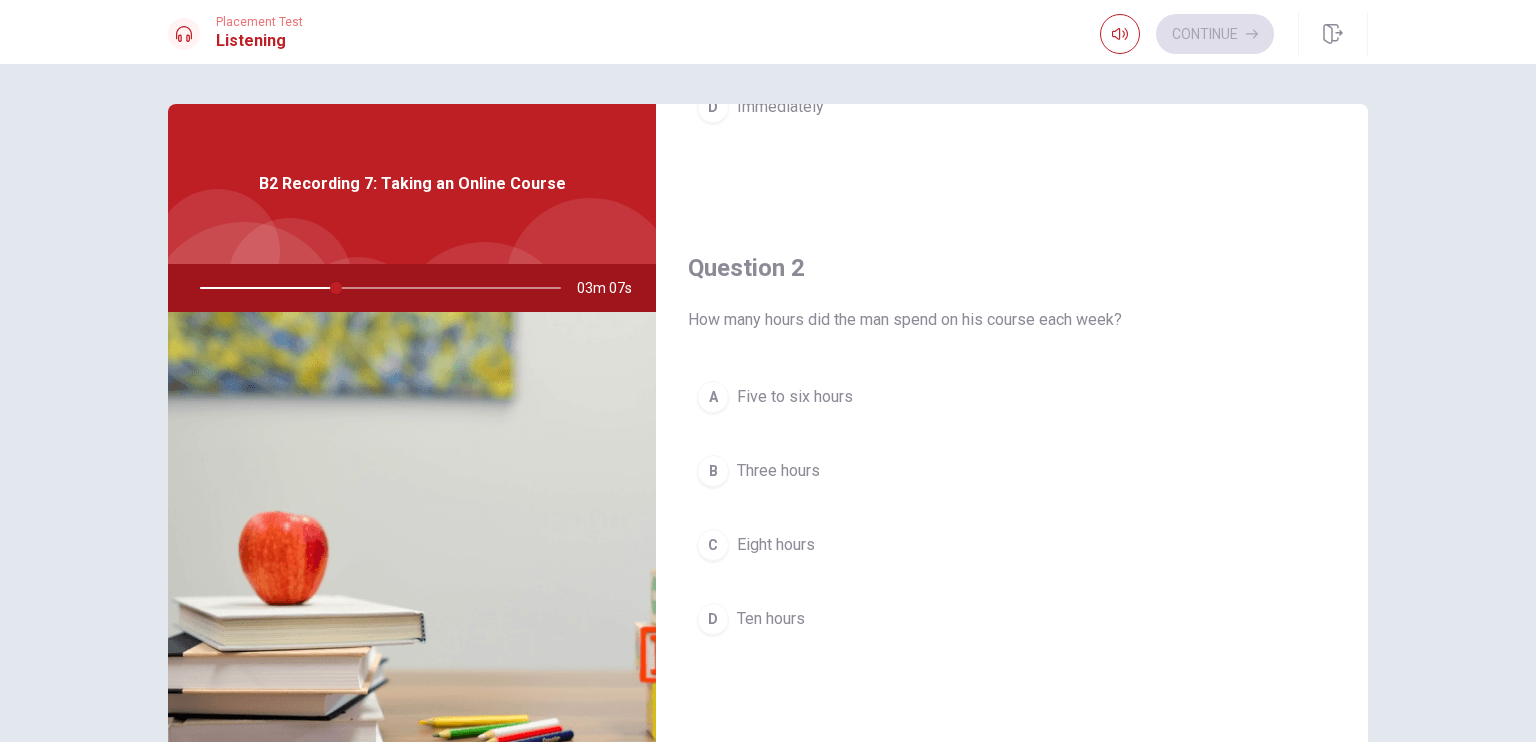 scroll, scrollTop: 356, scrollLeft: 0, axis: vertical 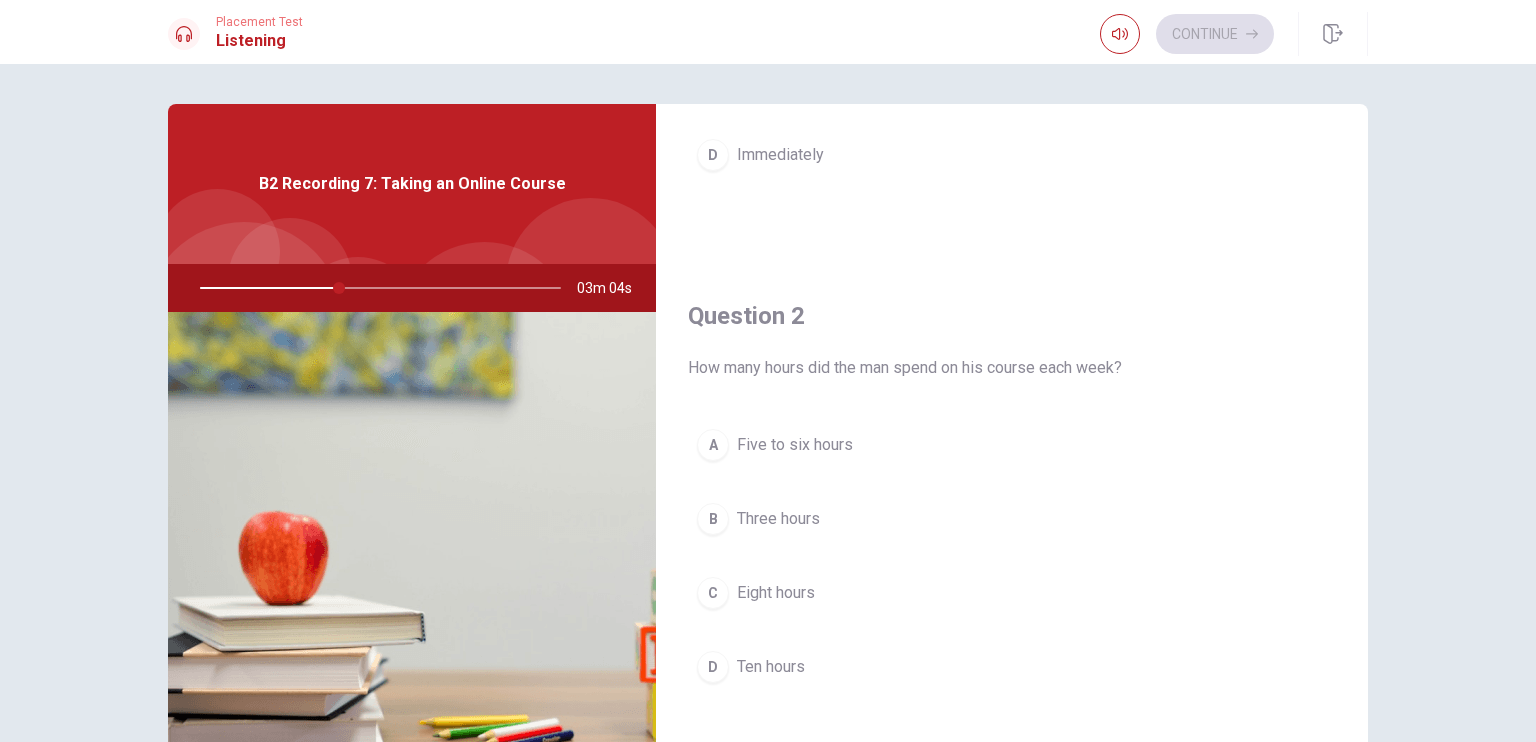 click on "Five to six hours" at bounding box center (795, 445) 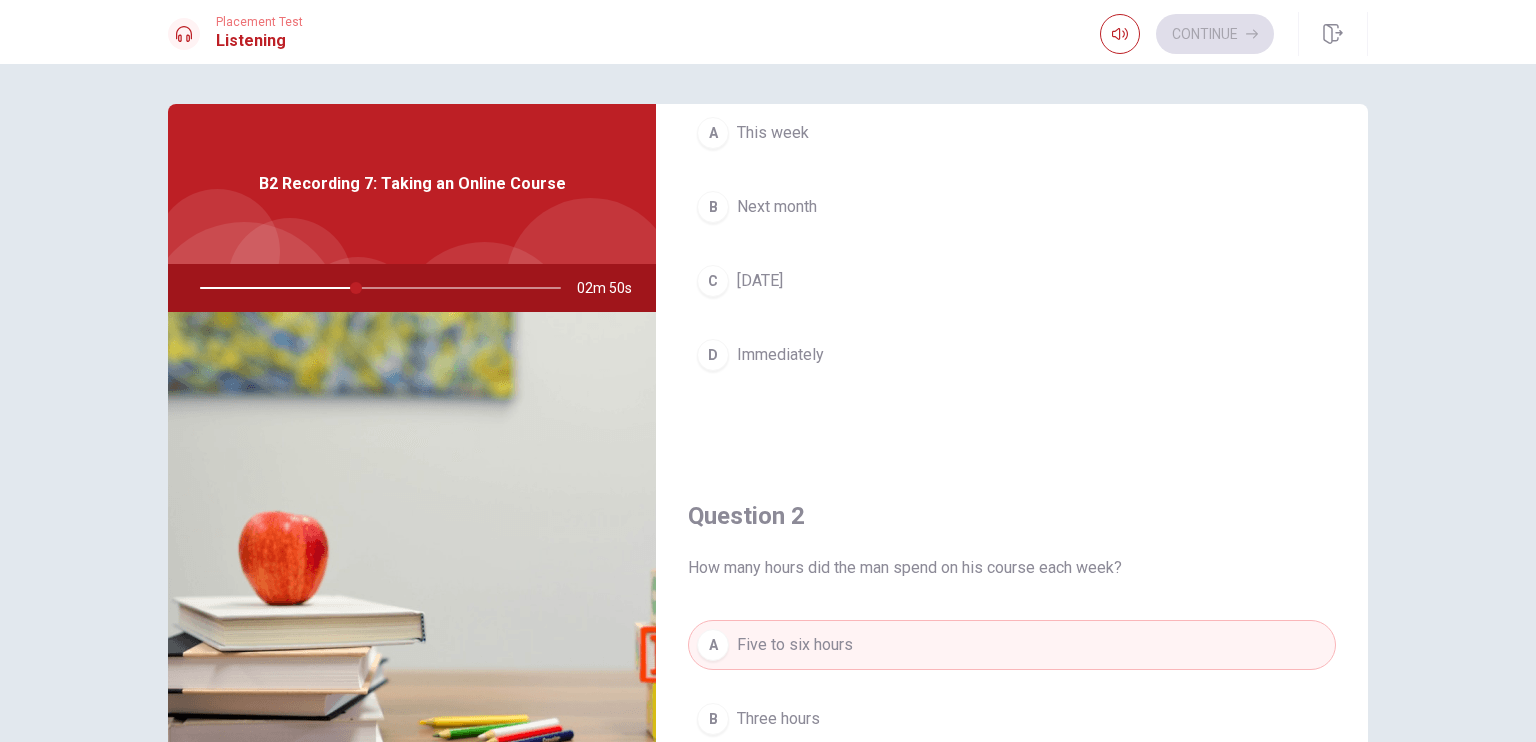 scroll, scrollTop: 0, scrollLeft: 0, axis: both 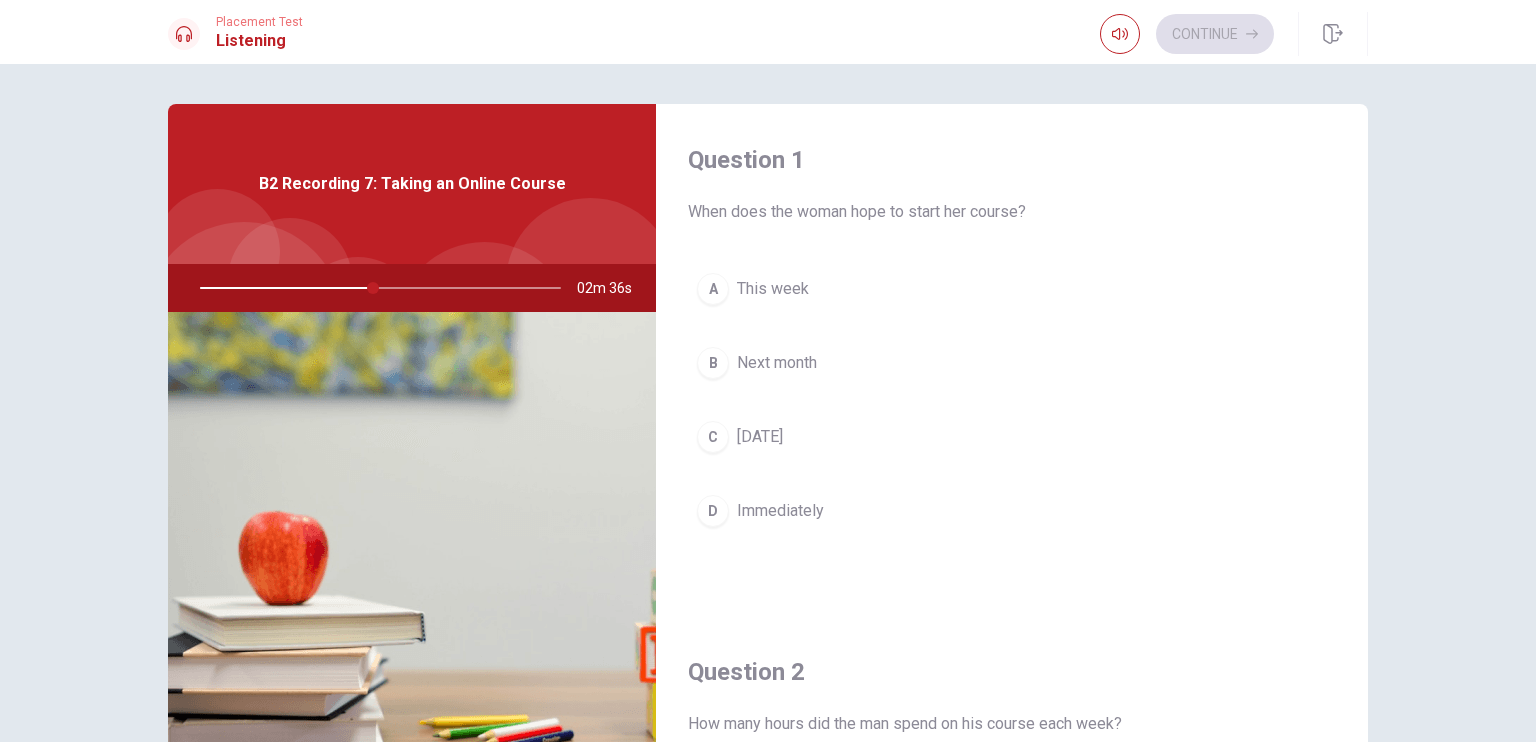 click on "Next month" at bounding box center (777, 363) 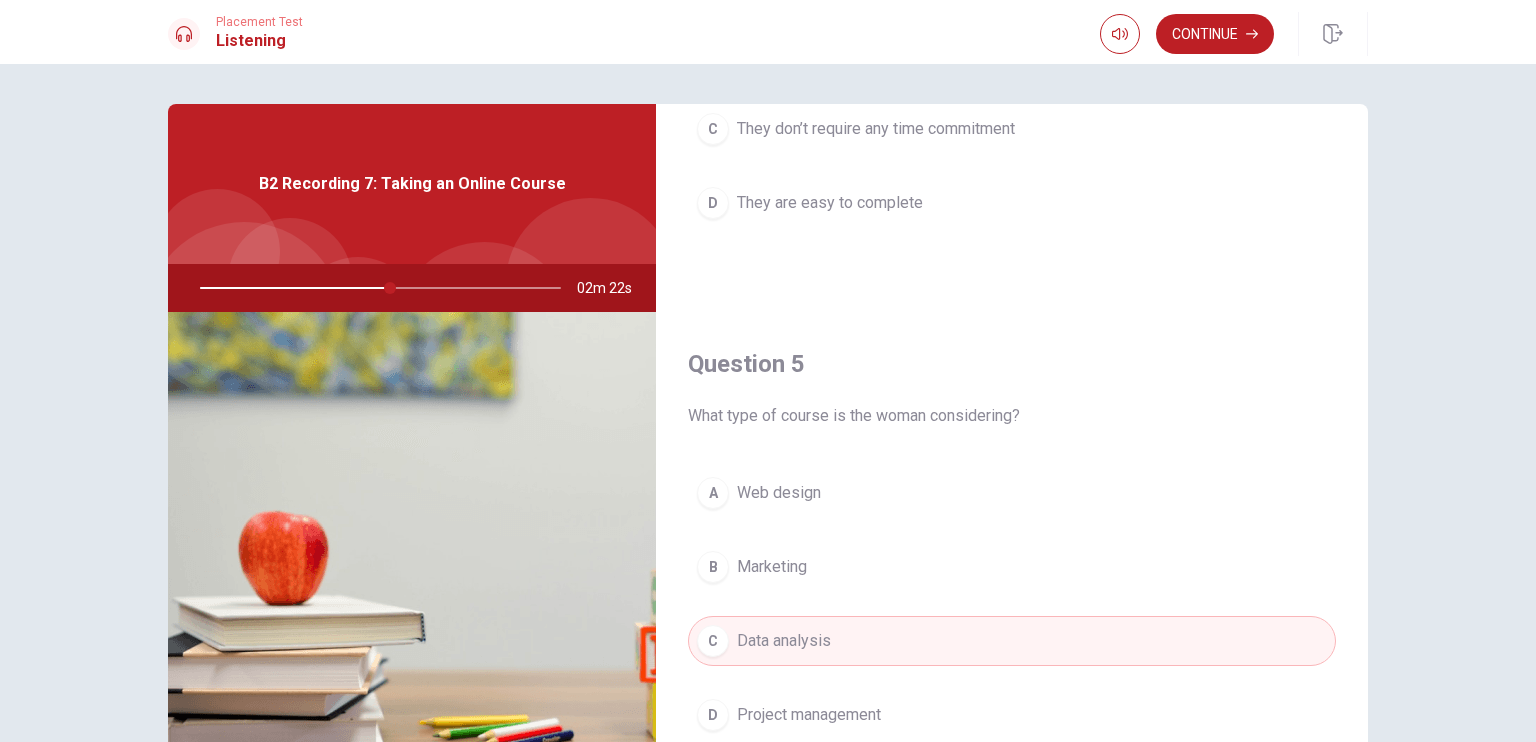 scroll, scrollTop: 1856, scrollLeft: 0, axis: vertical 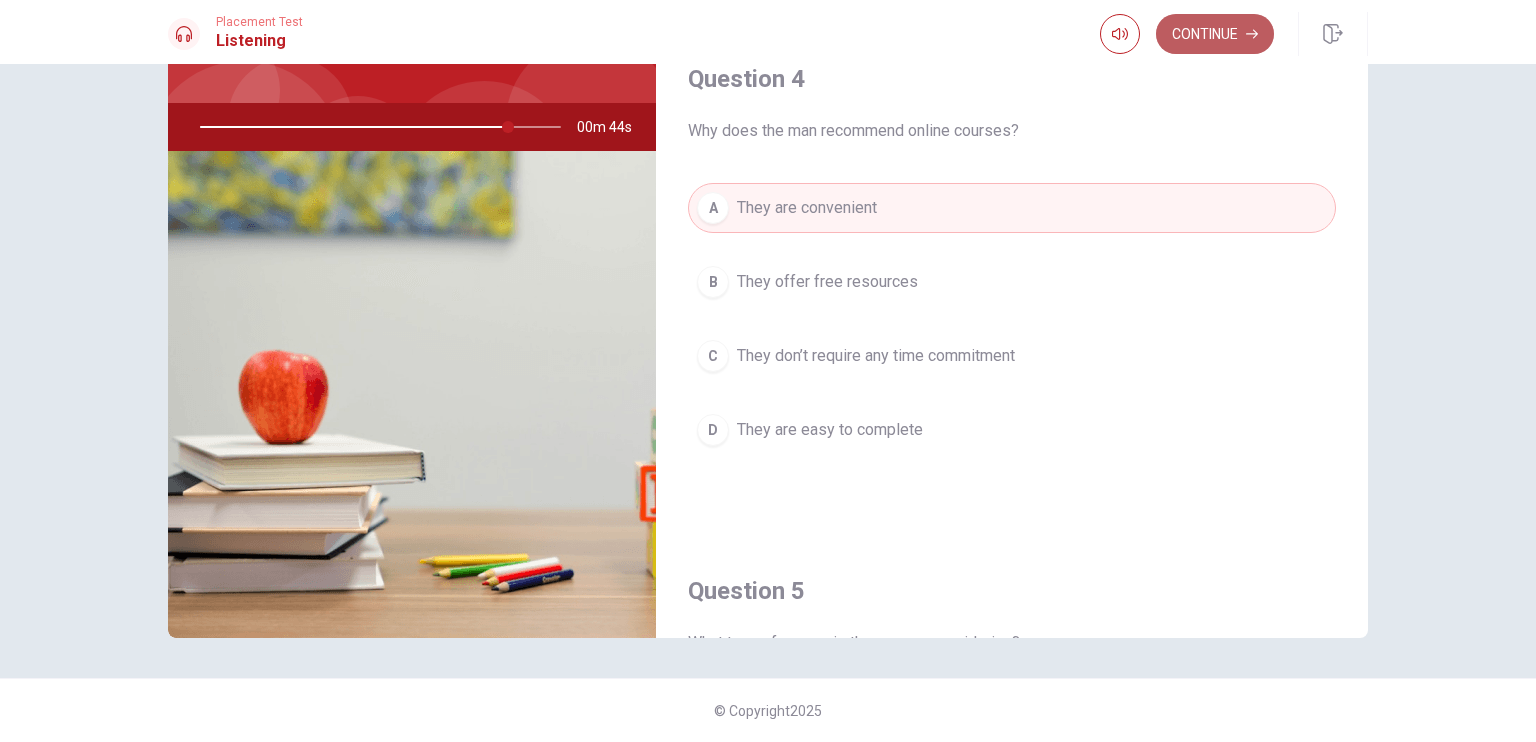 click on "Continue" at bounding box center (1215, 34) 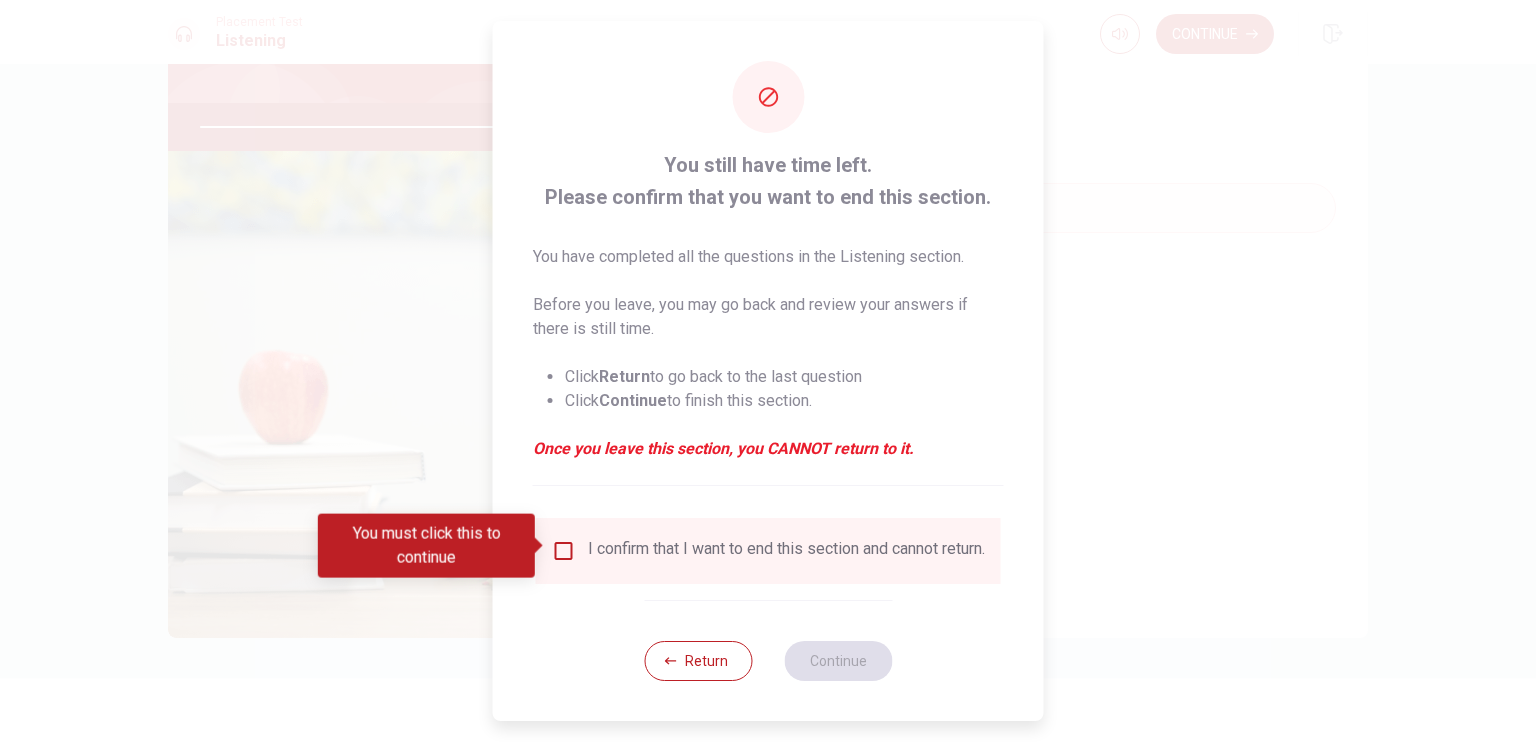 click at bounding box center (564, 551) 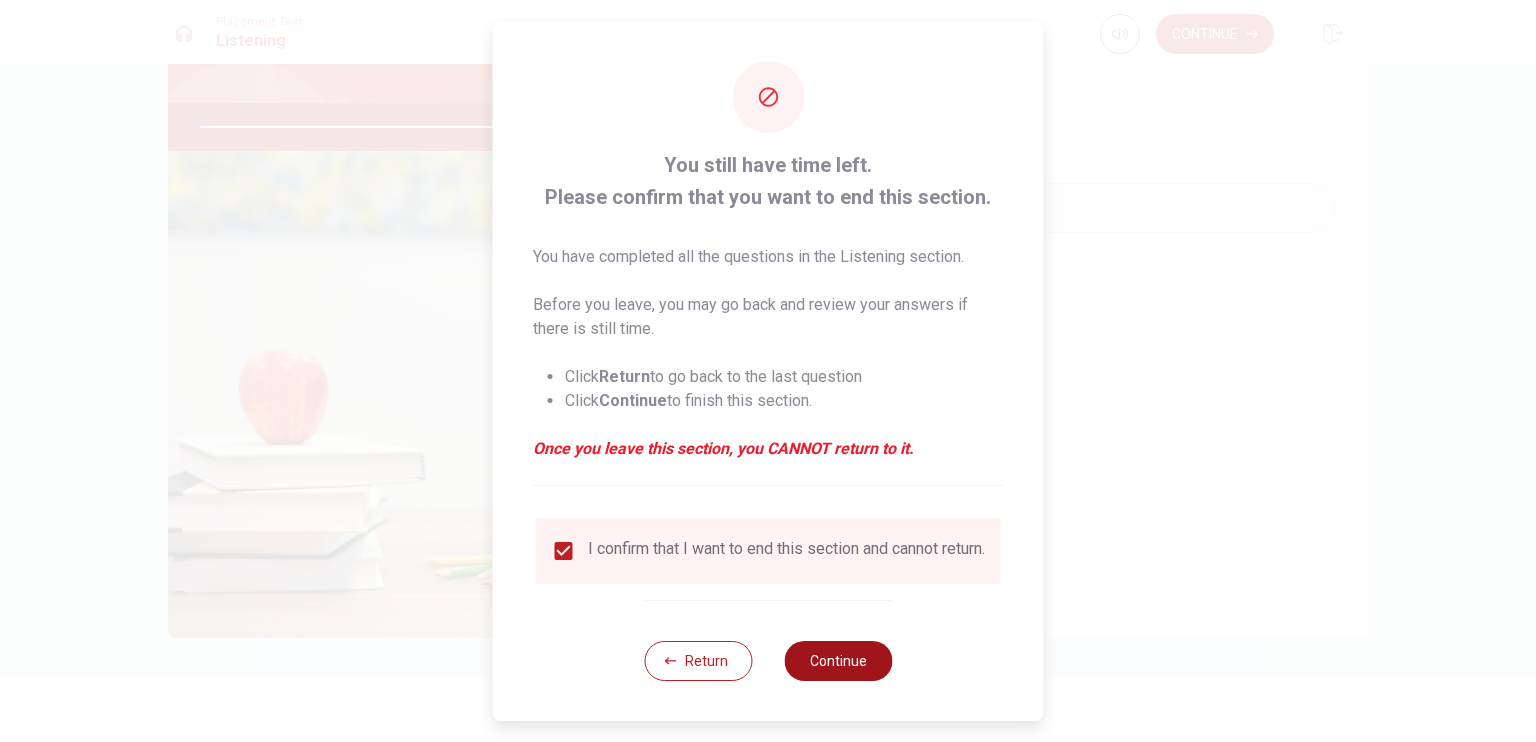 click on "Continue" at bounding box center (838, 661) 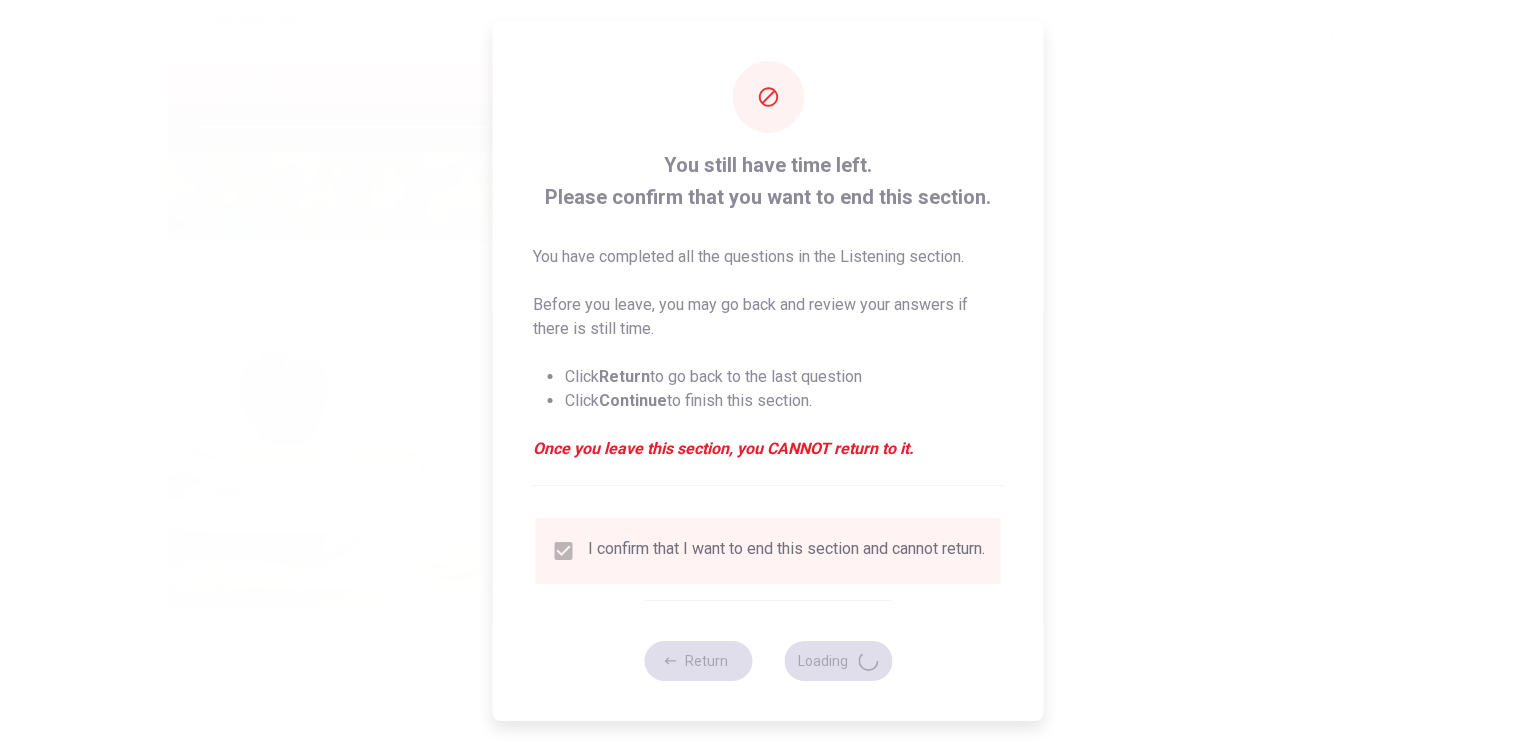 type on "88" 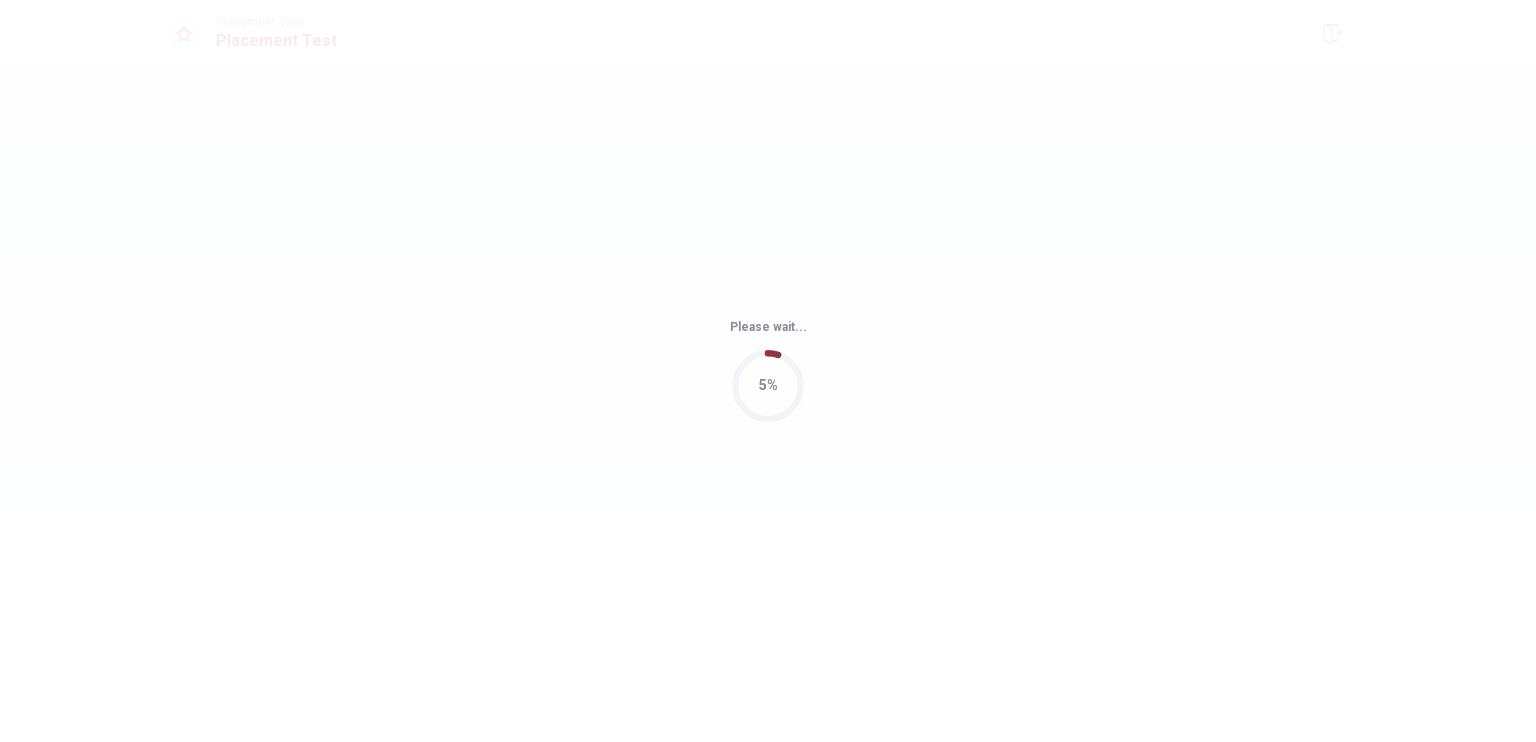 scroll, scrollTop: 0, scrollLeft: 0, axis: both 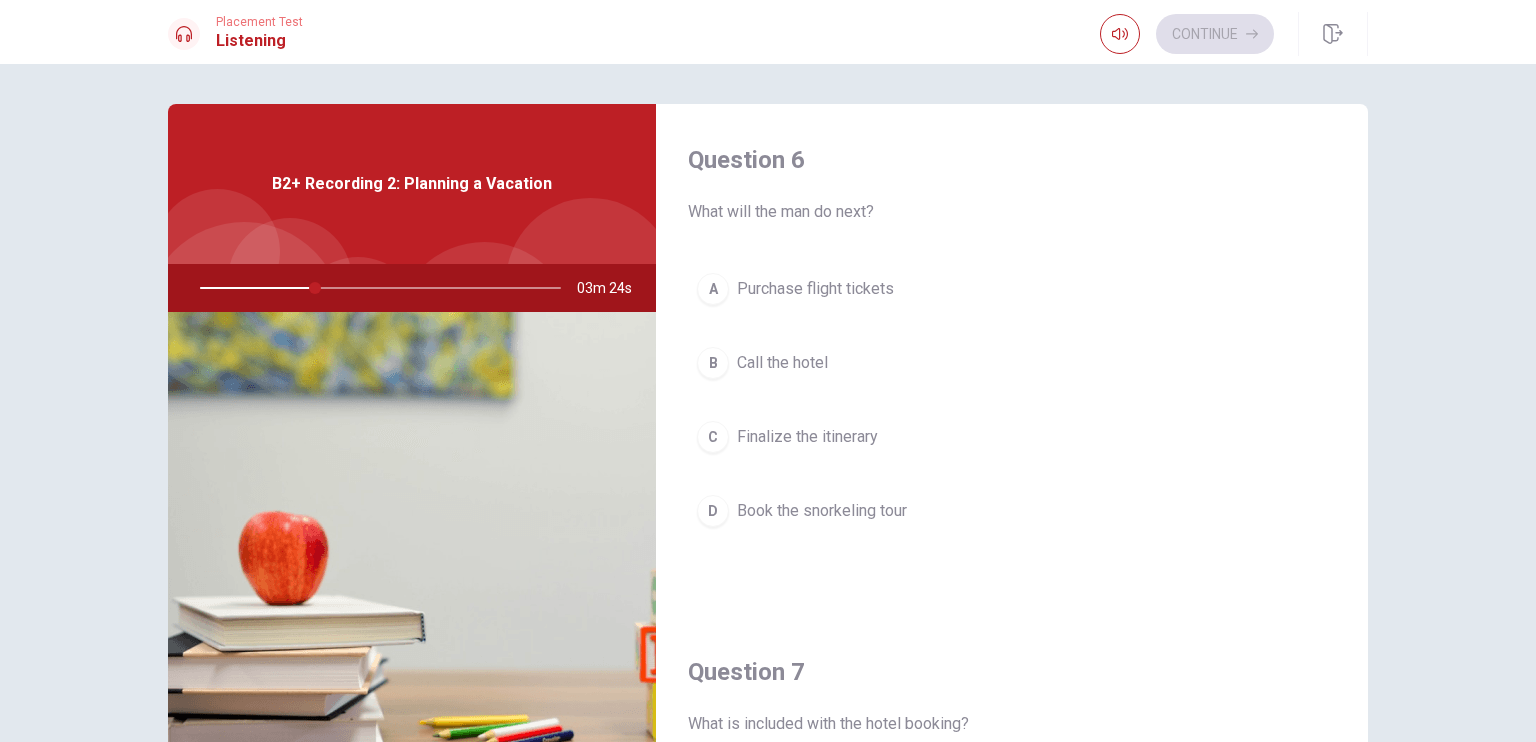 click on "Purchase flight tickets" at bounding box center (815, 289) 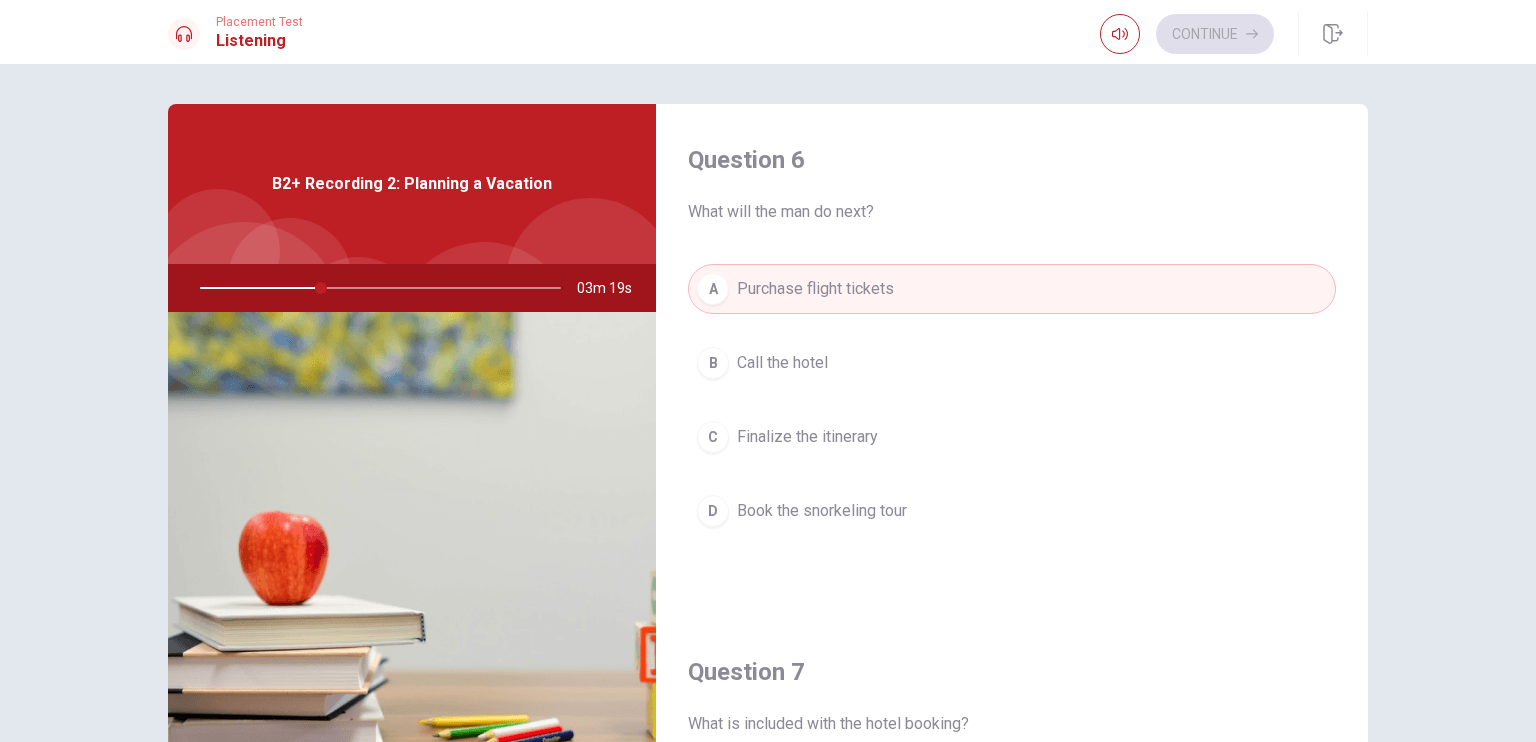 scroll, scrollTop: 500, scrollLeft: 0, axis: vertical 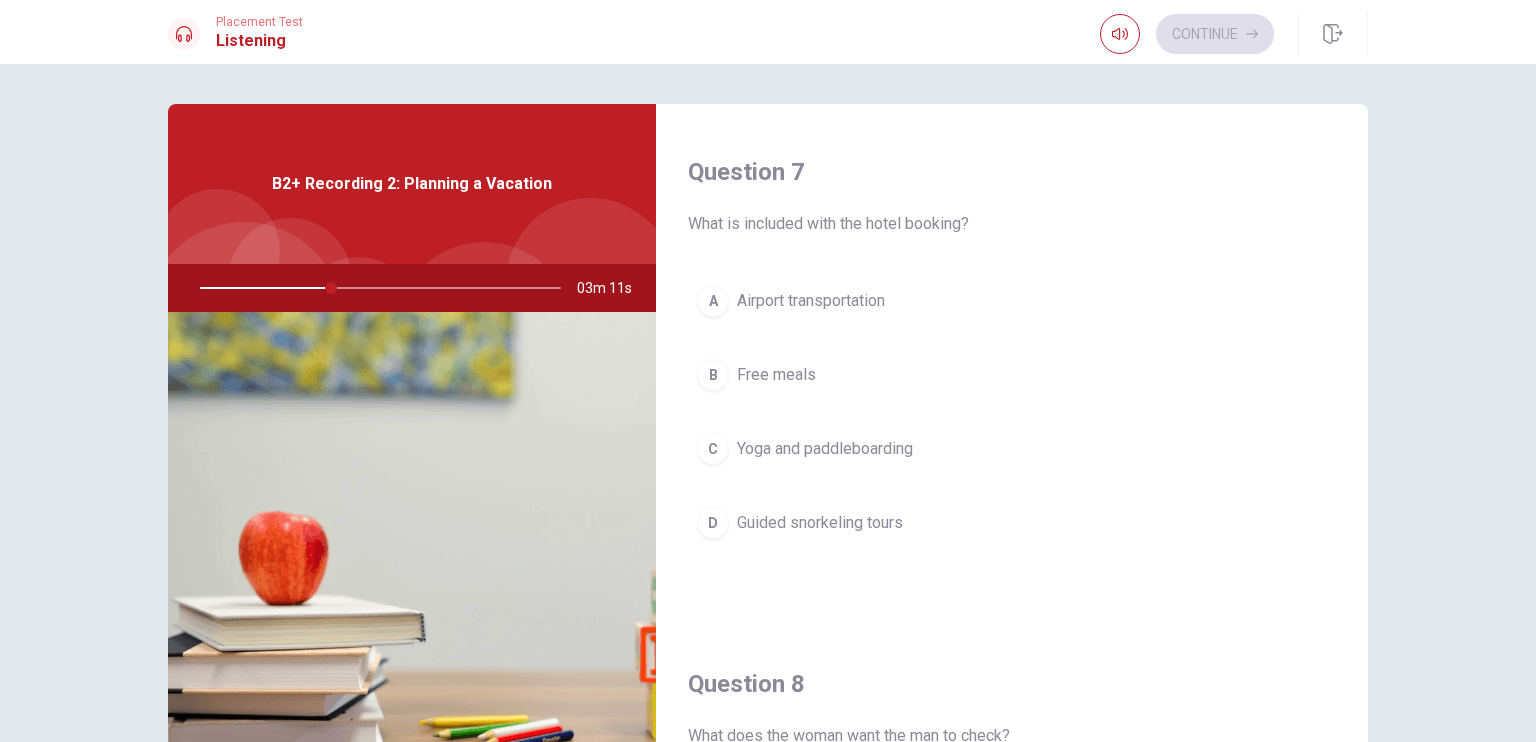 click on "Yoga and paddleboarding" at bounding box center (825, 449) 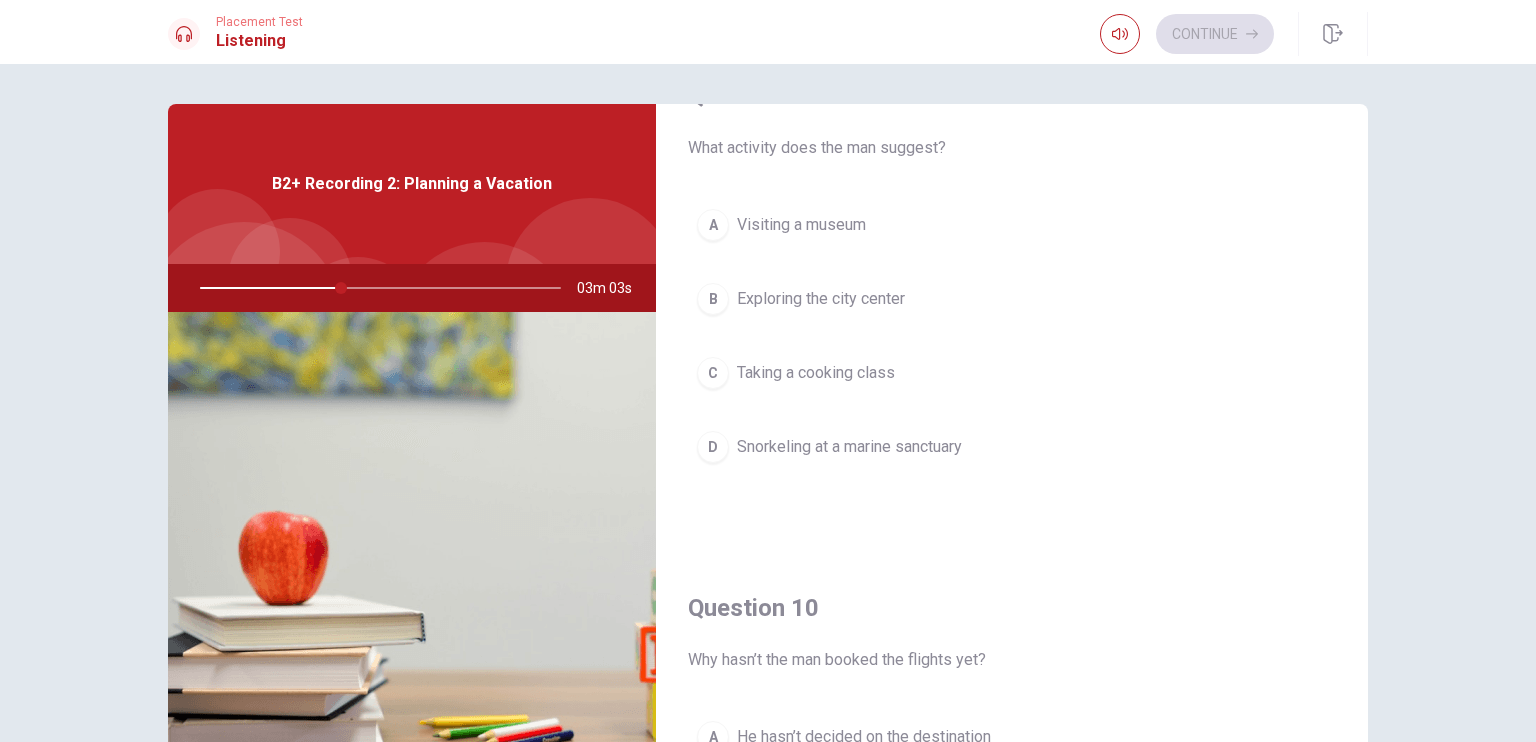 scroll, scrollTop: 1500, scrollLeft: 0, axis: vertical 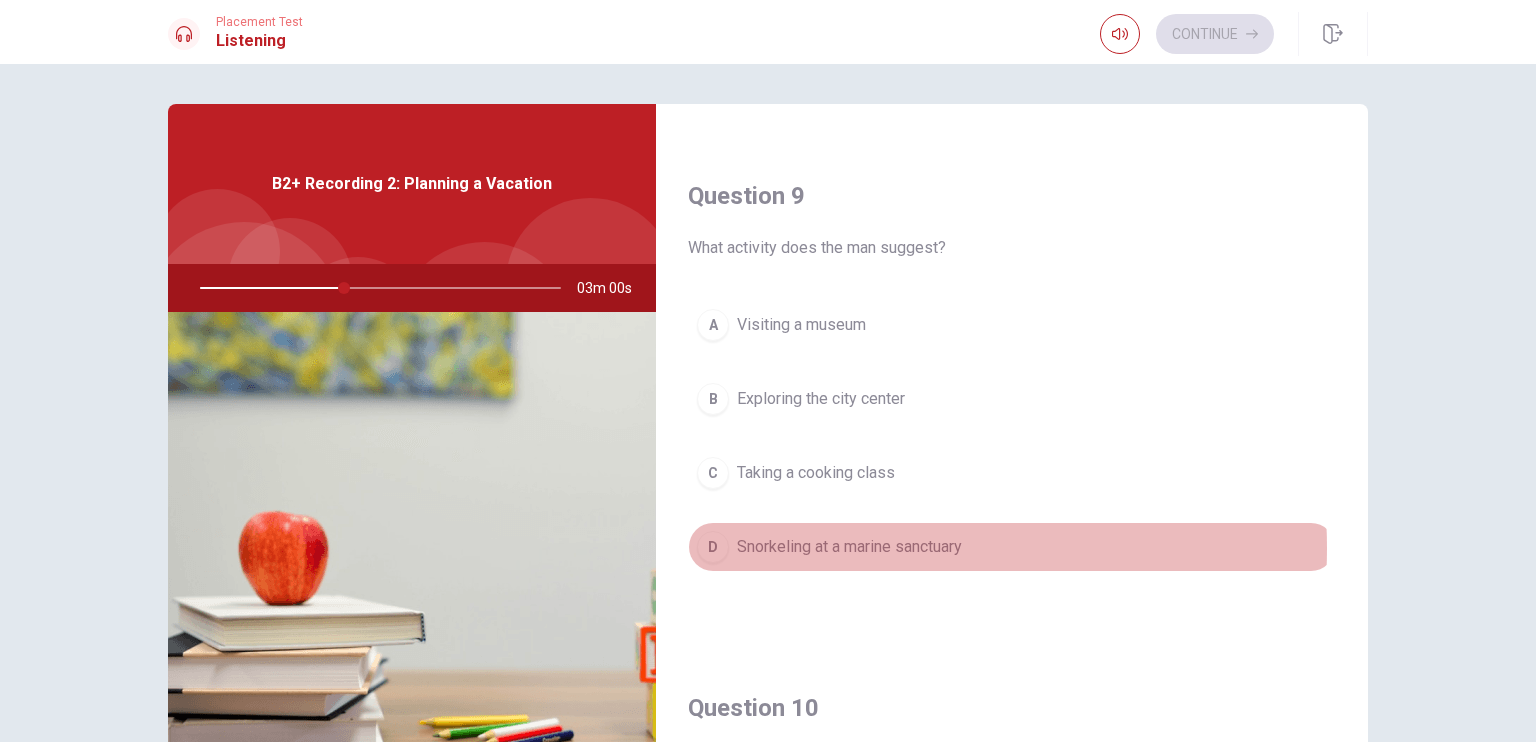 click on "Snorkeling at a marine sanctuary" at bounding box center (849, 547) 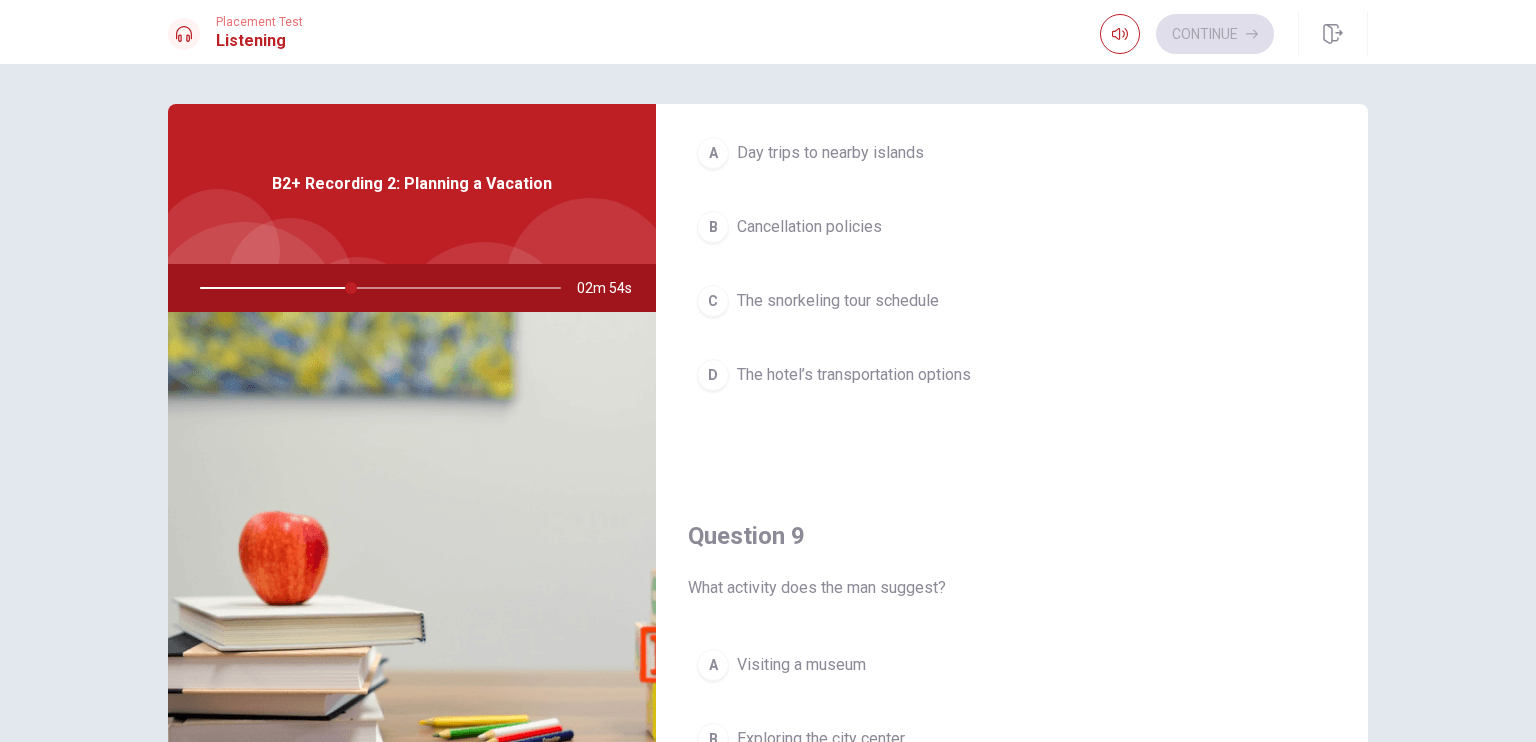 scroll, scrollTop: 956, scrollLeft: 0, axis: vertical 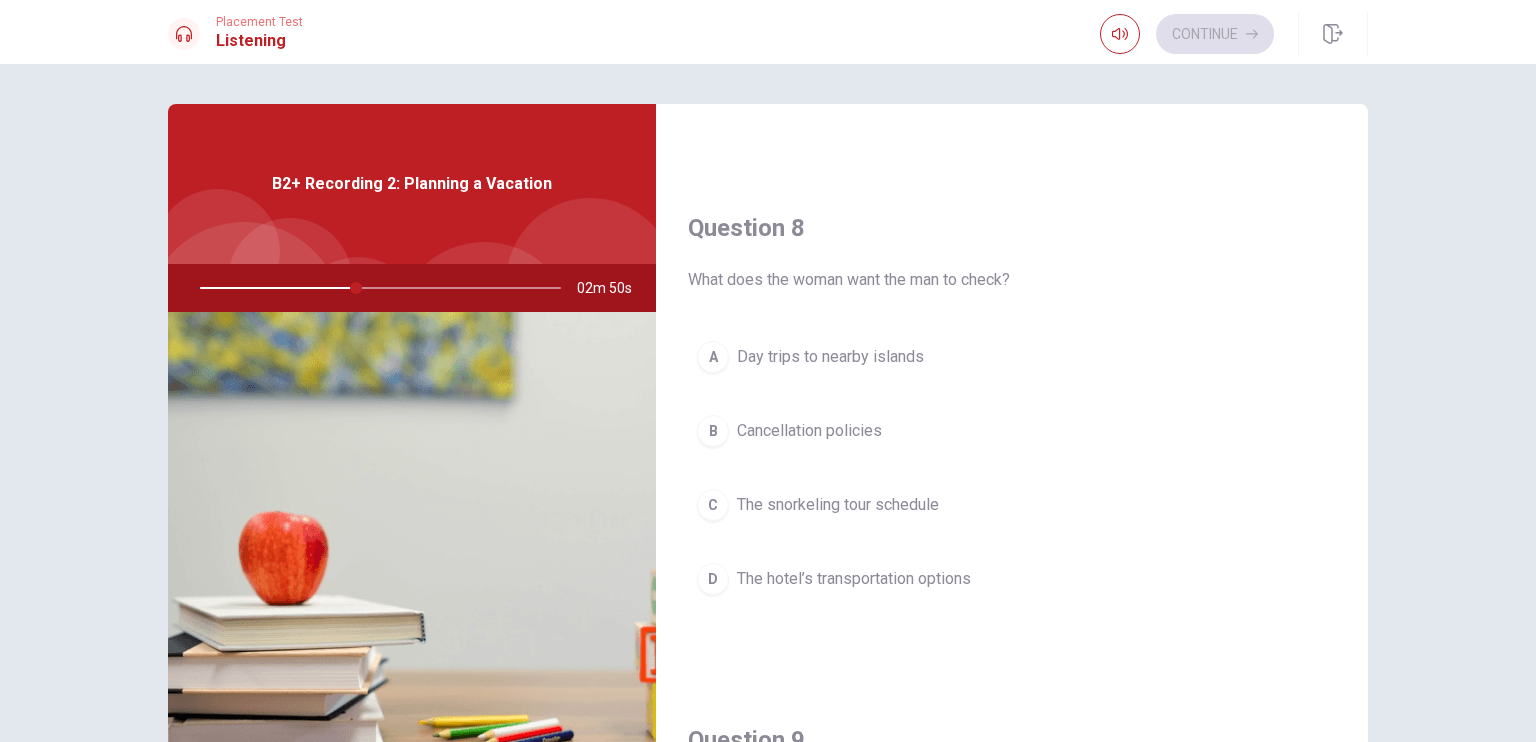 click on "The hotel’s transportation options" at bounding box center [854, 579] 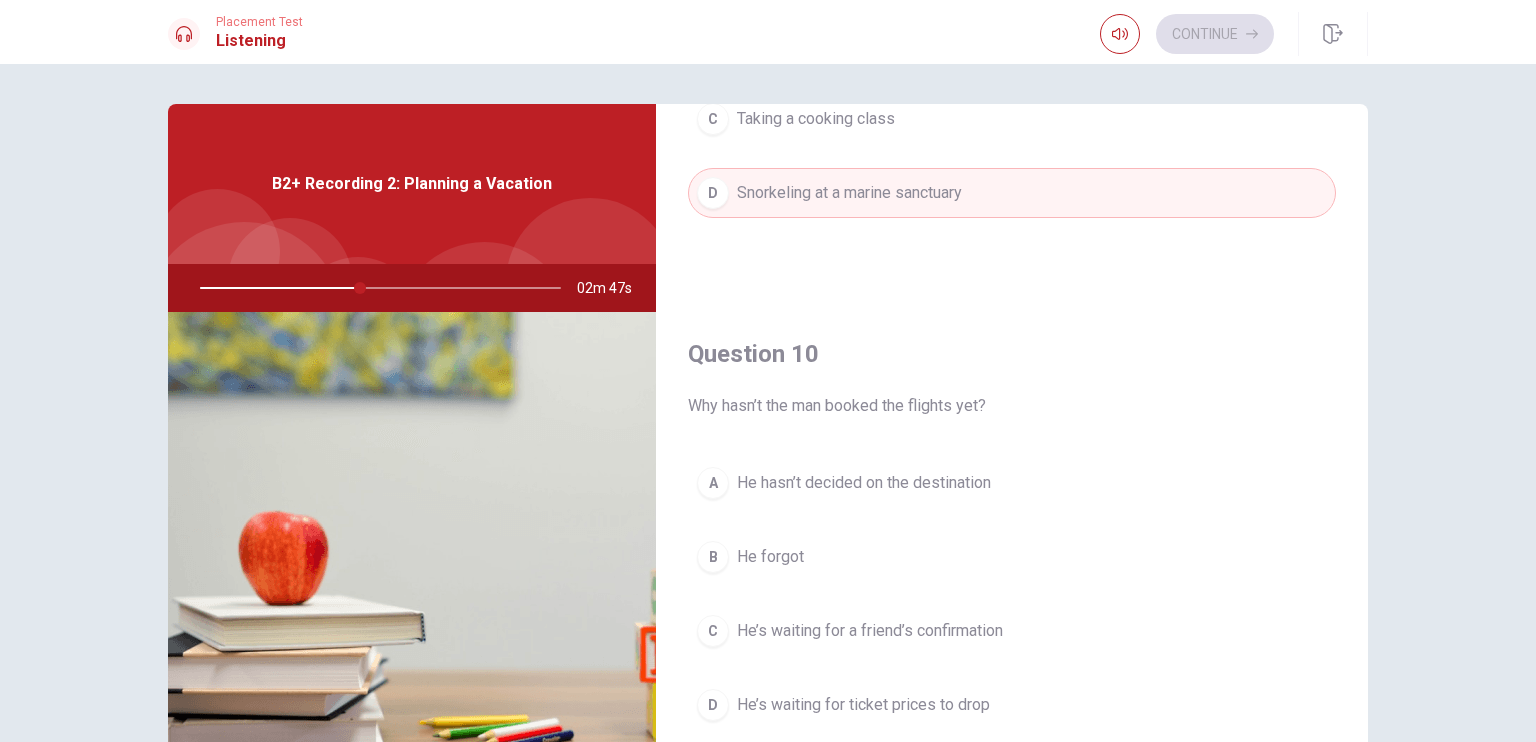 scroll, scrollTop: 1856, scrollLeft: 0, axis: vertical 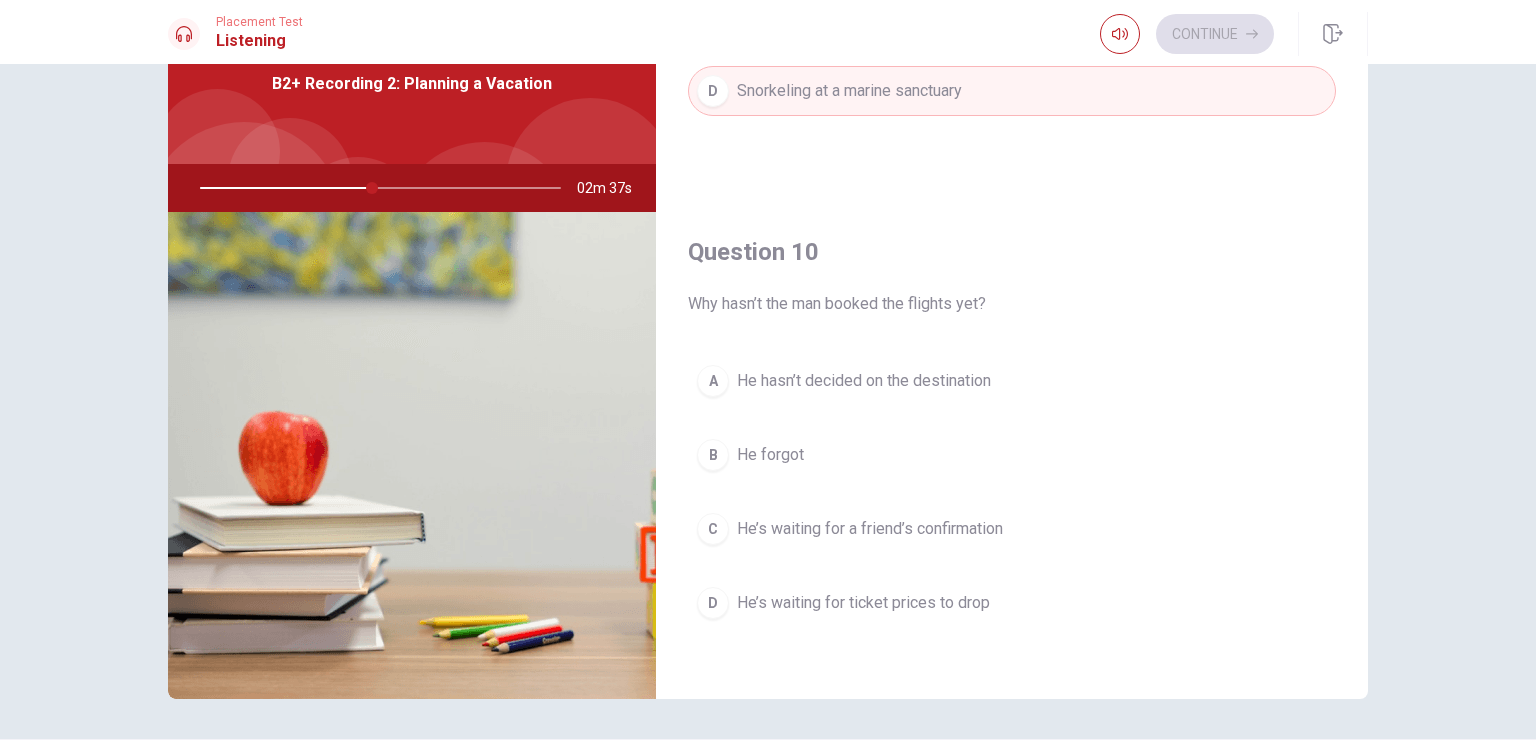 click on "He’s waiting for ticket prices to drop" at bounding box center (863, 603) 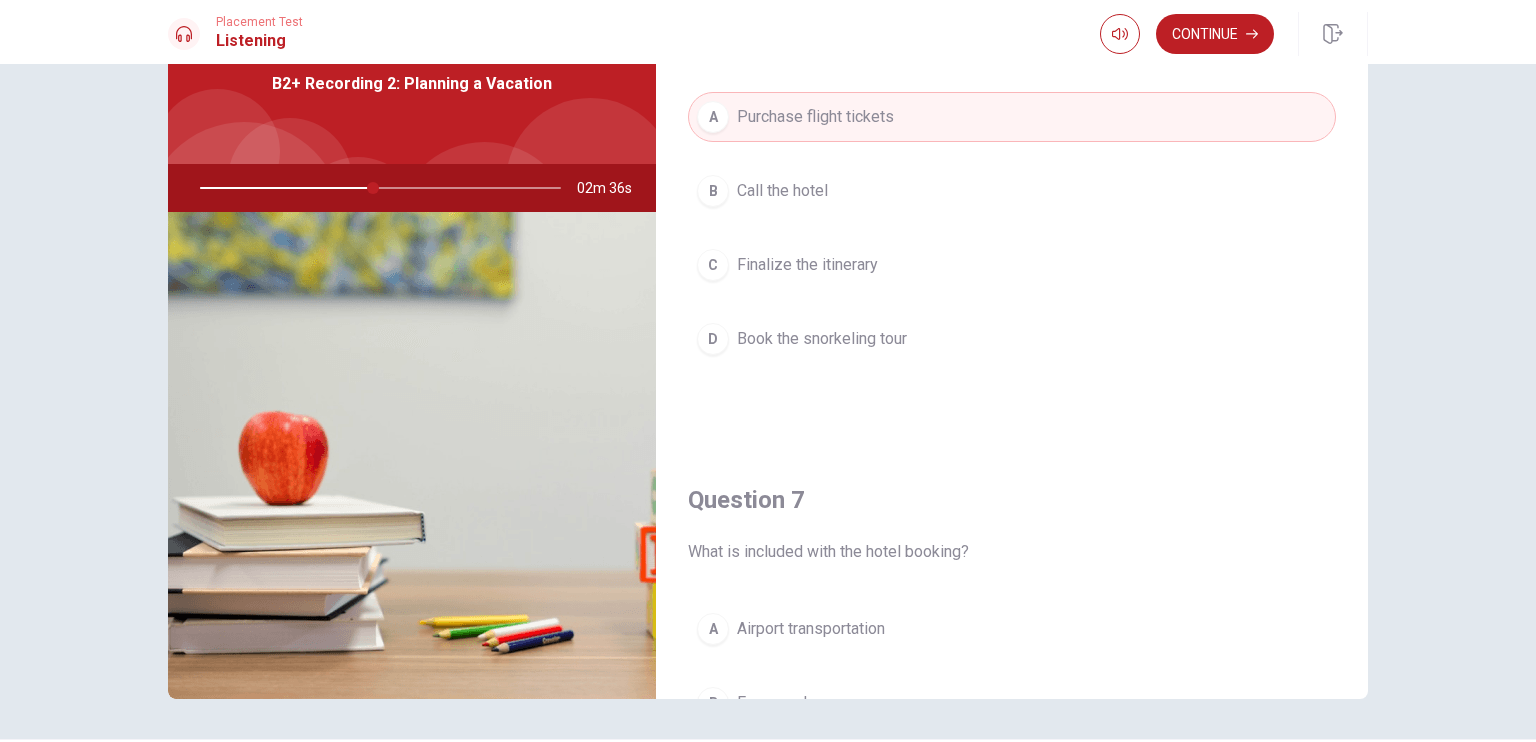 scroll, scrollTop: 0, scrollLeft: 0, axis: both 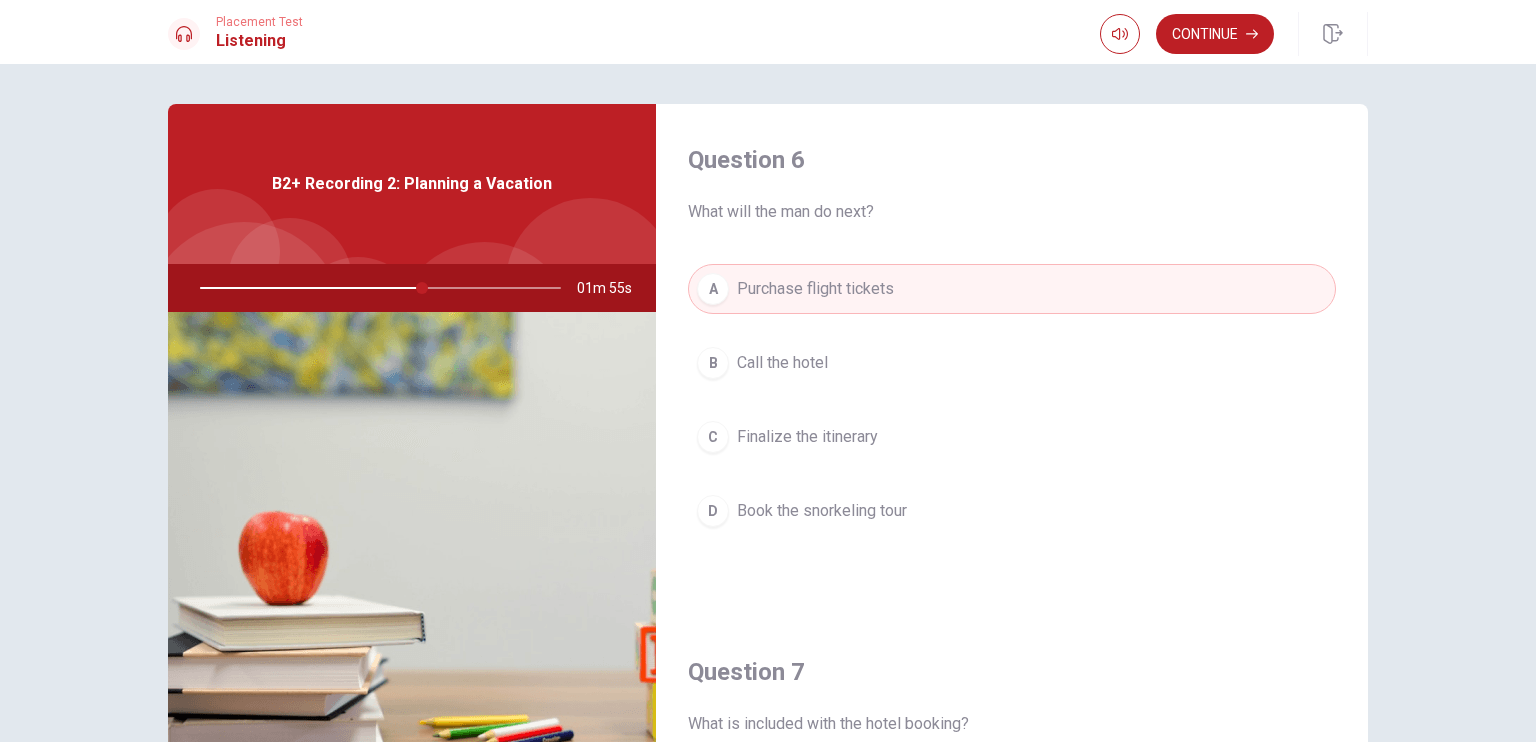 click on "B Call the hotel" at bounding box center (1012, 363) 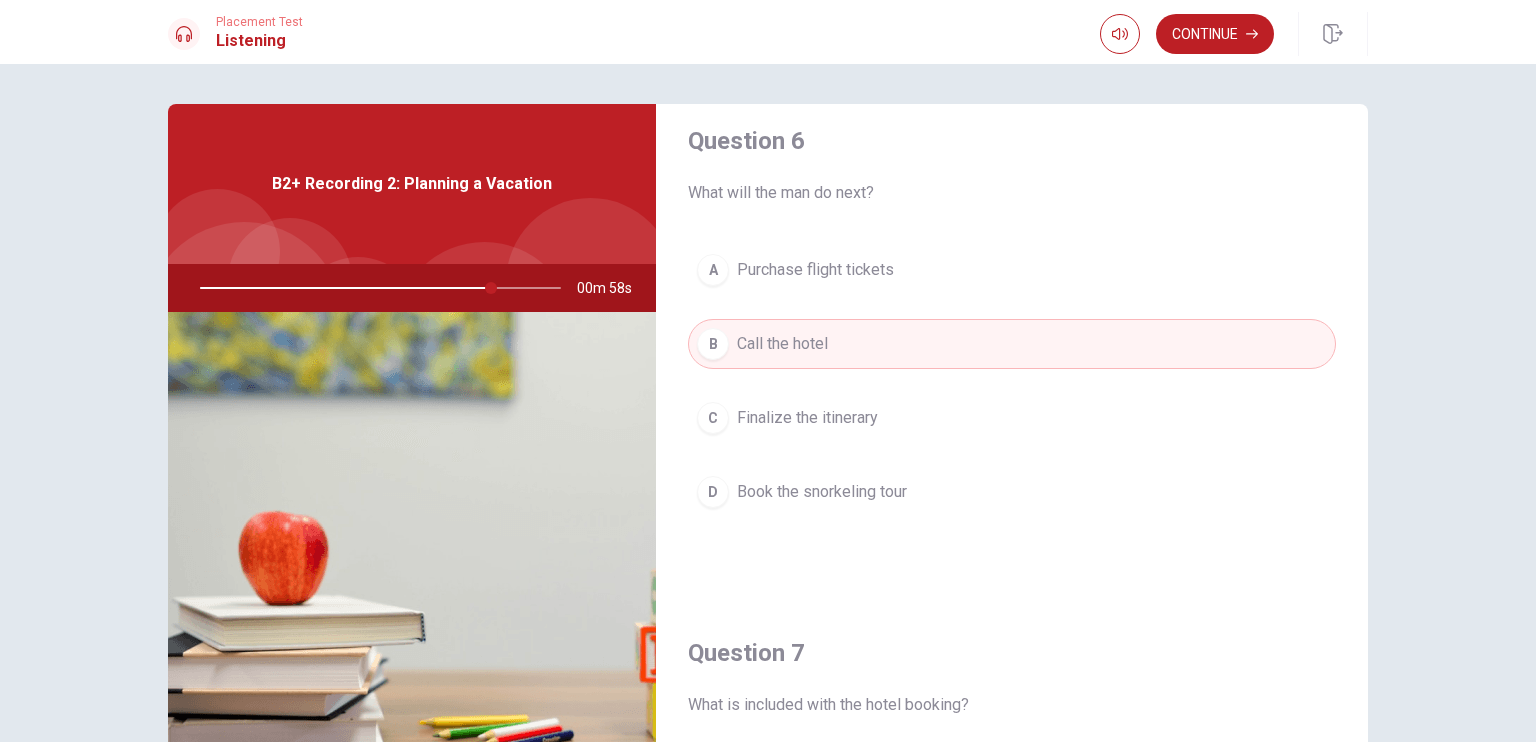 scroll, scrollTop: 0, scrollLeft: 0, axis: both 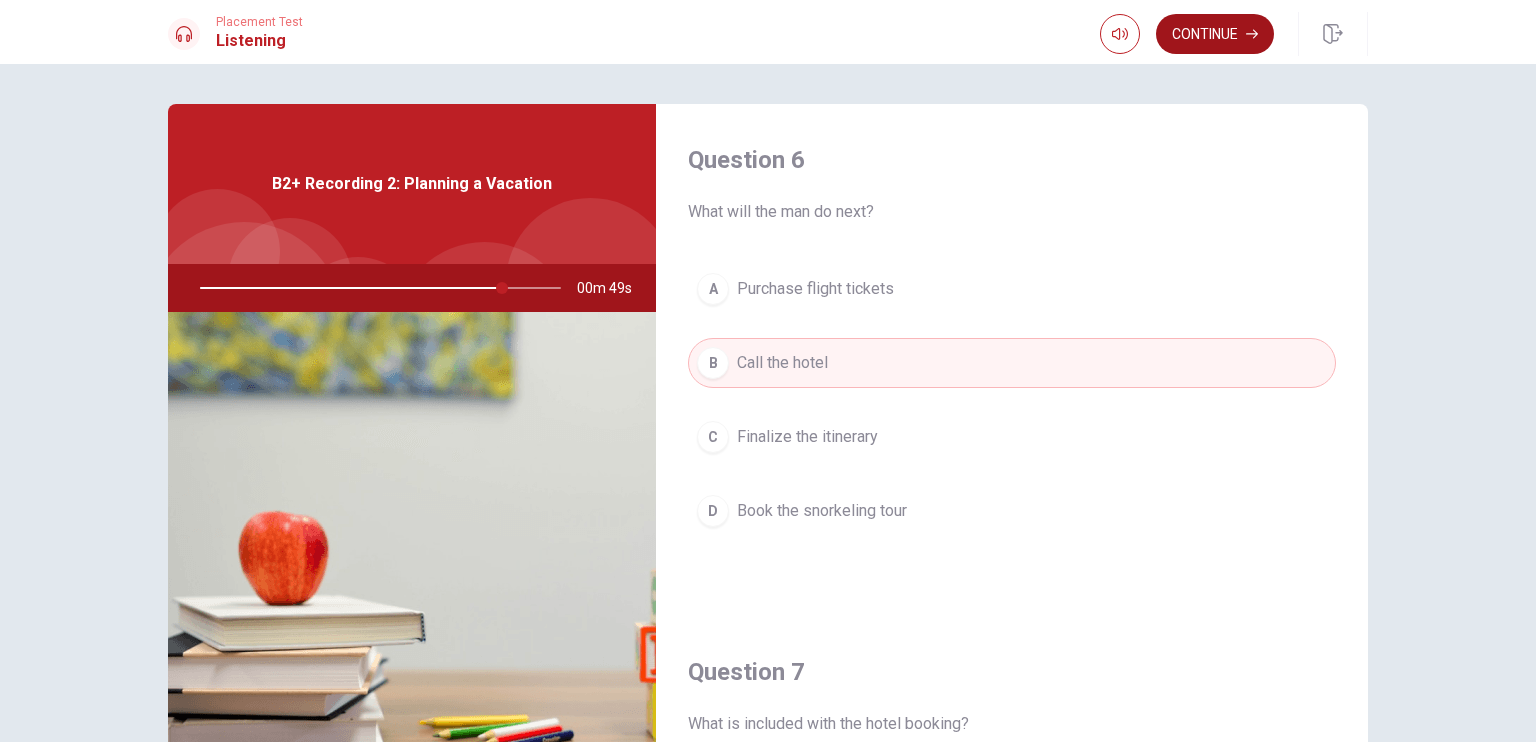 click on "Continue" at bounding box center (1215, 34) 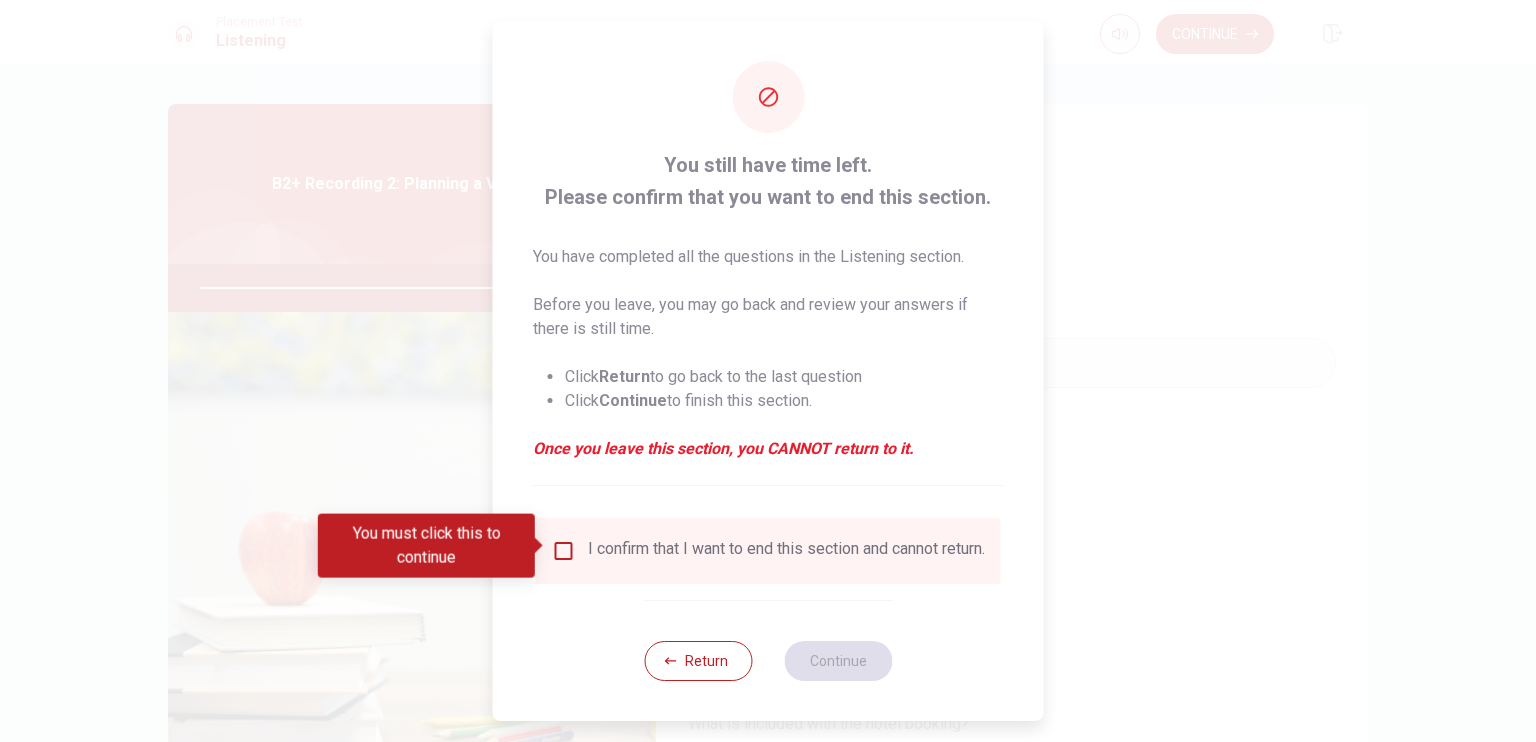 click at bounding box center (564, 551) 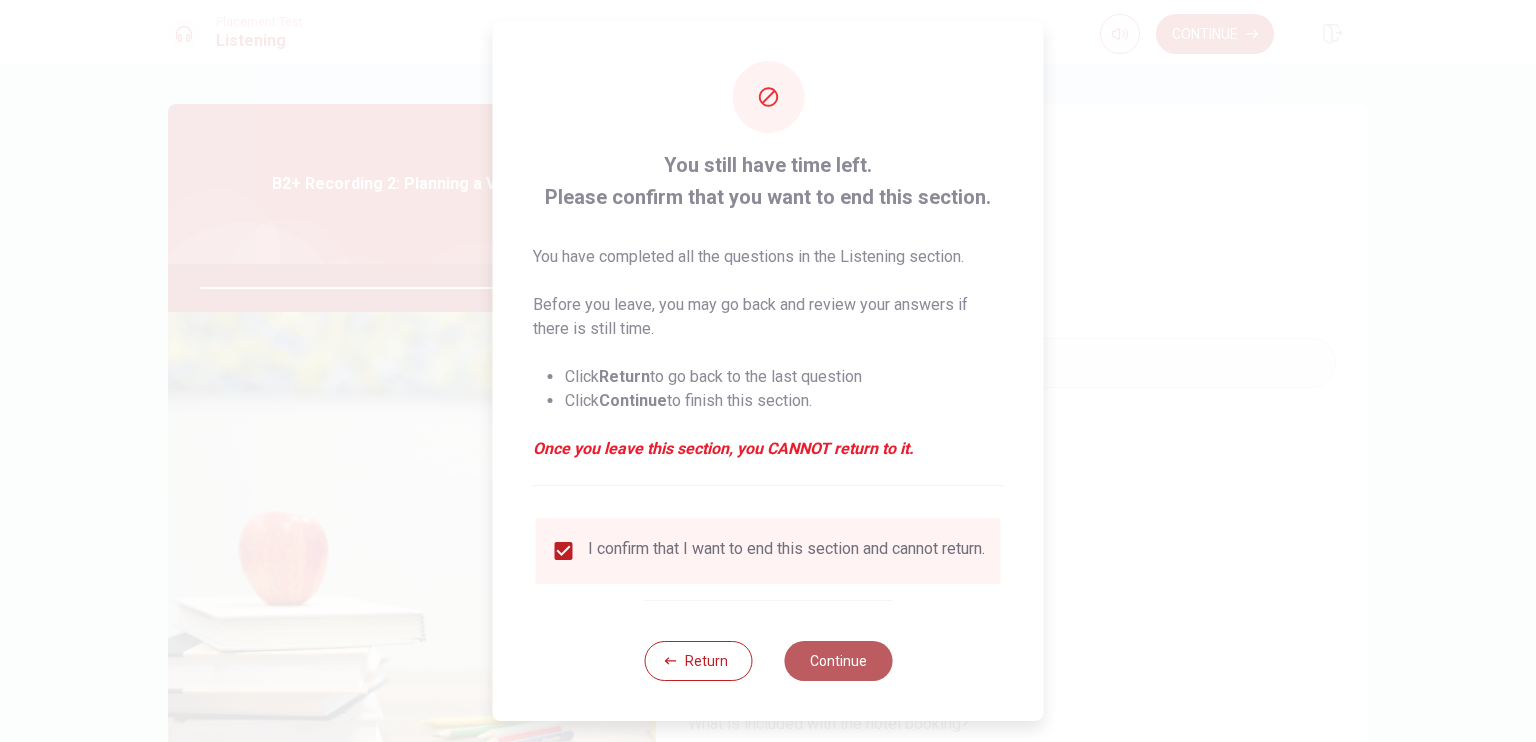 click on "Continue" at bounding box center [838, 661] 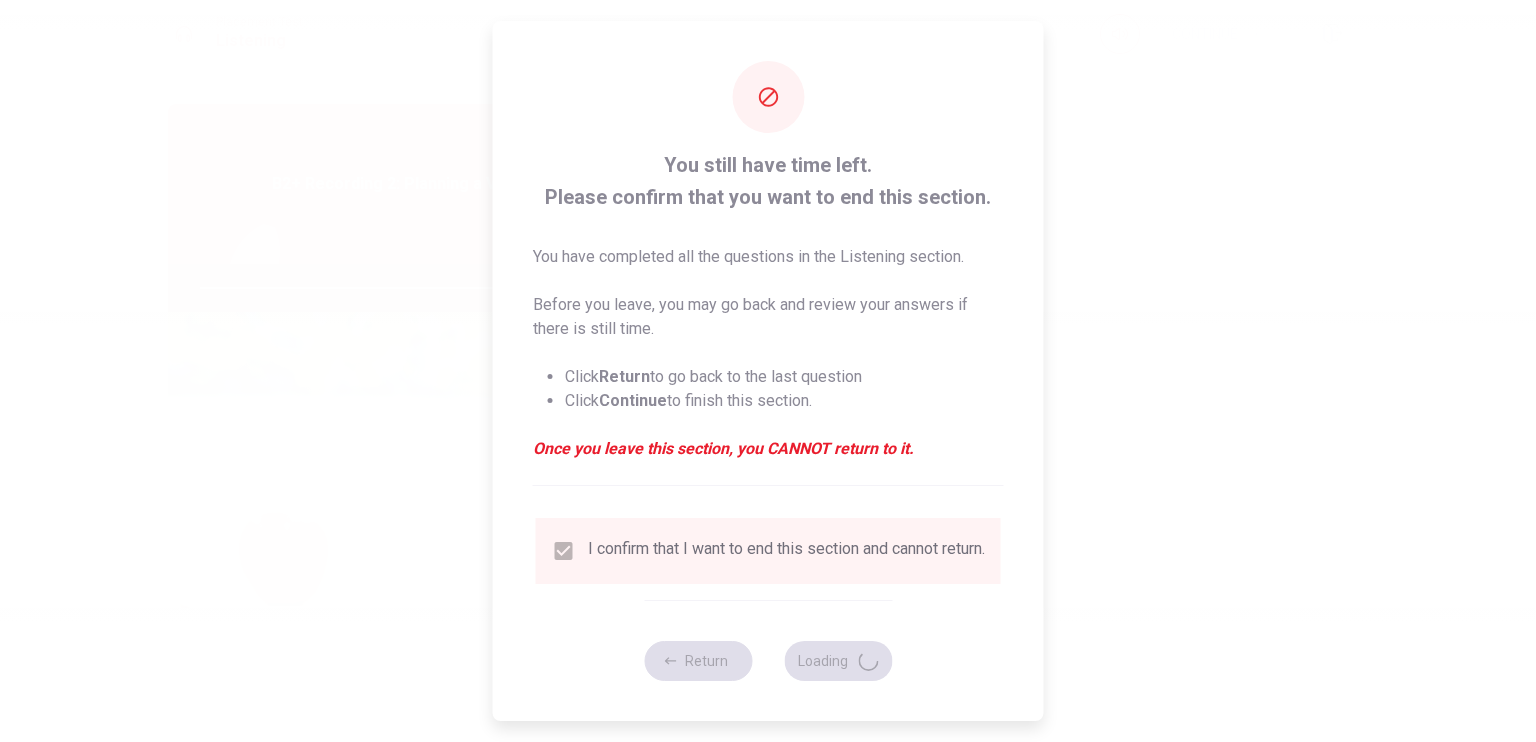 type on "85" 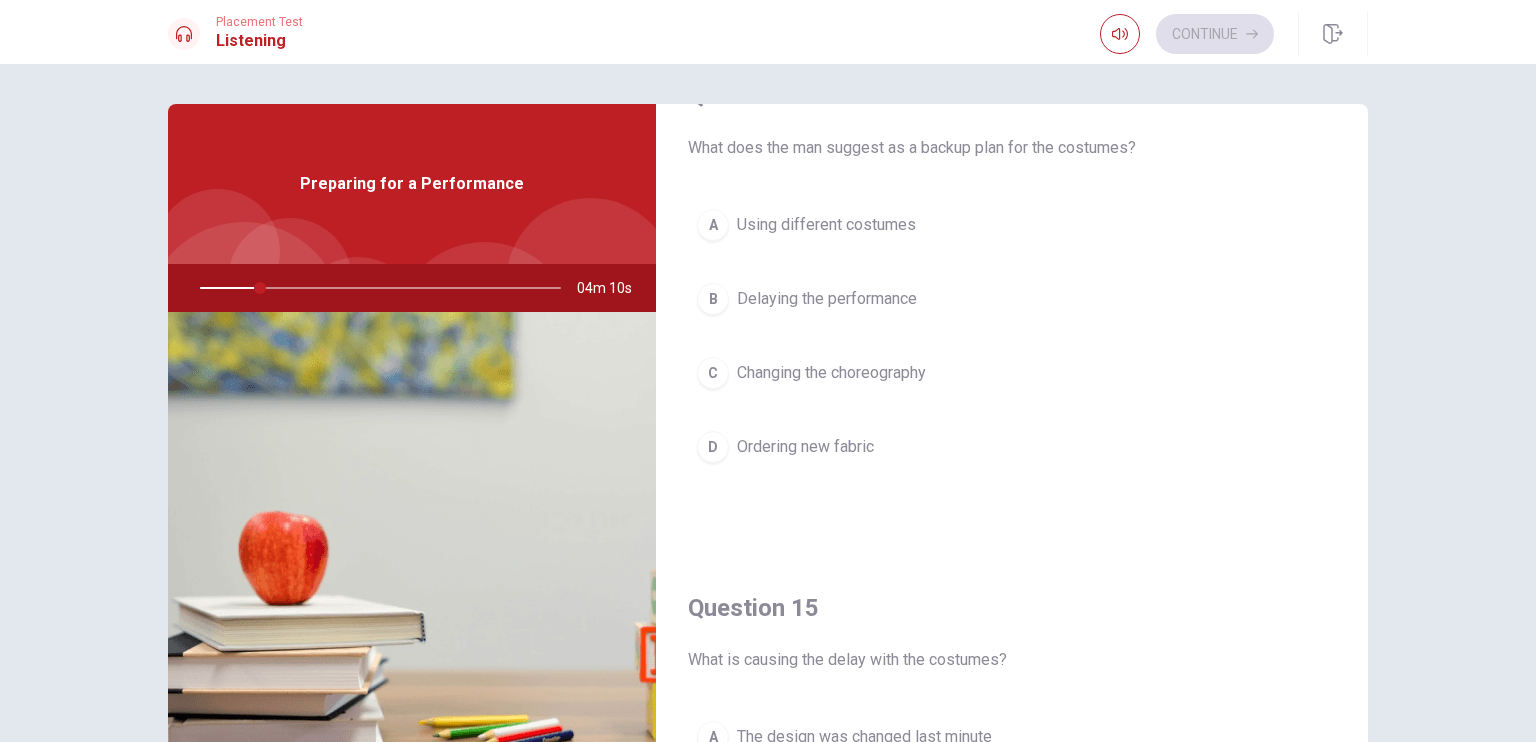 scroll, scrollTop: 1856, scrollLeft: 0, axis: vertical 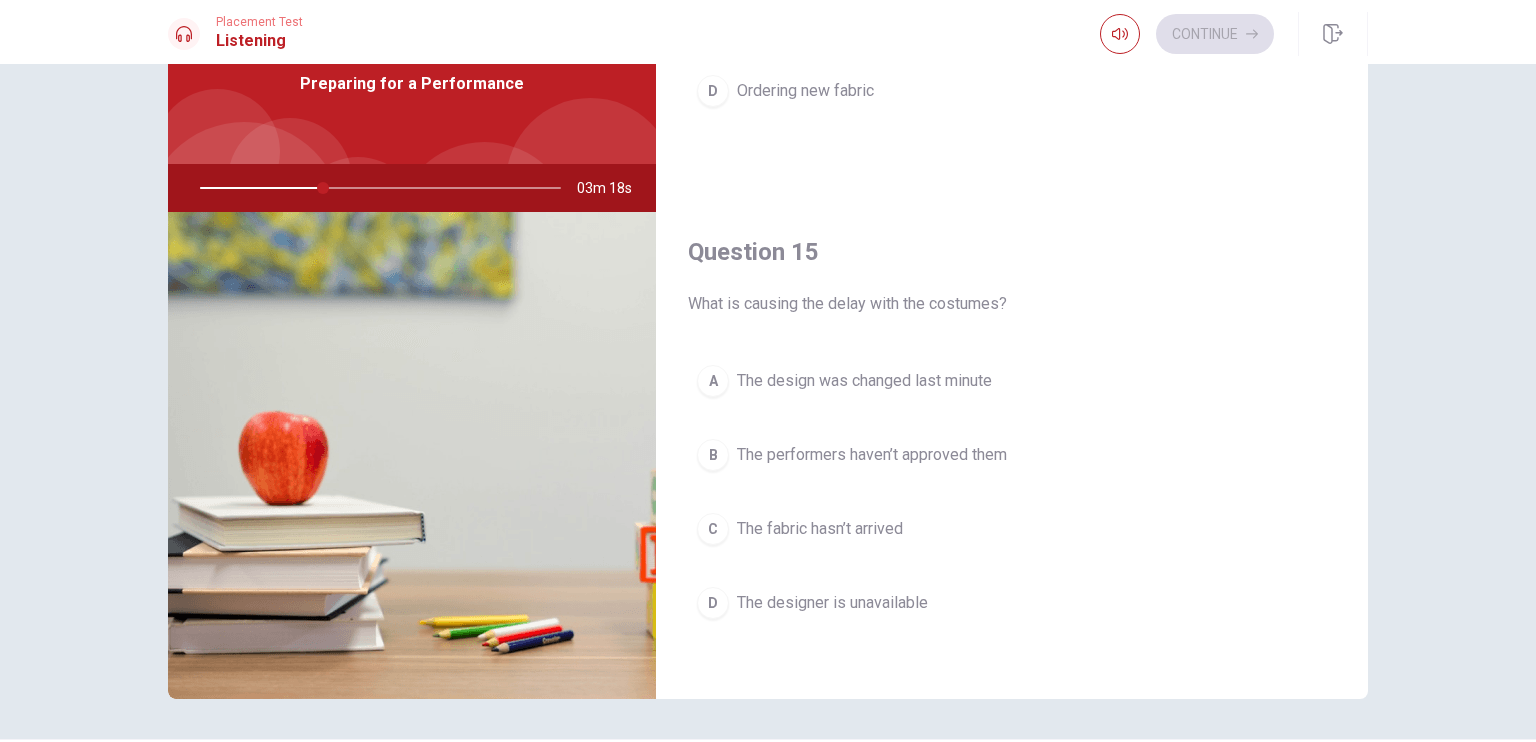 click on "The fabric hasn’t arrived" at bounding box center (820, 529) 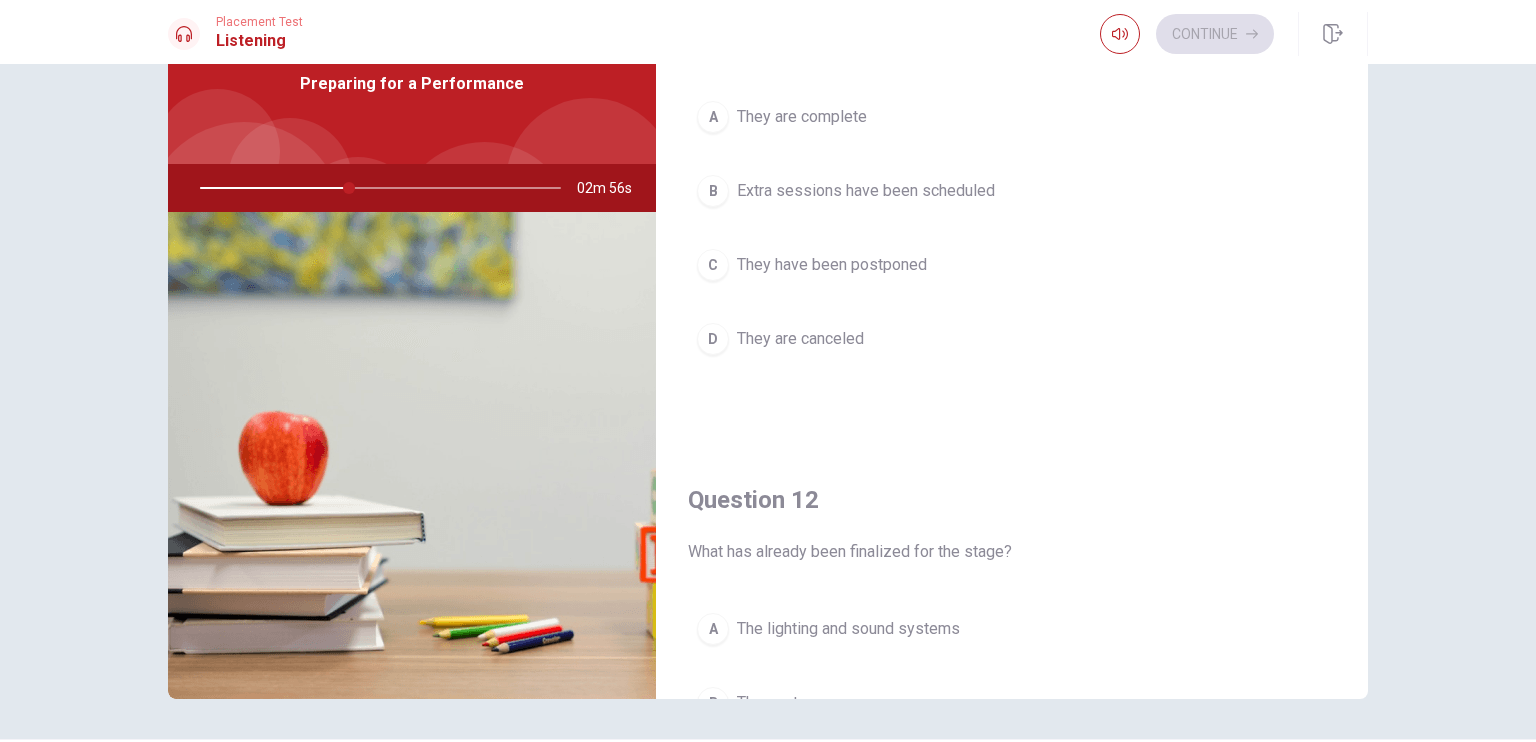 scroll, scrollTop: 400, scrollLeft: 0, axis: vertical 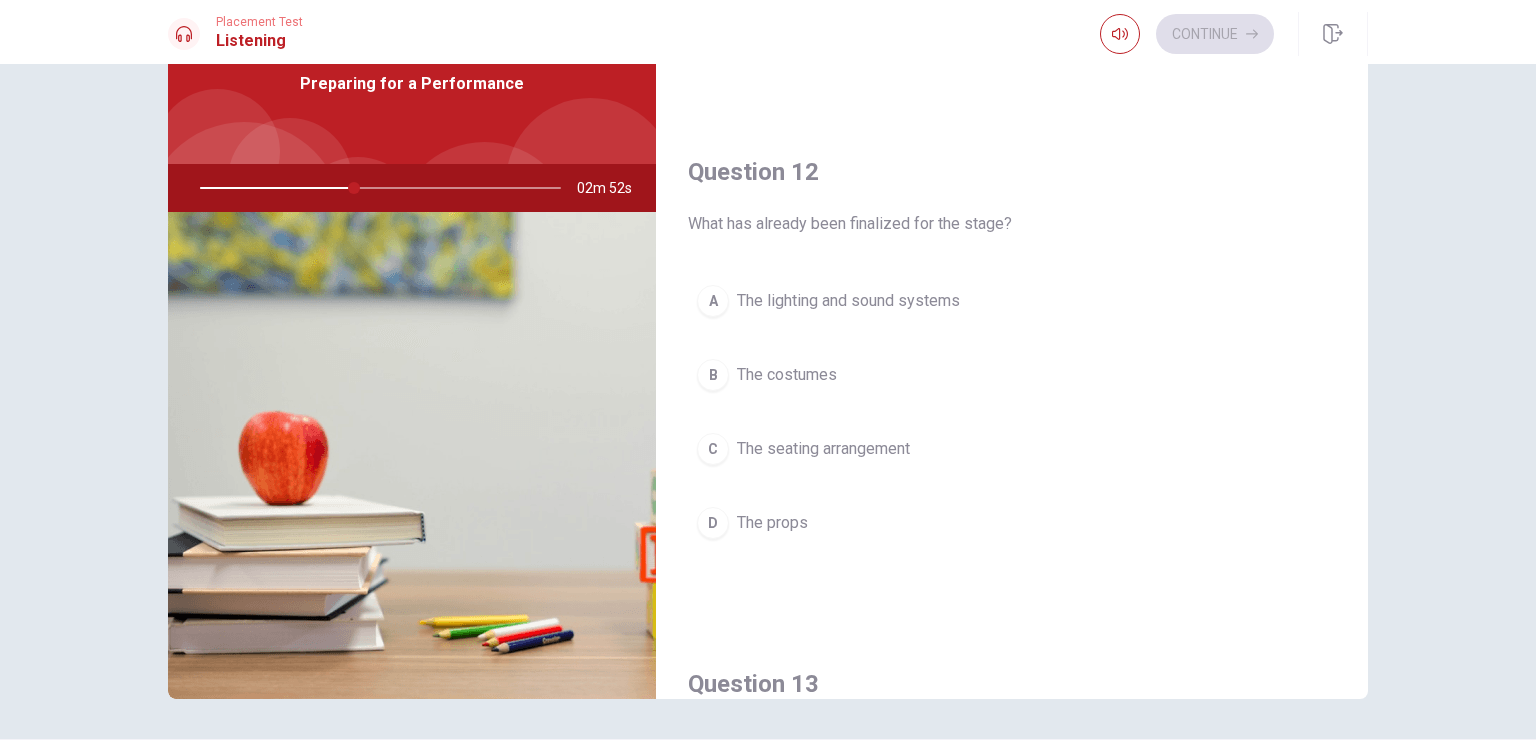 click on "The lighting and sound systems" at bounding box center [848, 301] 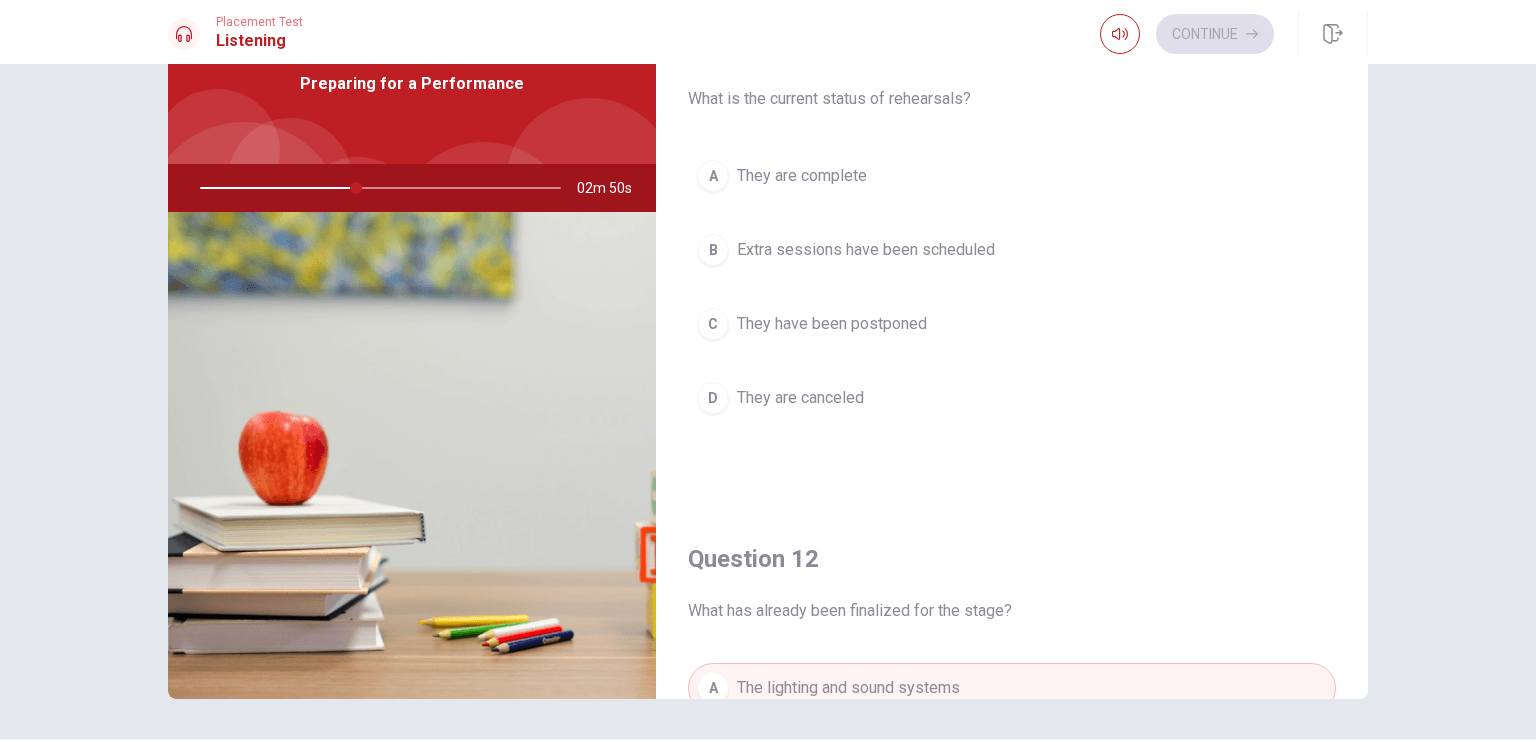 scroll, scrollTop: 0, scrollLeft: 0, axis: both 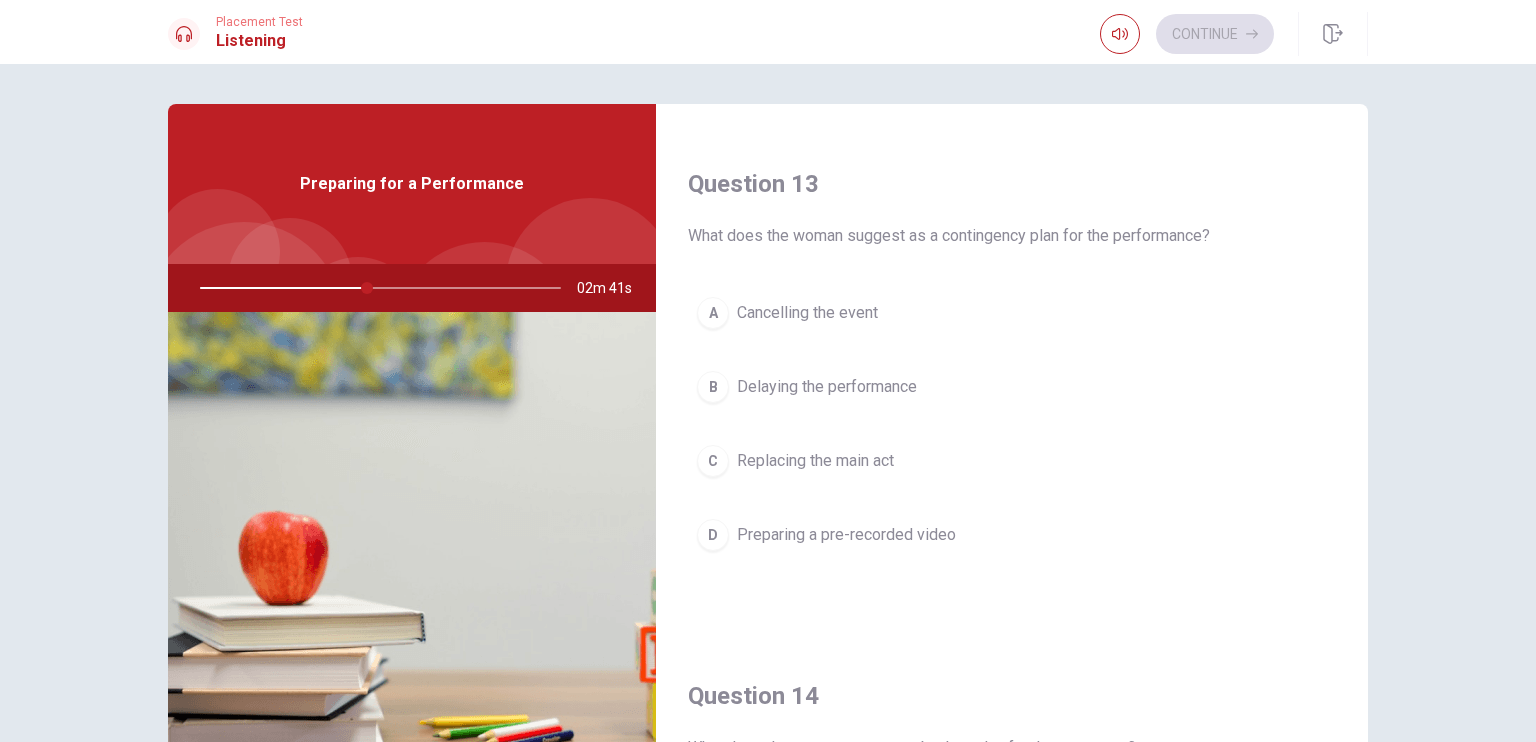 click on "Preparing a pre-recorded video" at bounding box center [846, 535] 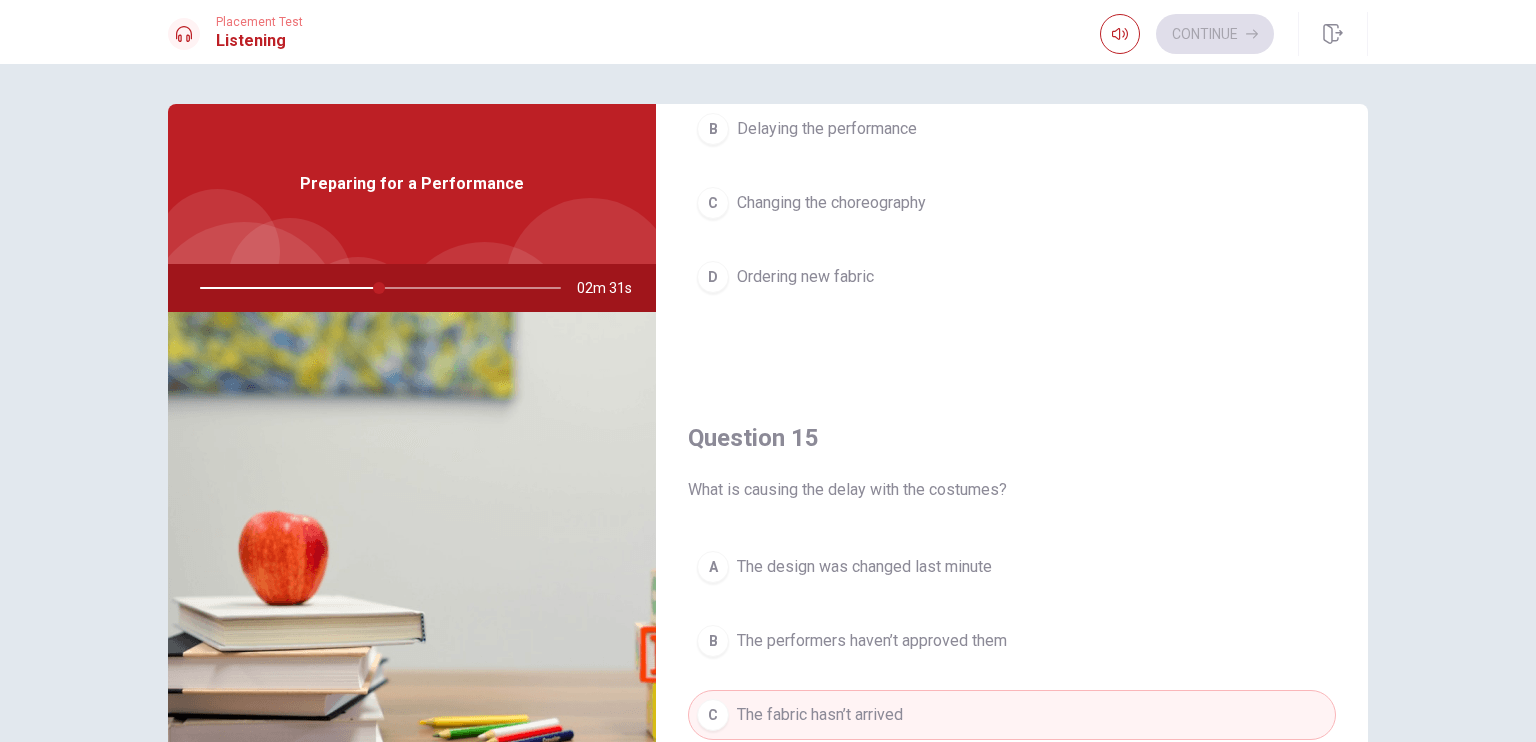 scroll, scrollTop: 1856, scrollLeft: 0, axis: vertical 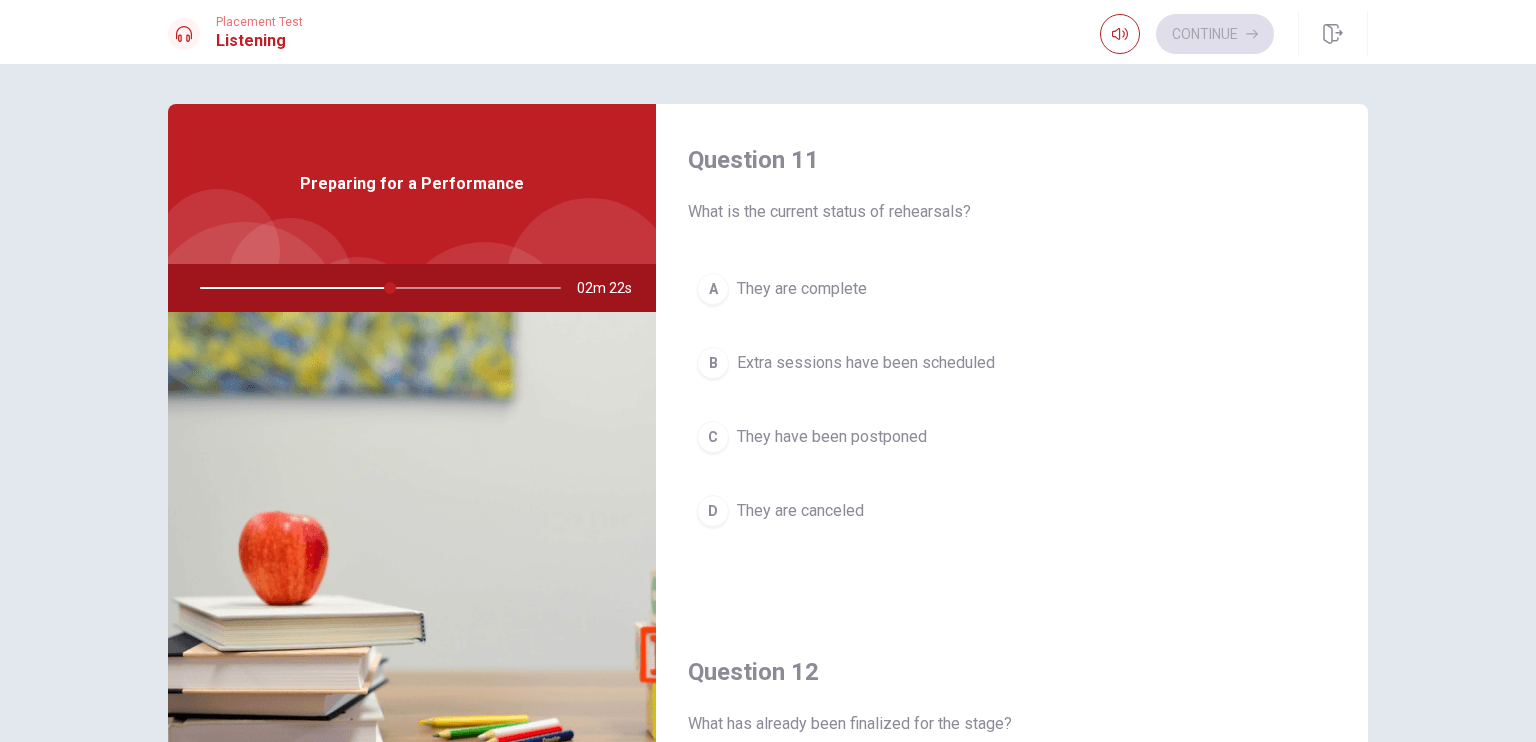 click on "Extra sessions have been scheduled" at bounding box center [866, 363] 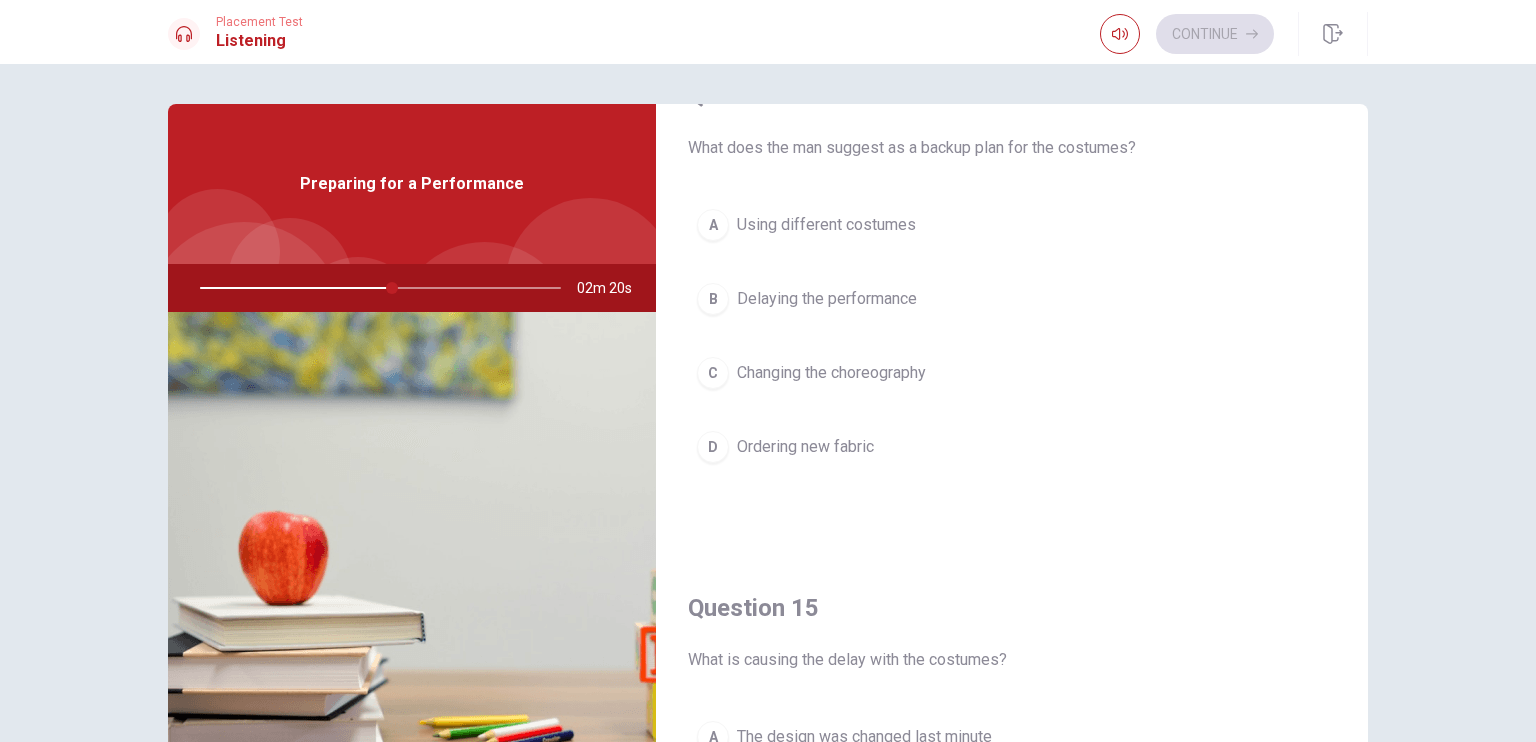 scroll, scrollTop: 1856, scrollLeft: 0, axis: vertical 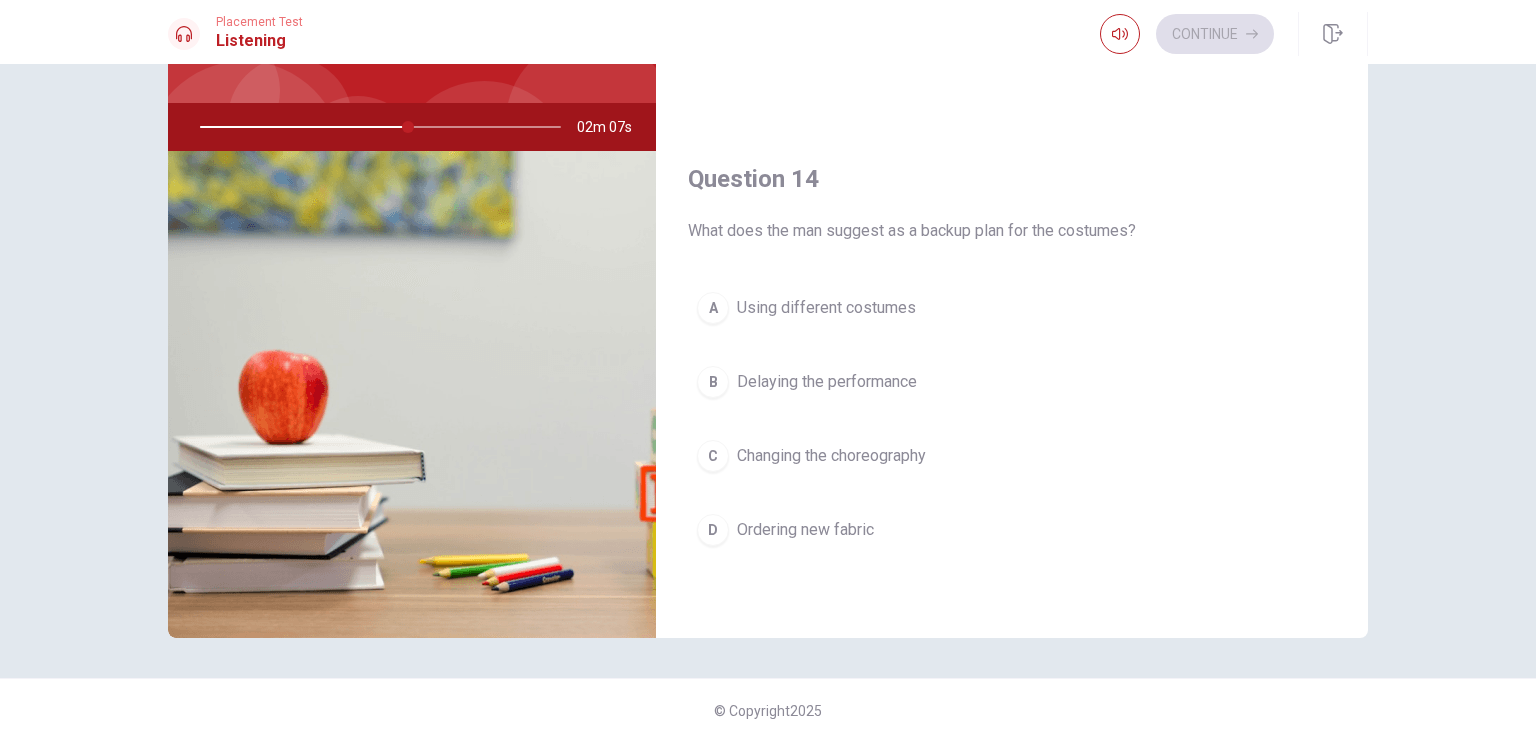 click on "A Using different costumes" at bounding box center (1012, 308) 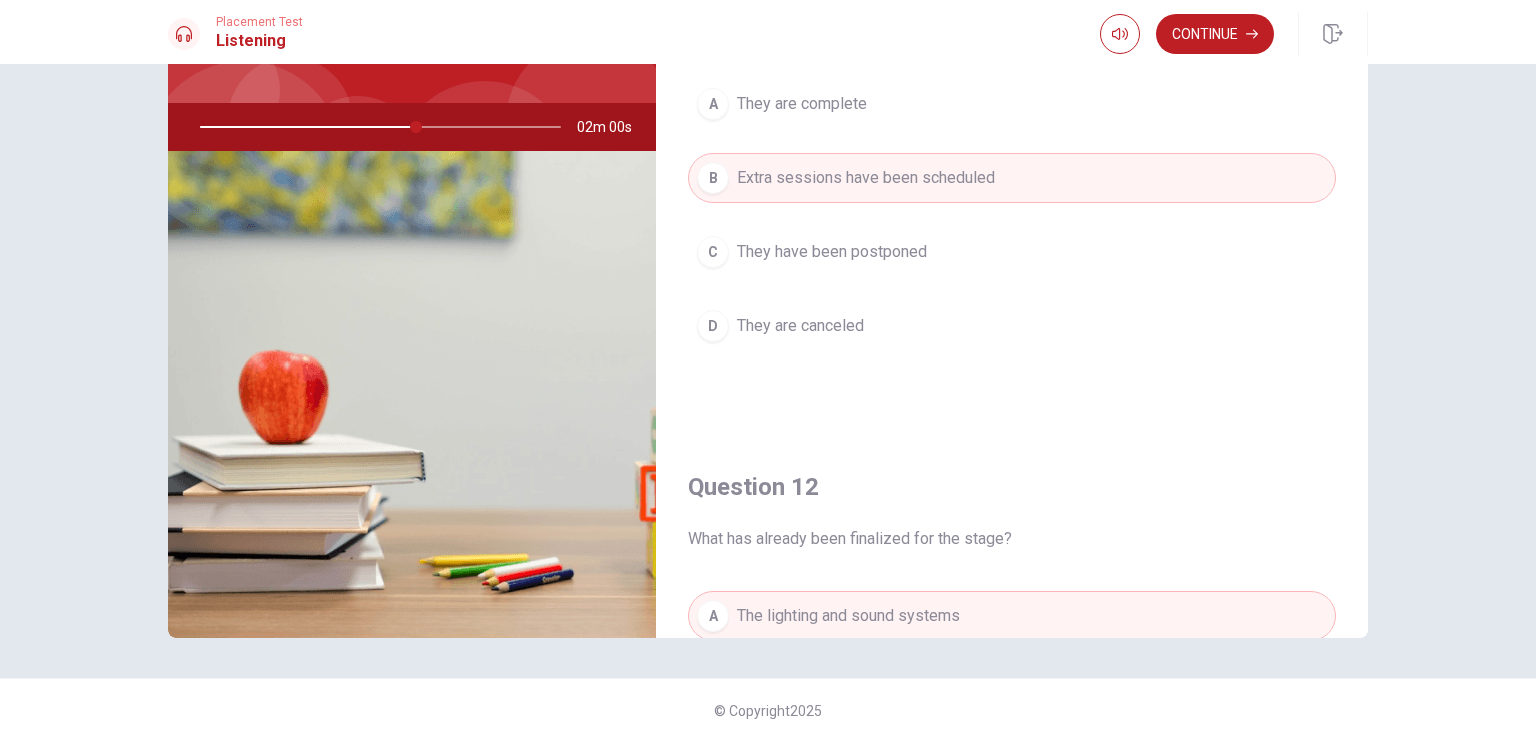 scroll, scrollTop: 0, scrollLeft: 0, axis: both 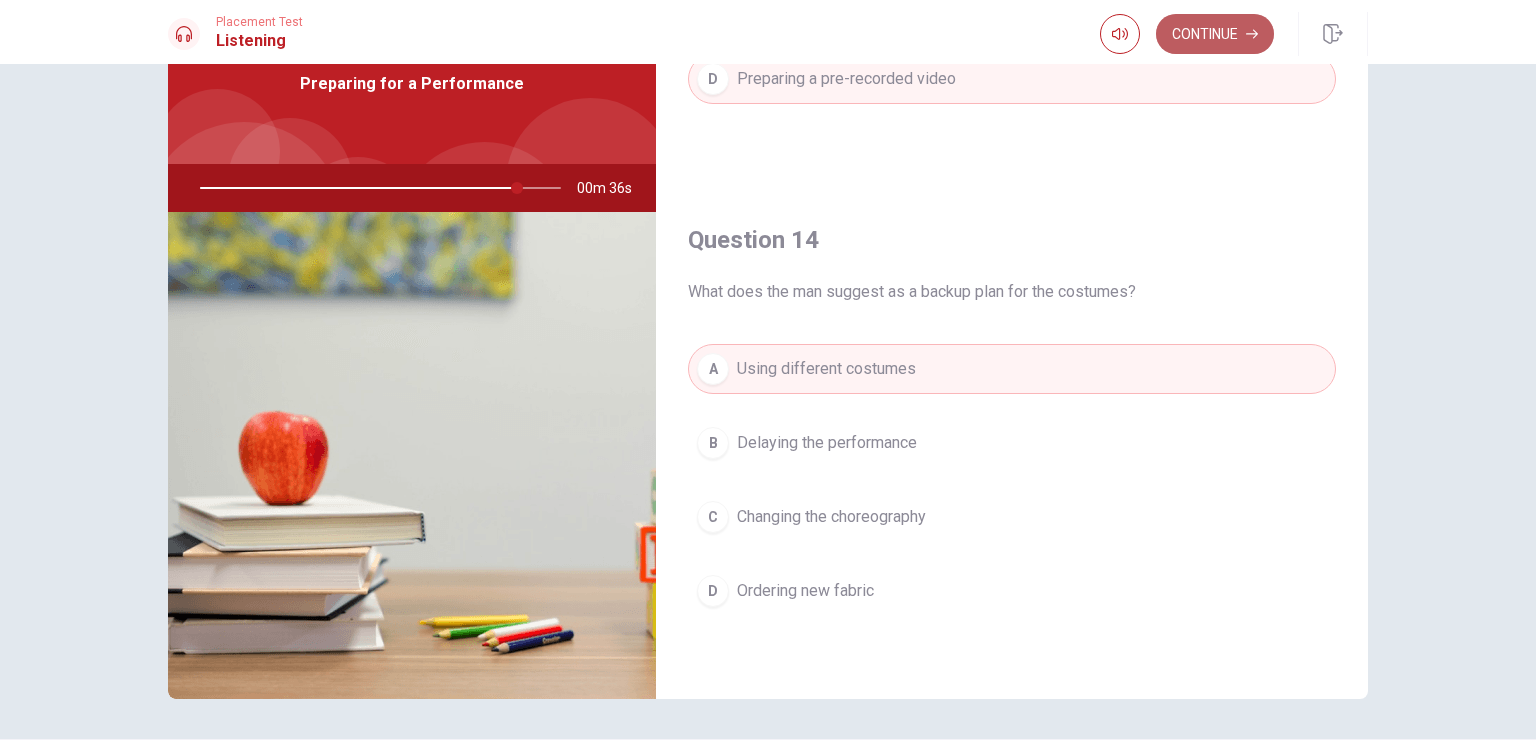 click on "Continue" at bounding box center [1215, 34] 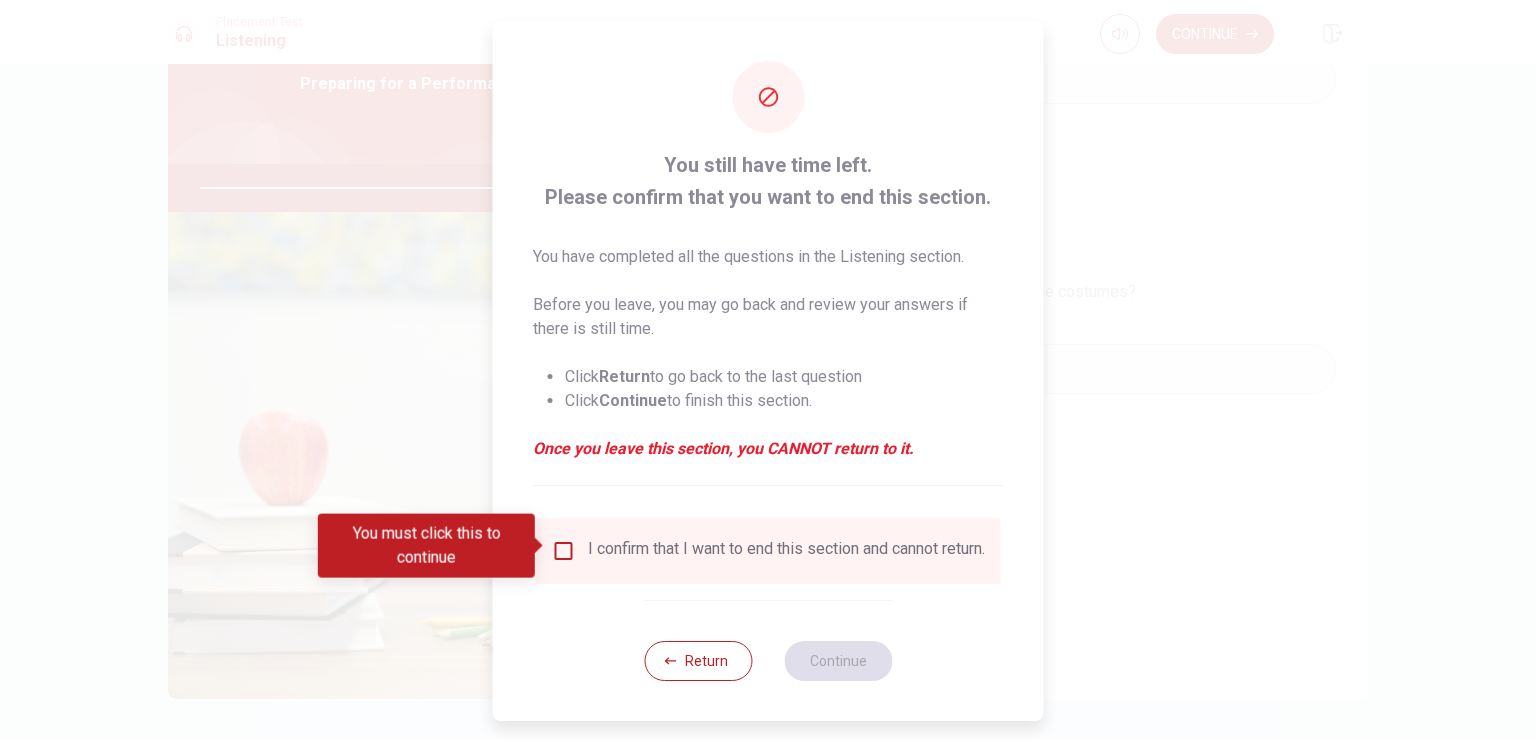 click at bounding box center (564, 551) 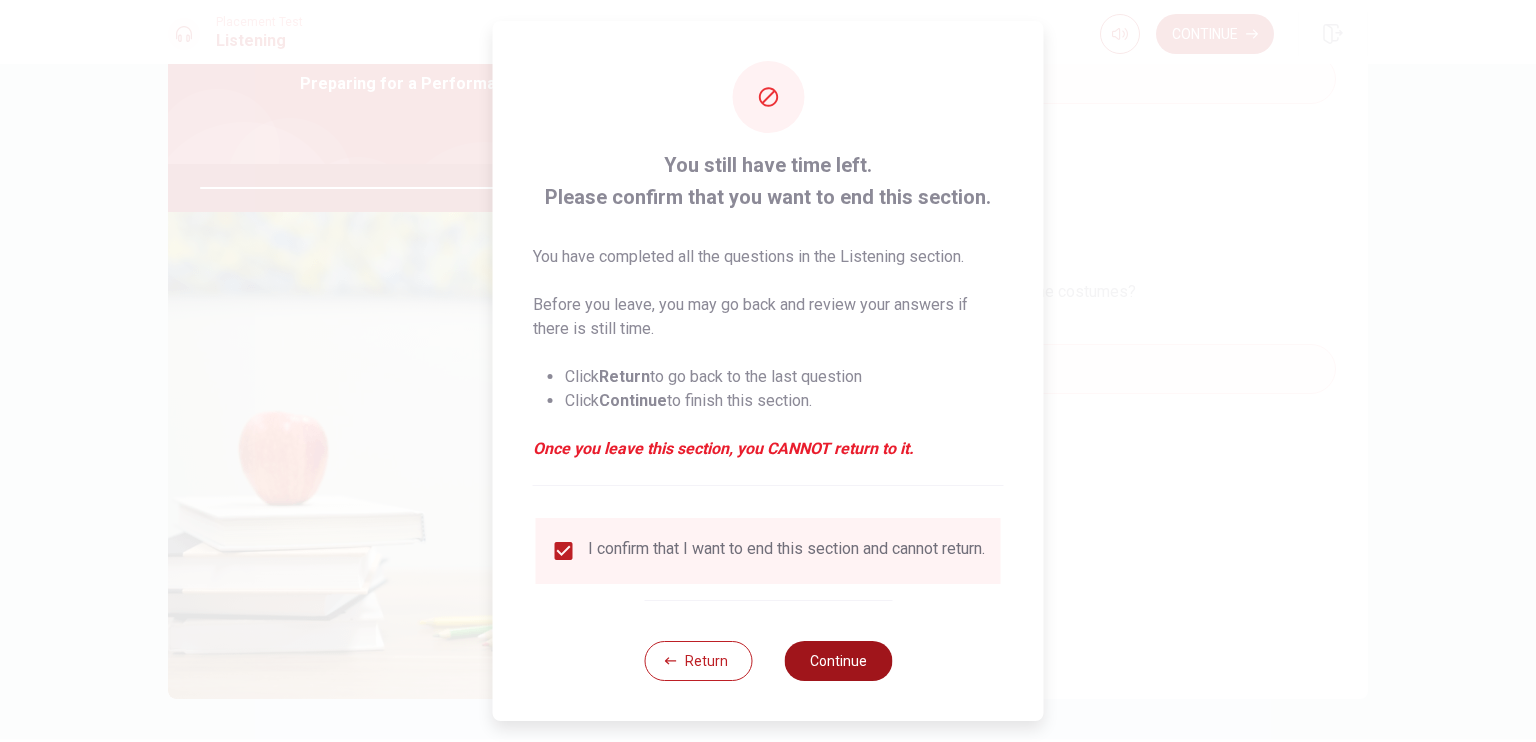 click on "Continue" at bounding box center (838, 661) 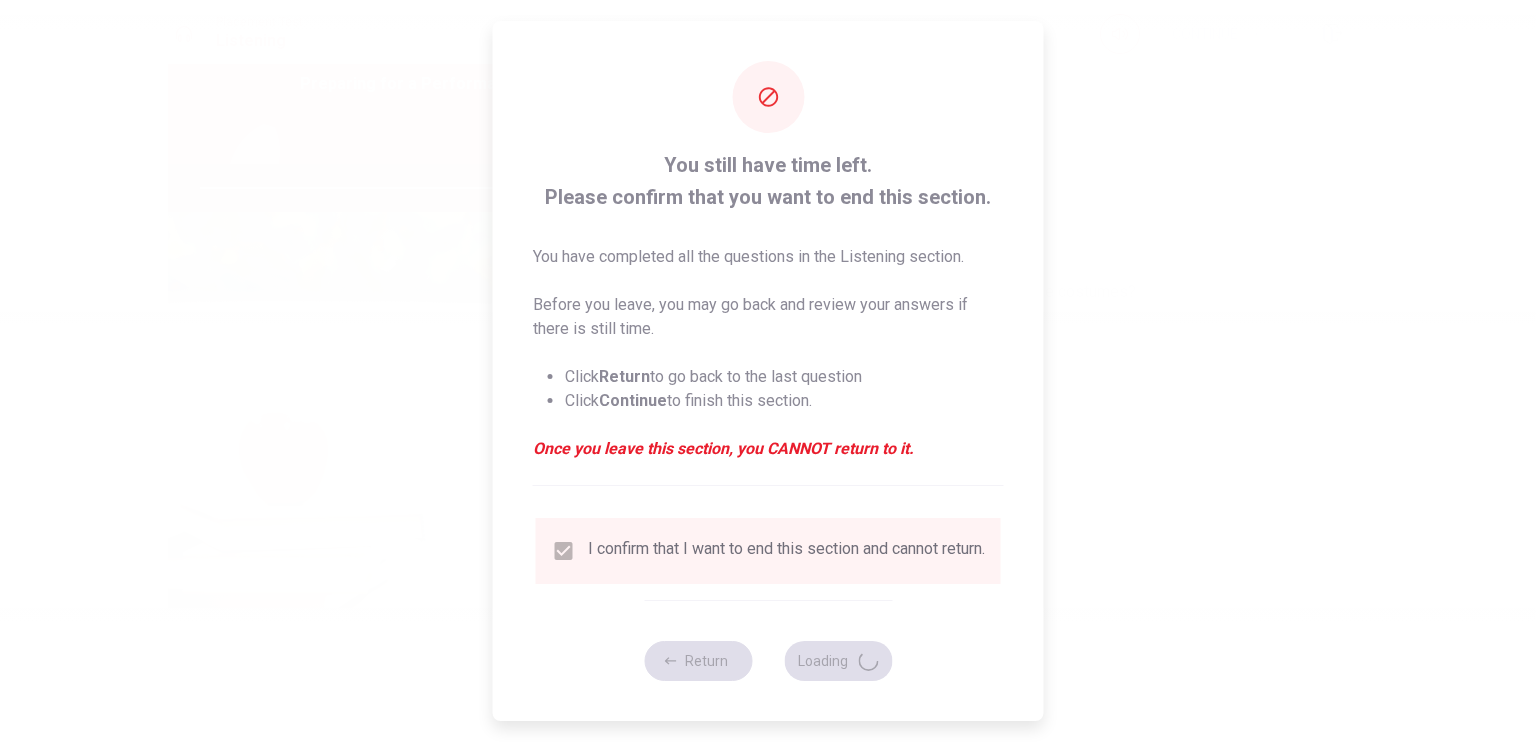 type on "90" 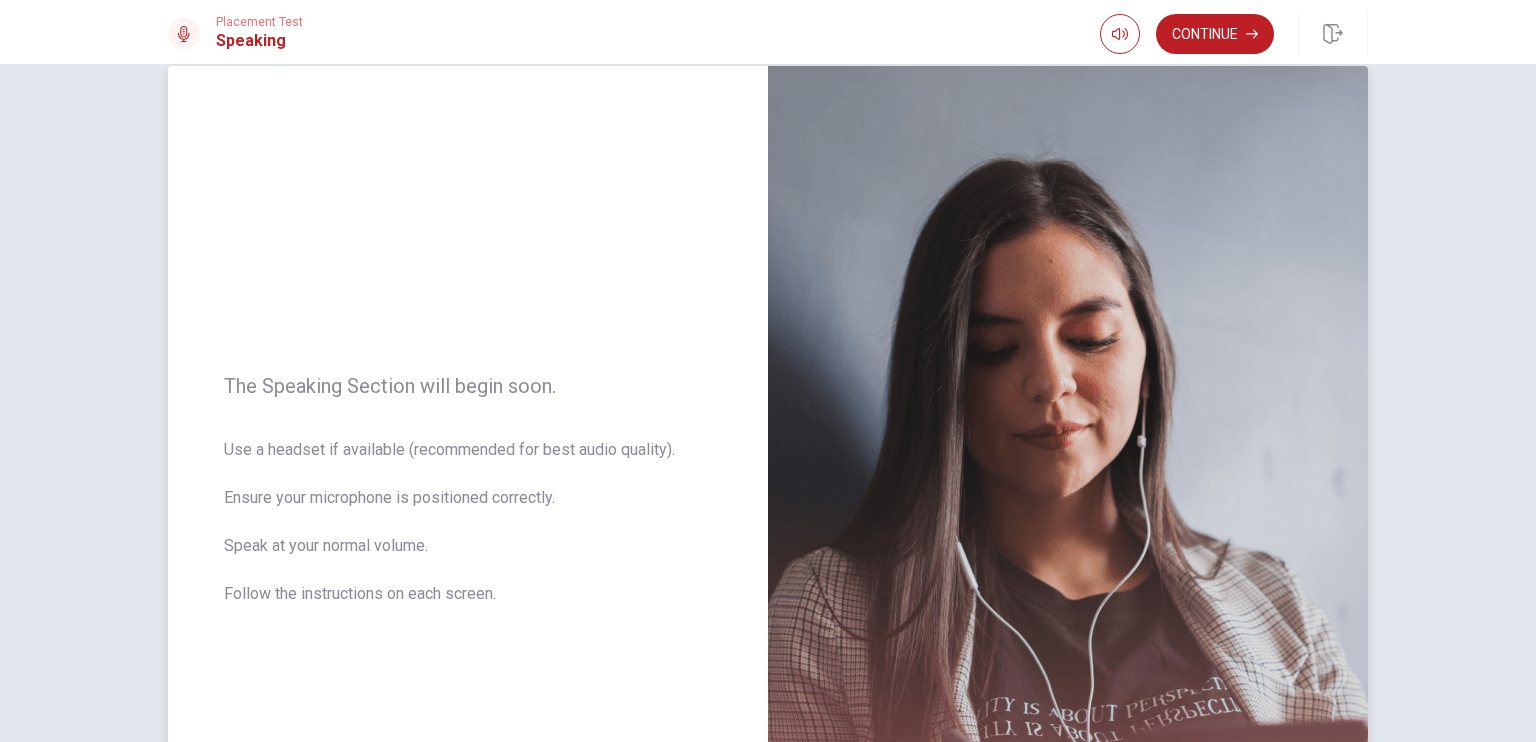 scroll, scrollTop: 0, scrollLeft: 0, axis: both 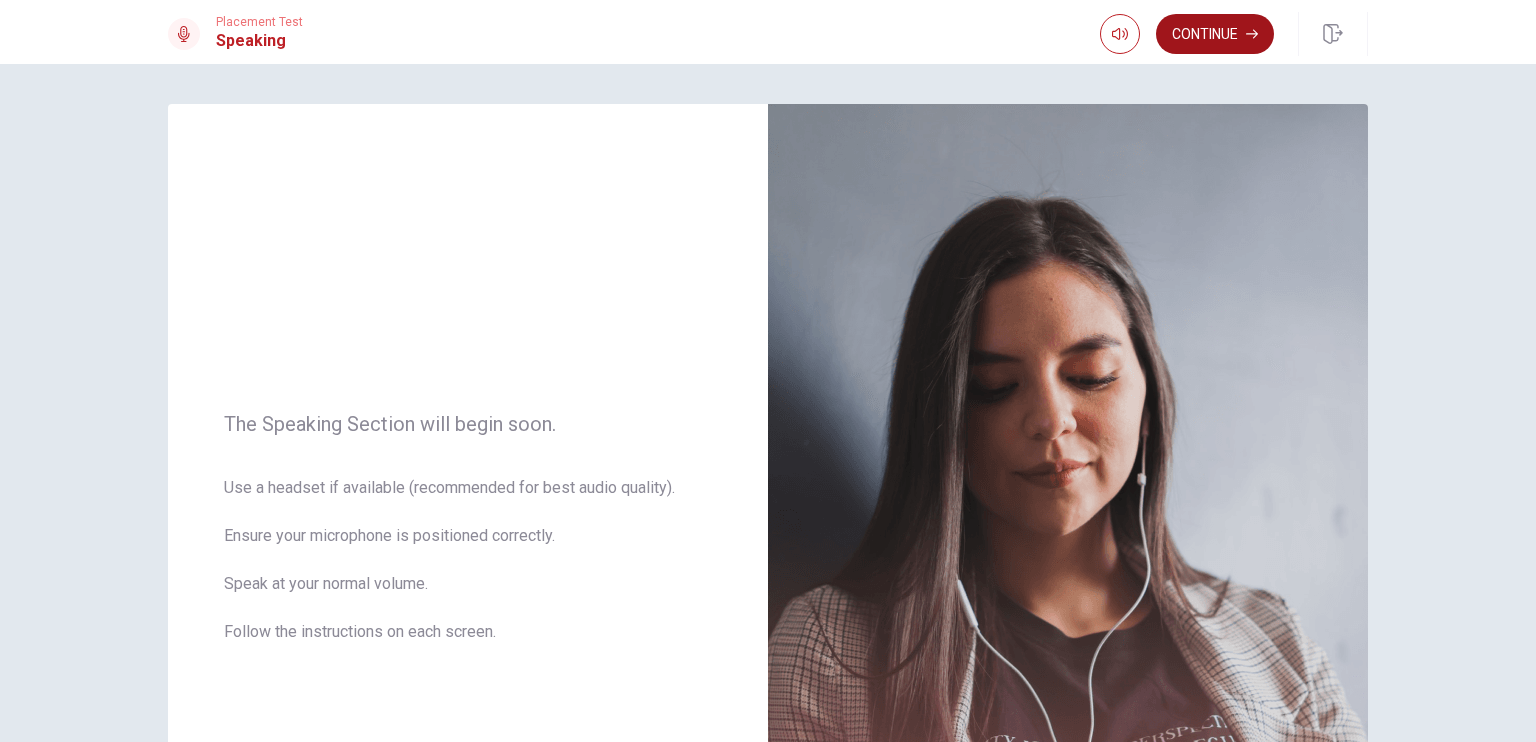 click on "Continue" at bounding box center [1215, 34] 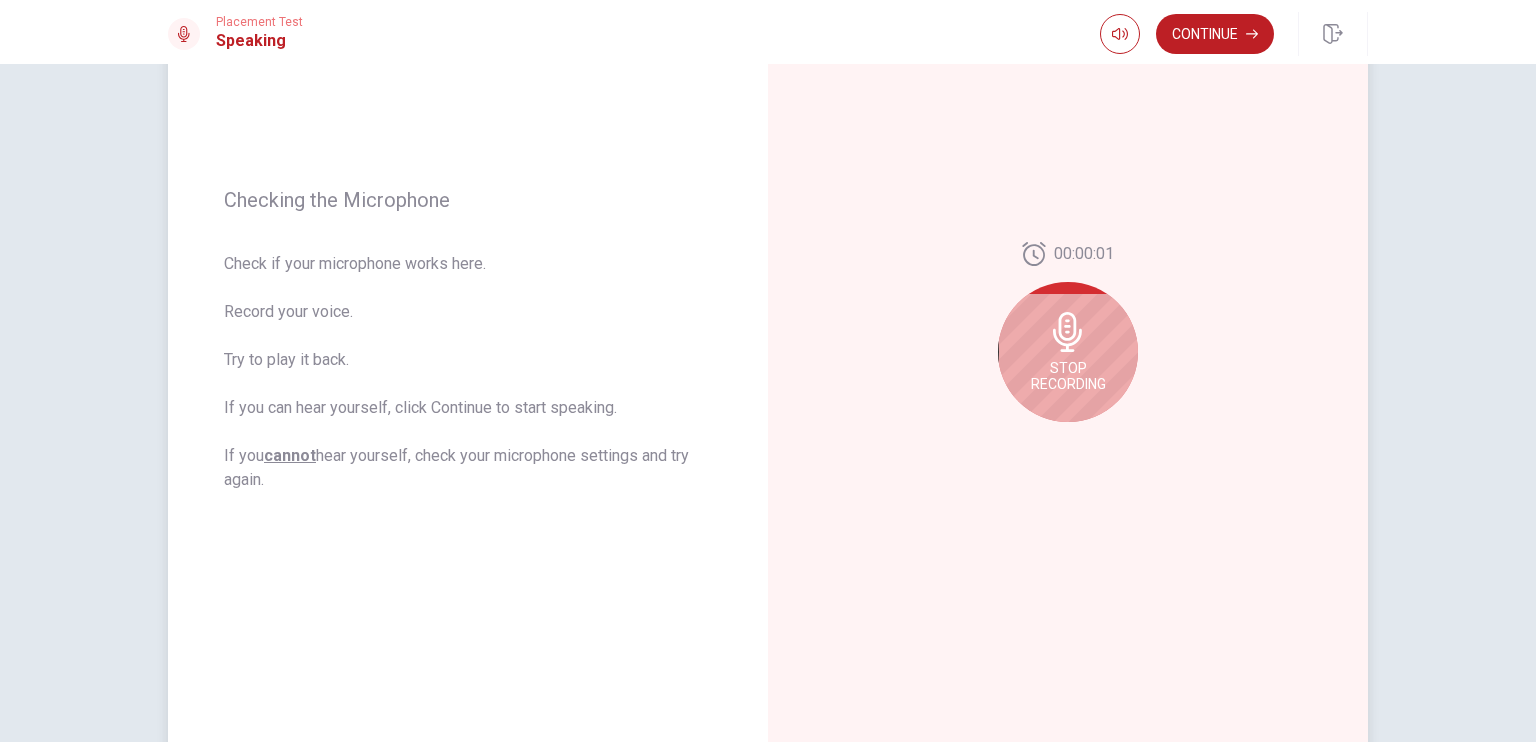 scroll, scrollTop: 100, scrollLeft: 0, axis: vertical 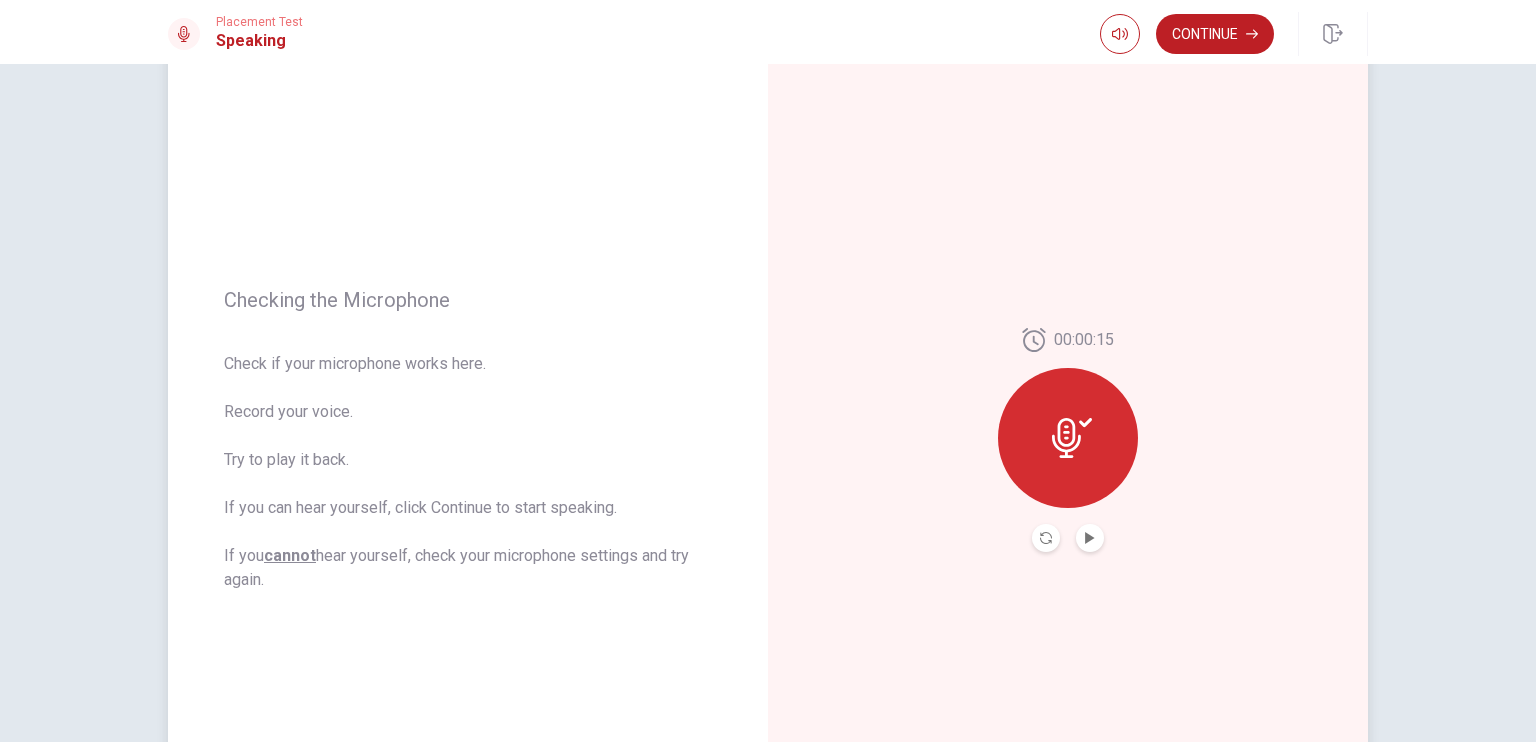 click at bounding box center (1090, 538) 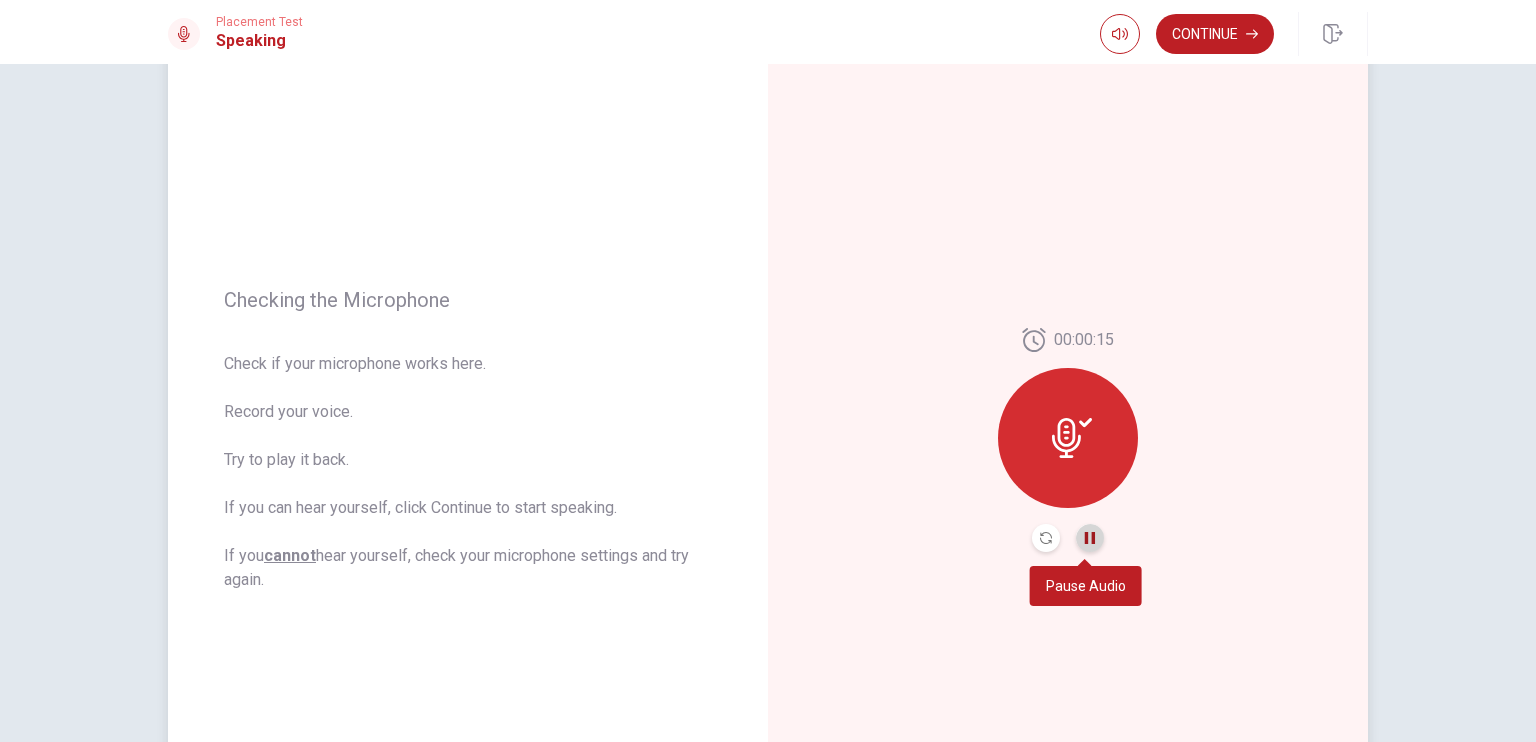 click 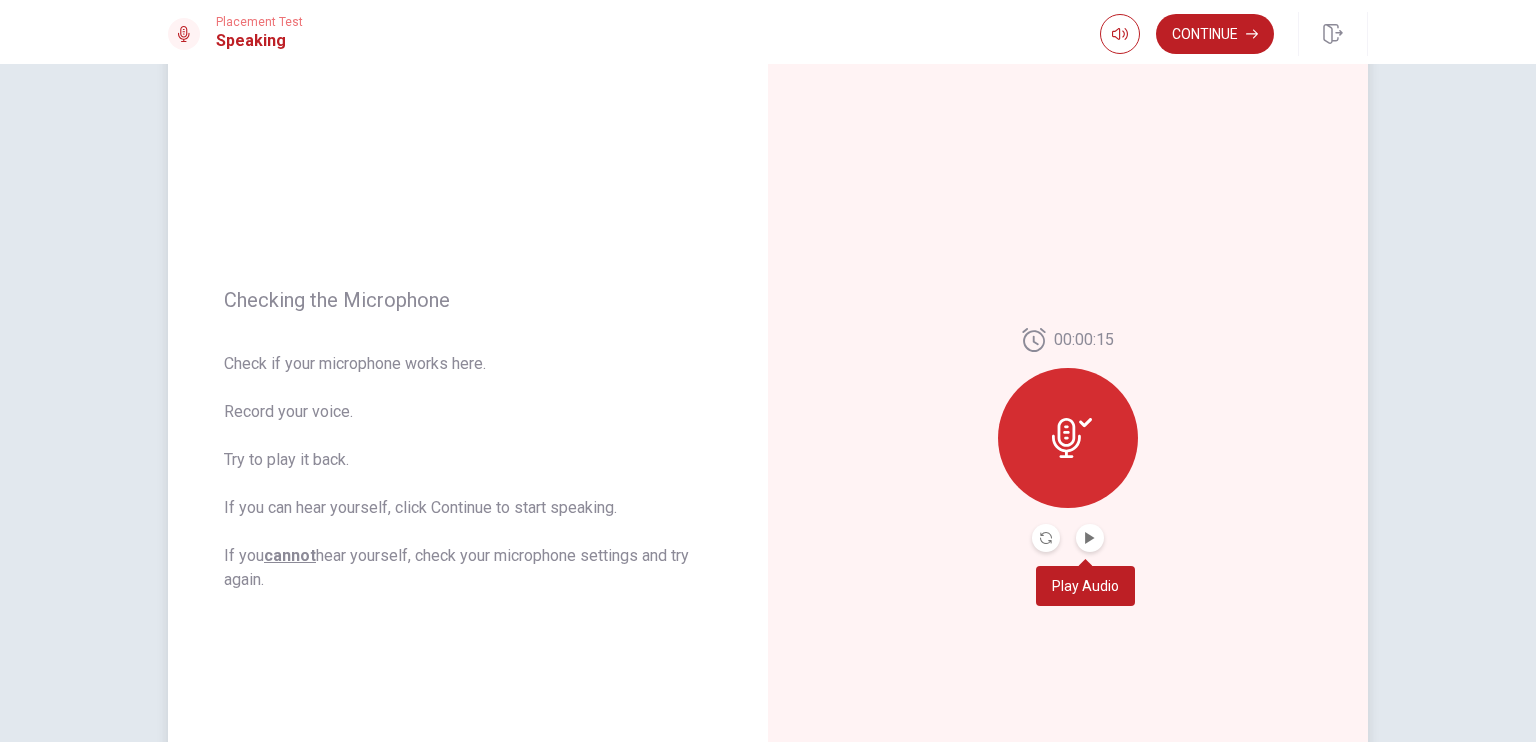 click at bounding box center [1090, 538] 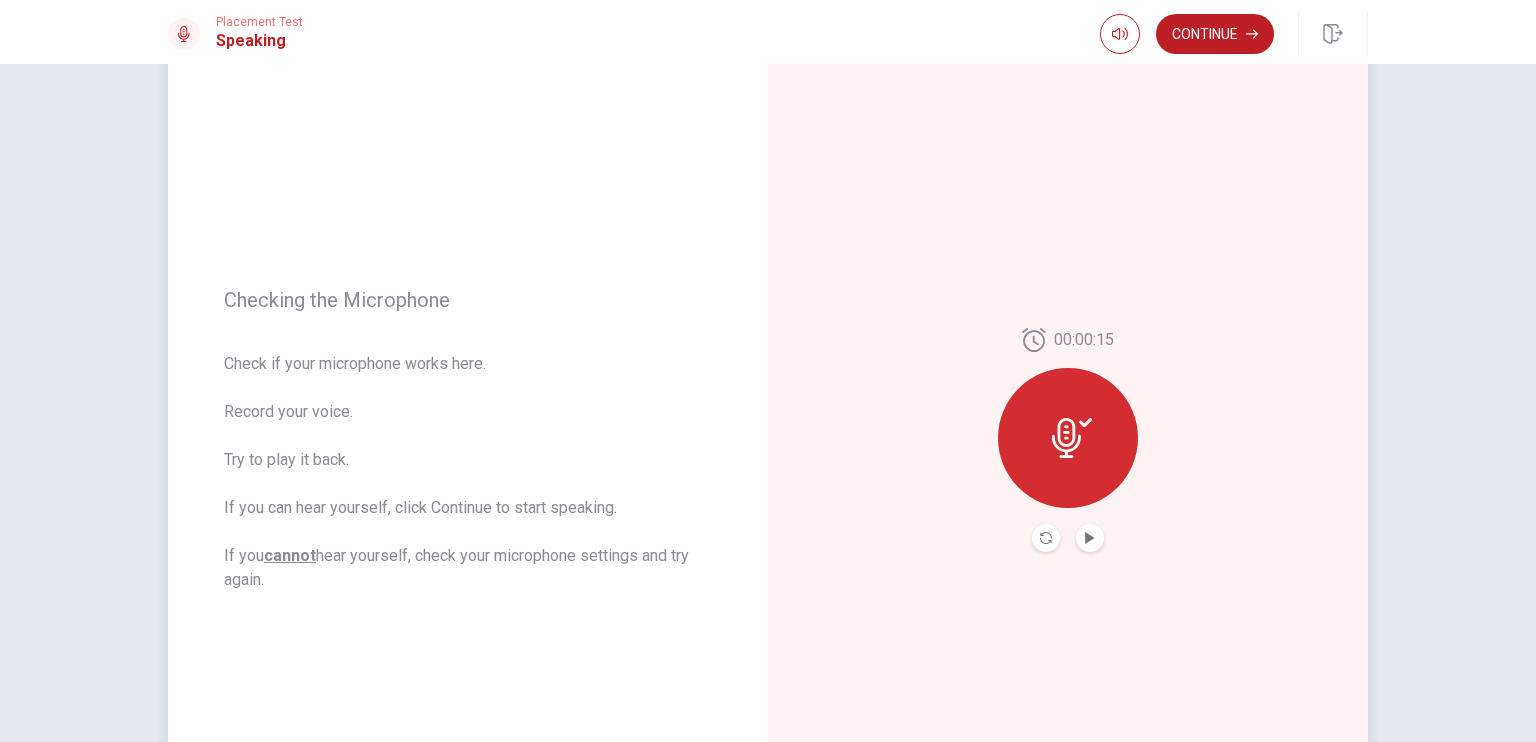 click at bounding box center [1090, 538] 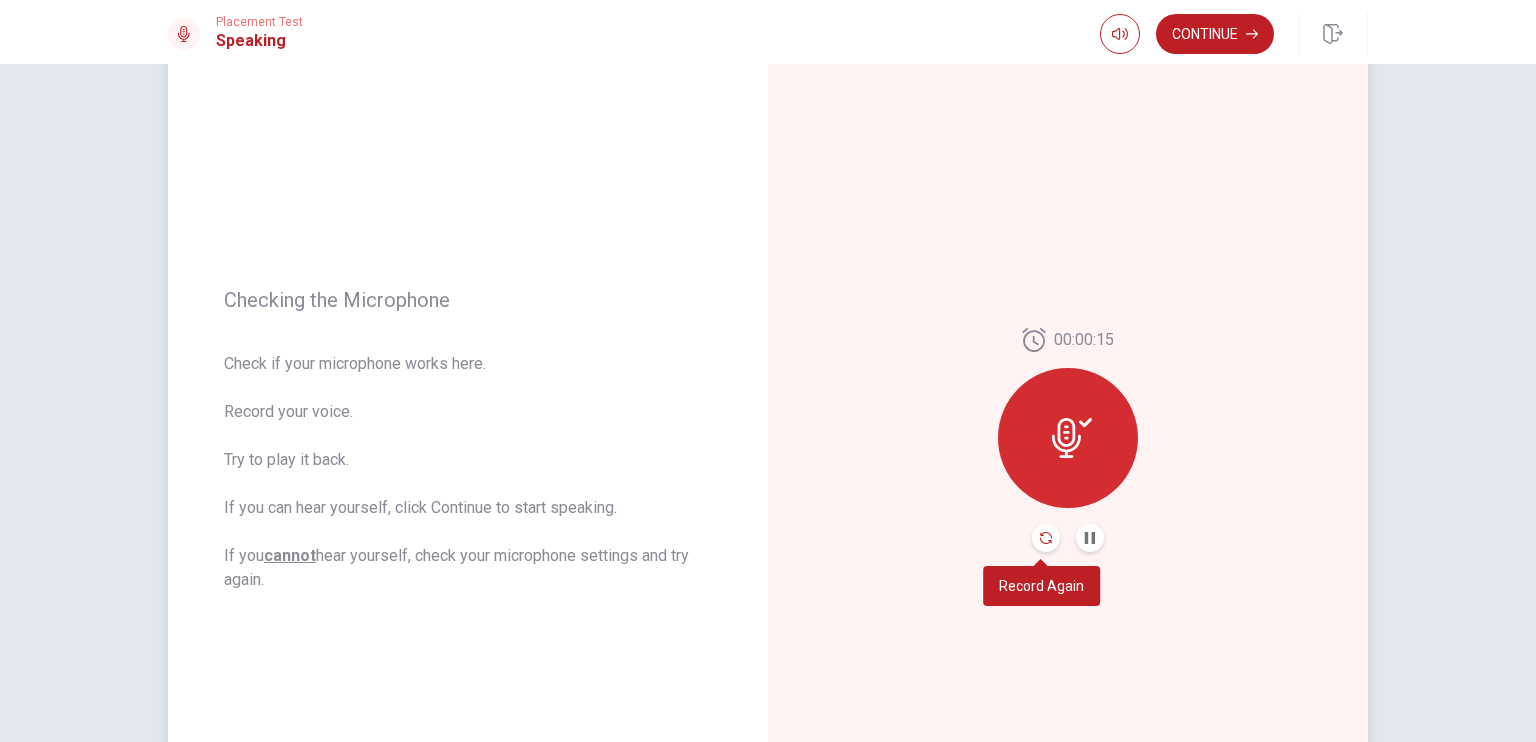 click 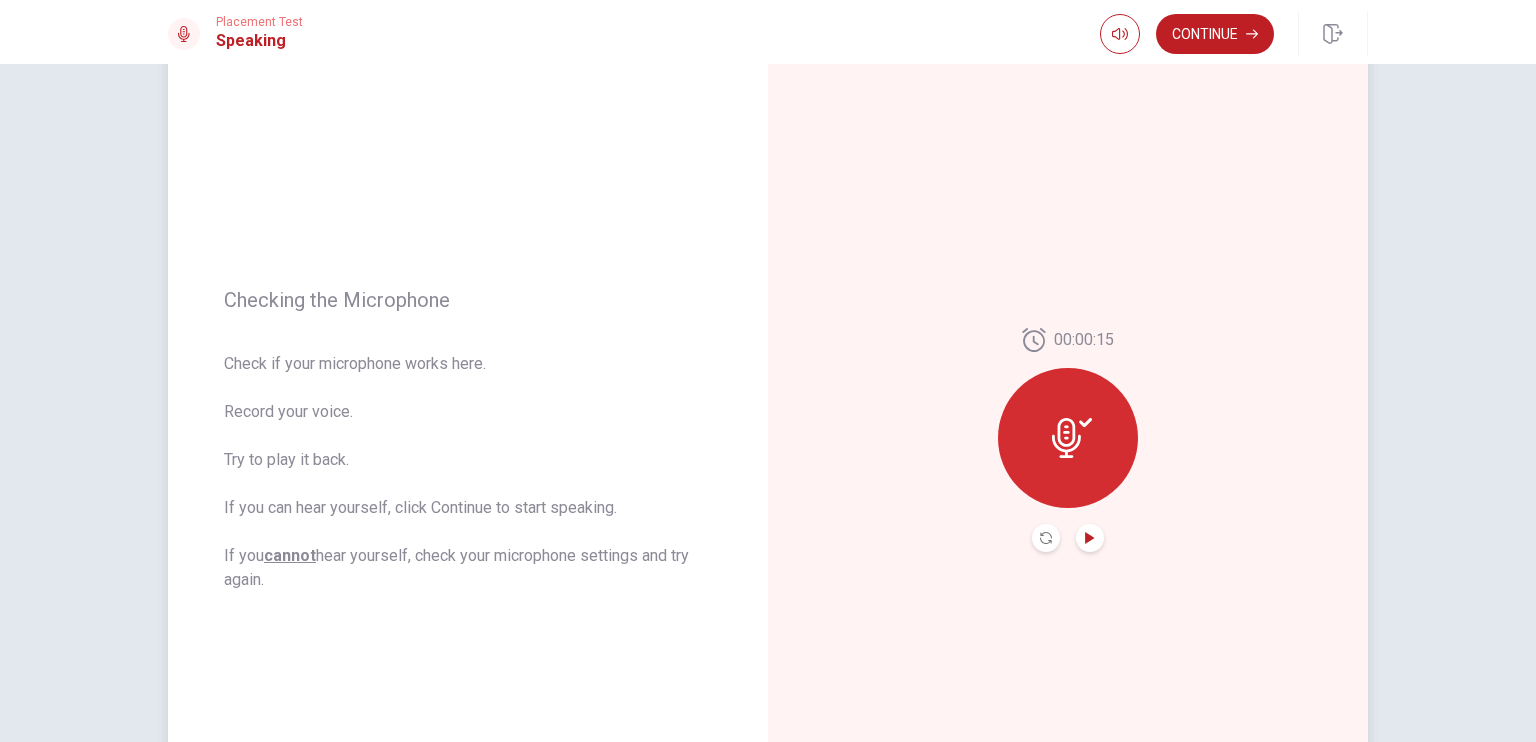 click 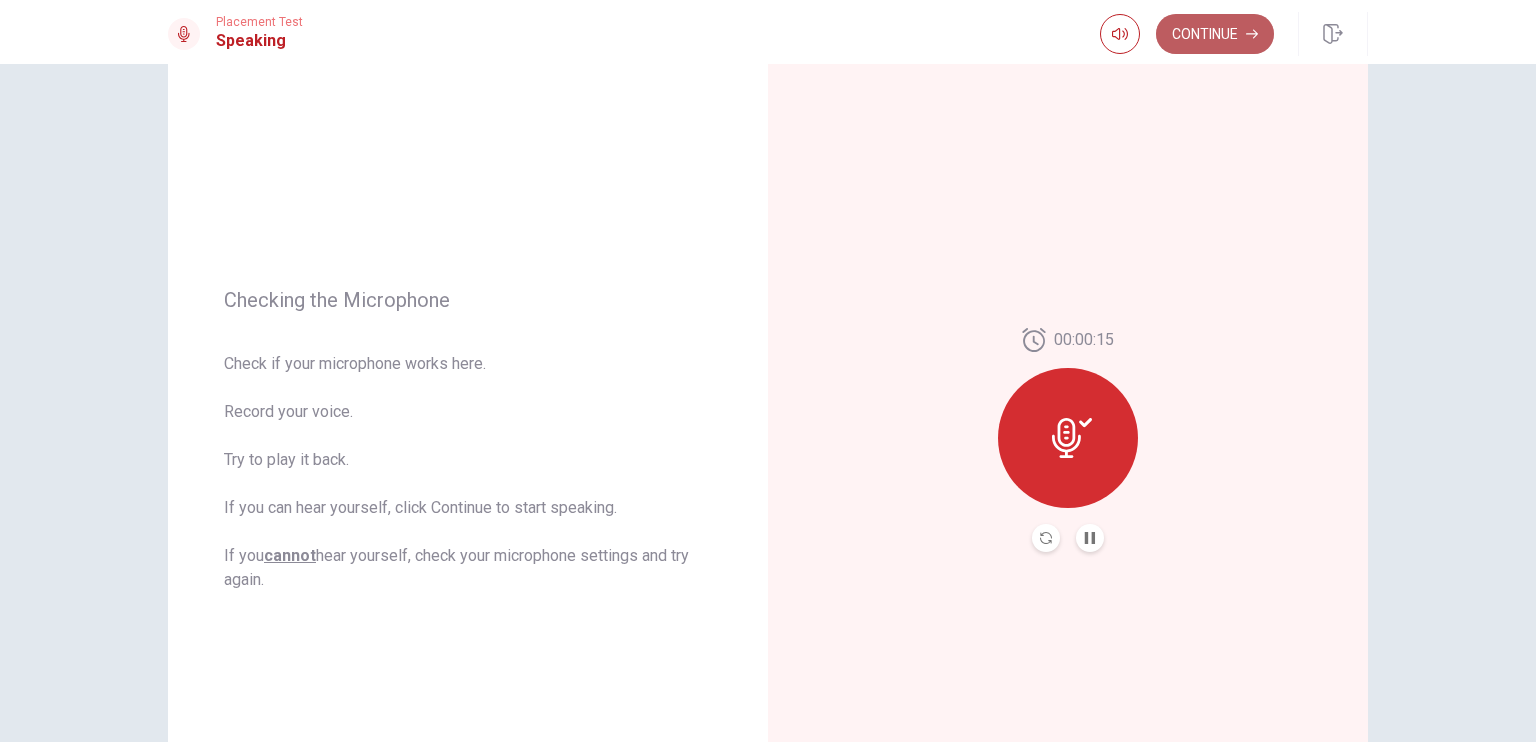 click on "Continue" at bounding box center [1215, 34] 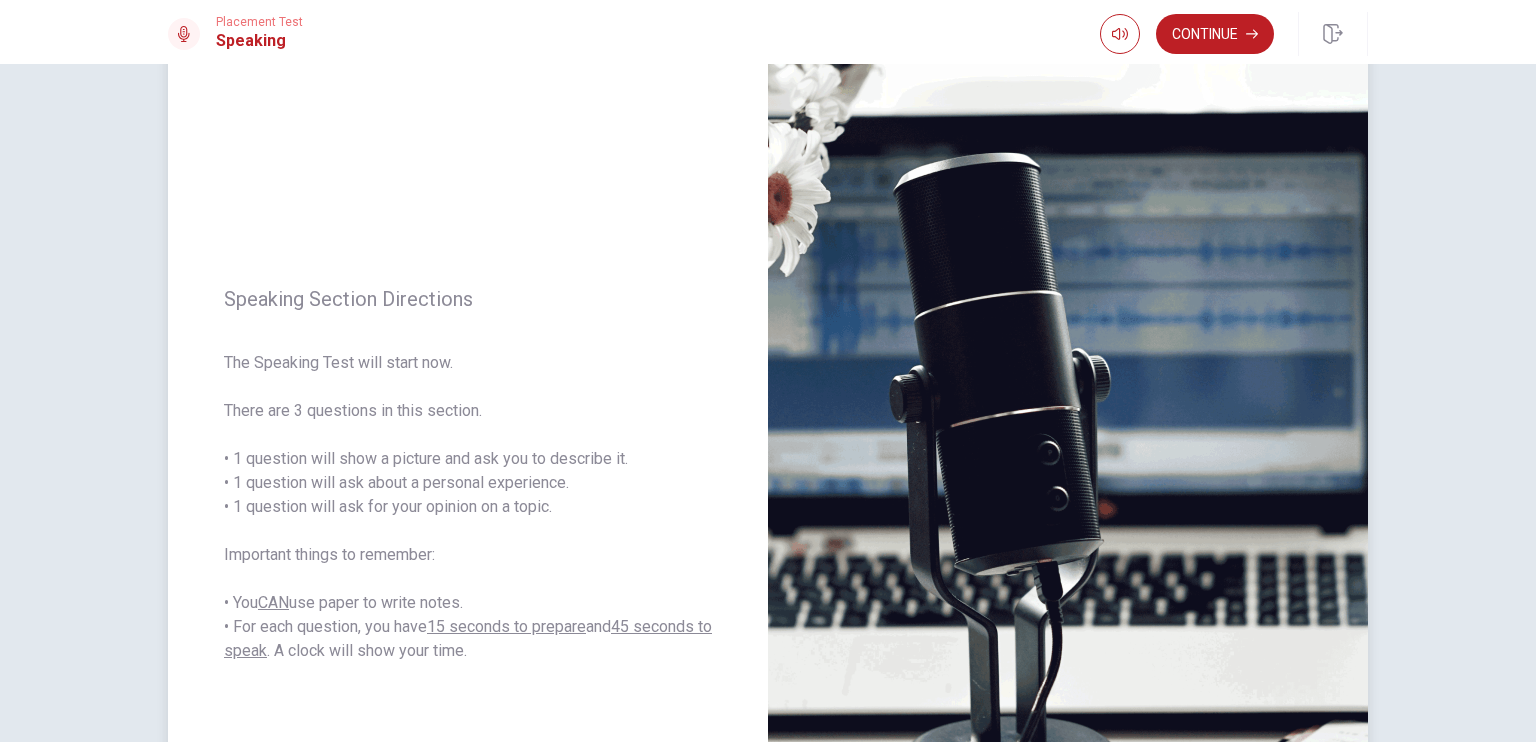 scroll, scrollTop: 100, scrollLeft: 0, axis: vertical 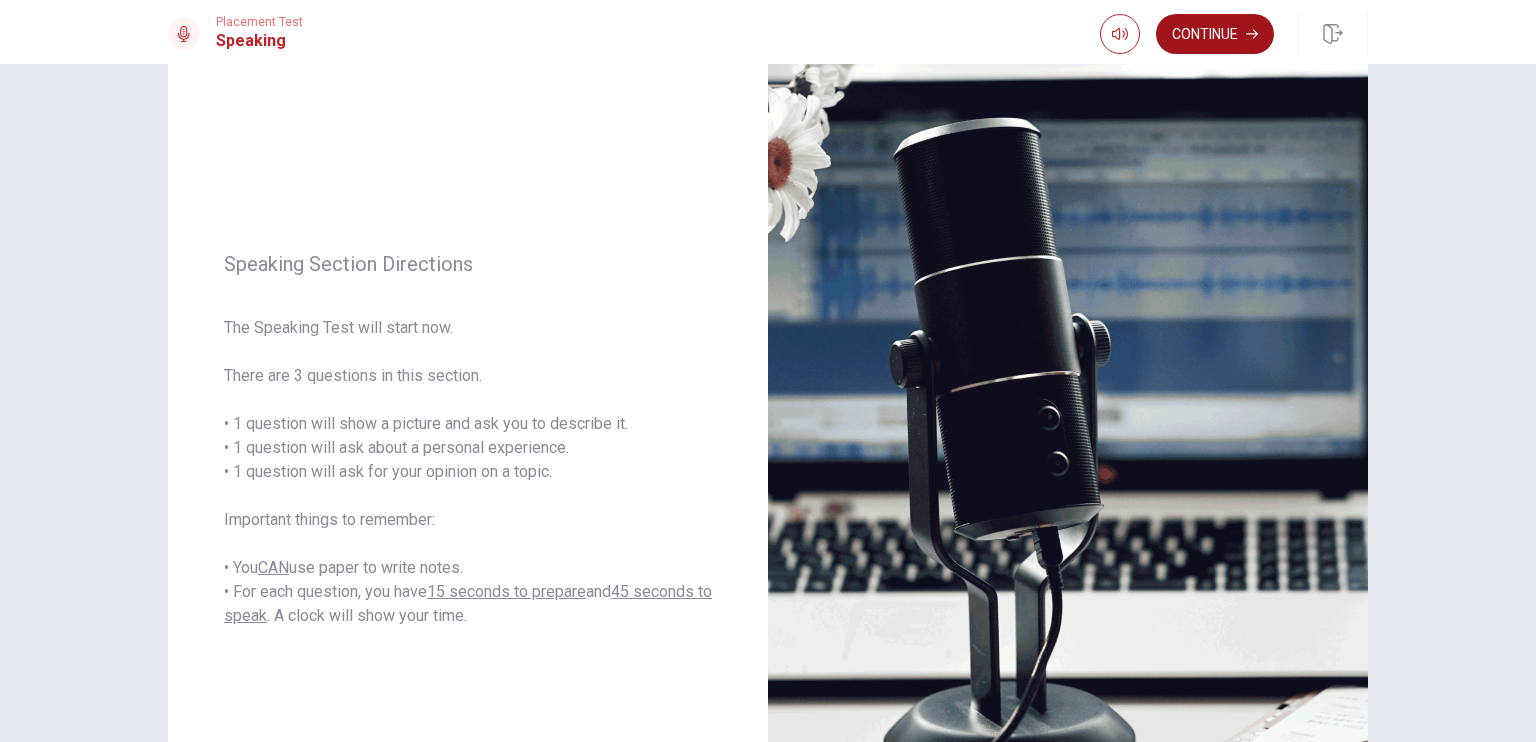click on "Continue" at bounding box center [1215, 34] 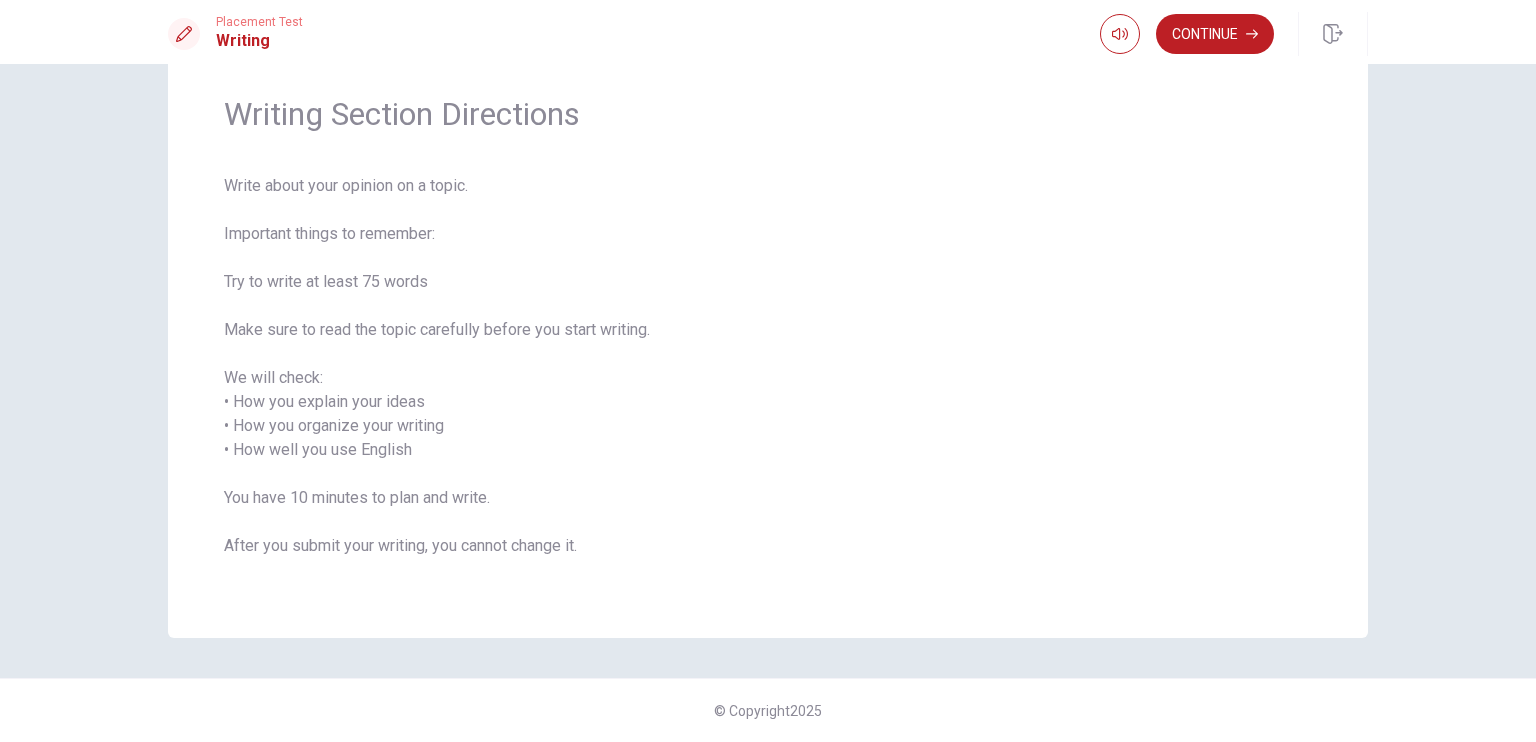 scroll, scrollTop: 0, scrollLeft: 0, axis: both 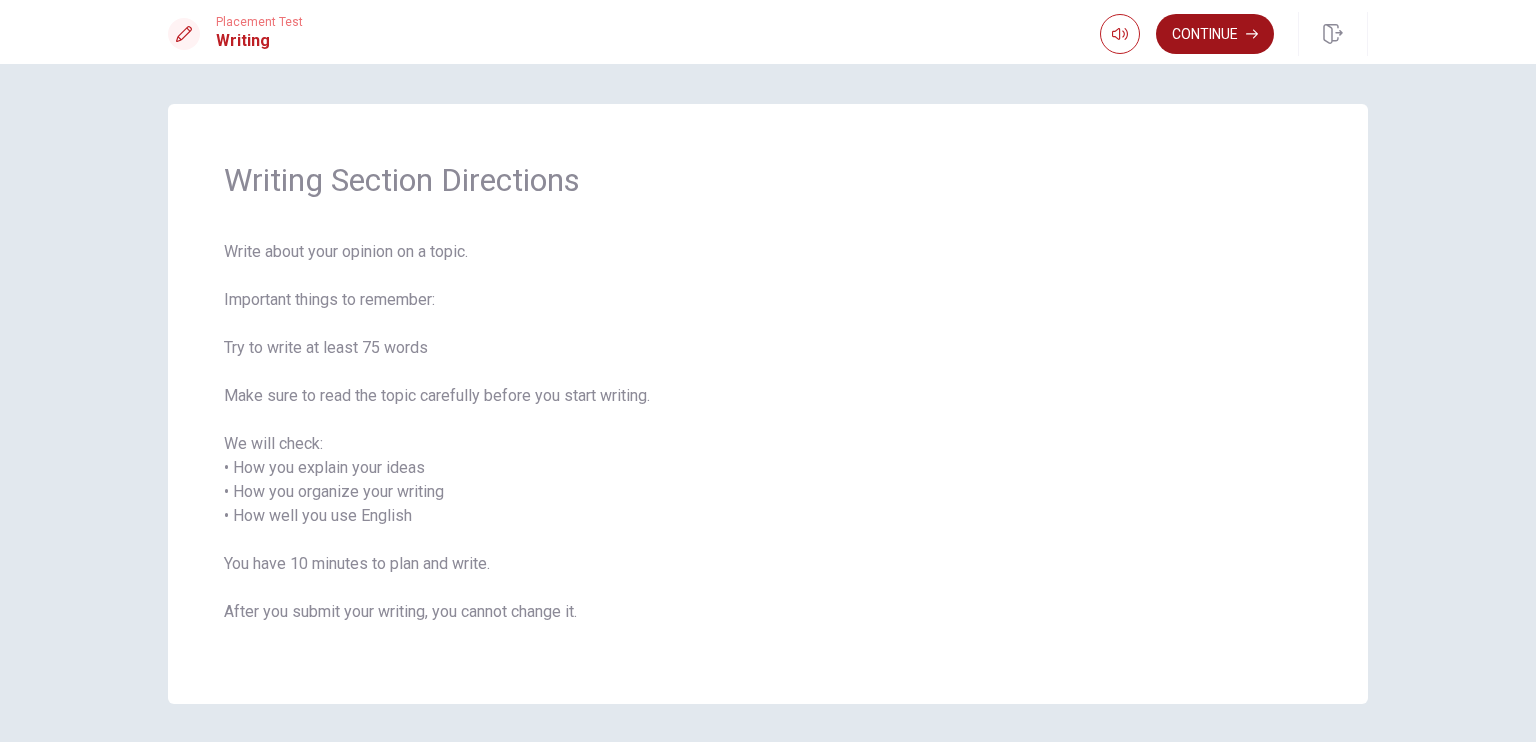 click on "Continue" at bounding box center (1215, 34) 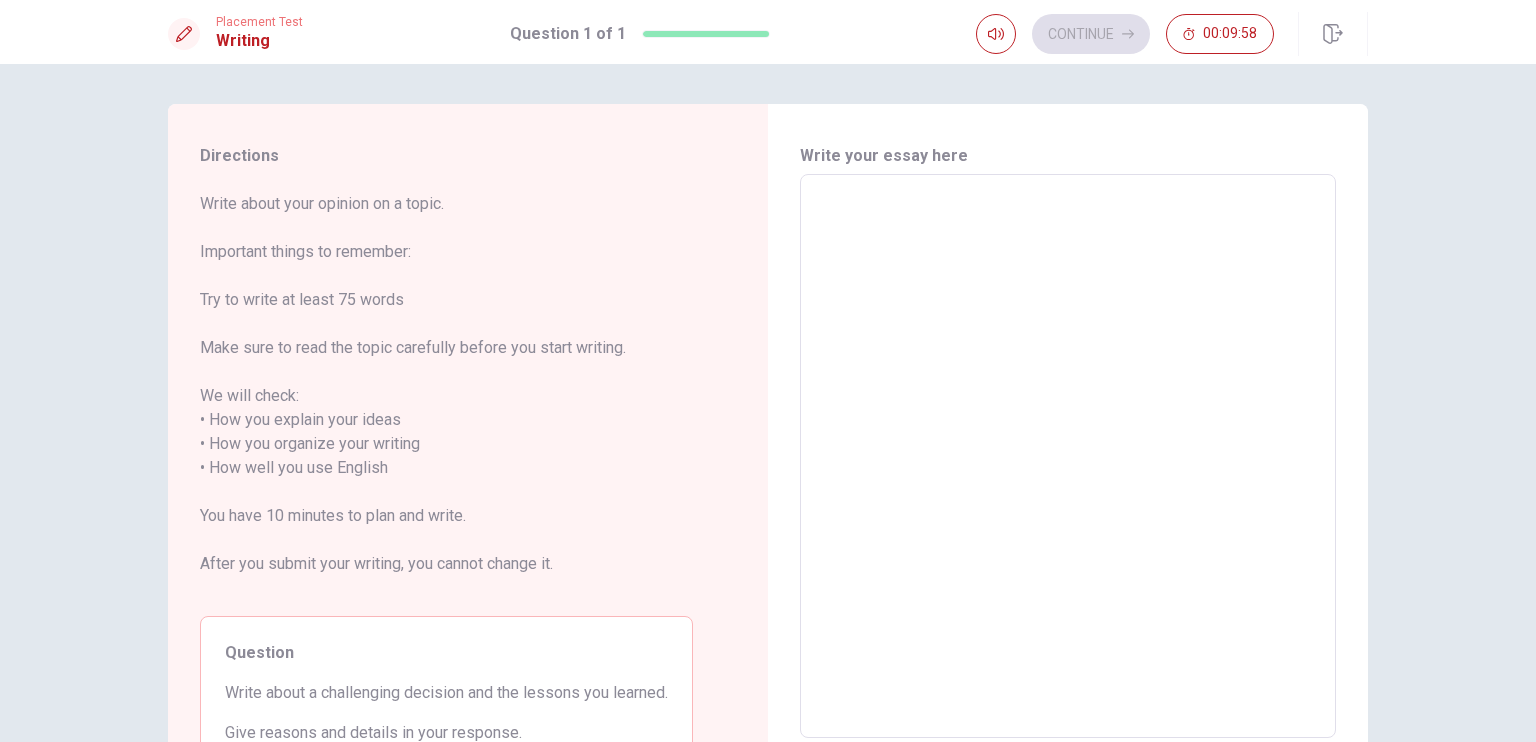 click at bounding box center (1068, 456) 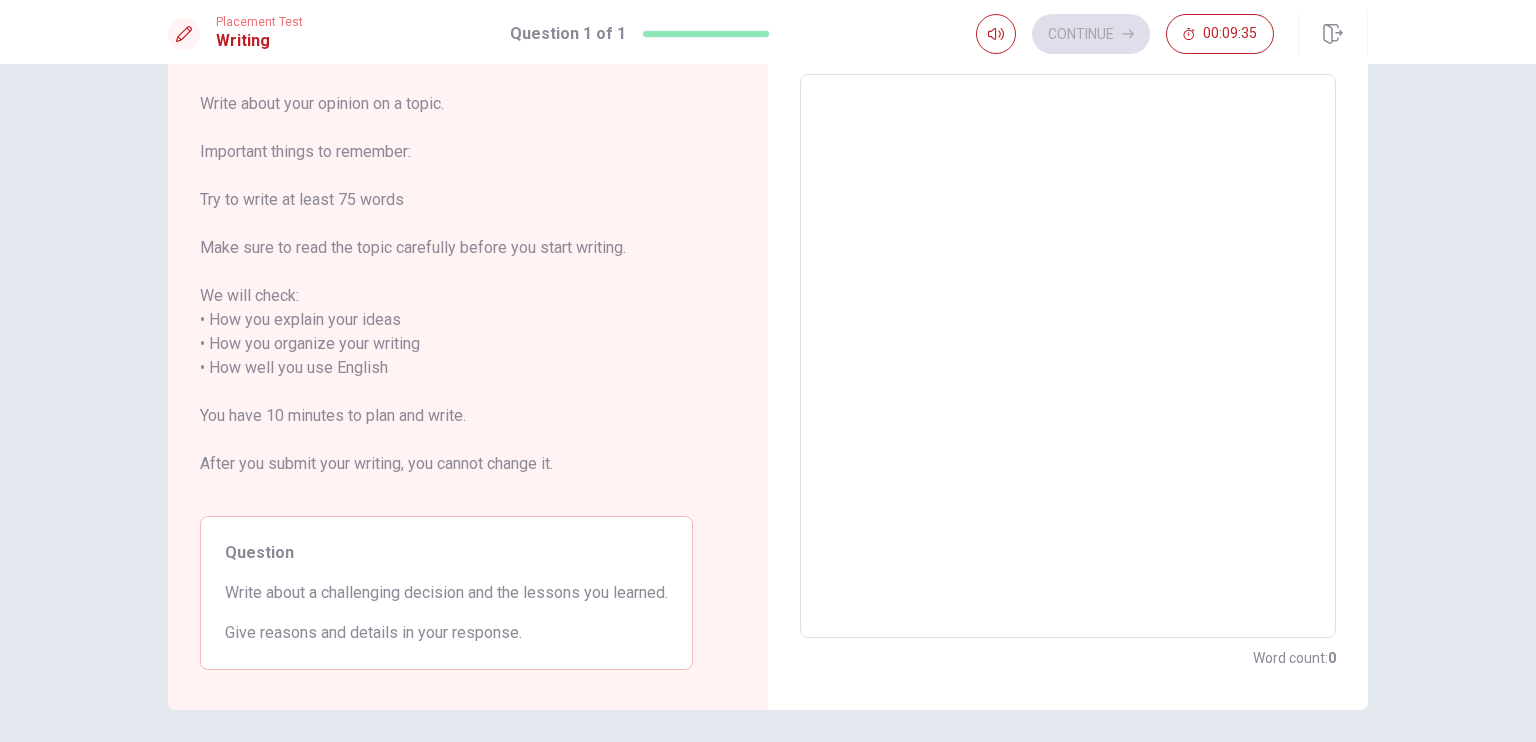 scroll, scrollTop: 0, scrollLeft: 0, axis: both 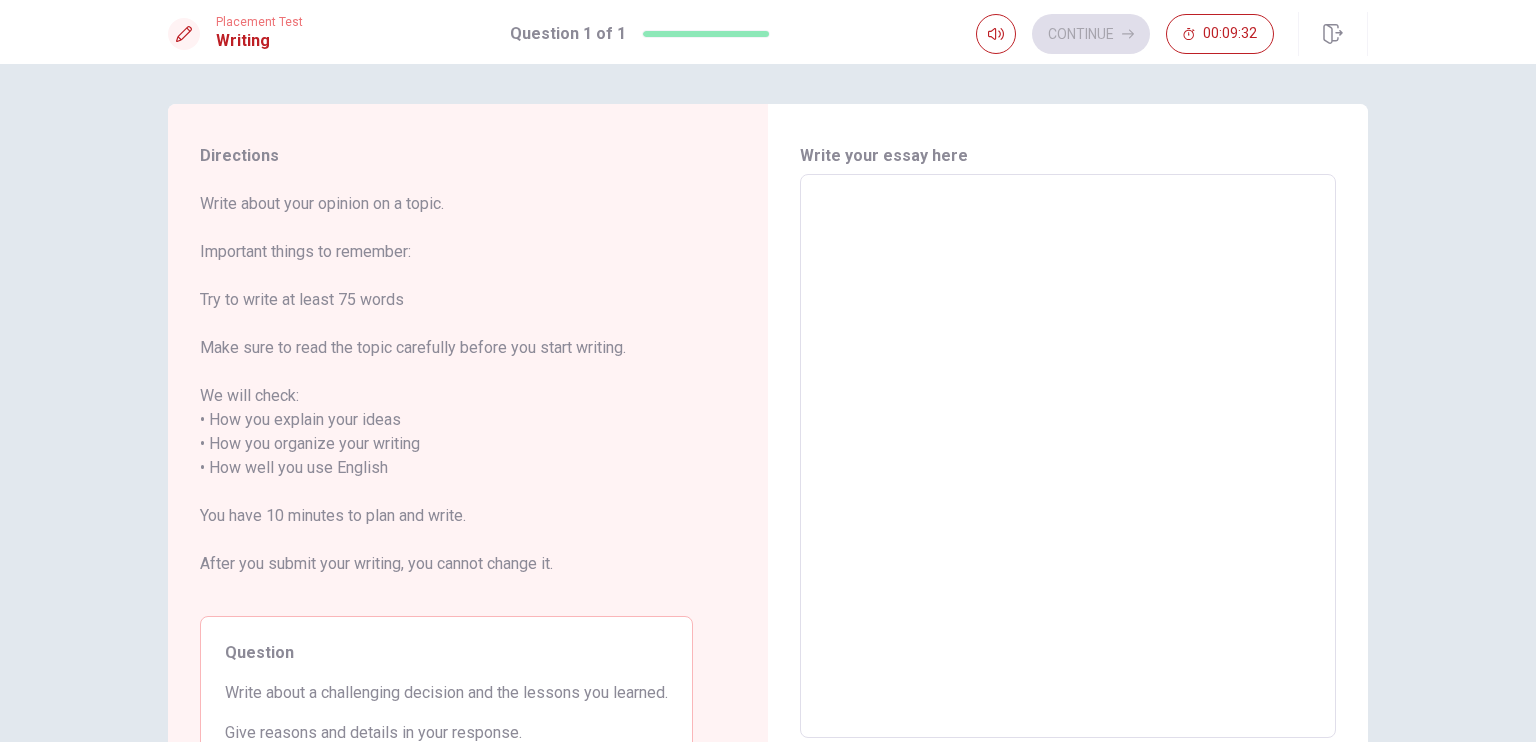 type on "W" 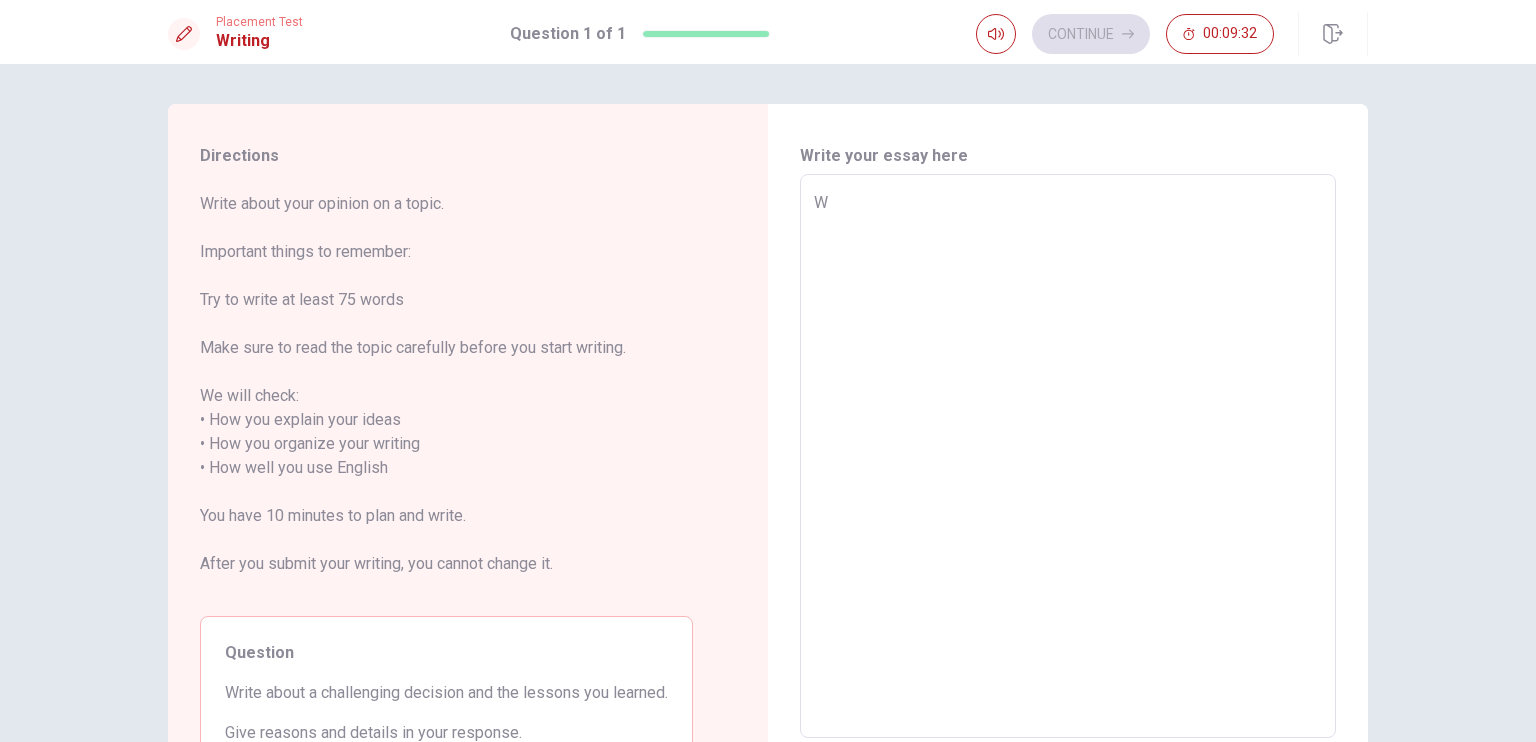 type on "x" 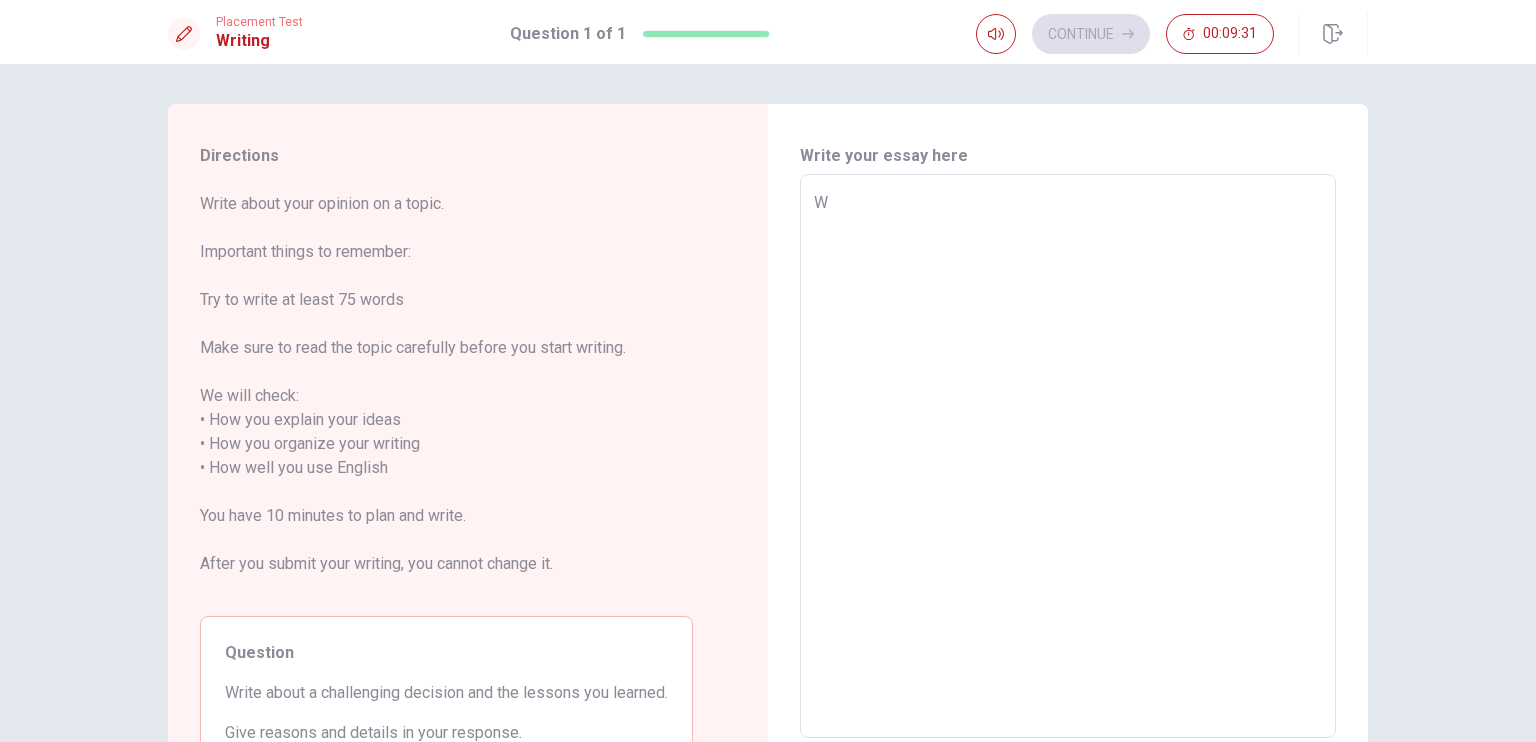 type on "Wh" 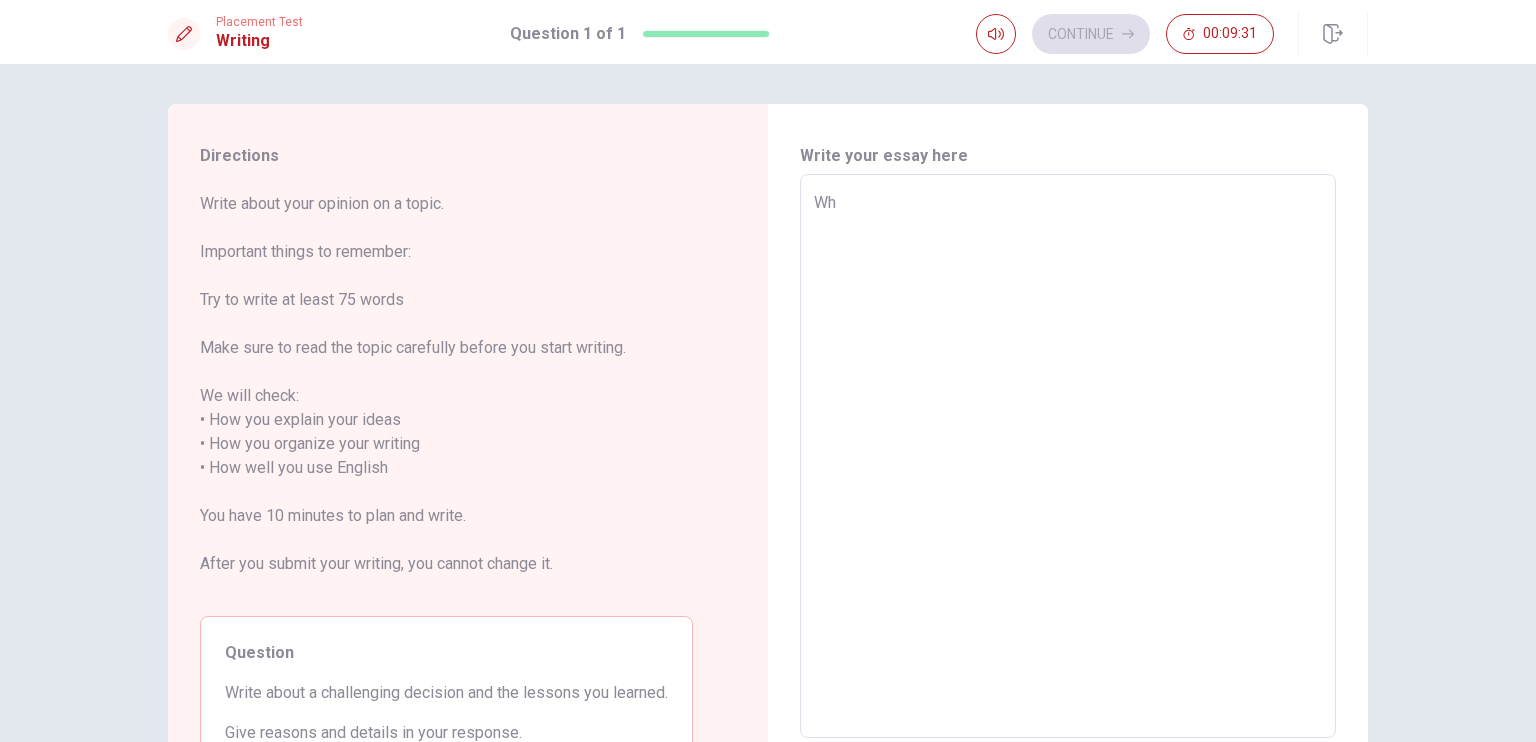type on "x" 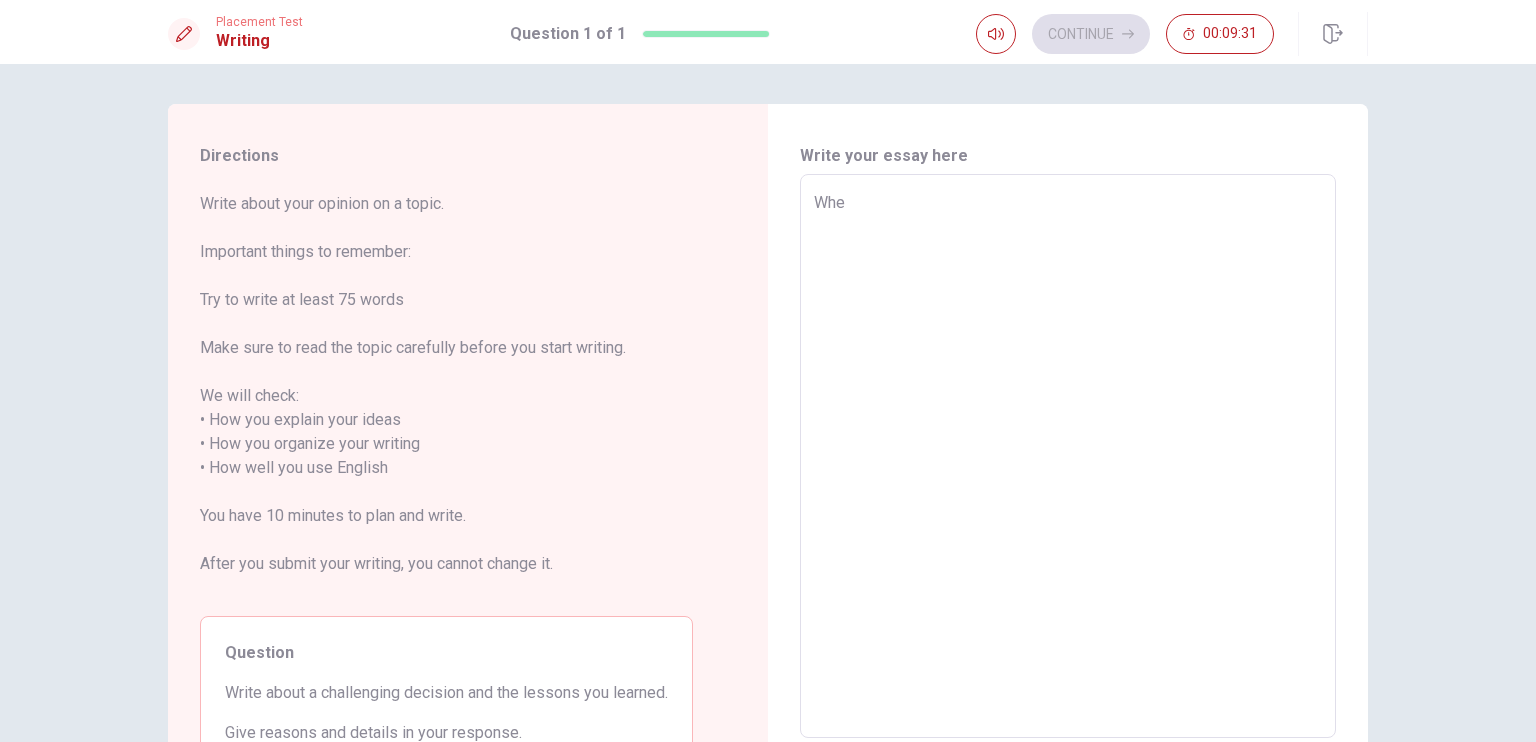 type on "x" 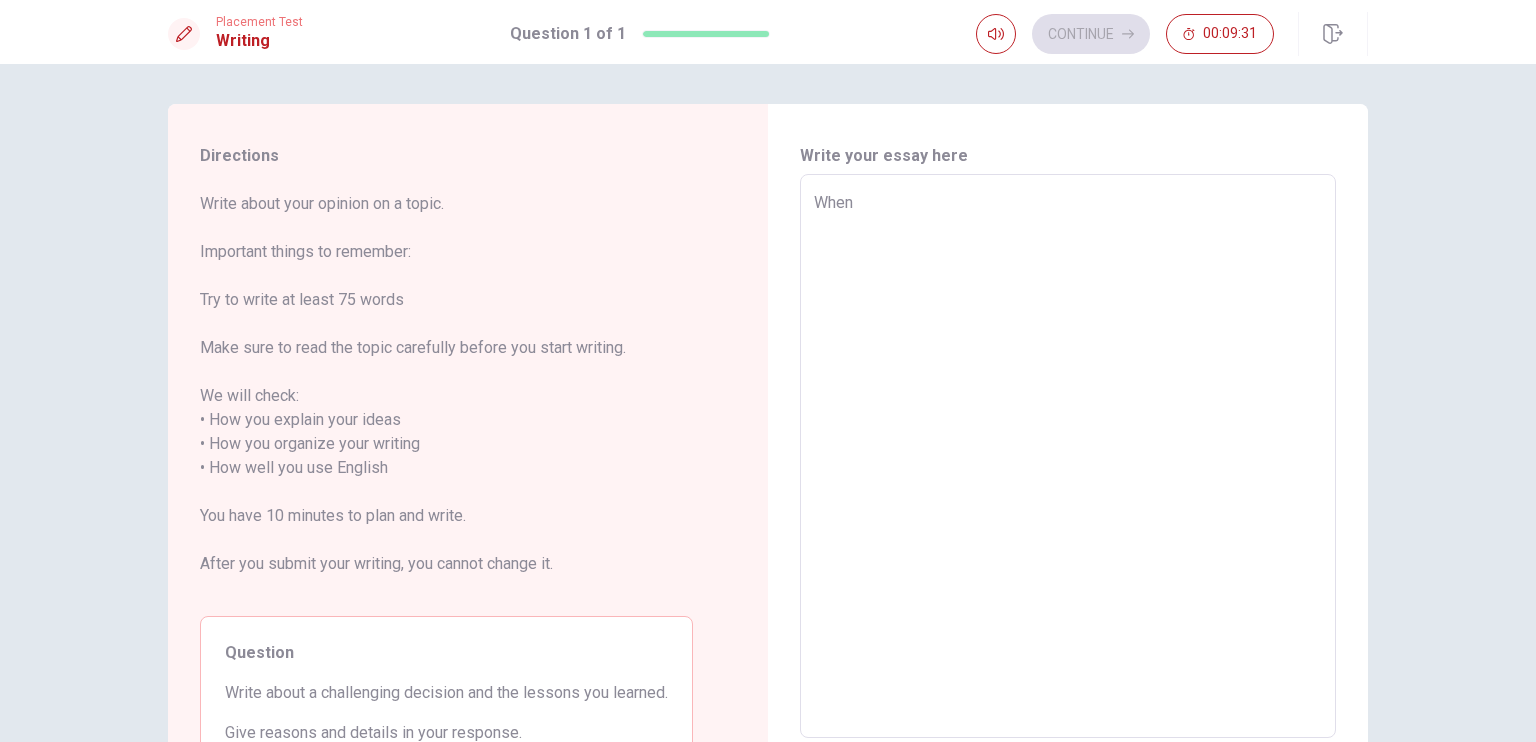 type on "x" 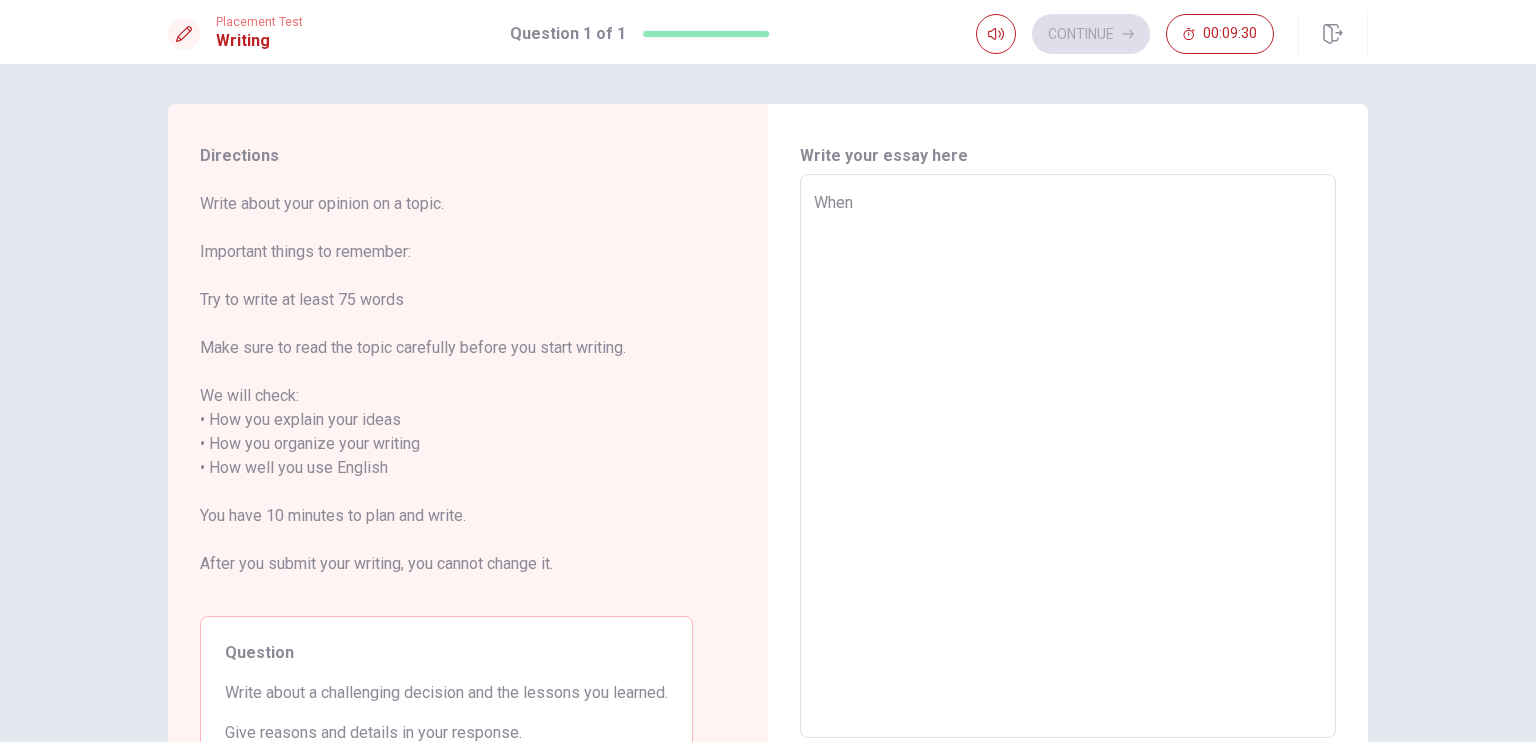 type on "When I" 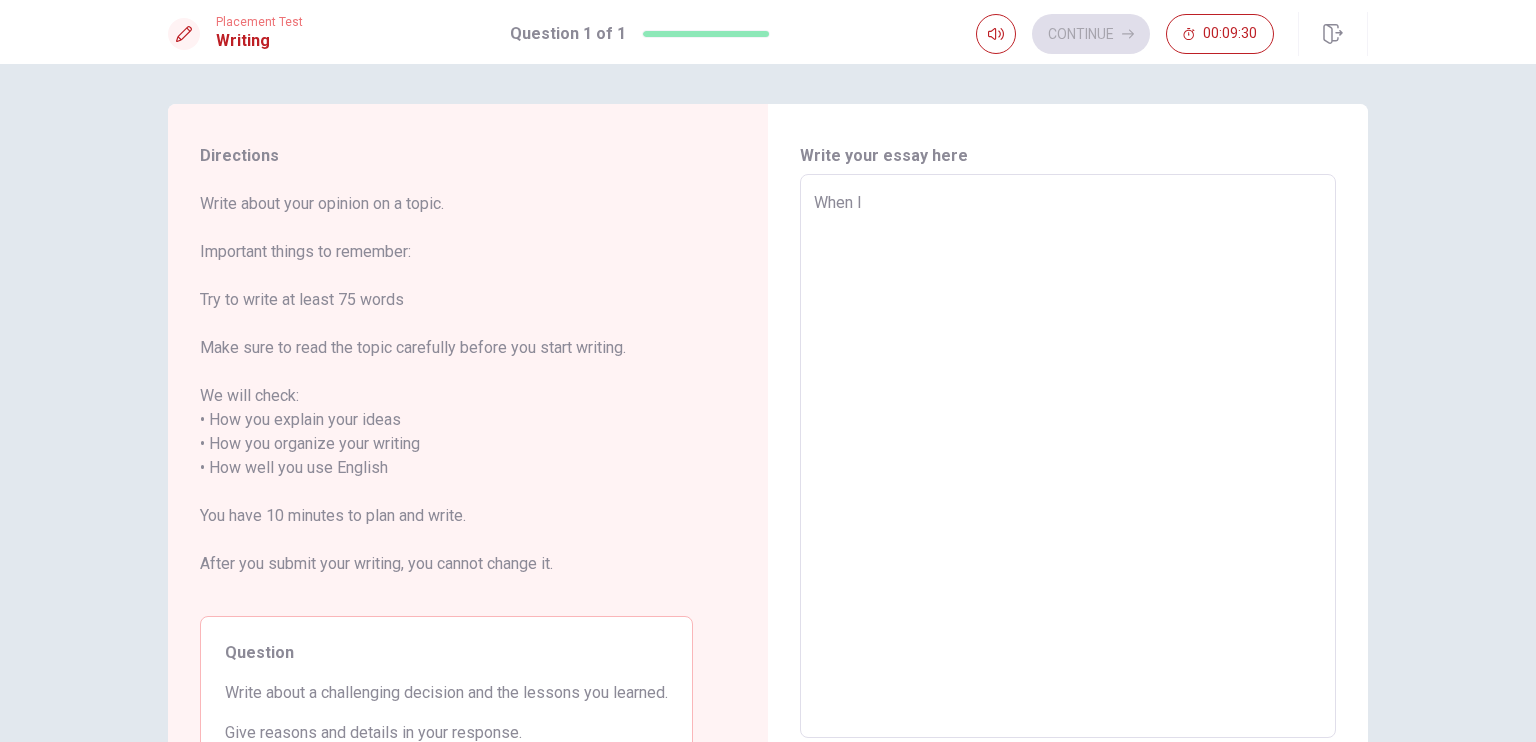 type on "x" 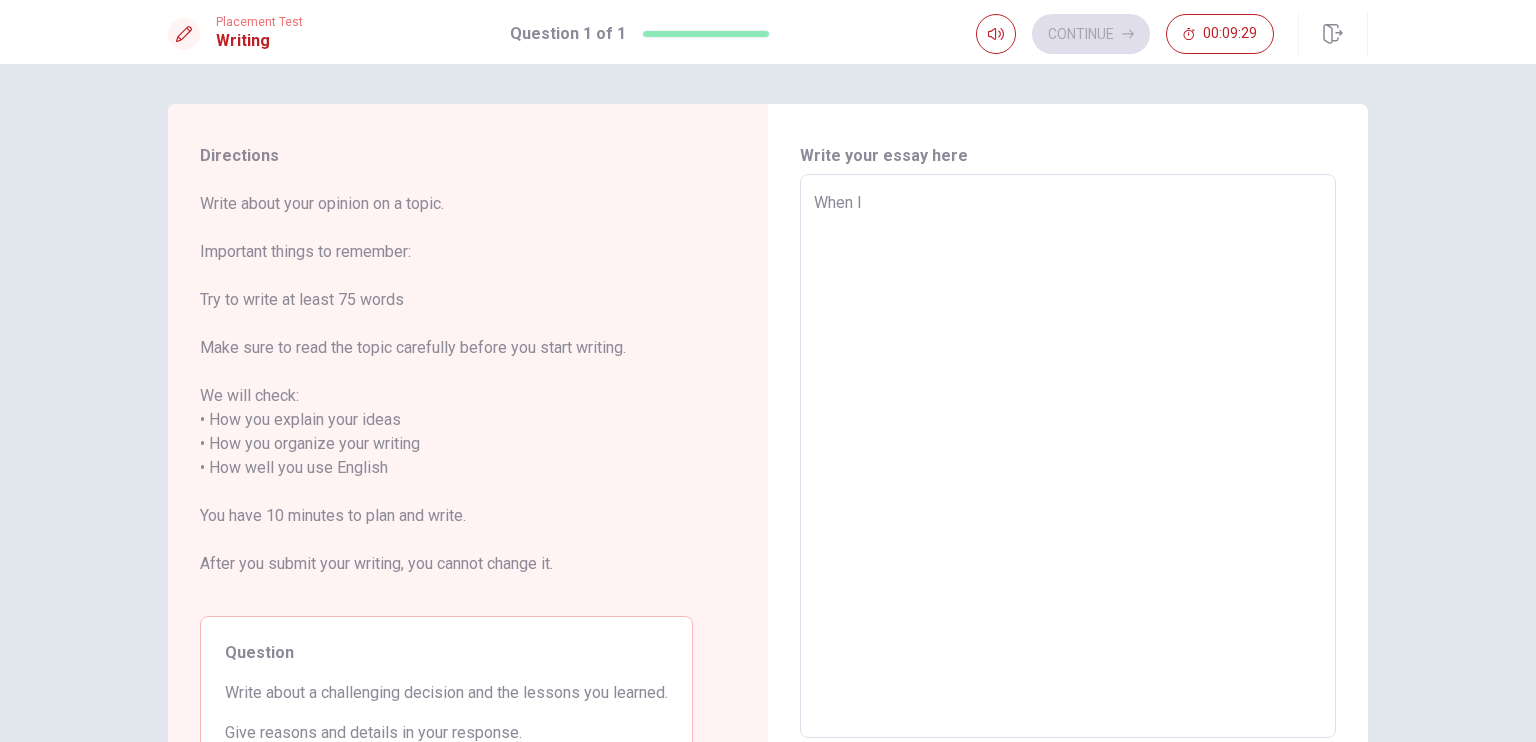 type on "When I f" 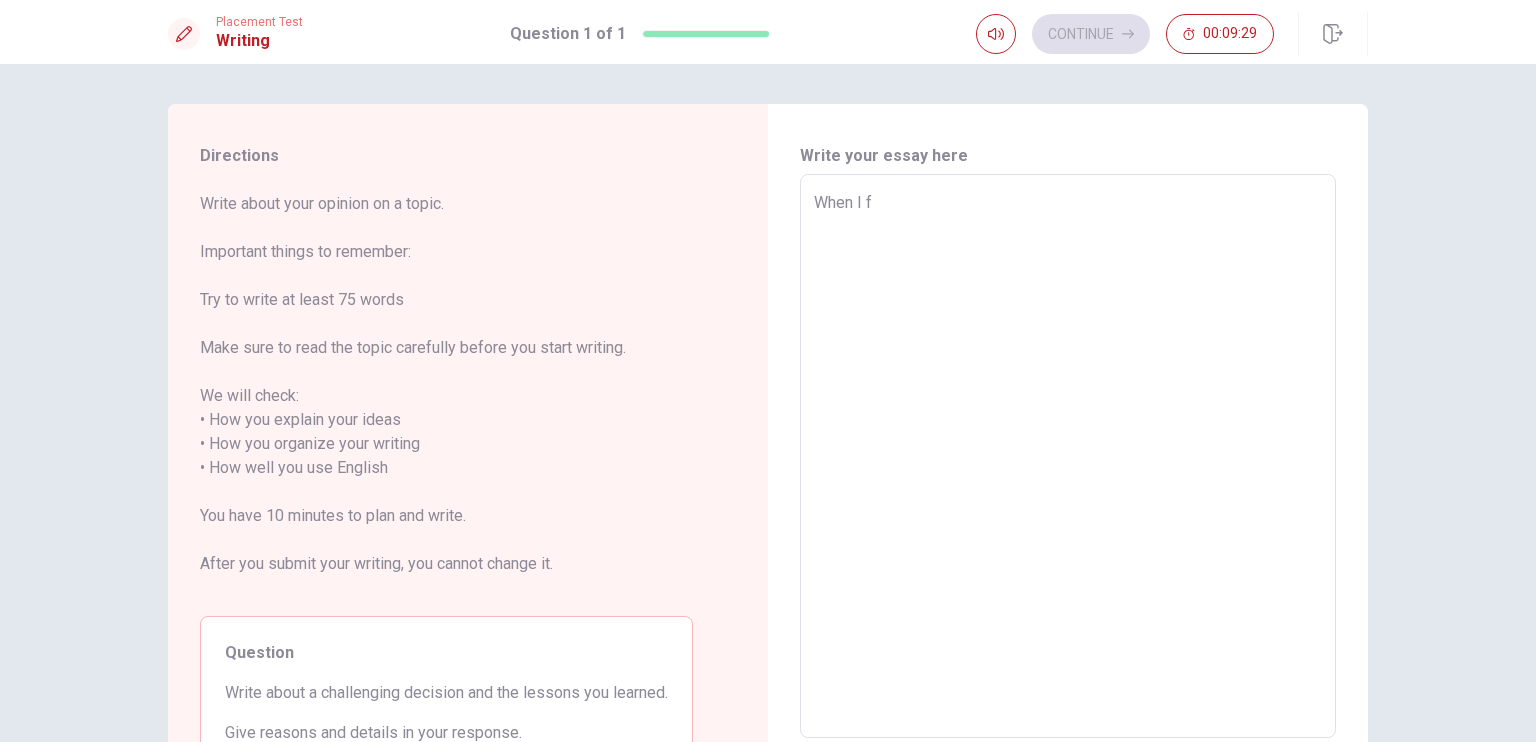 type on "x" 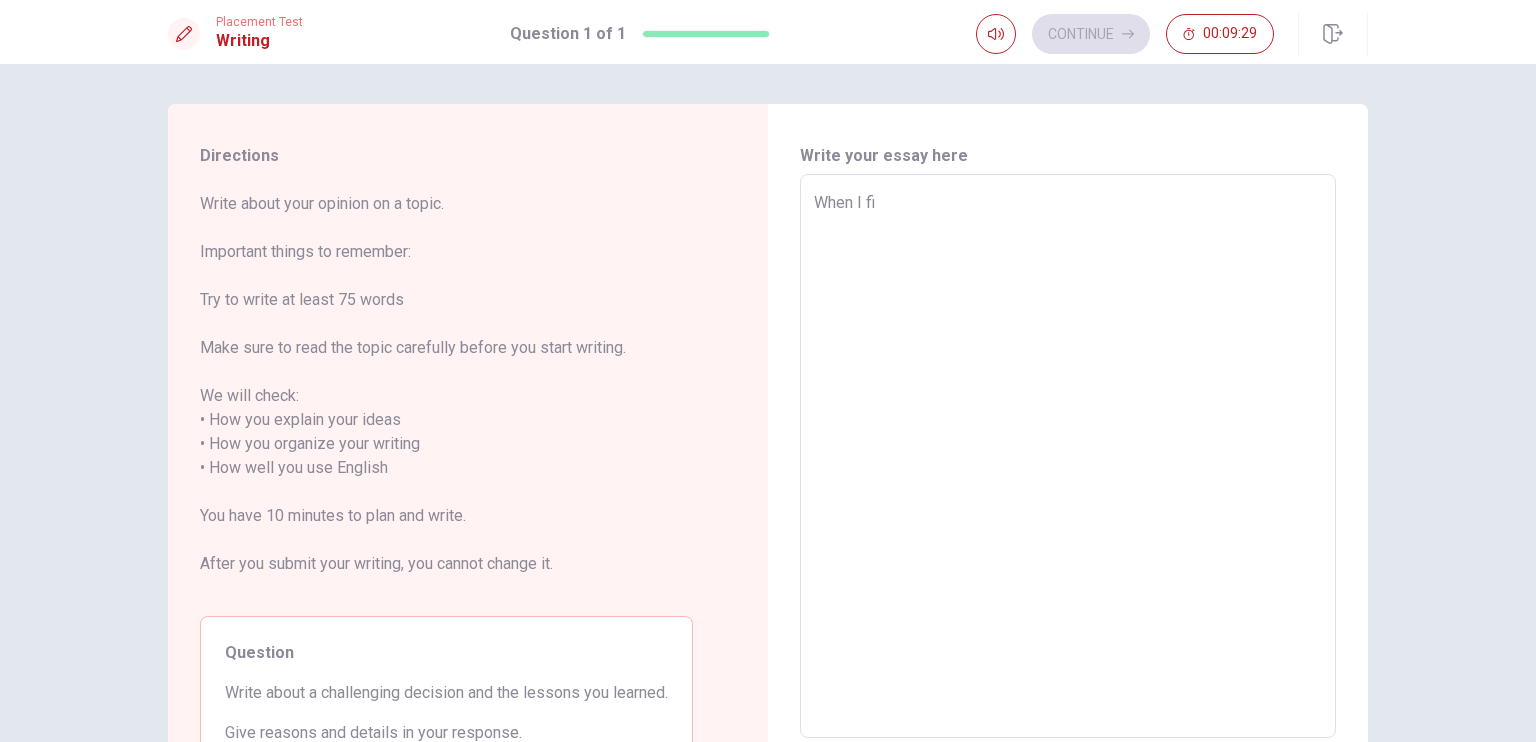 type on "x" 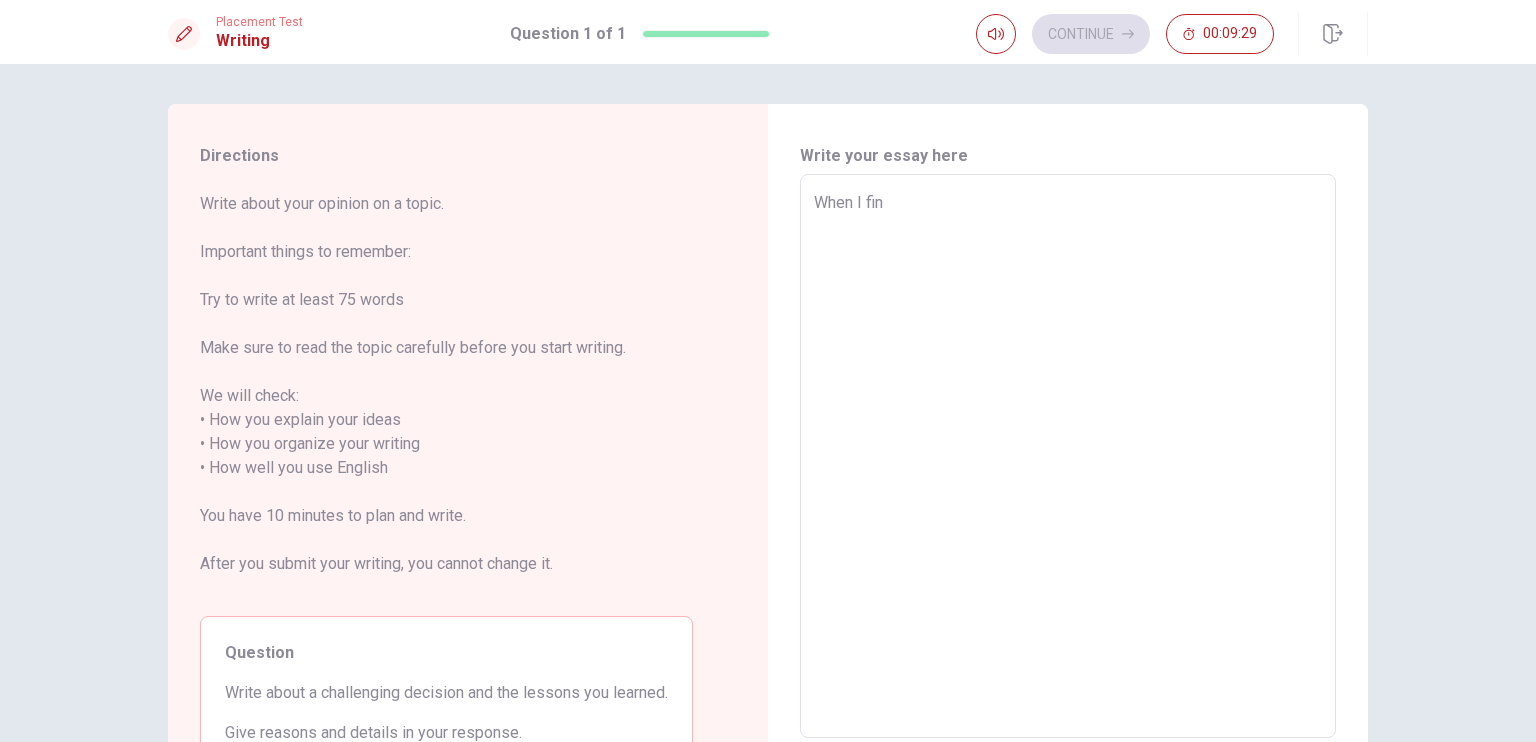 type on "x" 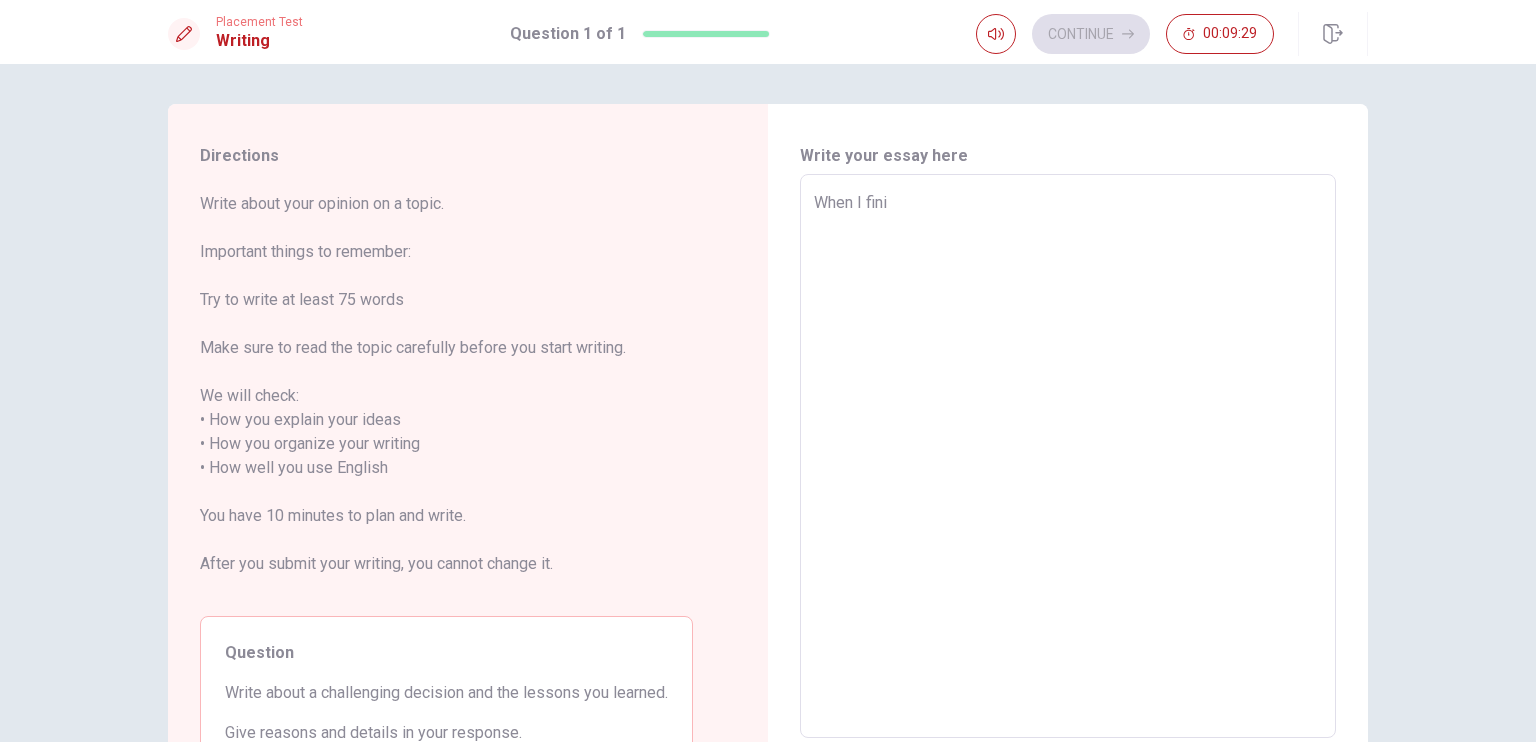 type on "x" 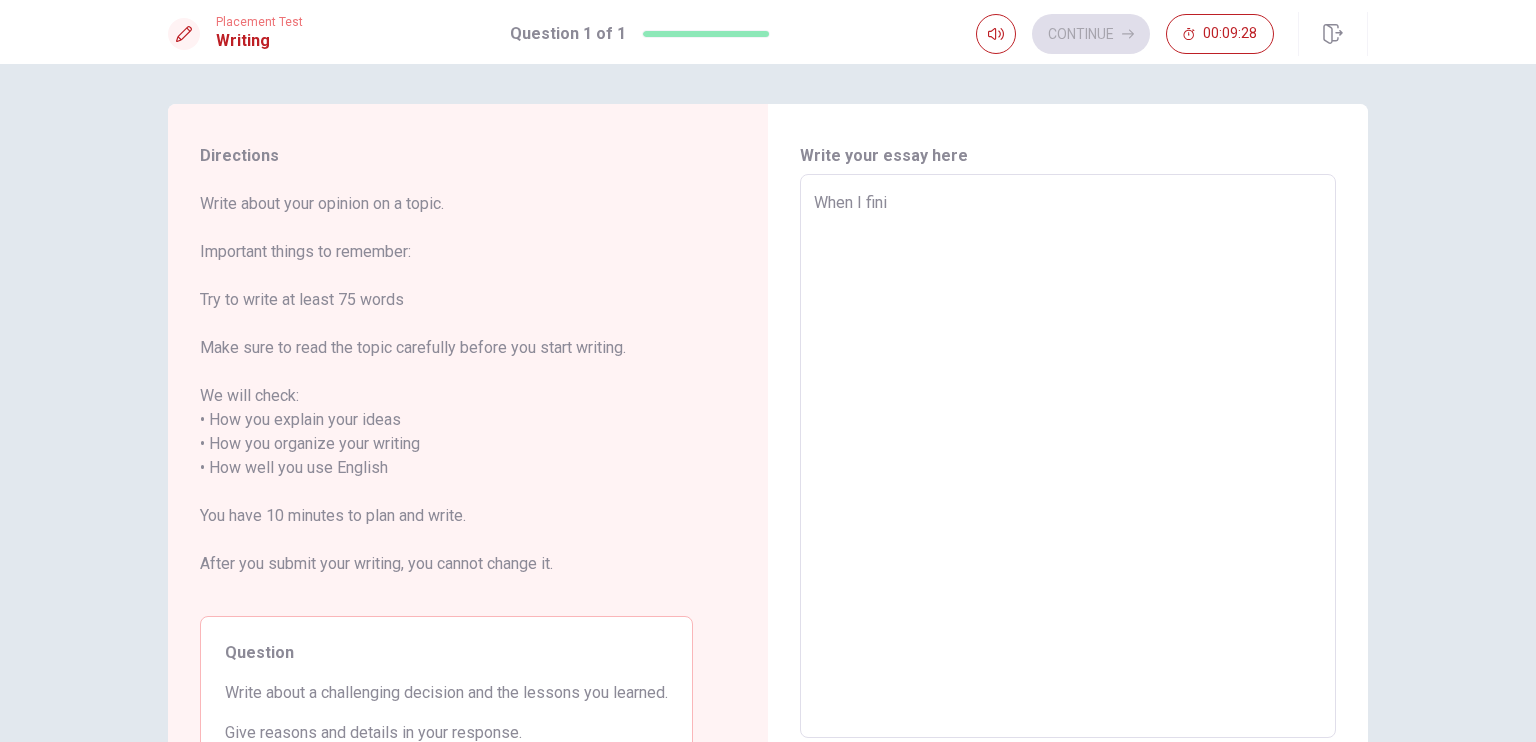 type on "When I finis" 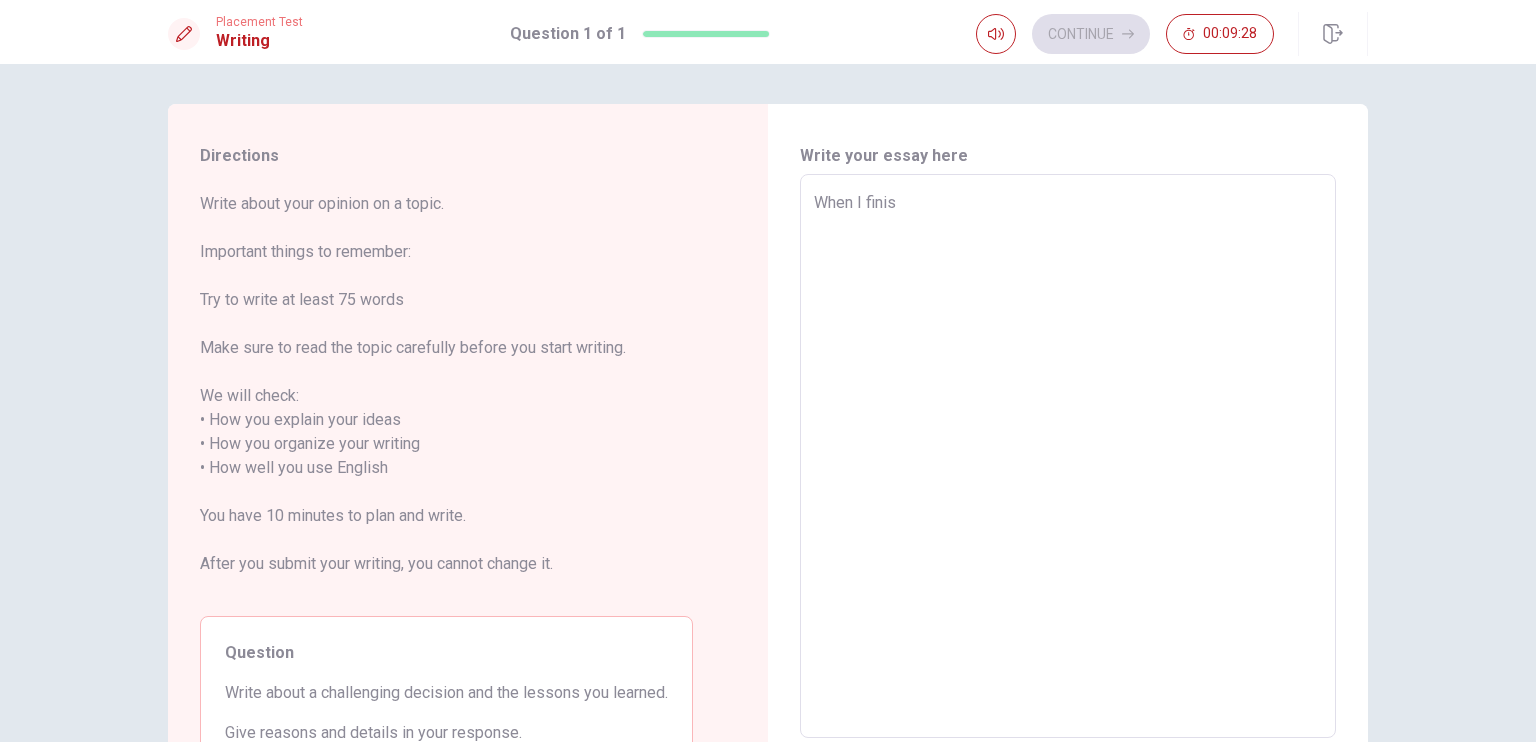 type on "x" 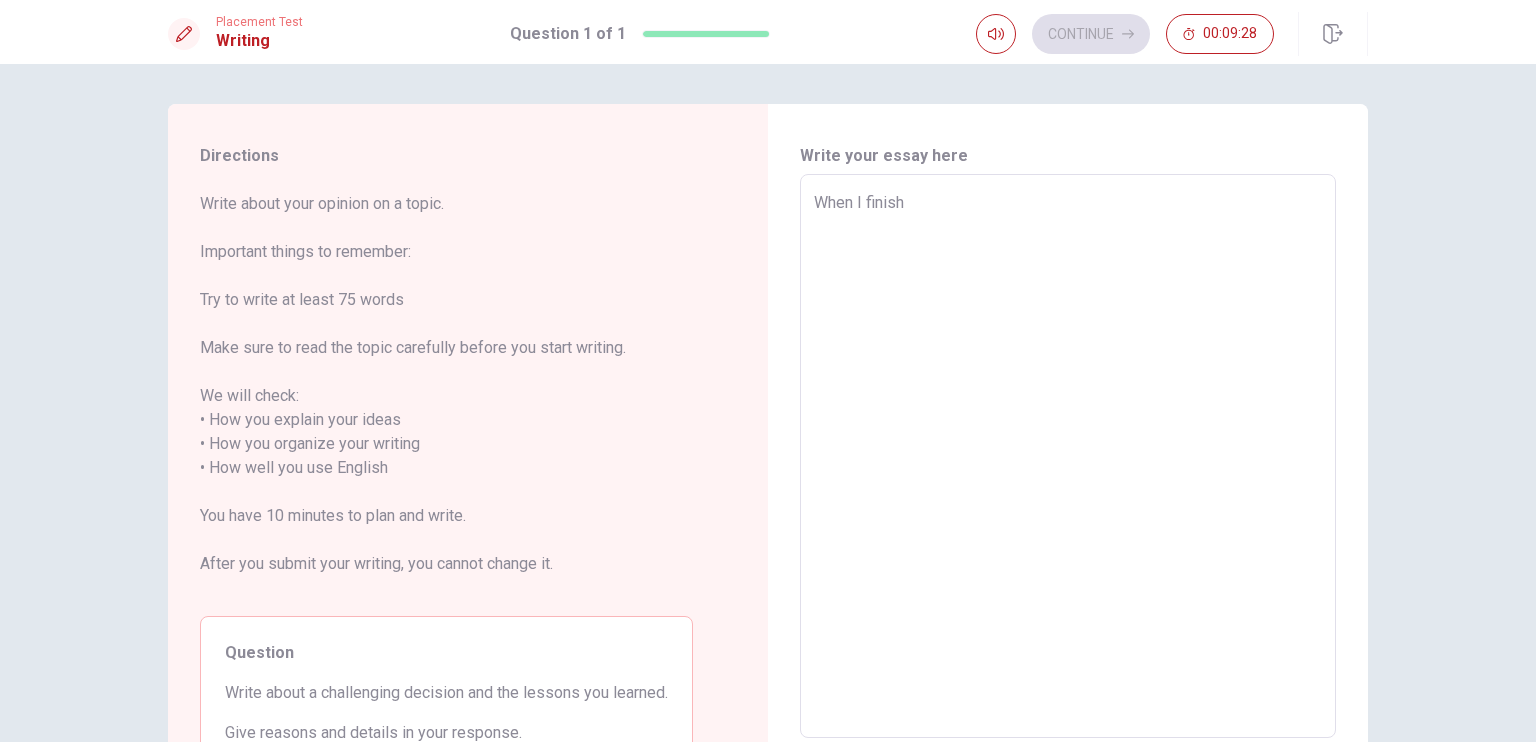 type on "x" 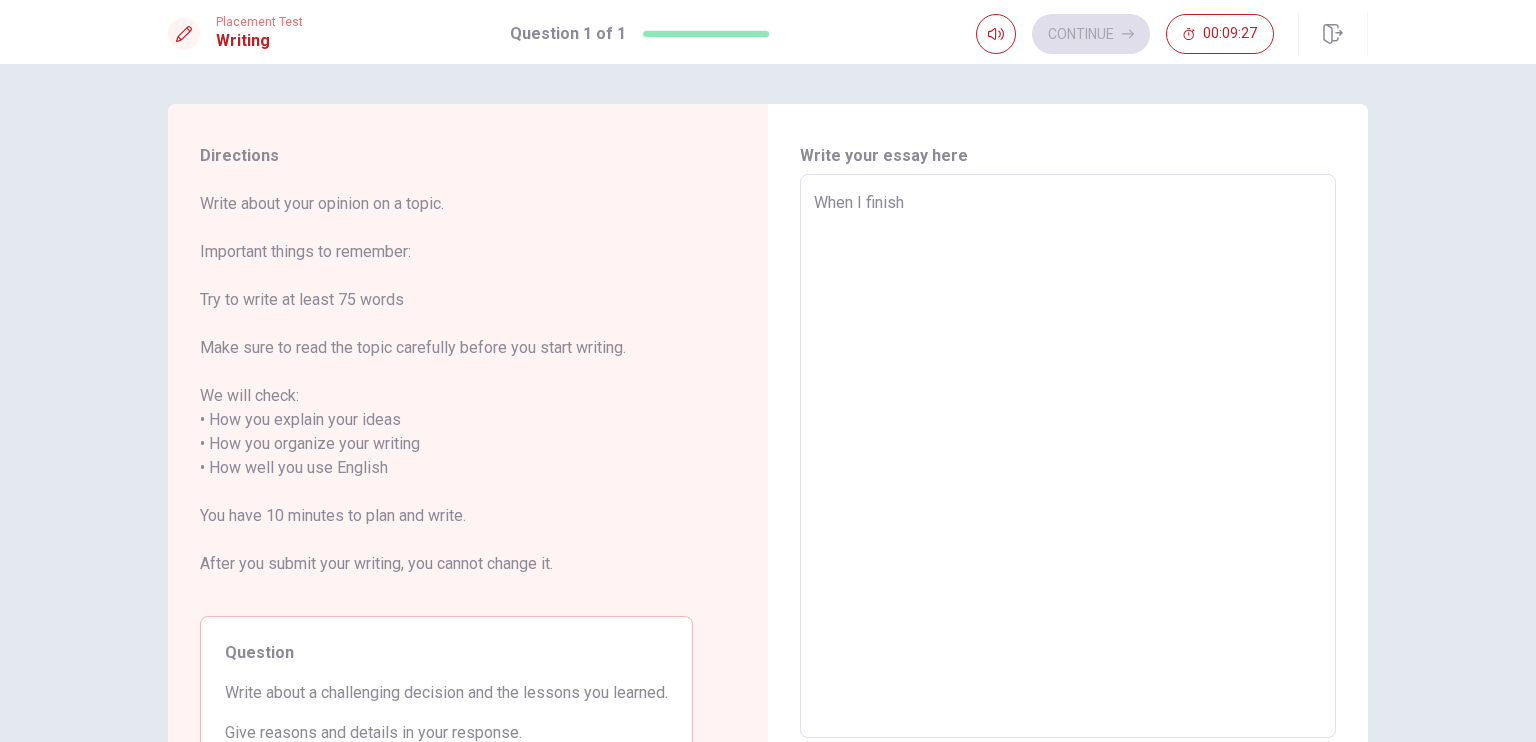 type on "When I finishe" 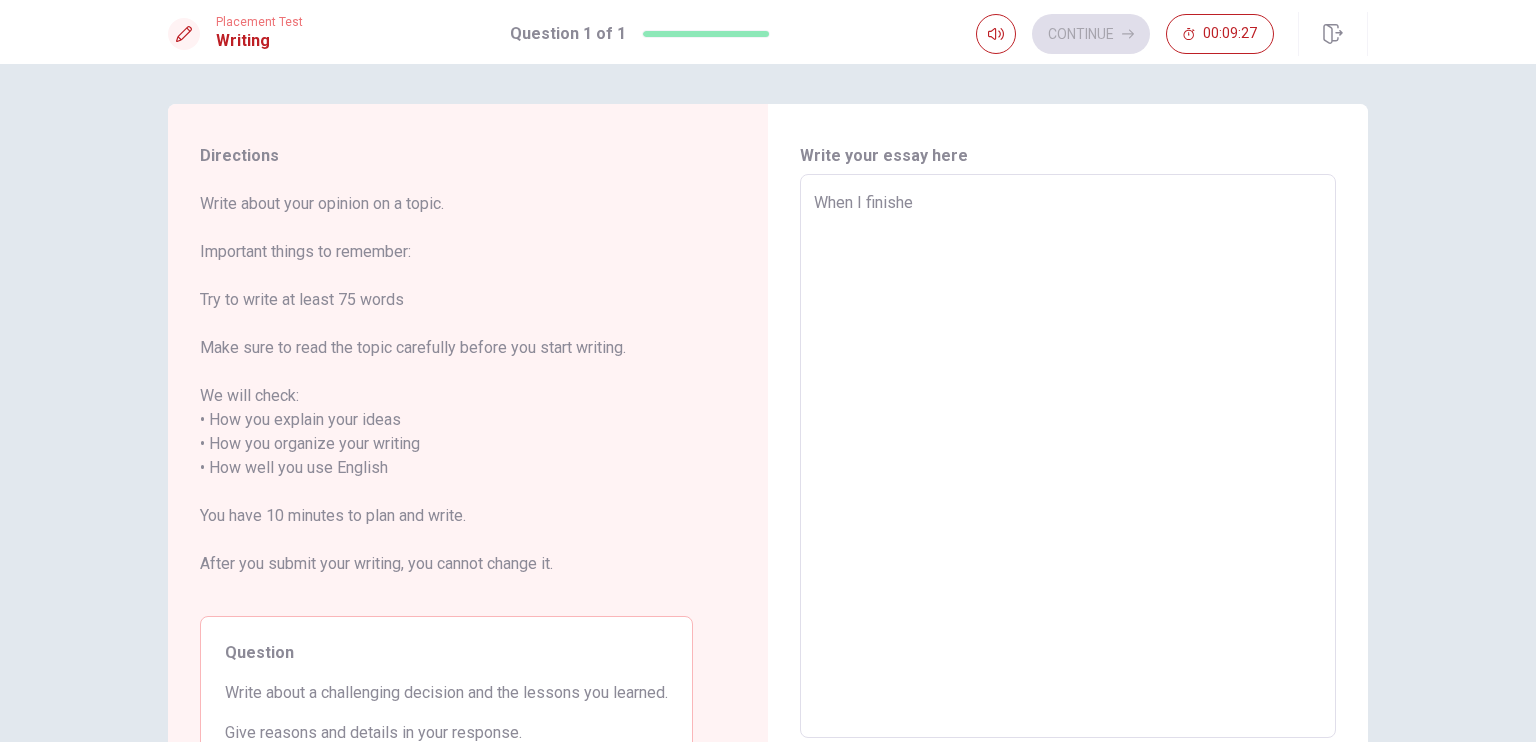 type on "x" 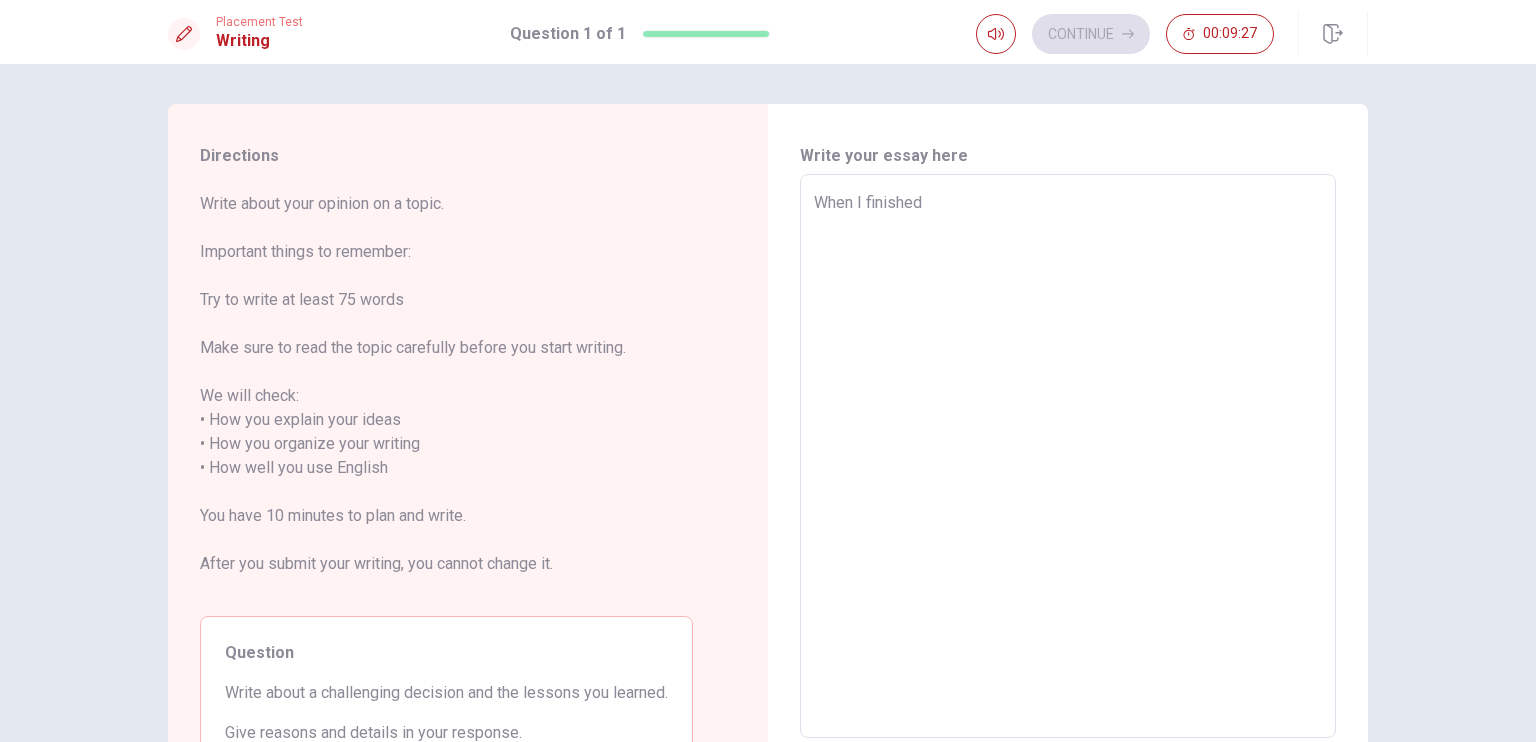 type on "x" 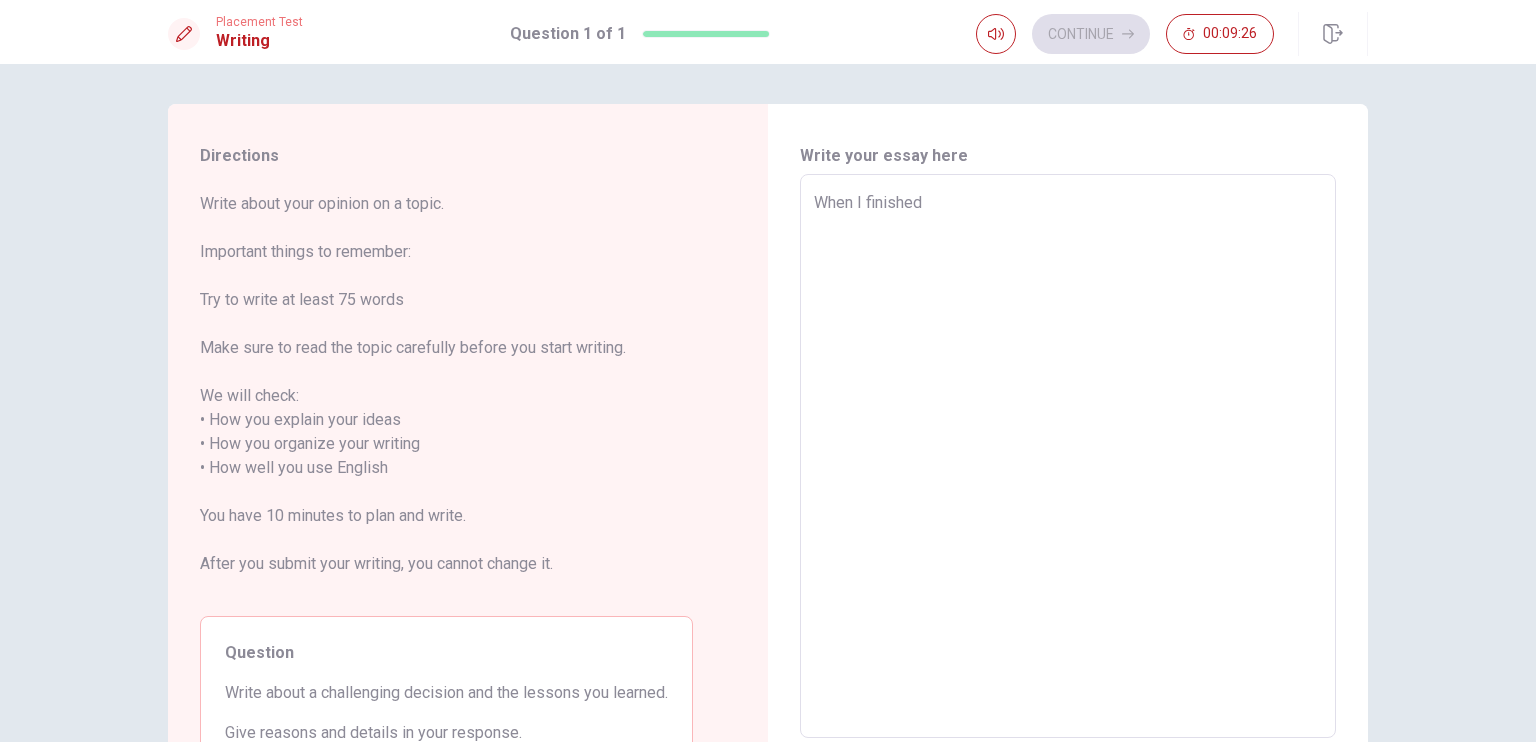 type on "x" 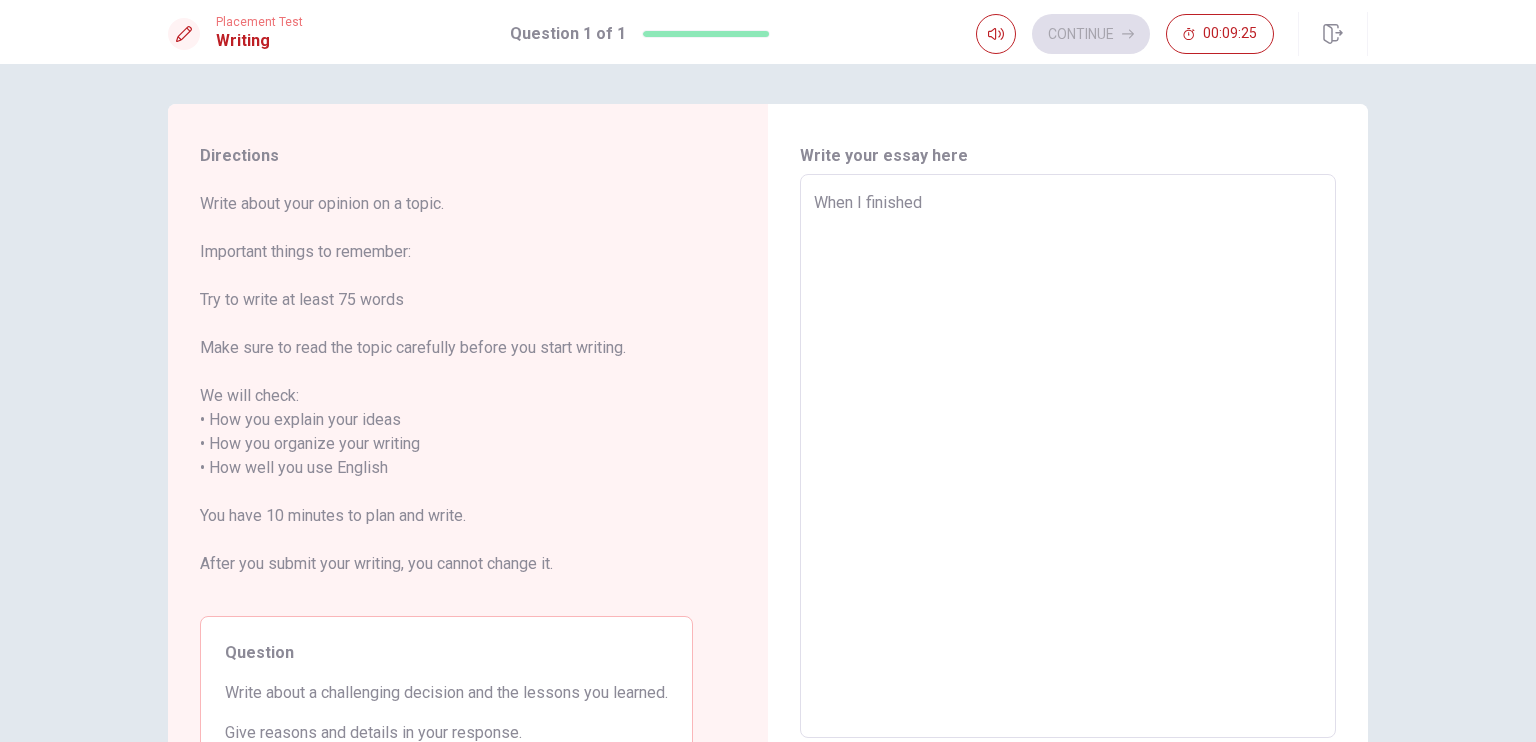 type on "When I finished m" 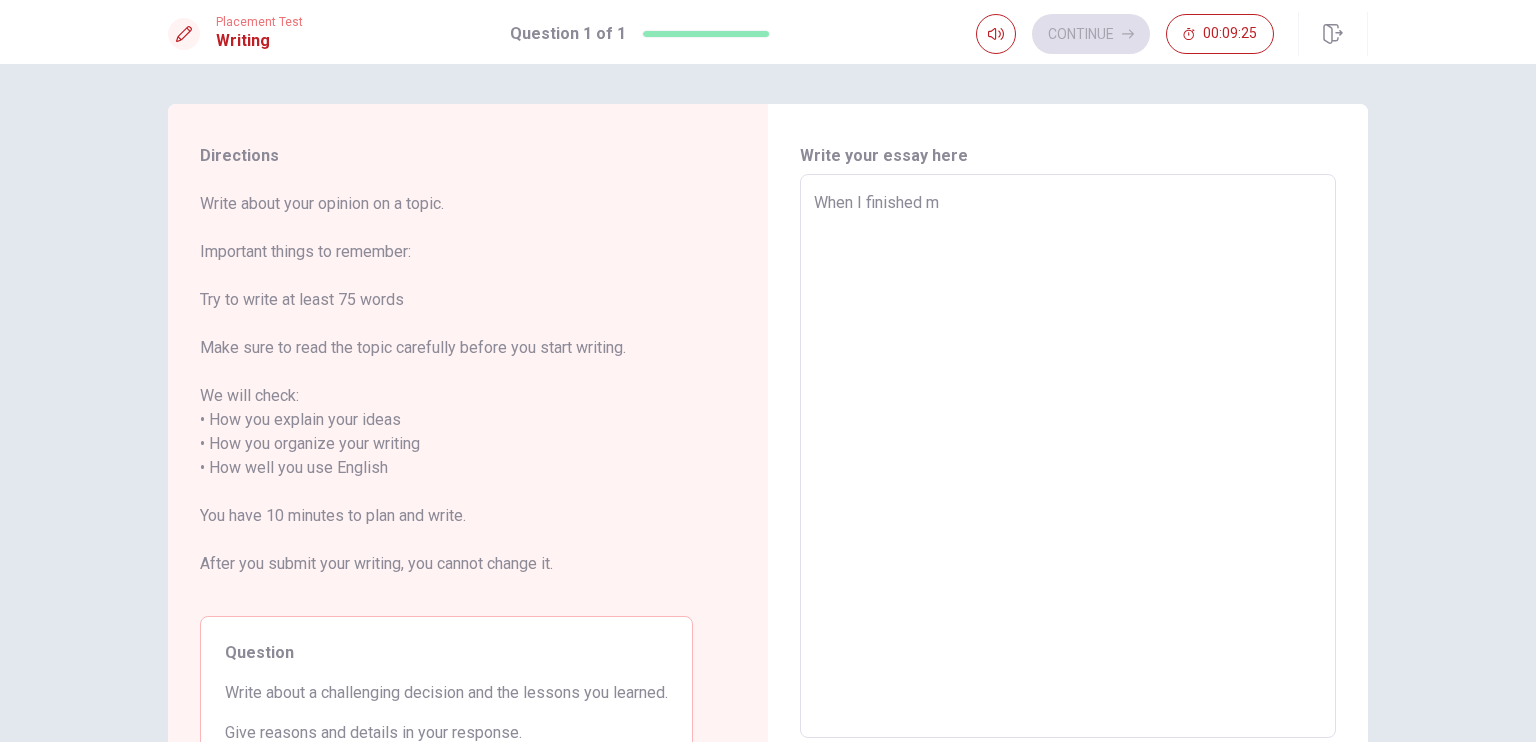 type on "x" 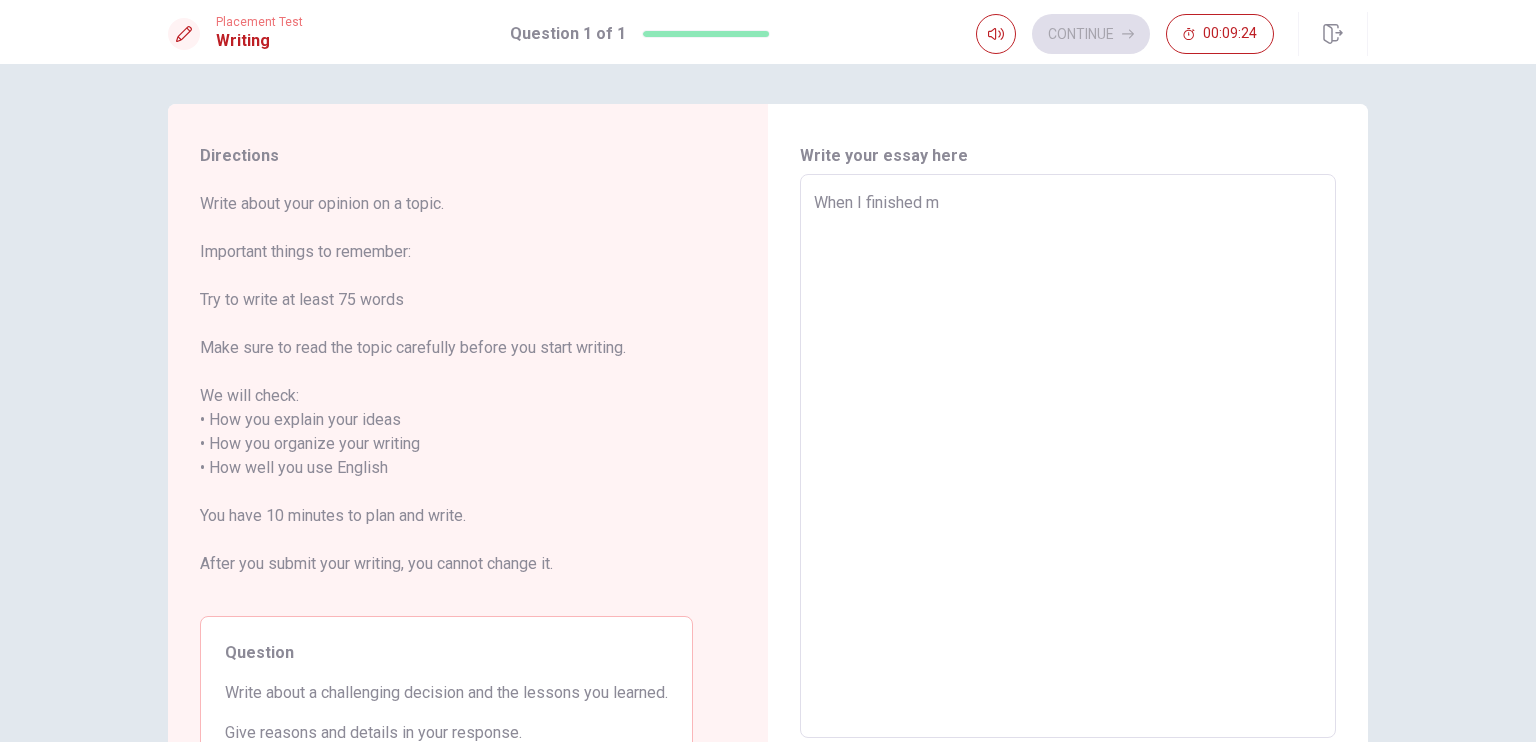type on "When I finished my" 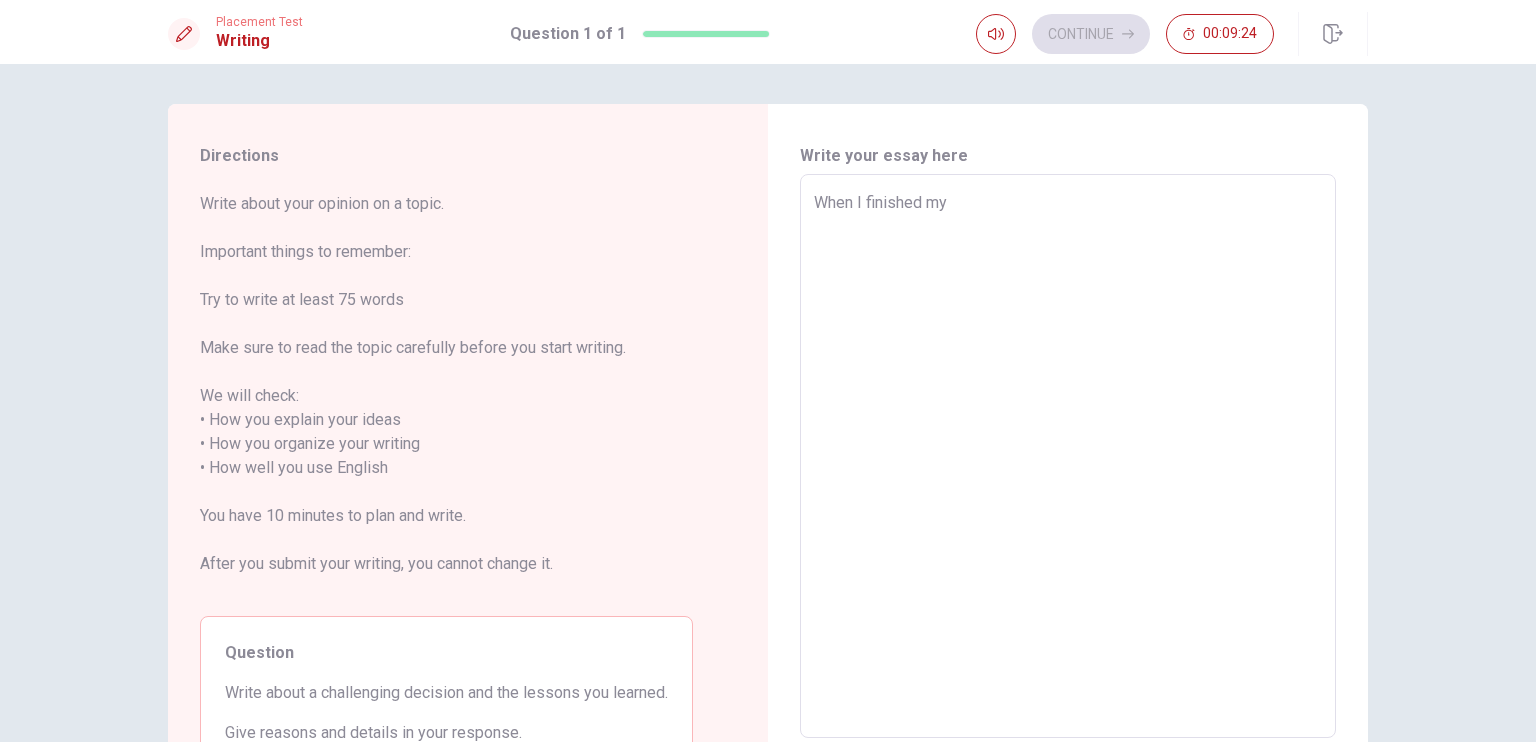 type on "x" 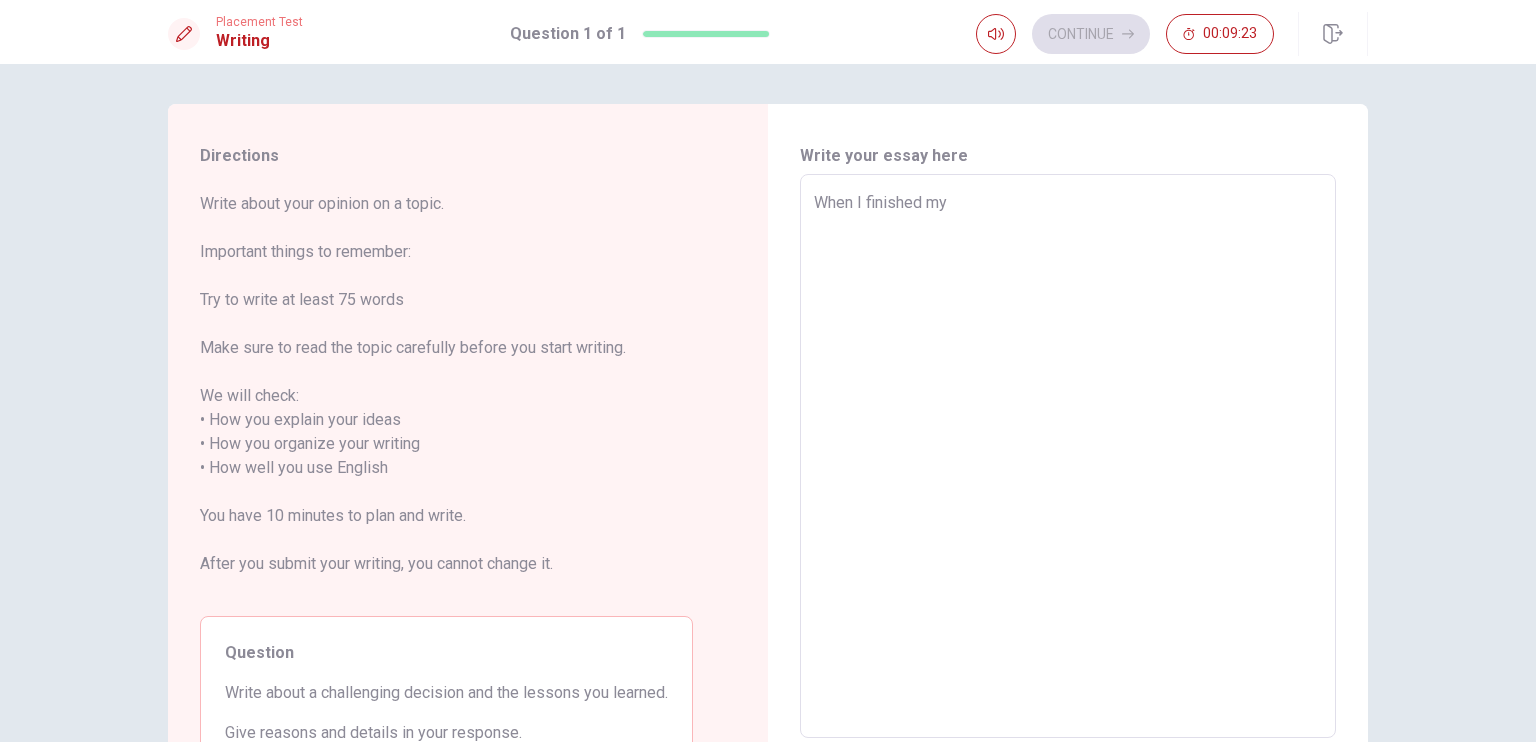 type on "x" 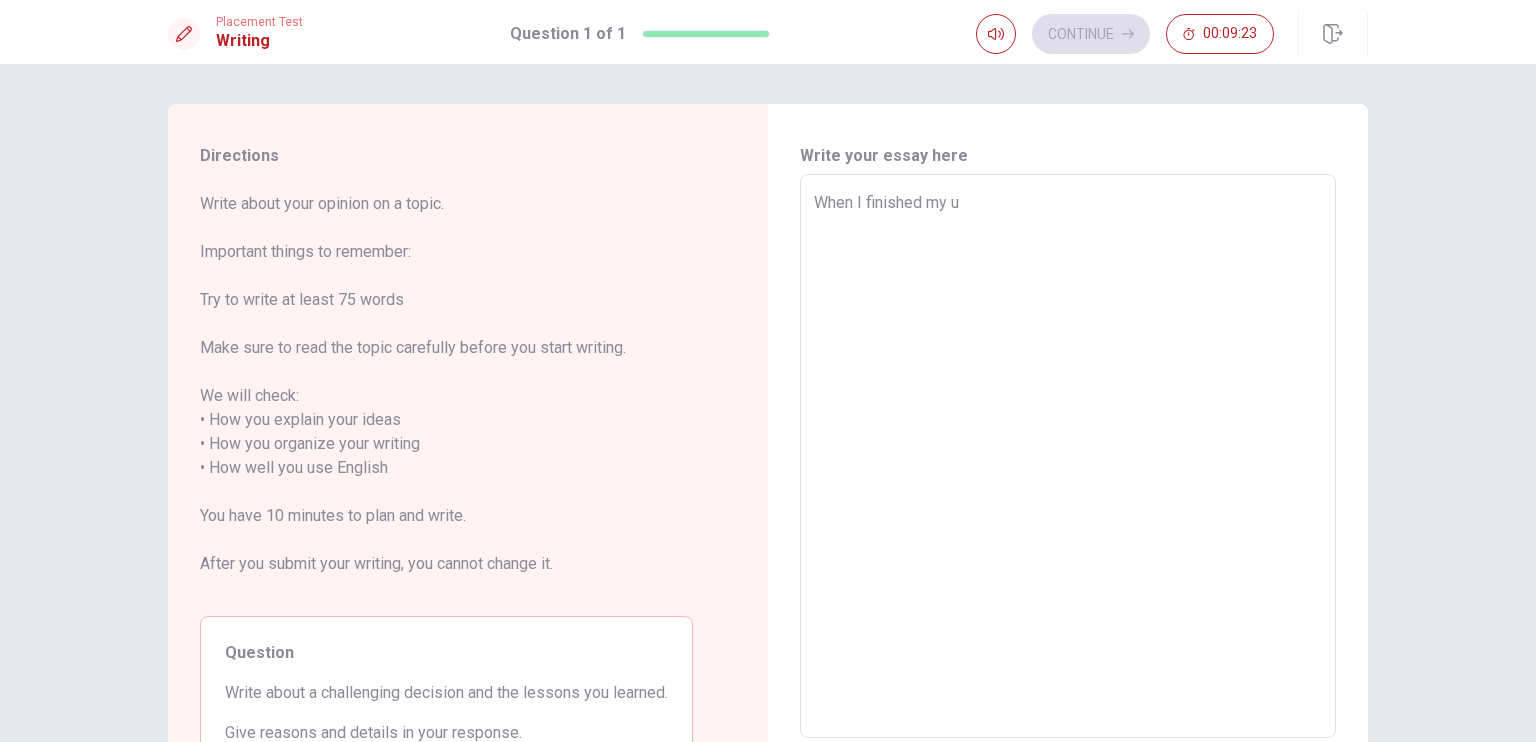 type on "When I finished my un" 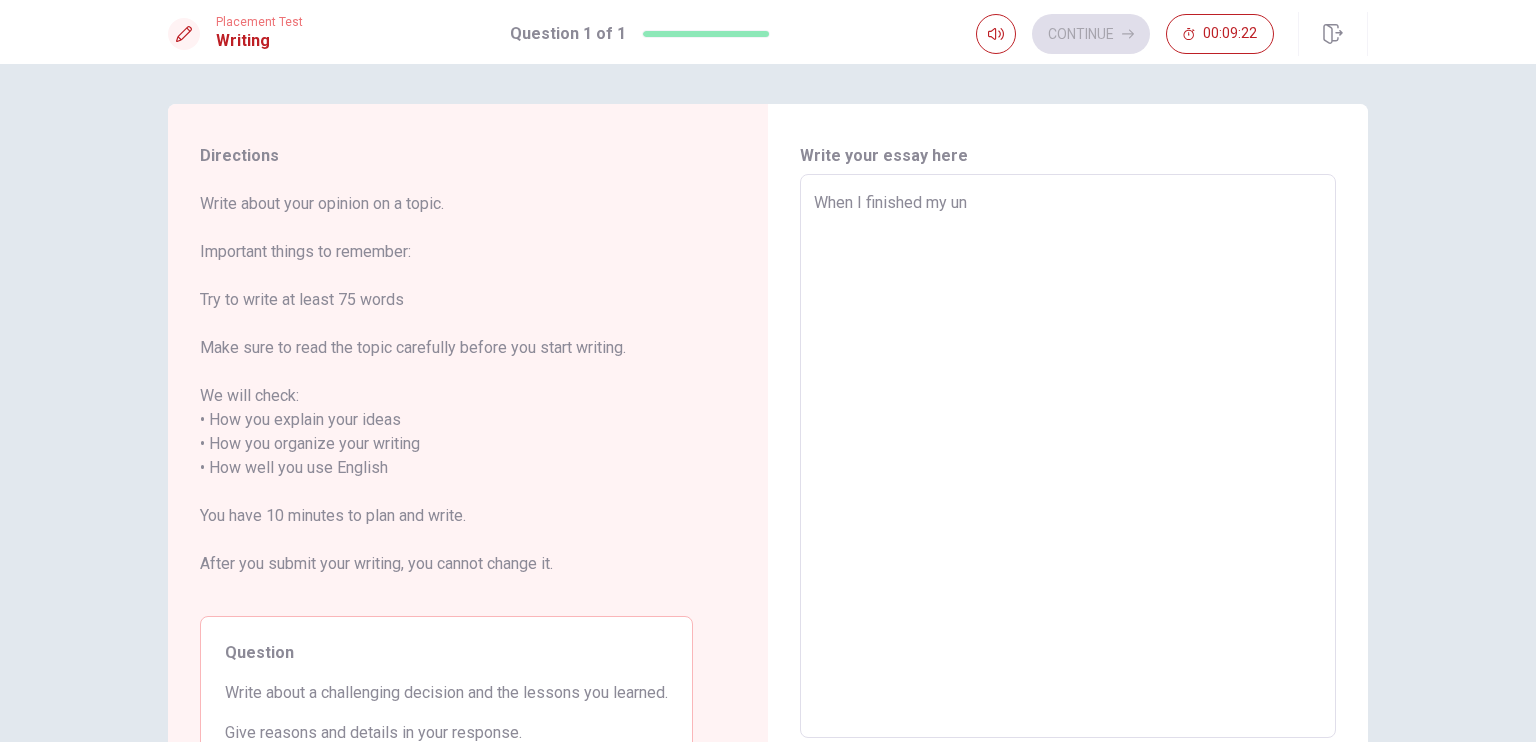 type on "x" 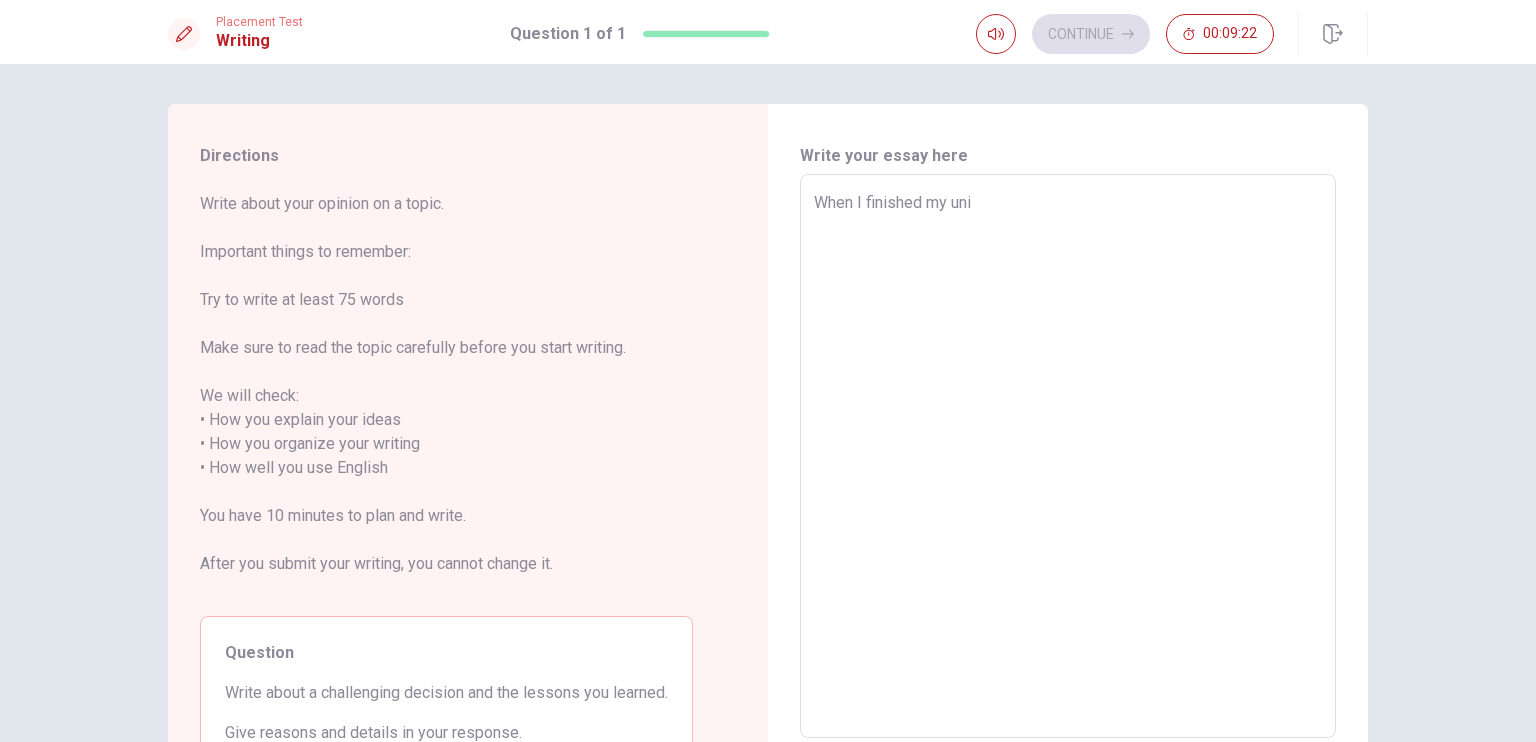 type on "x" 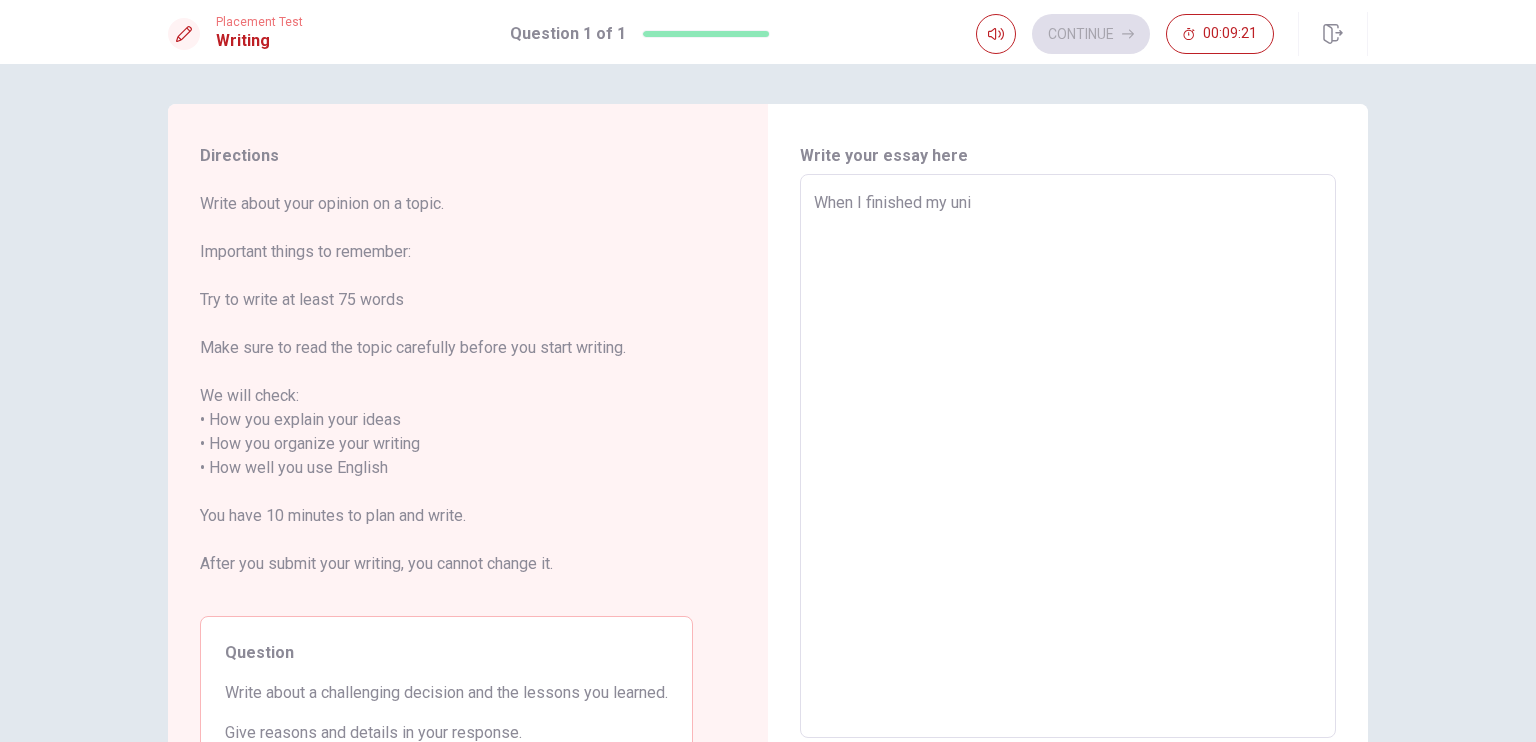 type on "When I finished my univ" 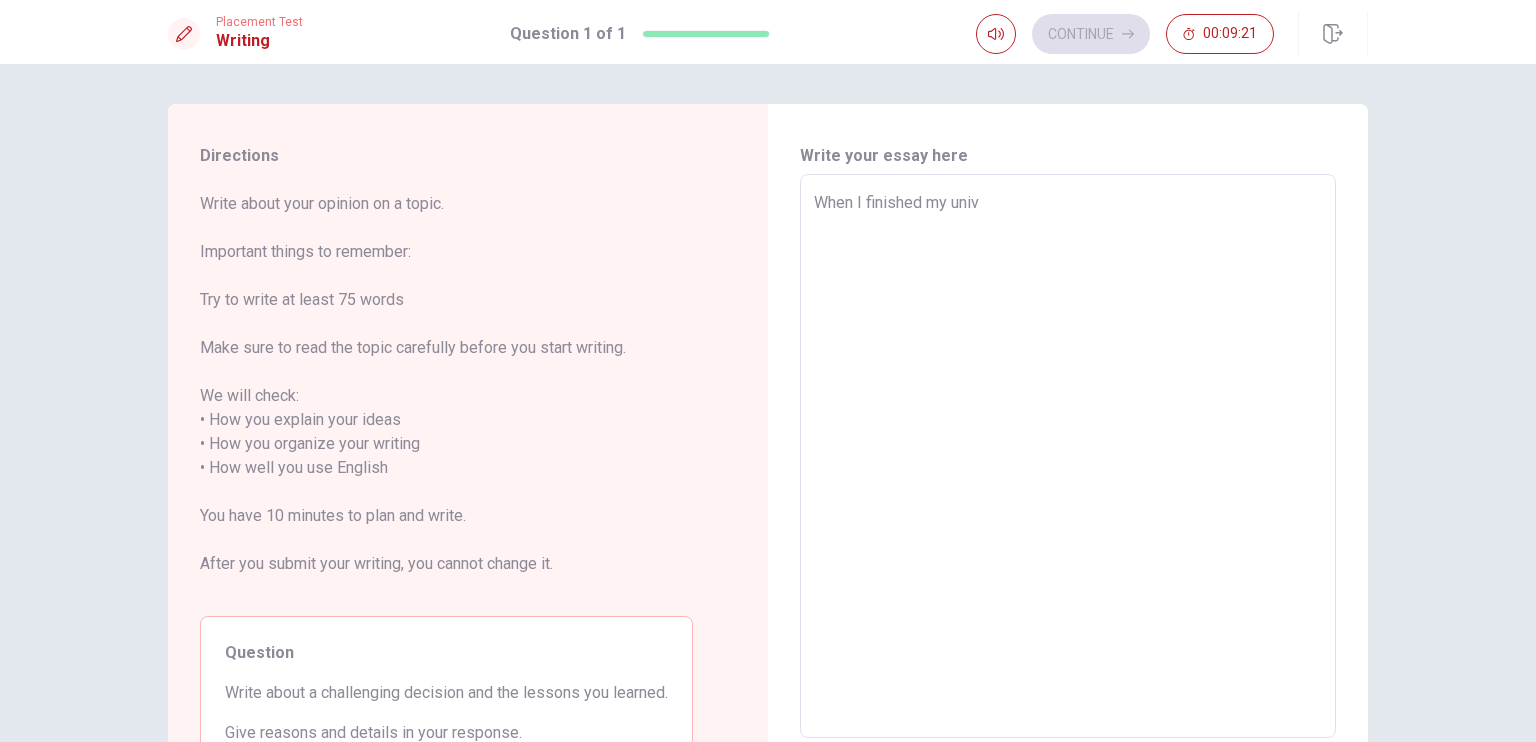 type on "x" 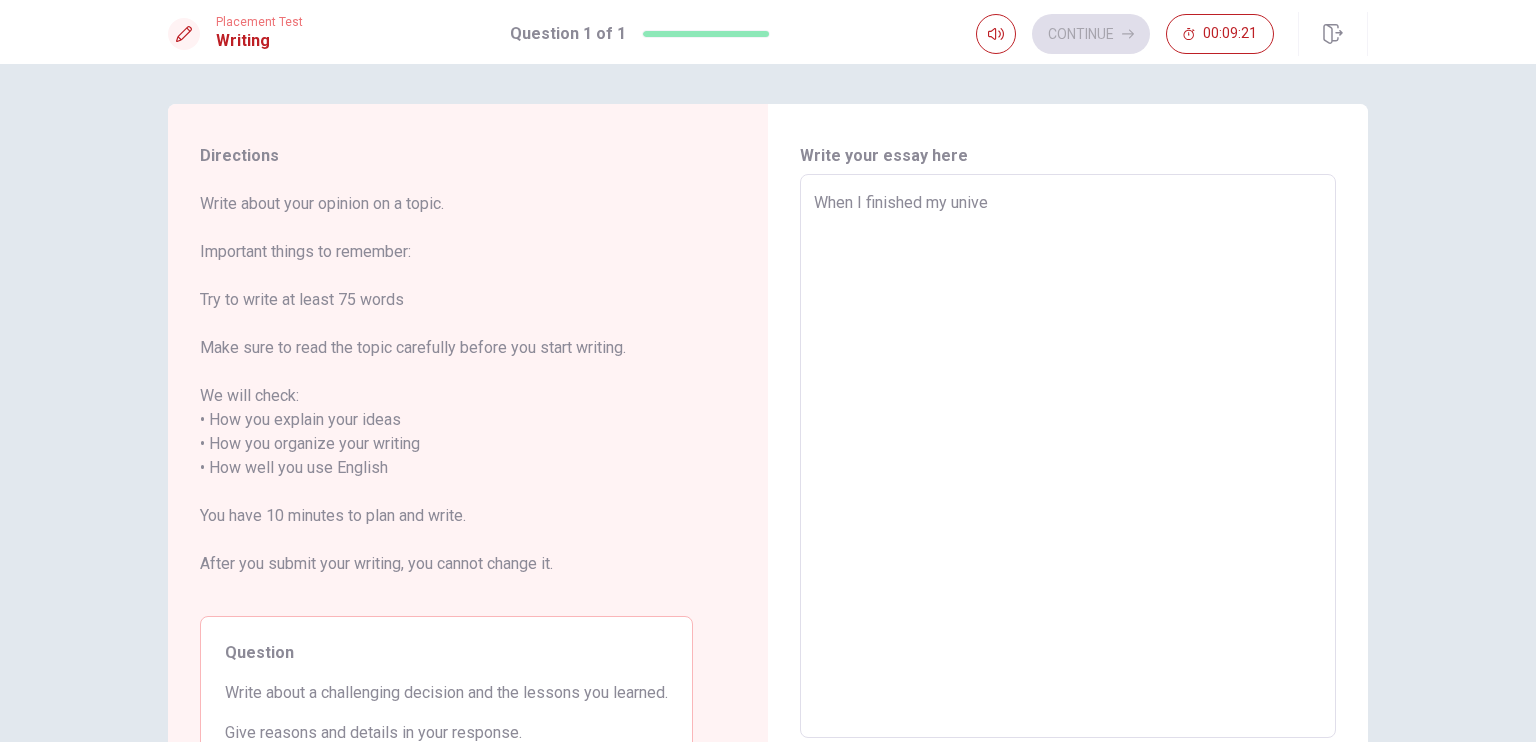 type on "x" 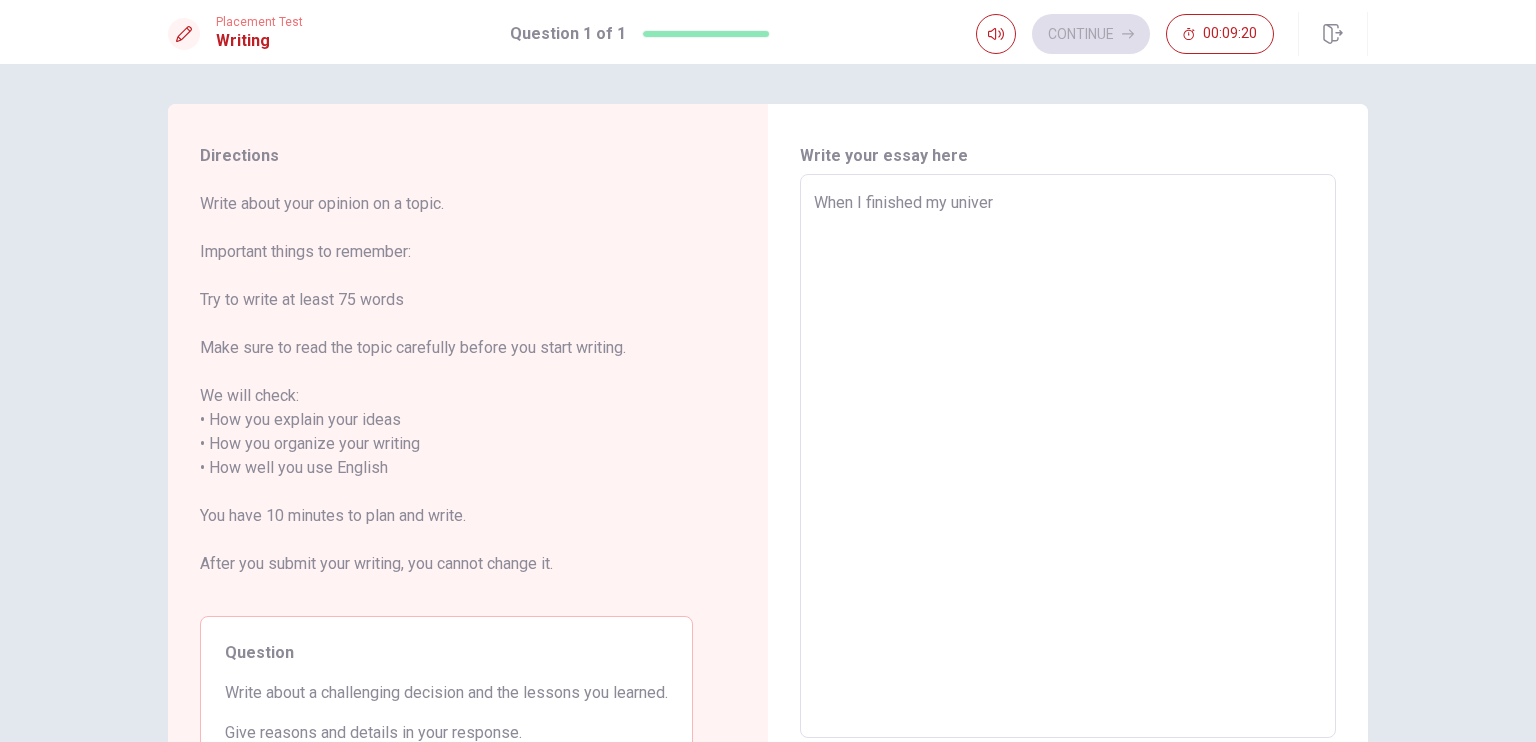 type on "When I finished my univert" 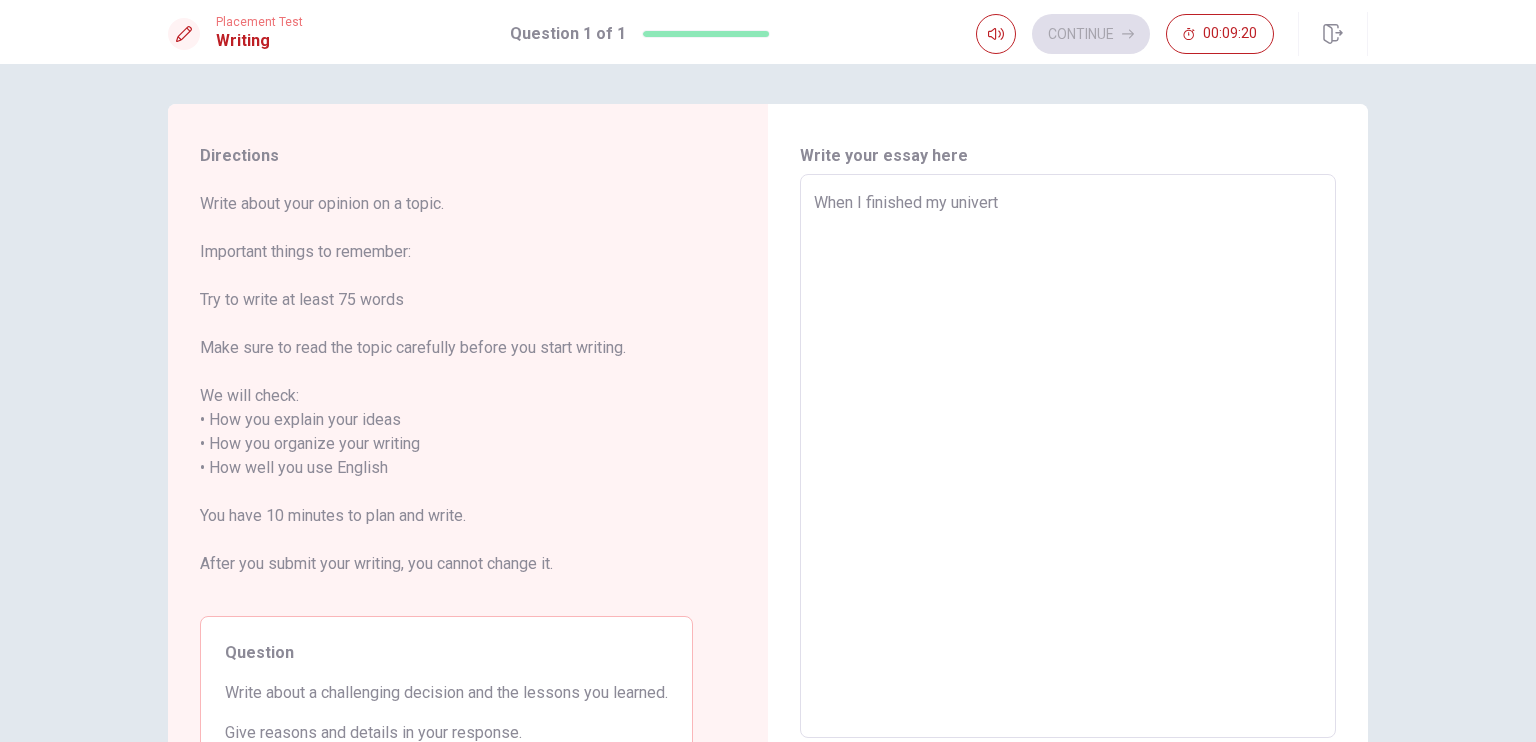 type on "x" 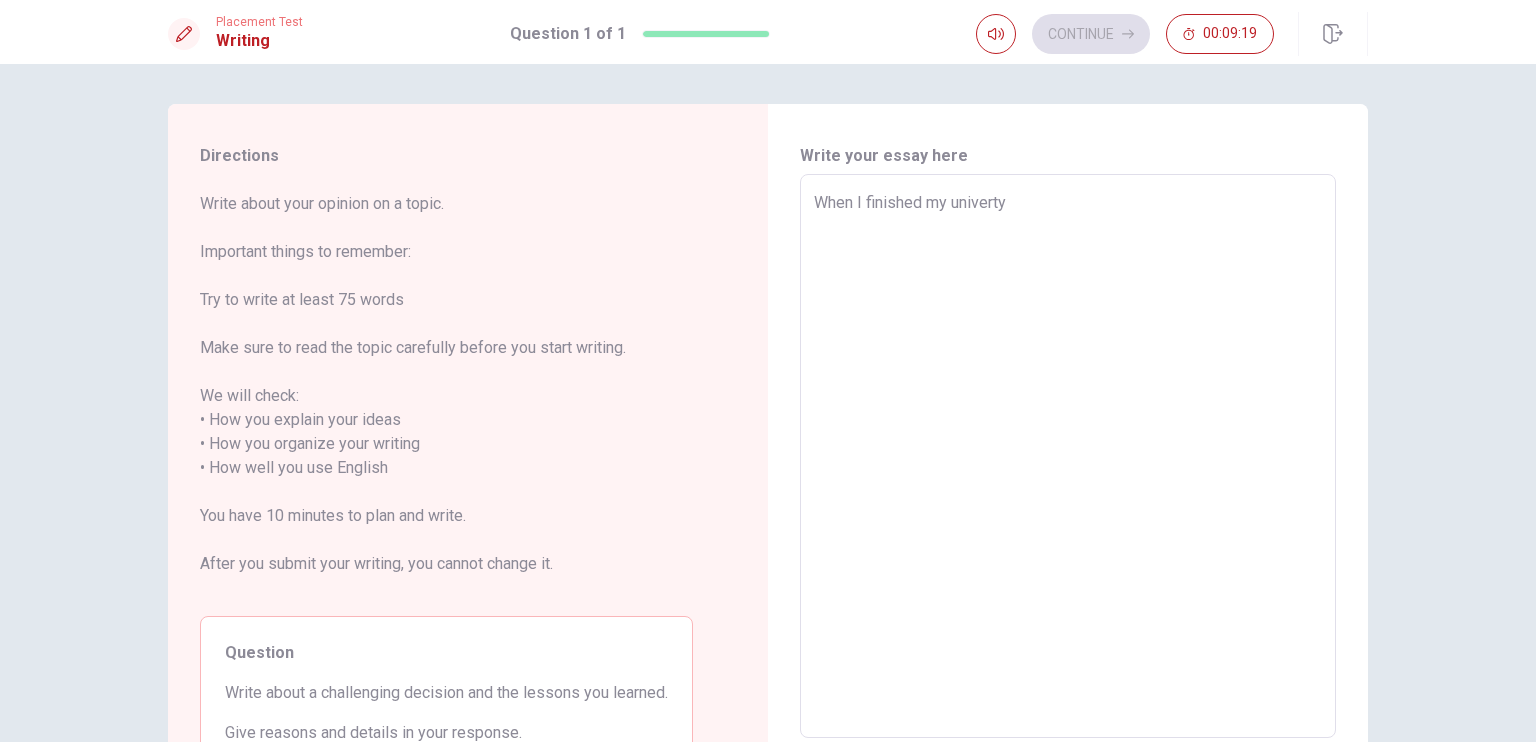 type on "x" 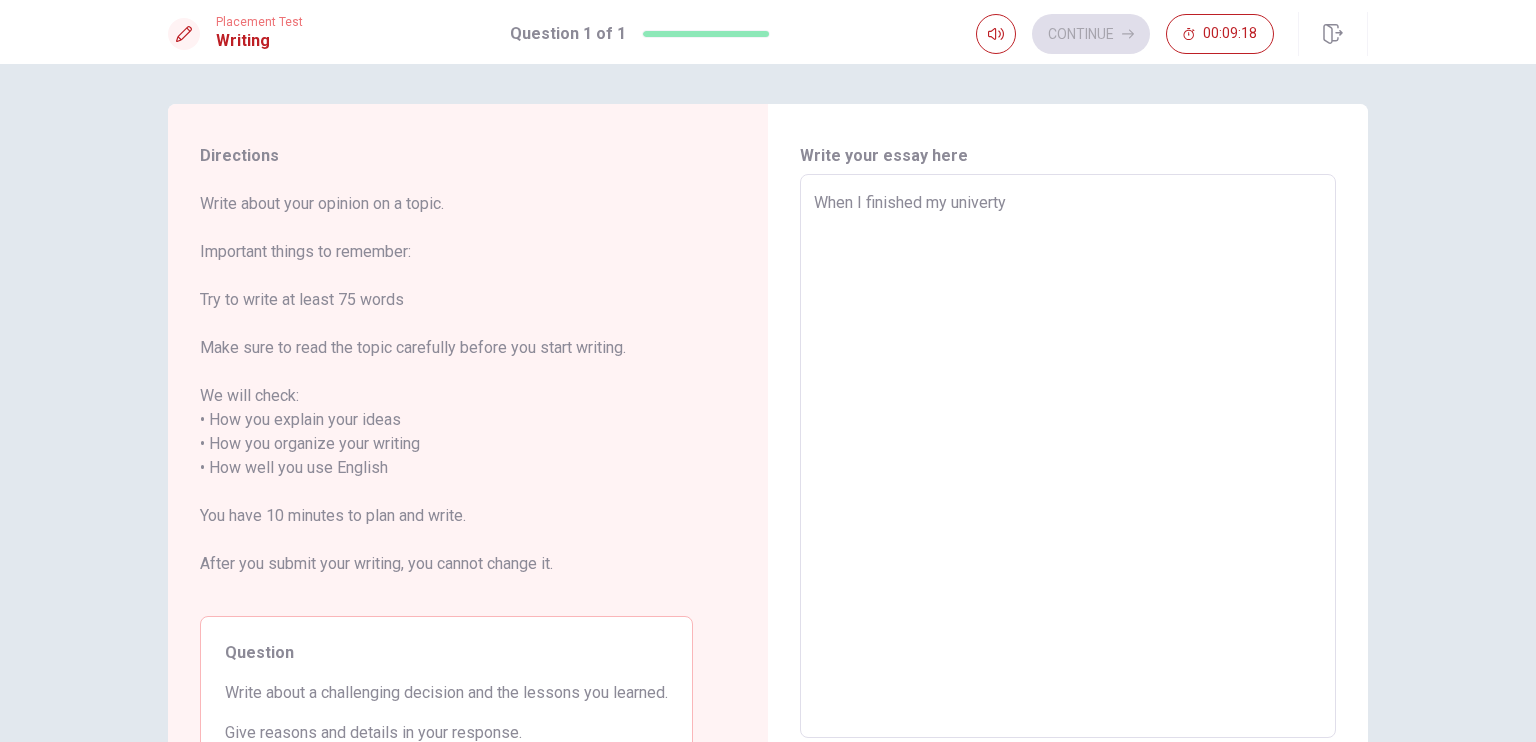 type on "When I finished my univert" 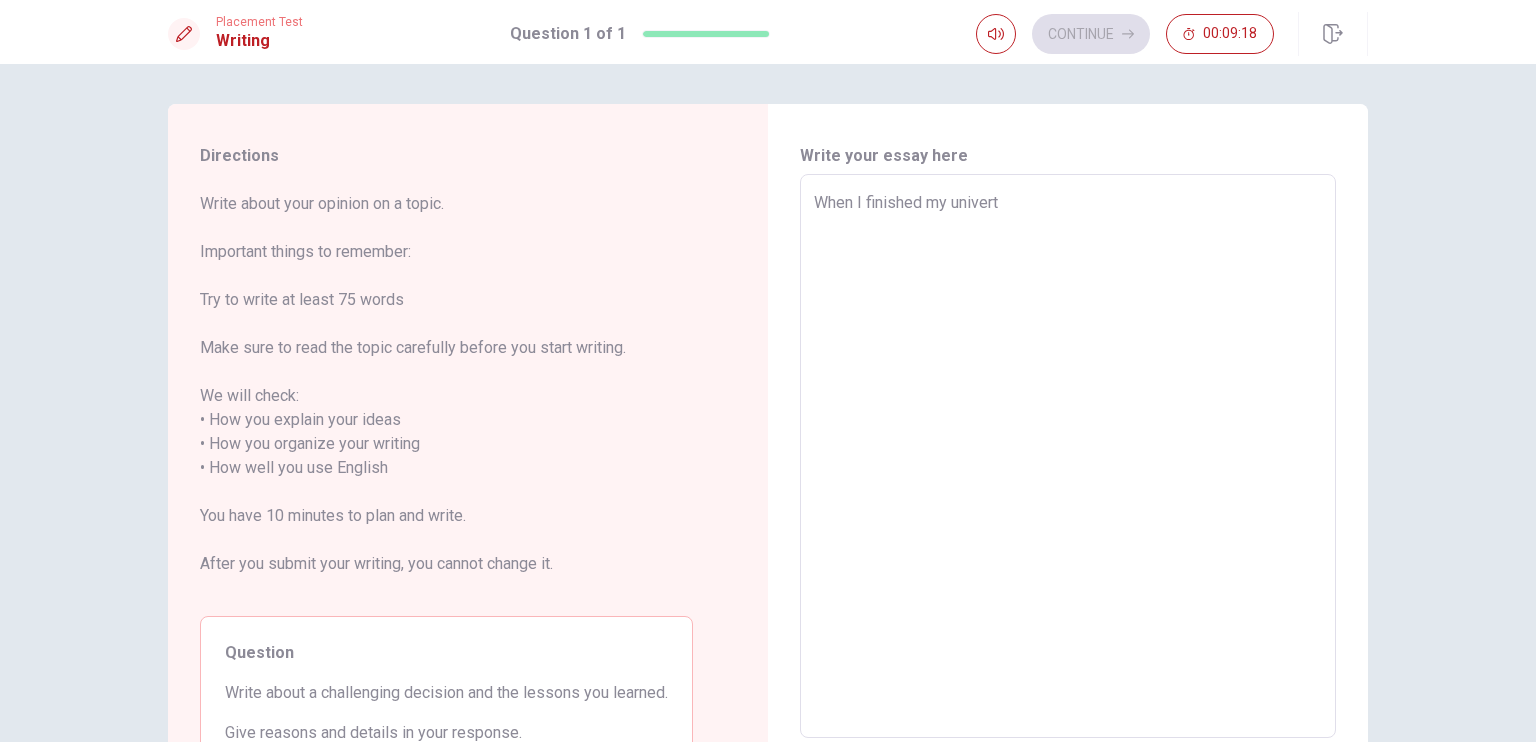 type on "x" 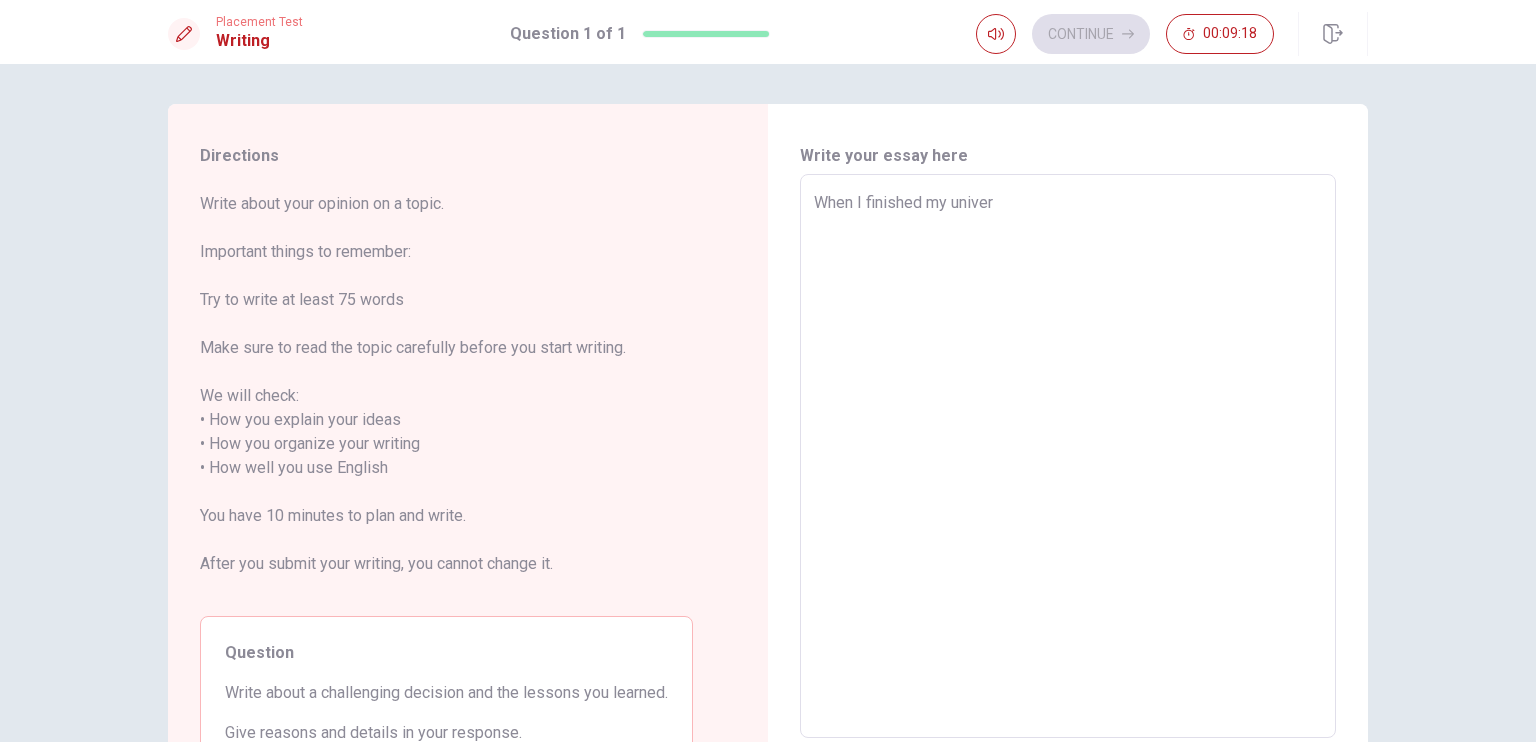 type on "x" 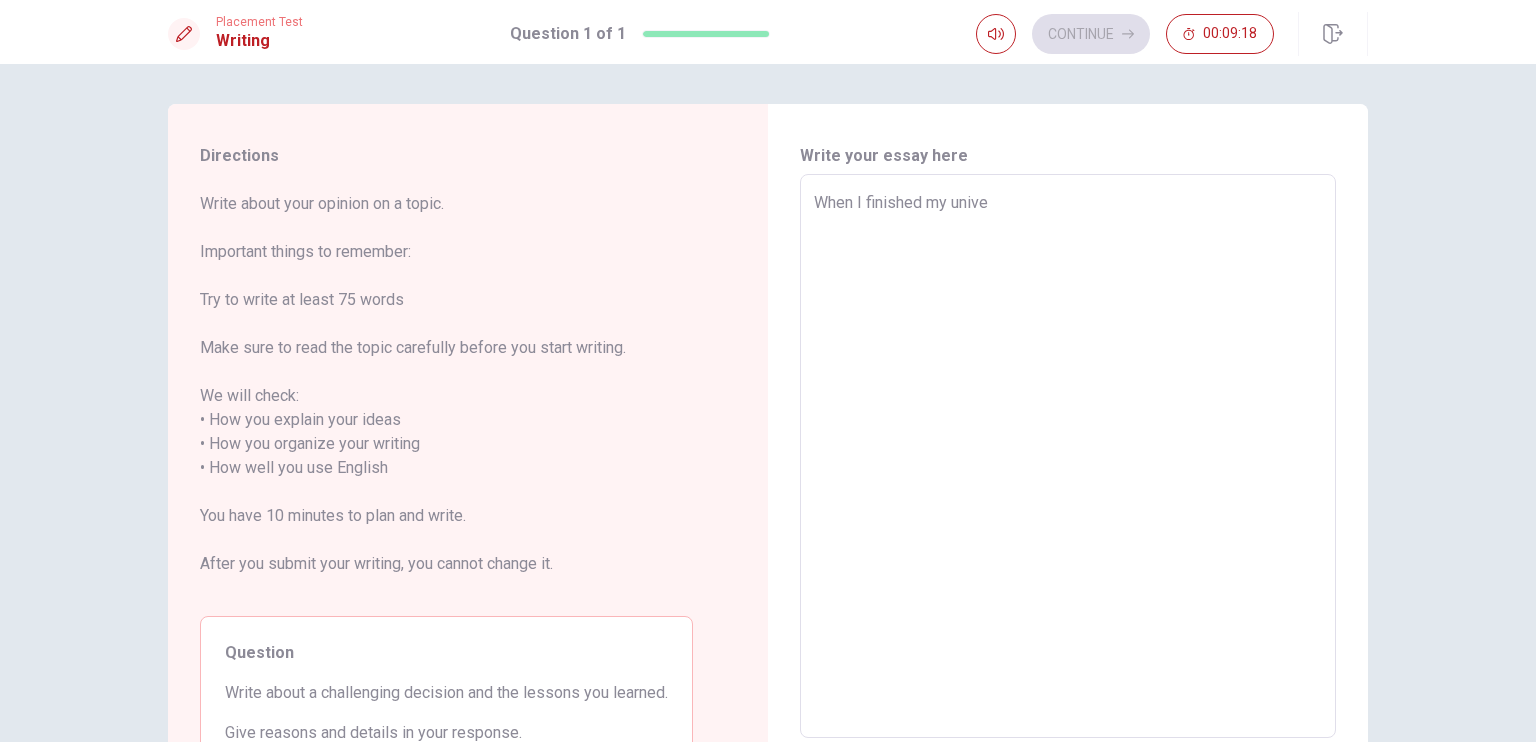 type on "When I finished my univ" 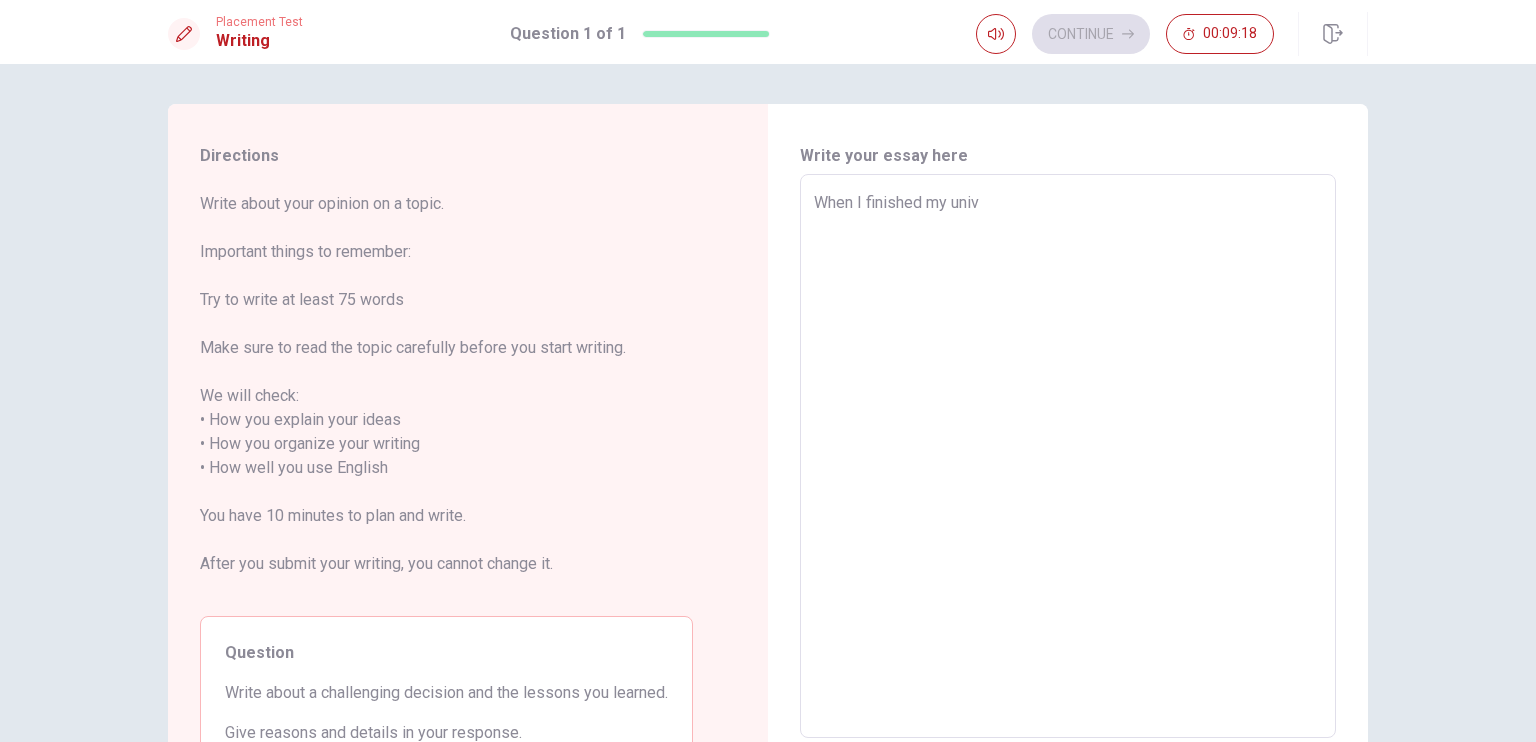 type on "x" 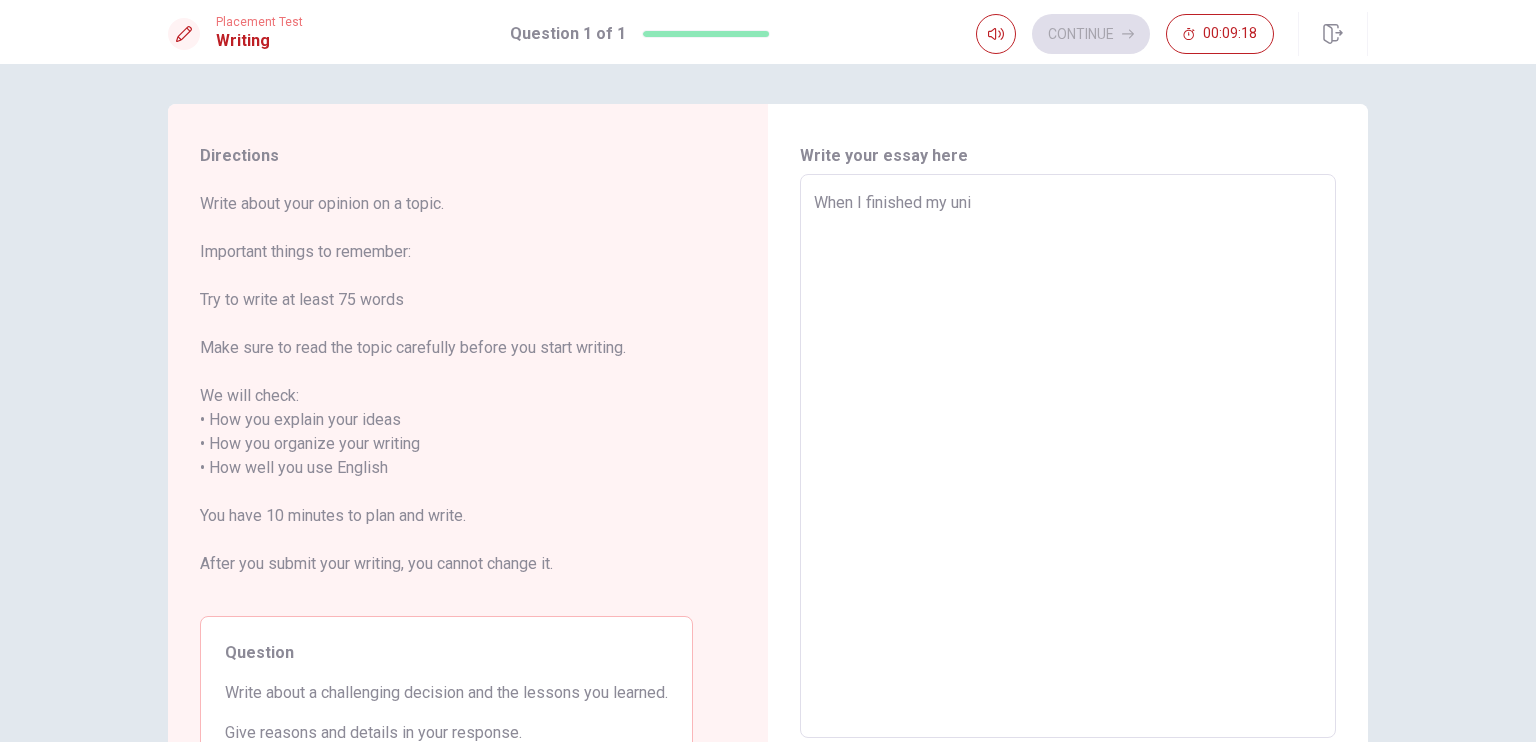 type on "x" 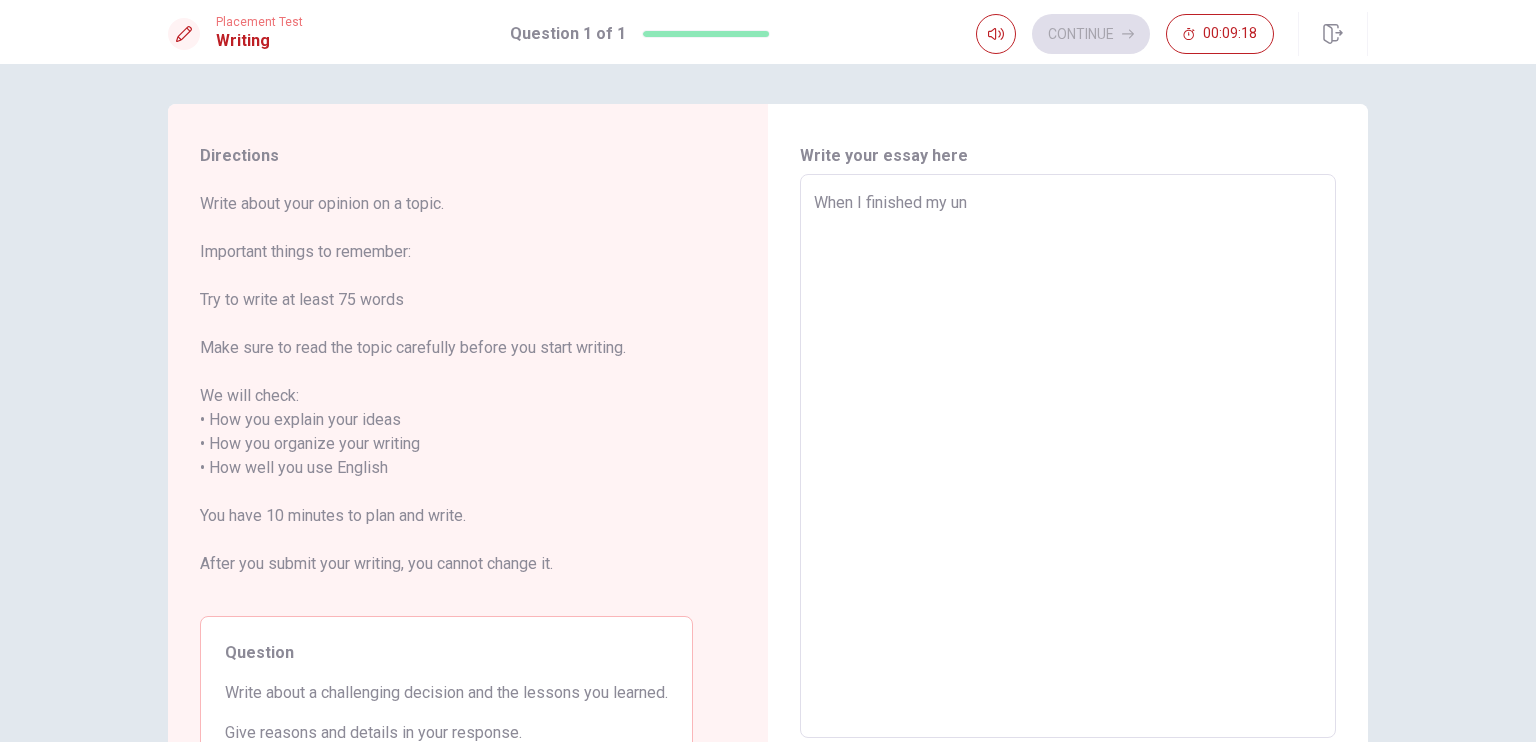 type on "x" 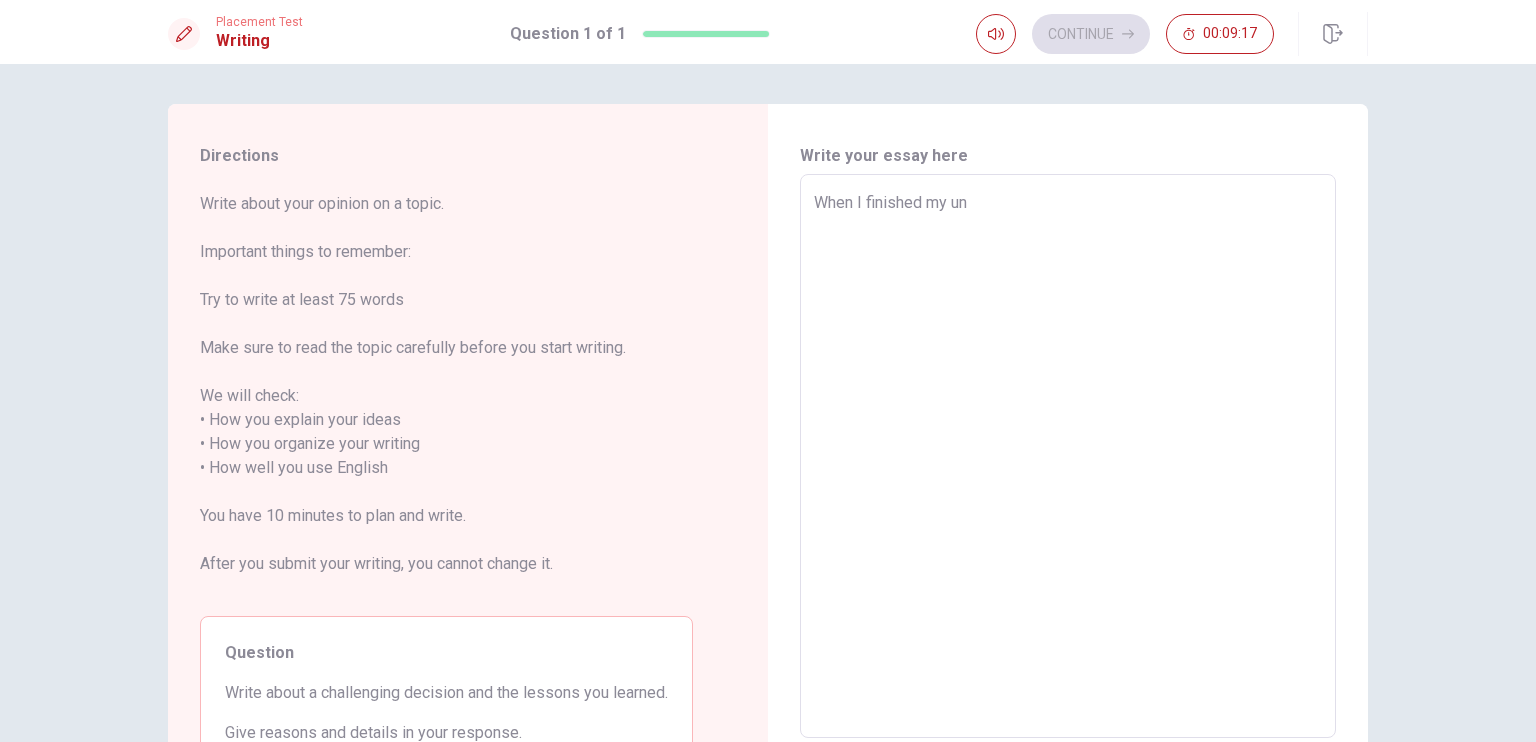 type on "When I finished my u" 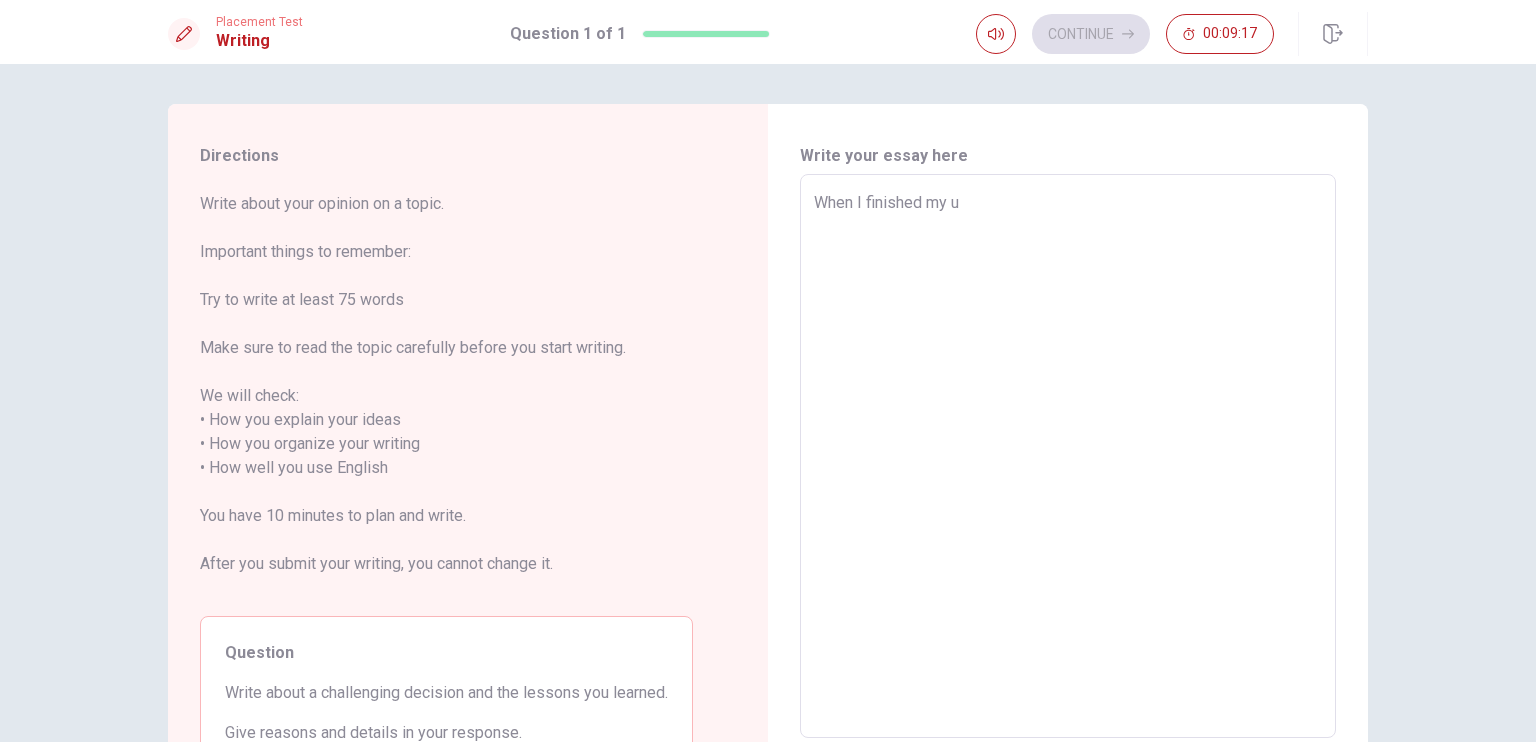 type on "x" 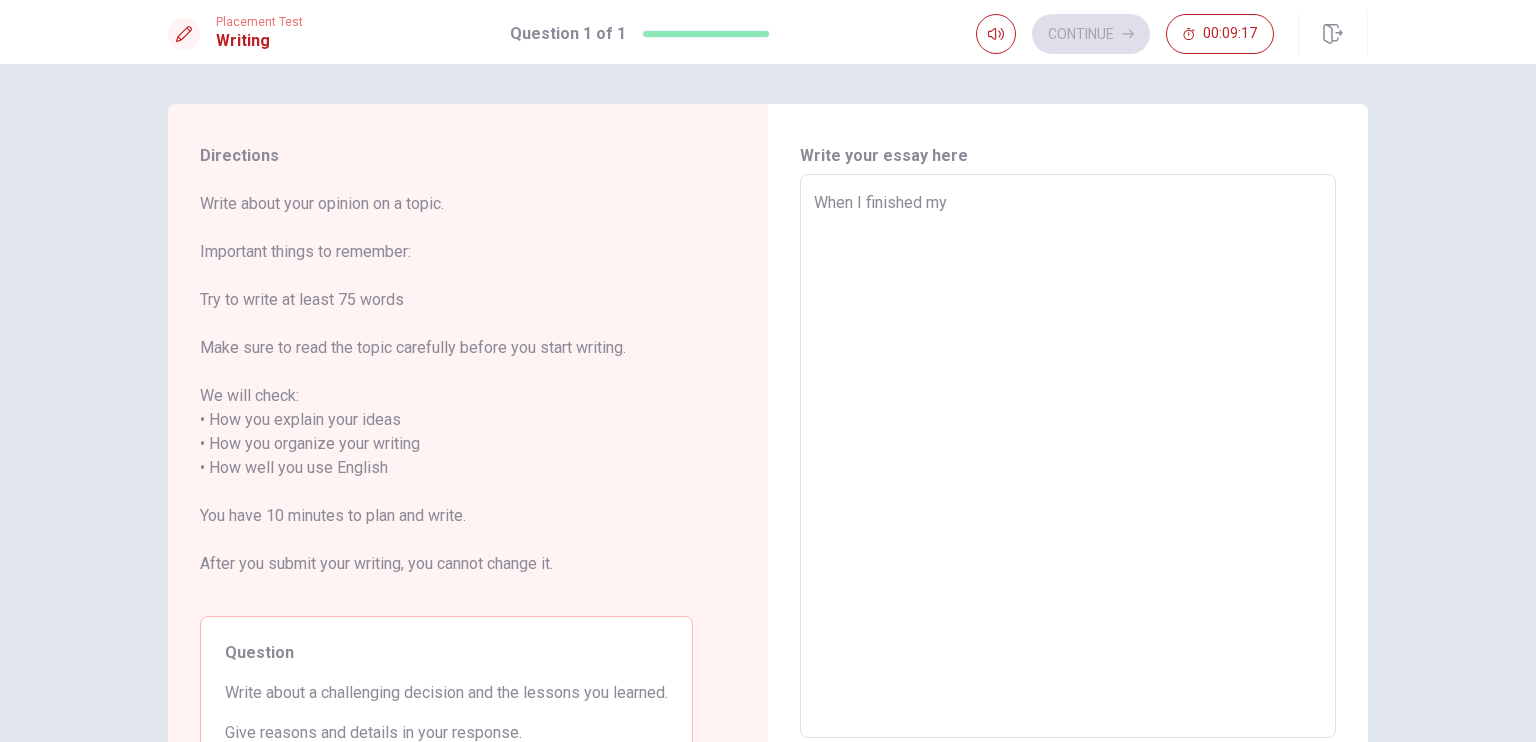 type on "When I finished my M" 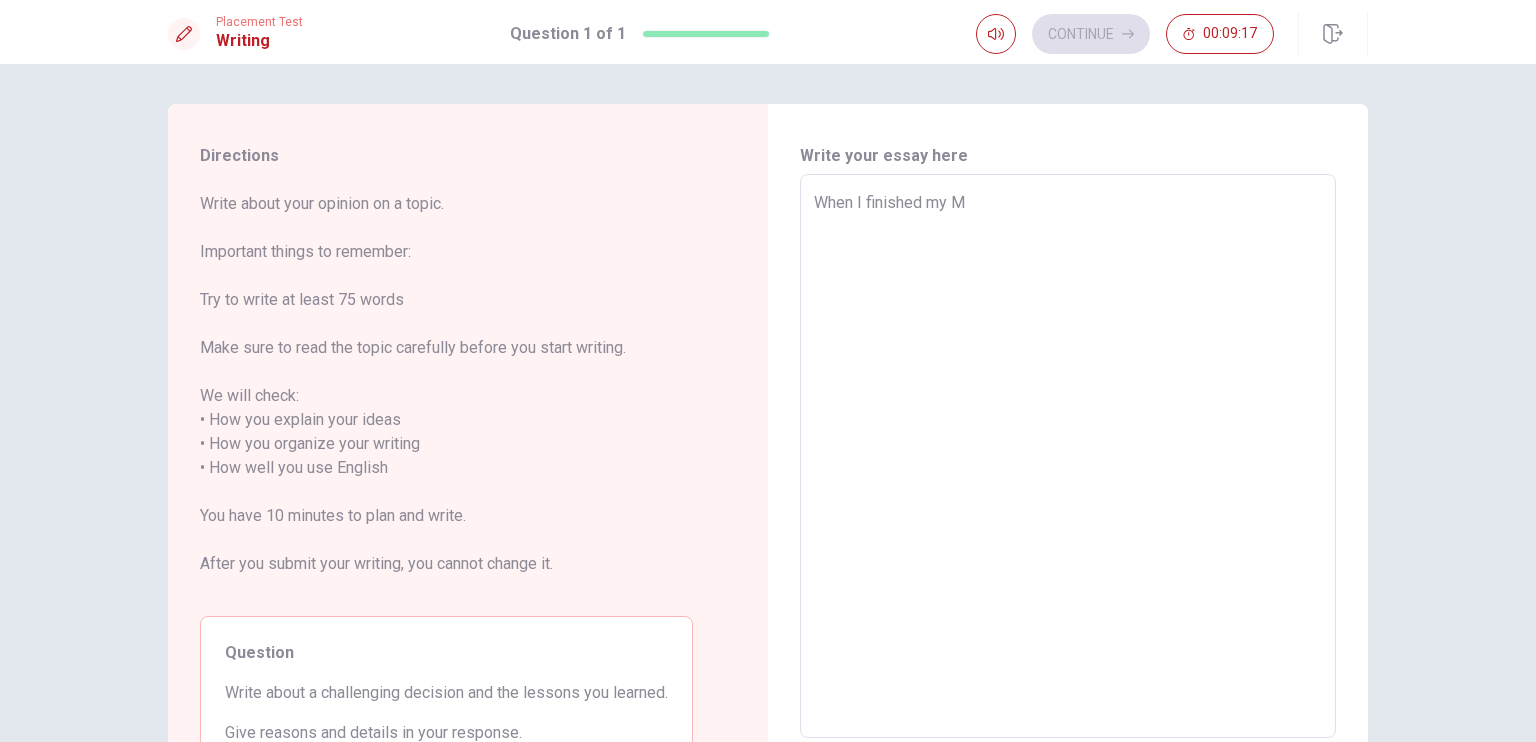type on "x" 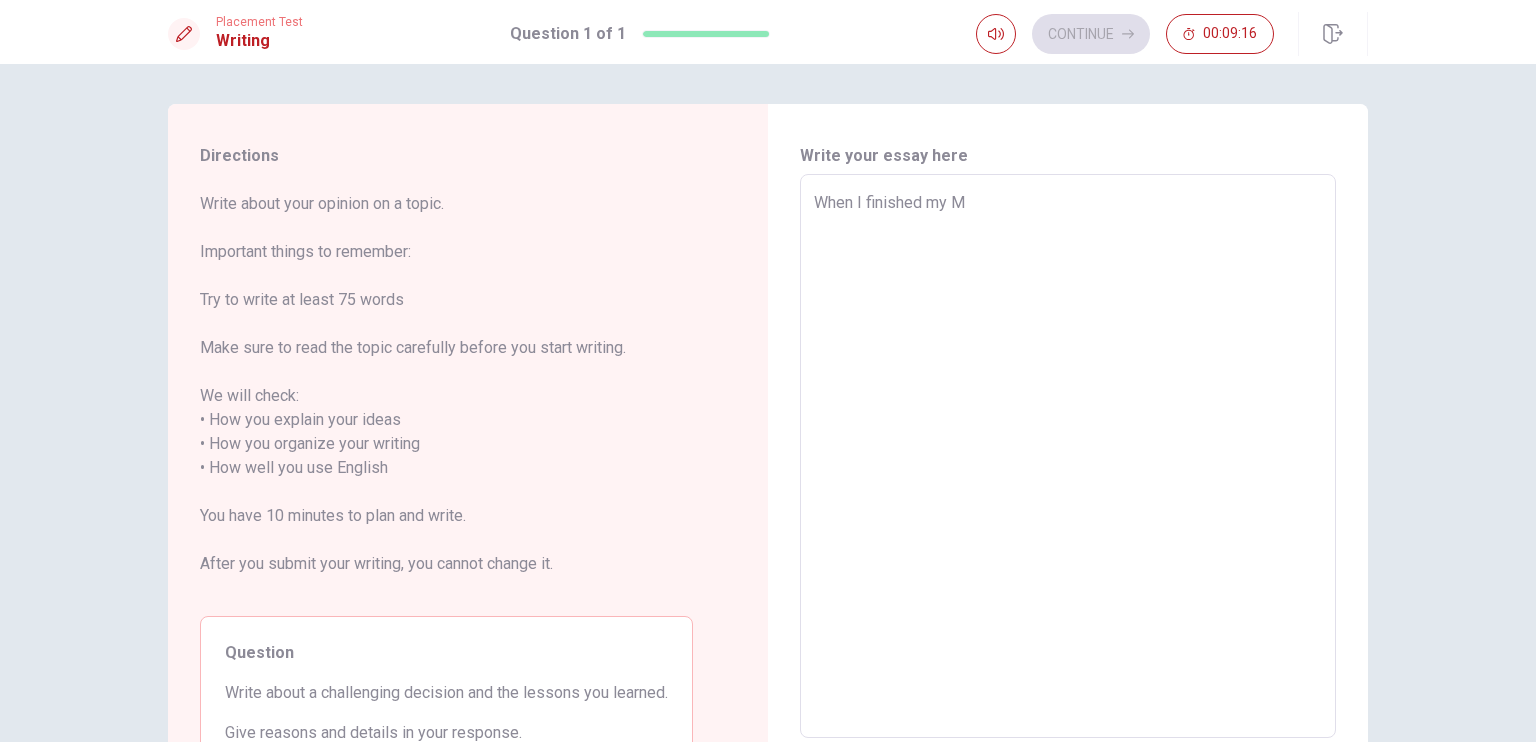 type on "When I finished my Ma" 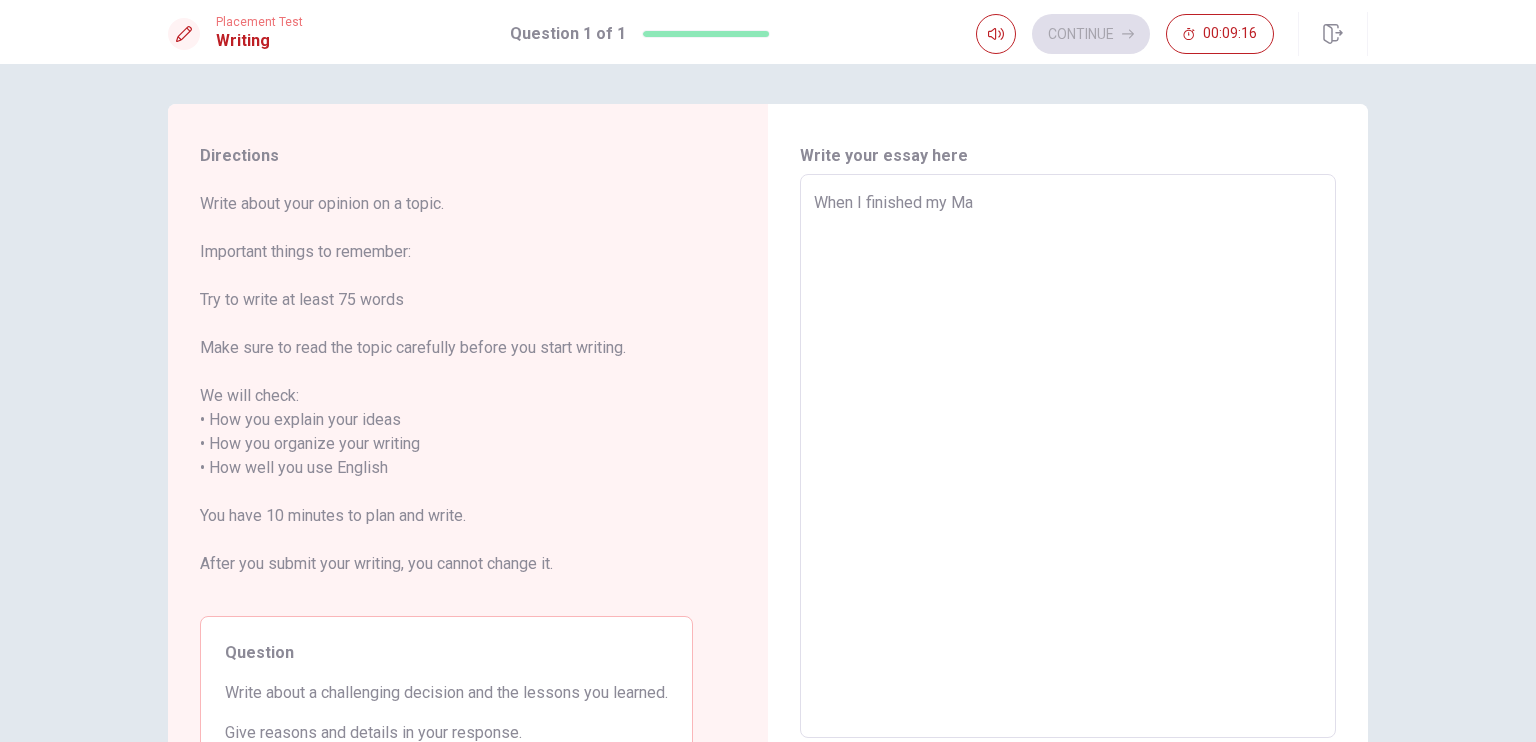 type on "x" 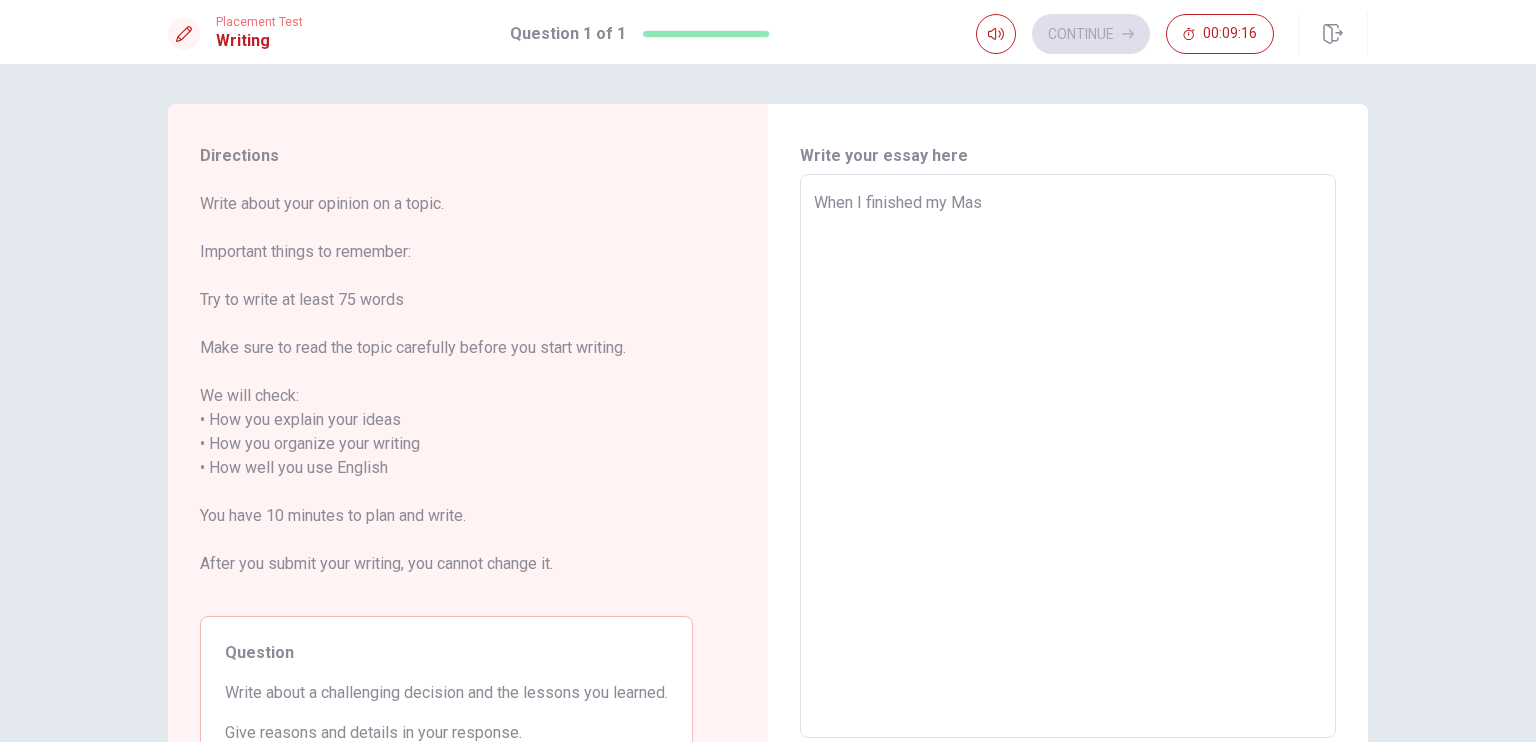 type on "x" 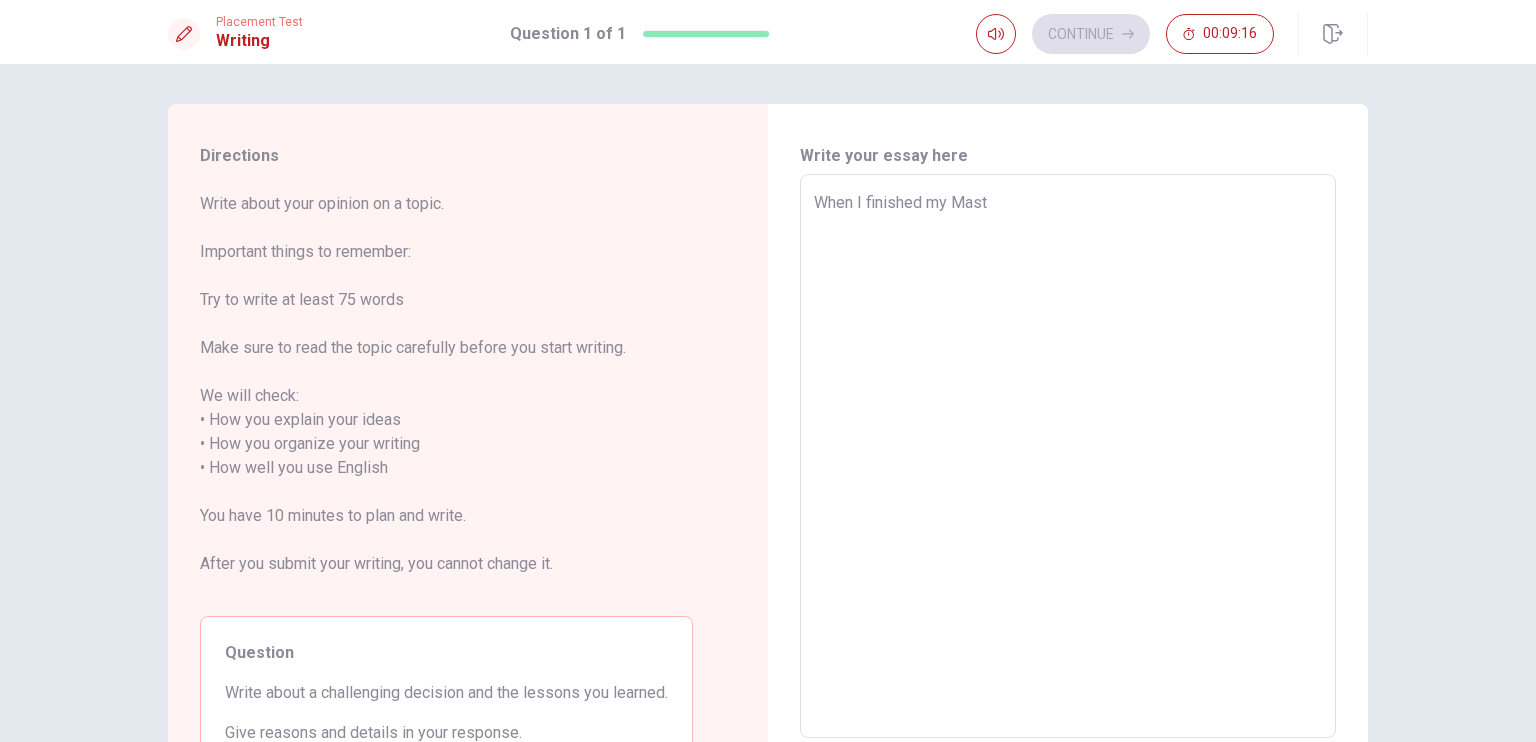 type on "x" 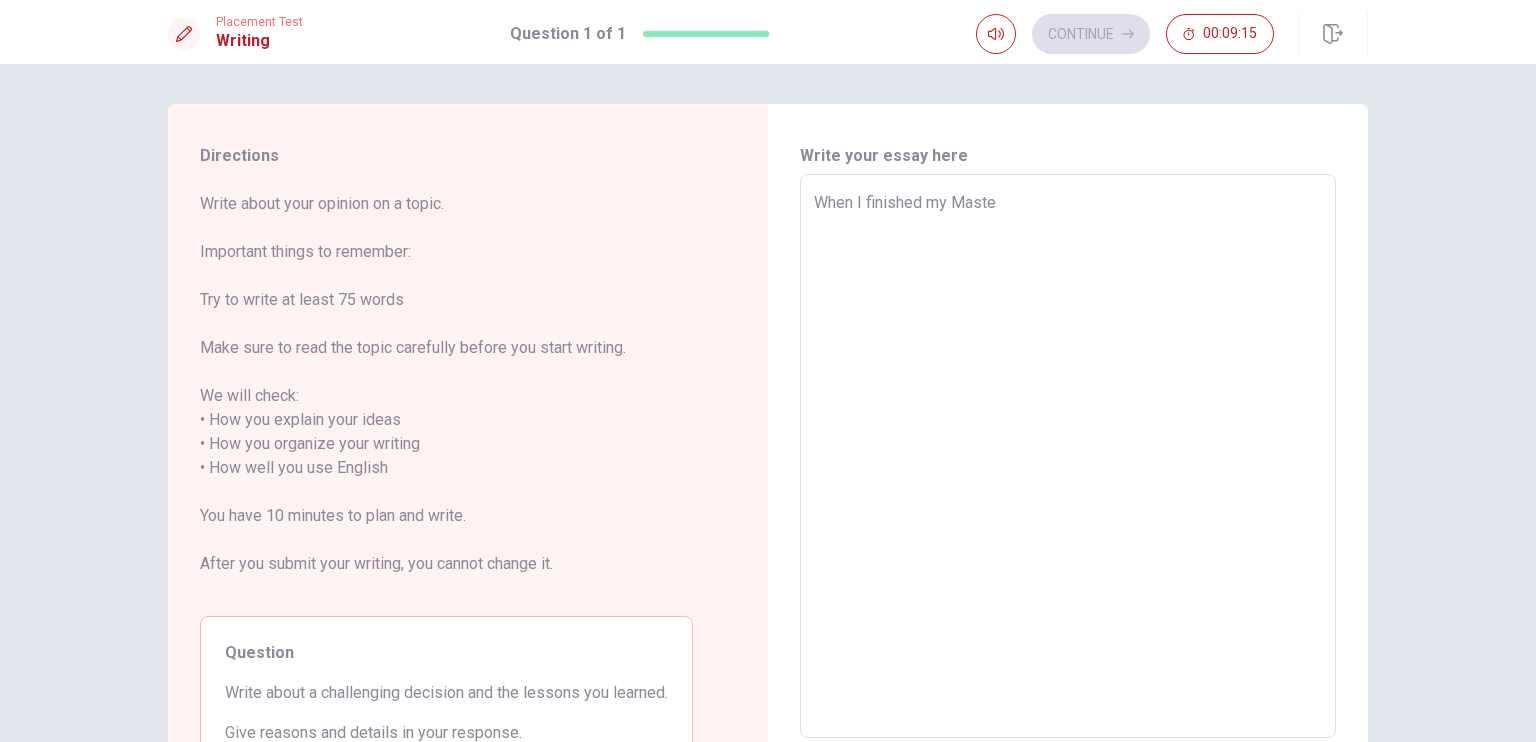 type on "x" 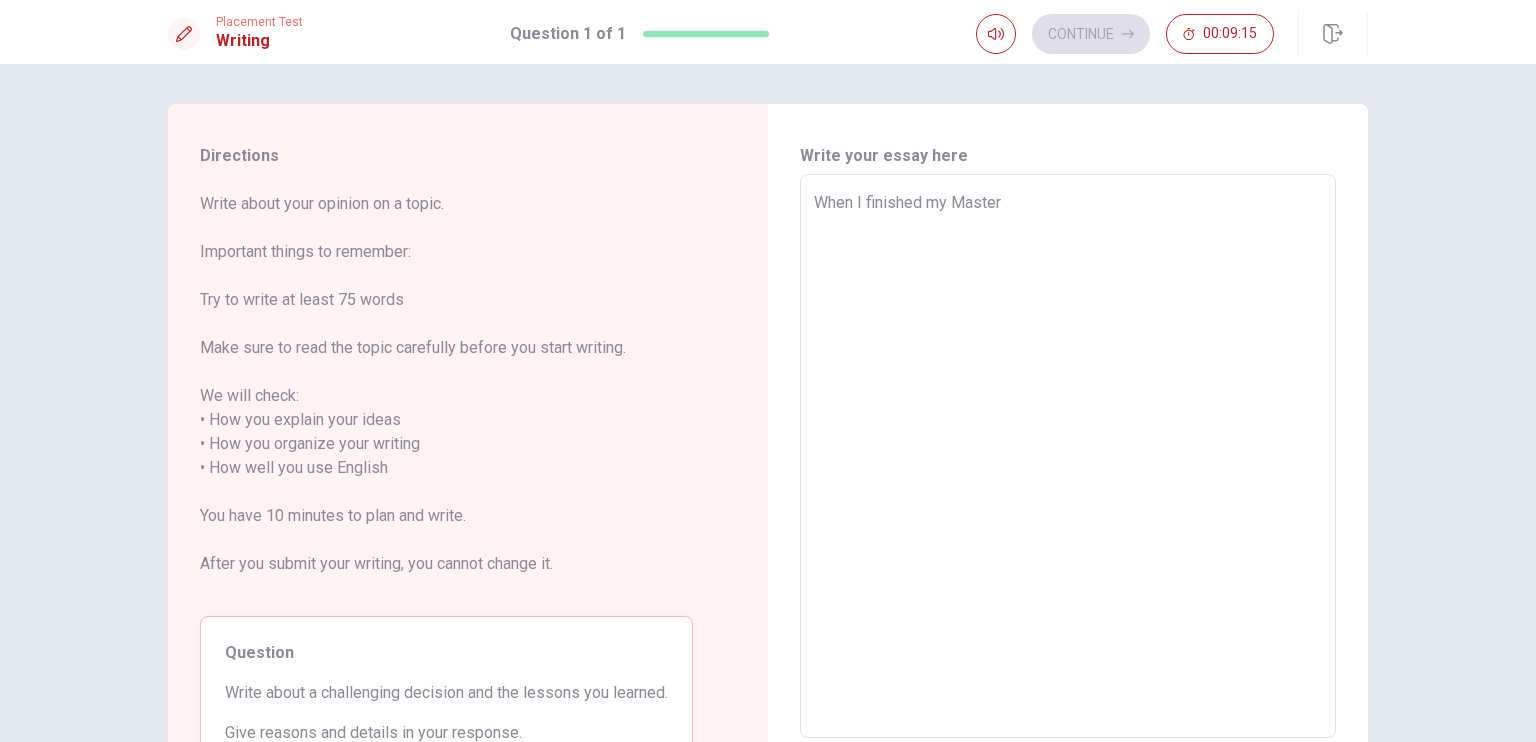 type on "x" 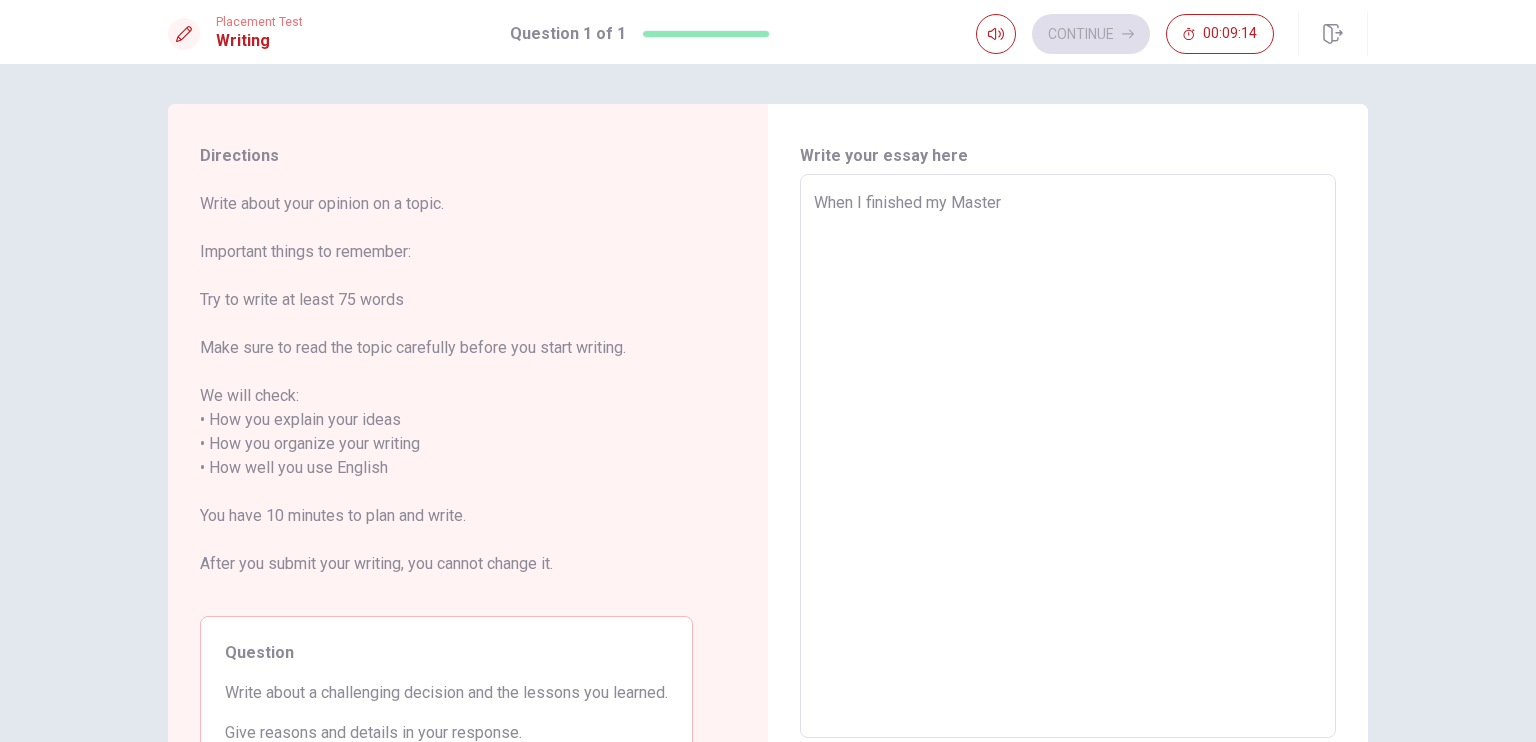type on "When I finished my Master" 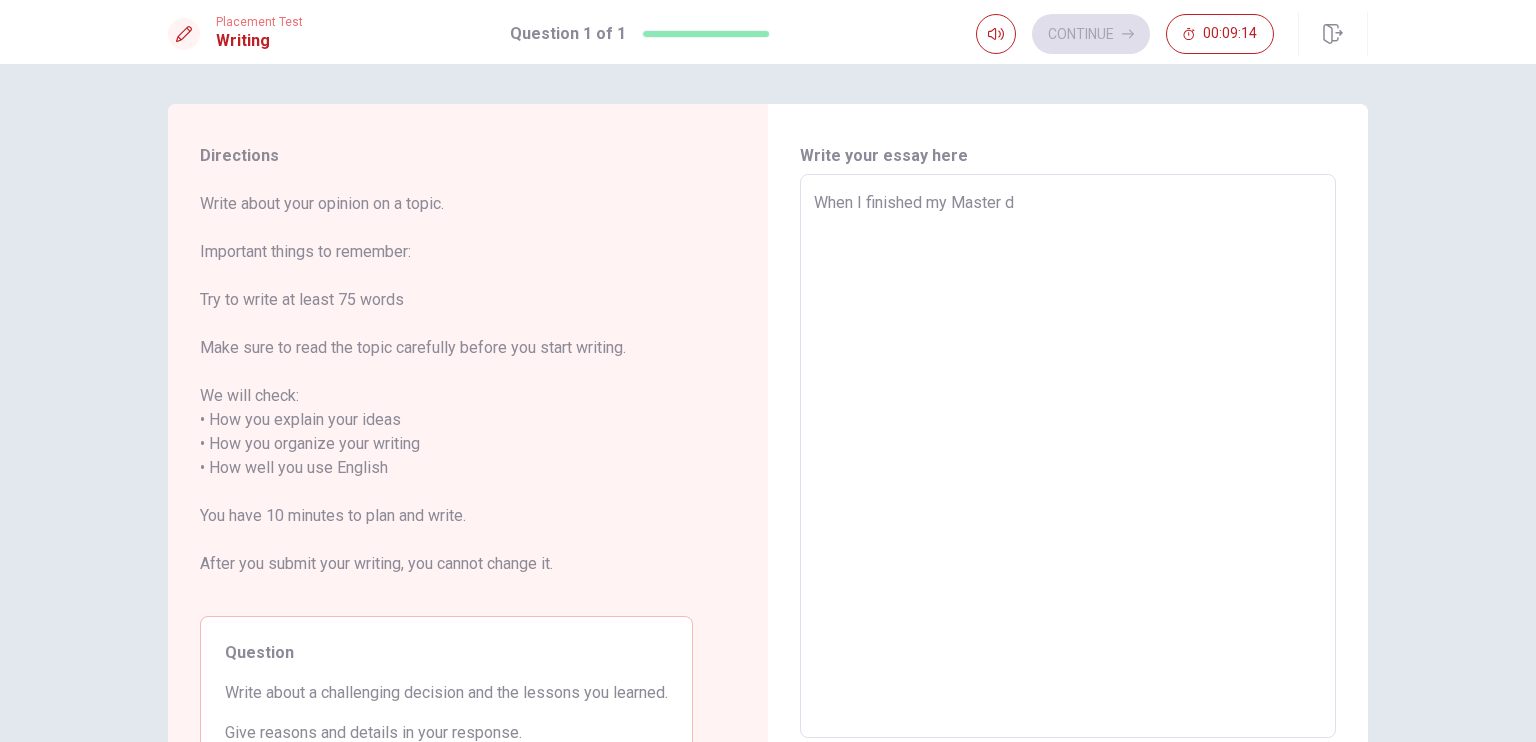 type on "x" 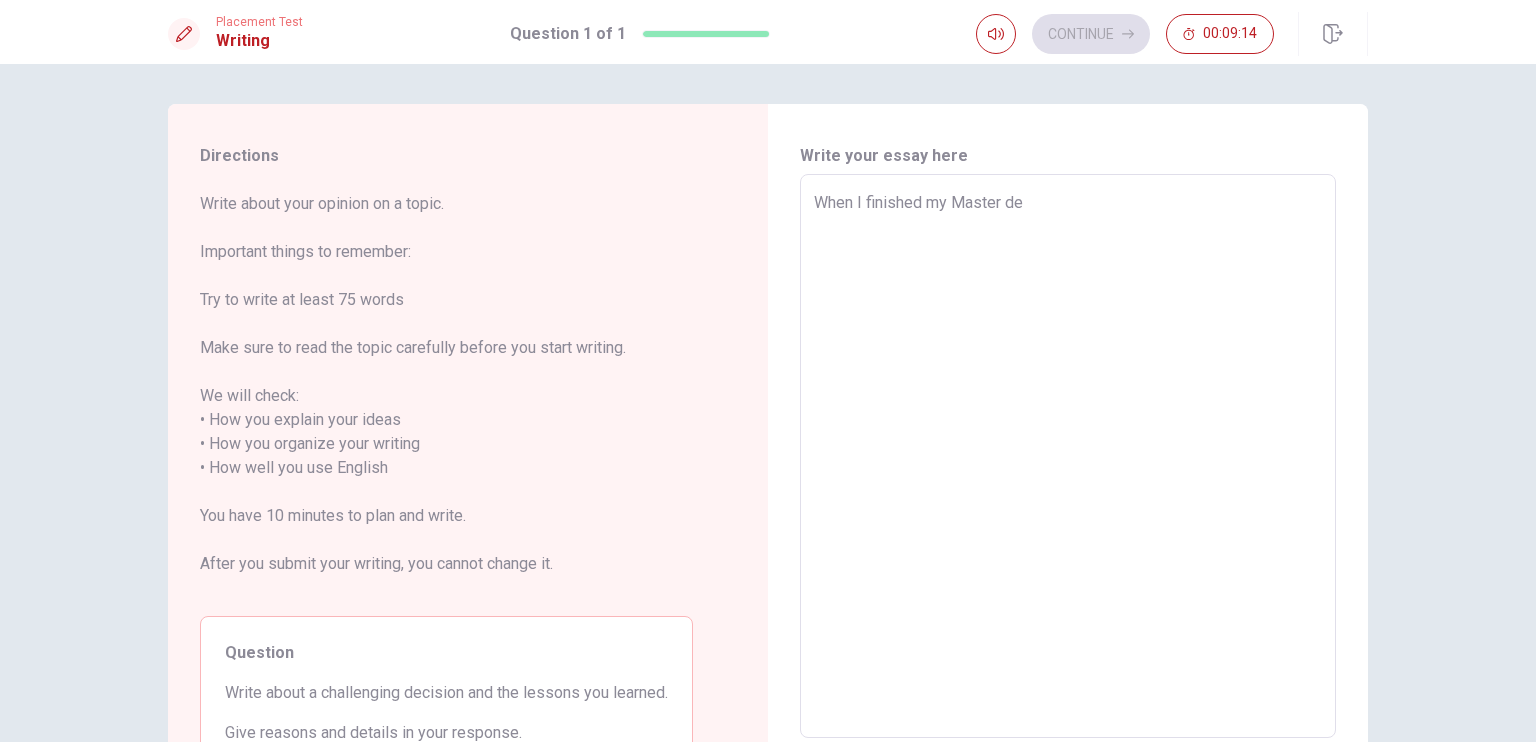 type on "x" 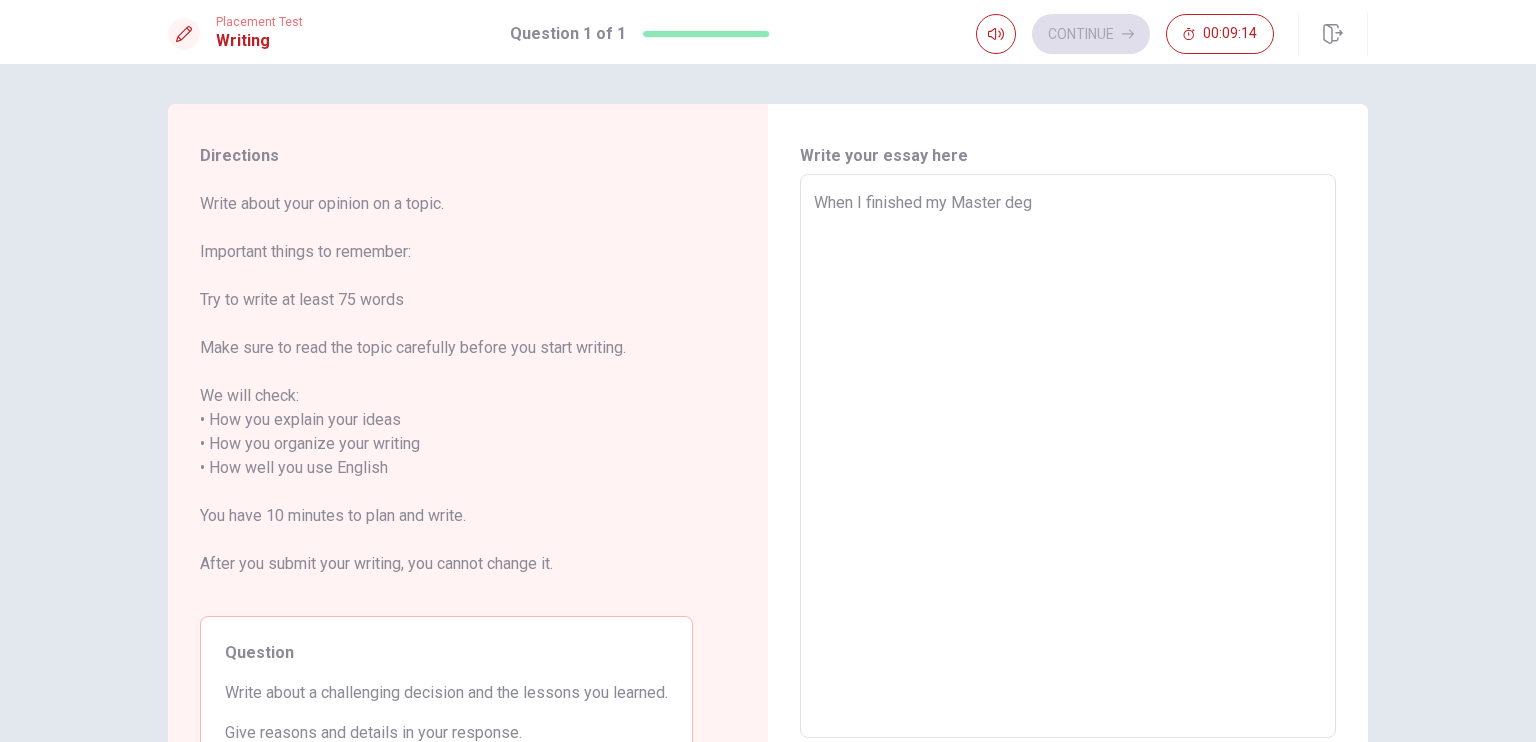 type on "x" 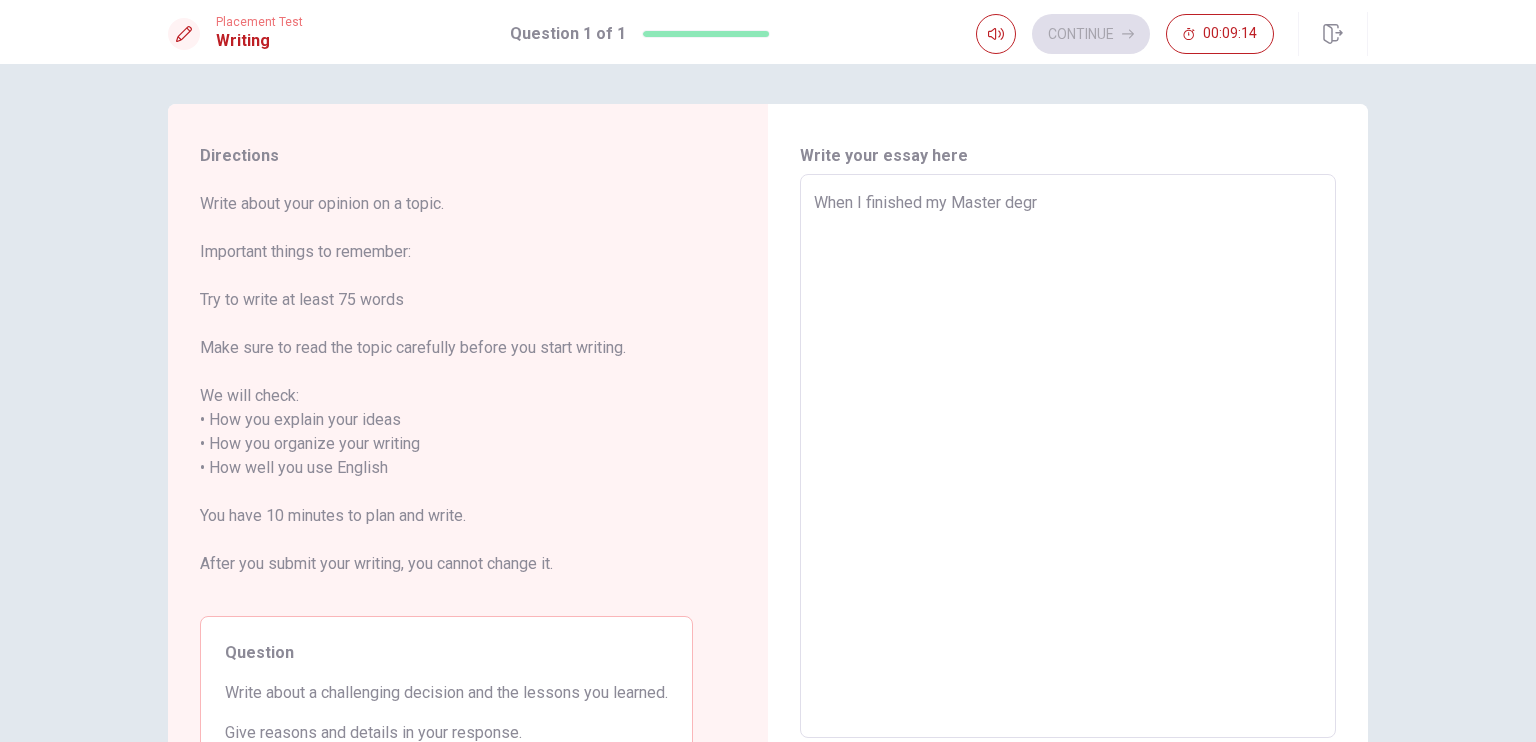 type on "x" 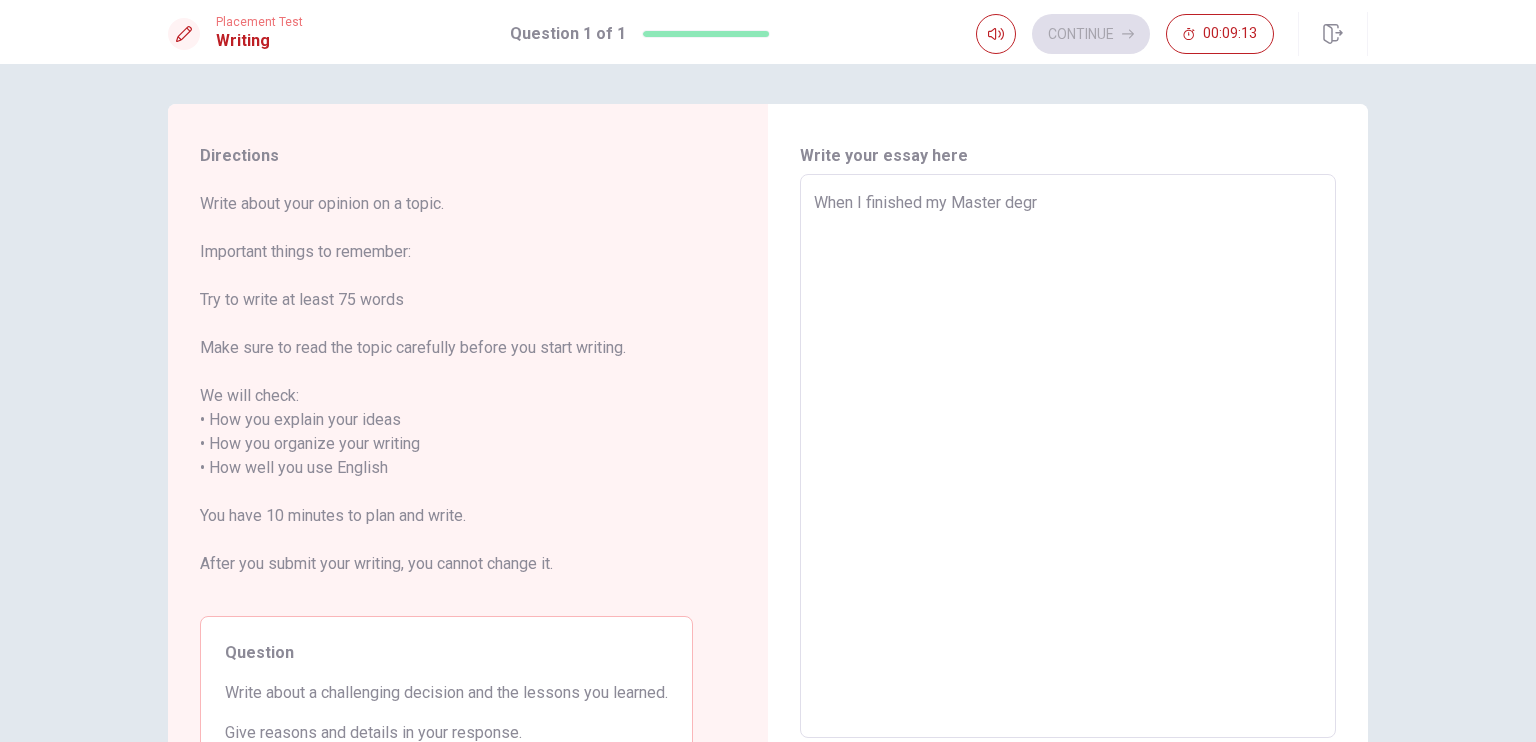 type on "When I finished my Master degre" 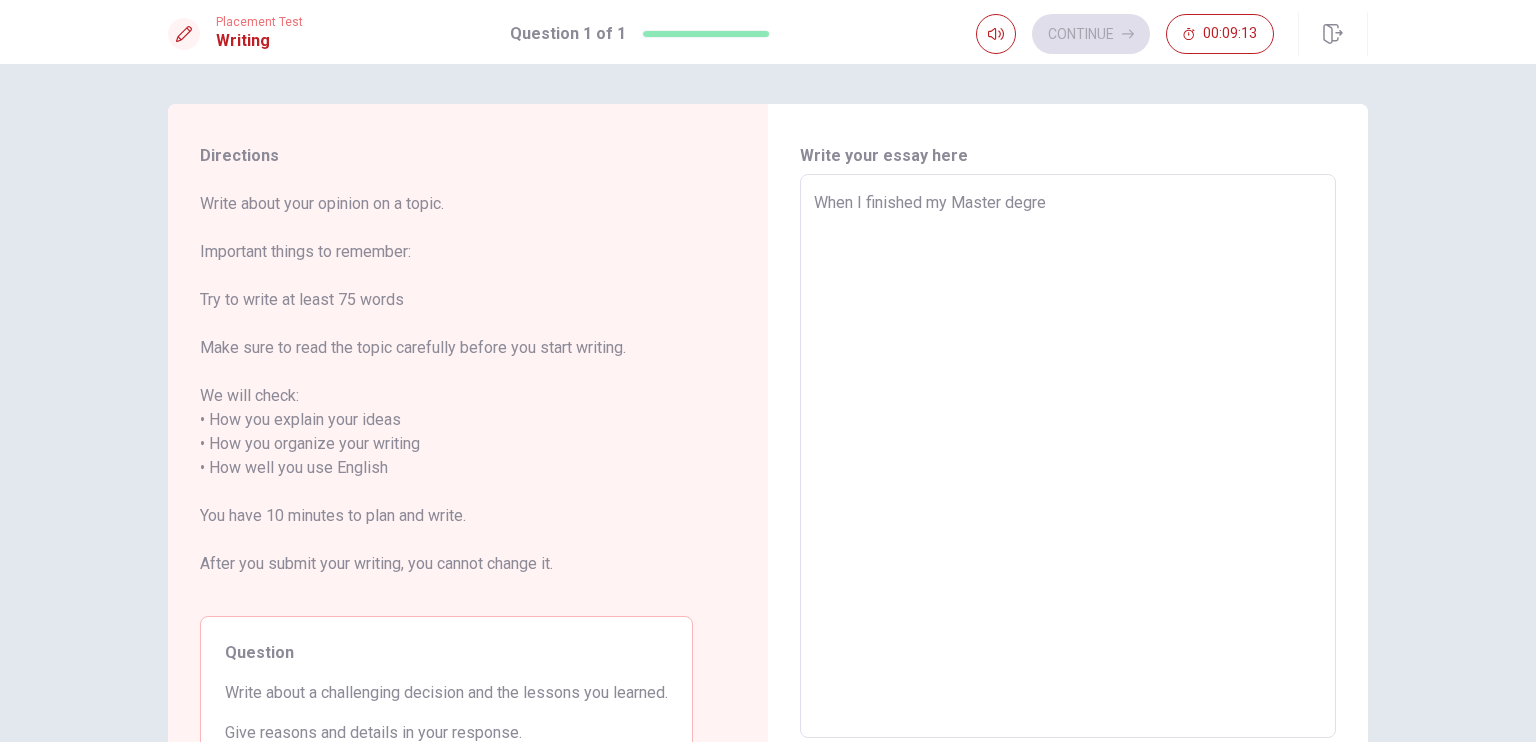 type on "x" 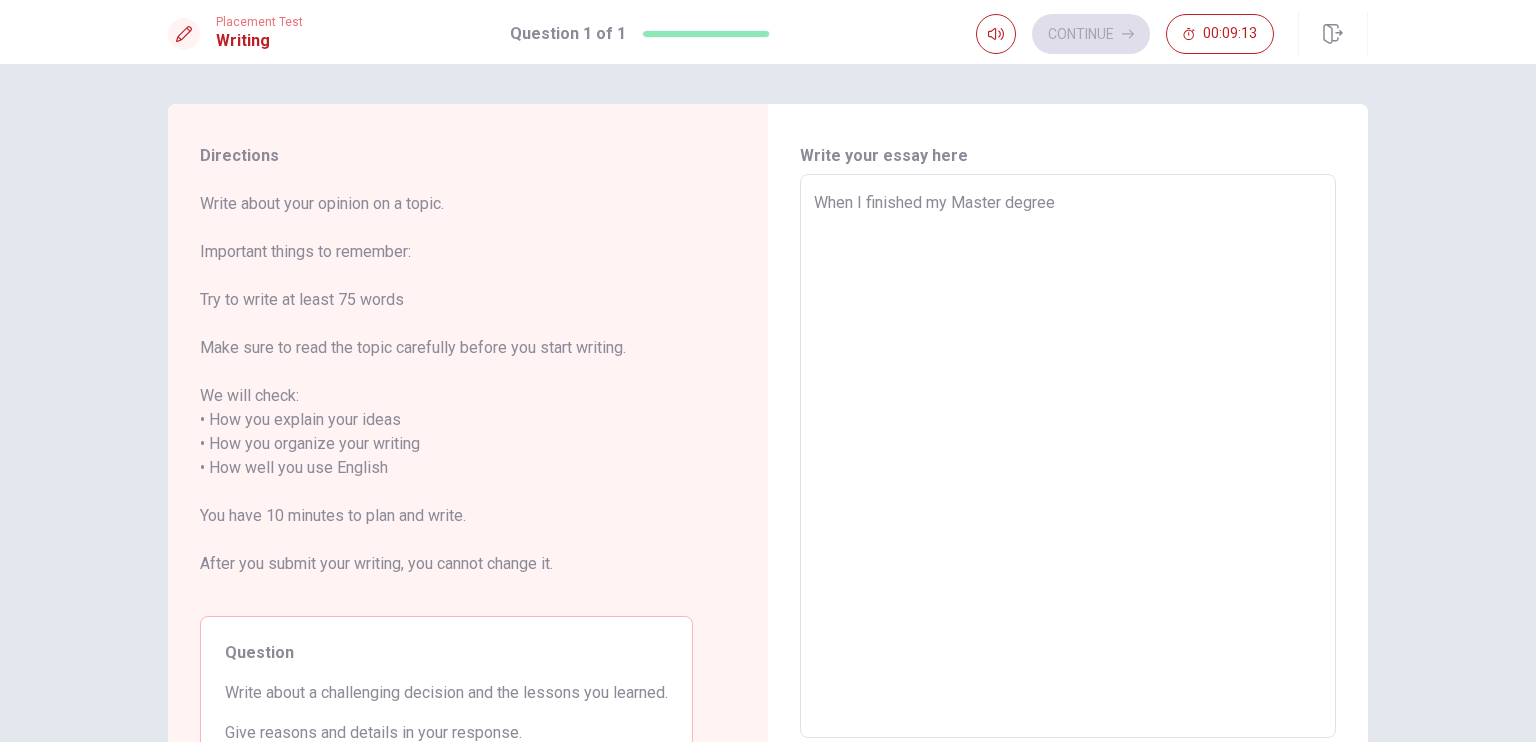 type on "x" 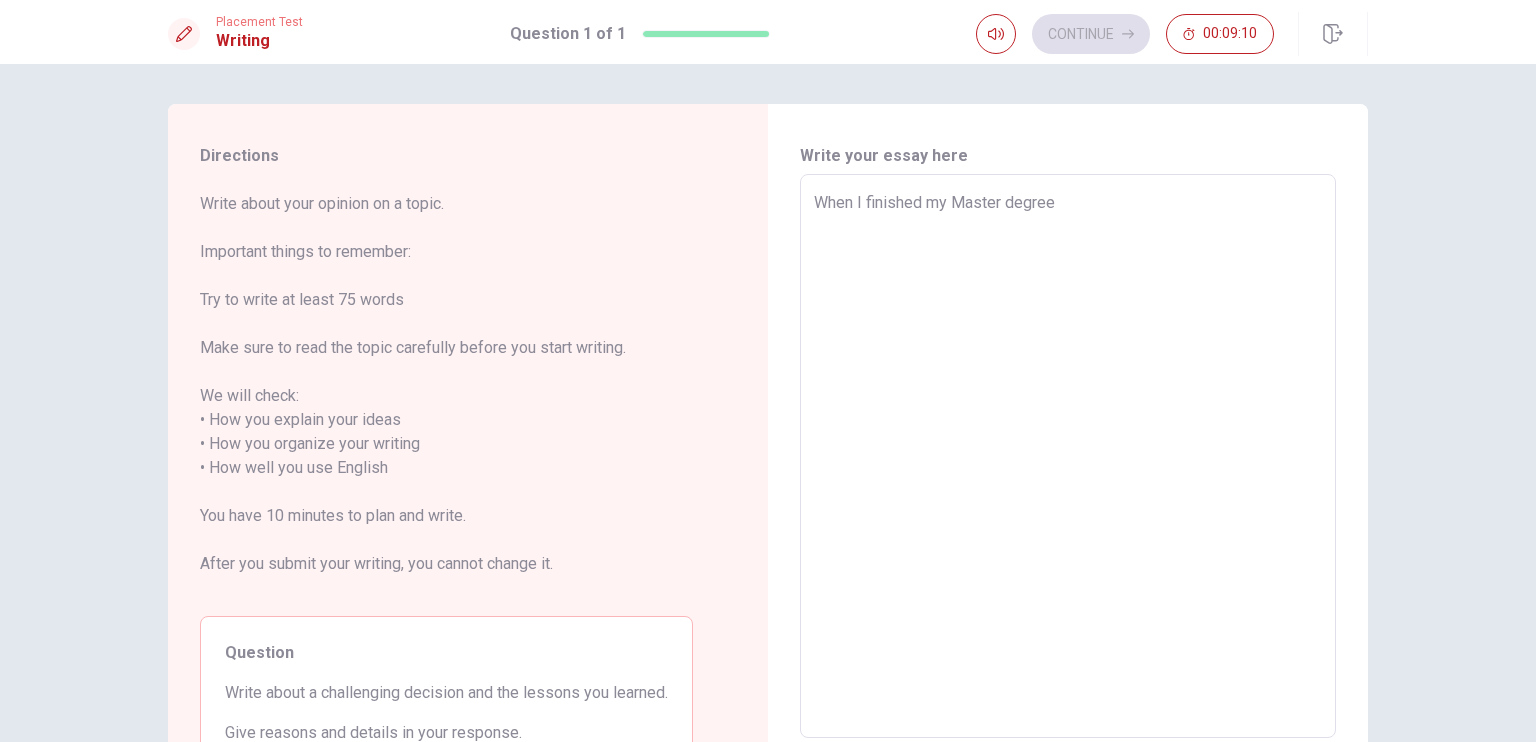 type on "x" 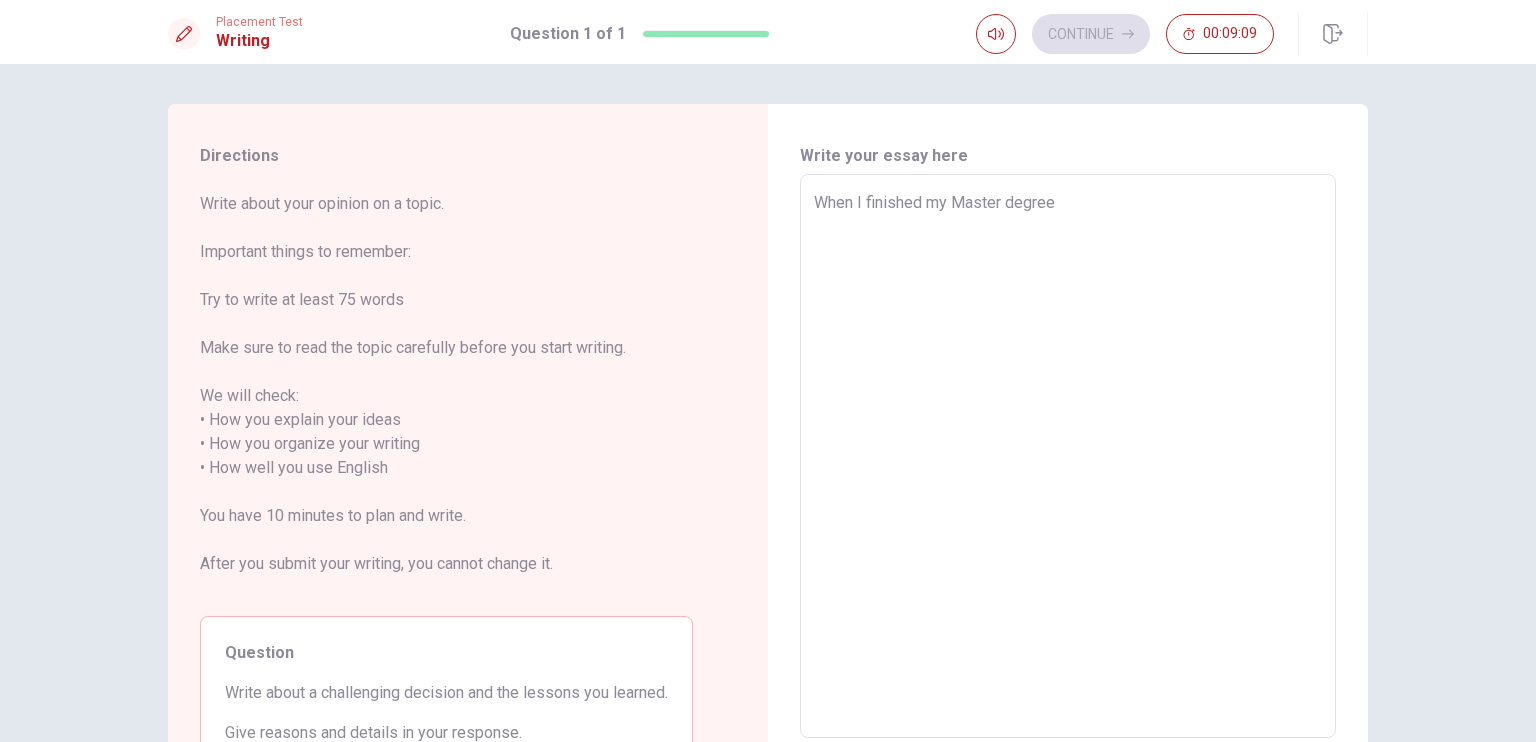 type on "When I finished my Master degree" 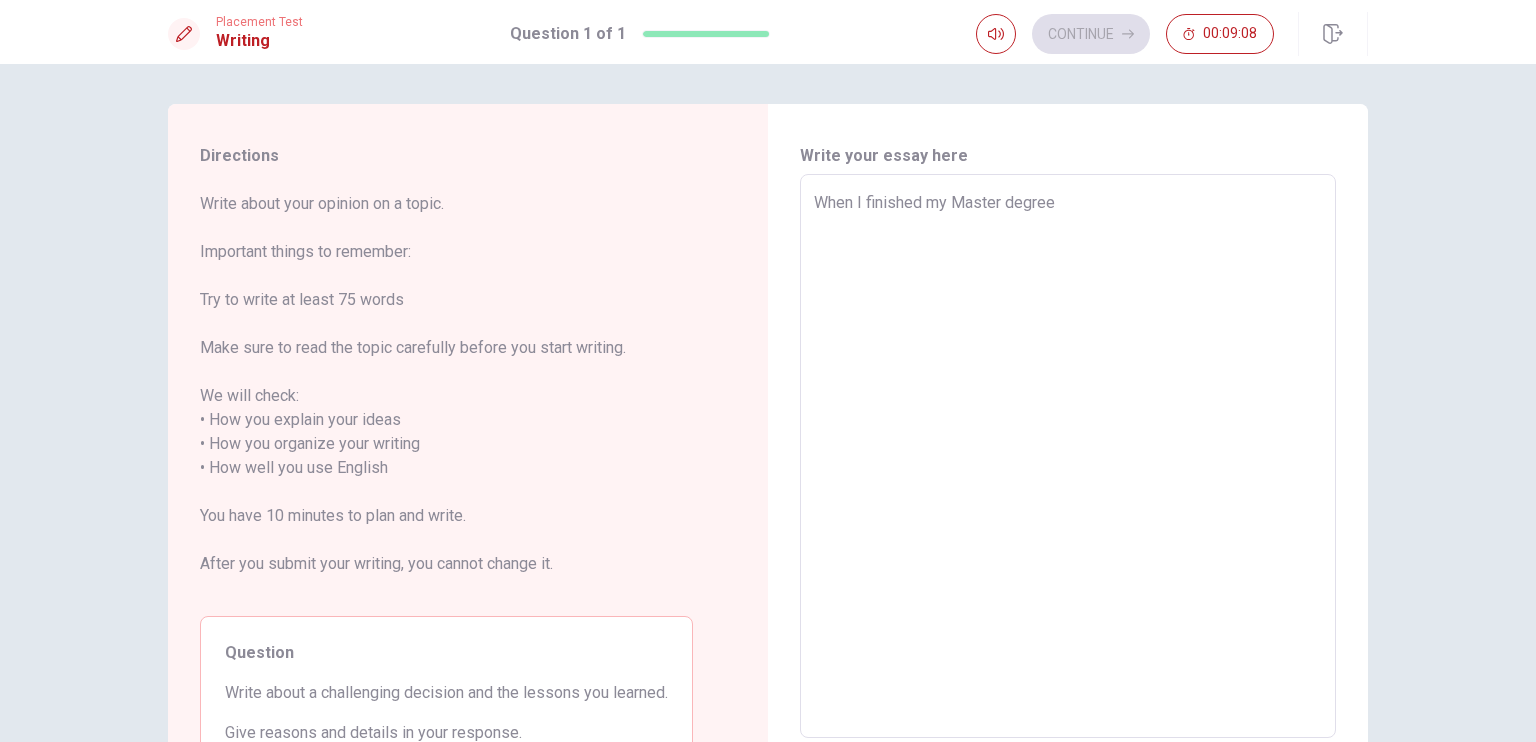 type on "When I finished my Master degree," 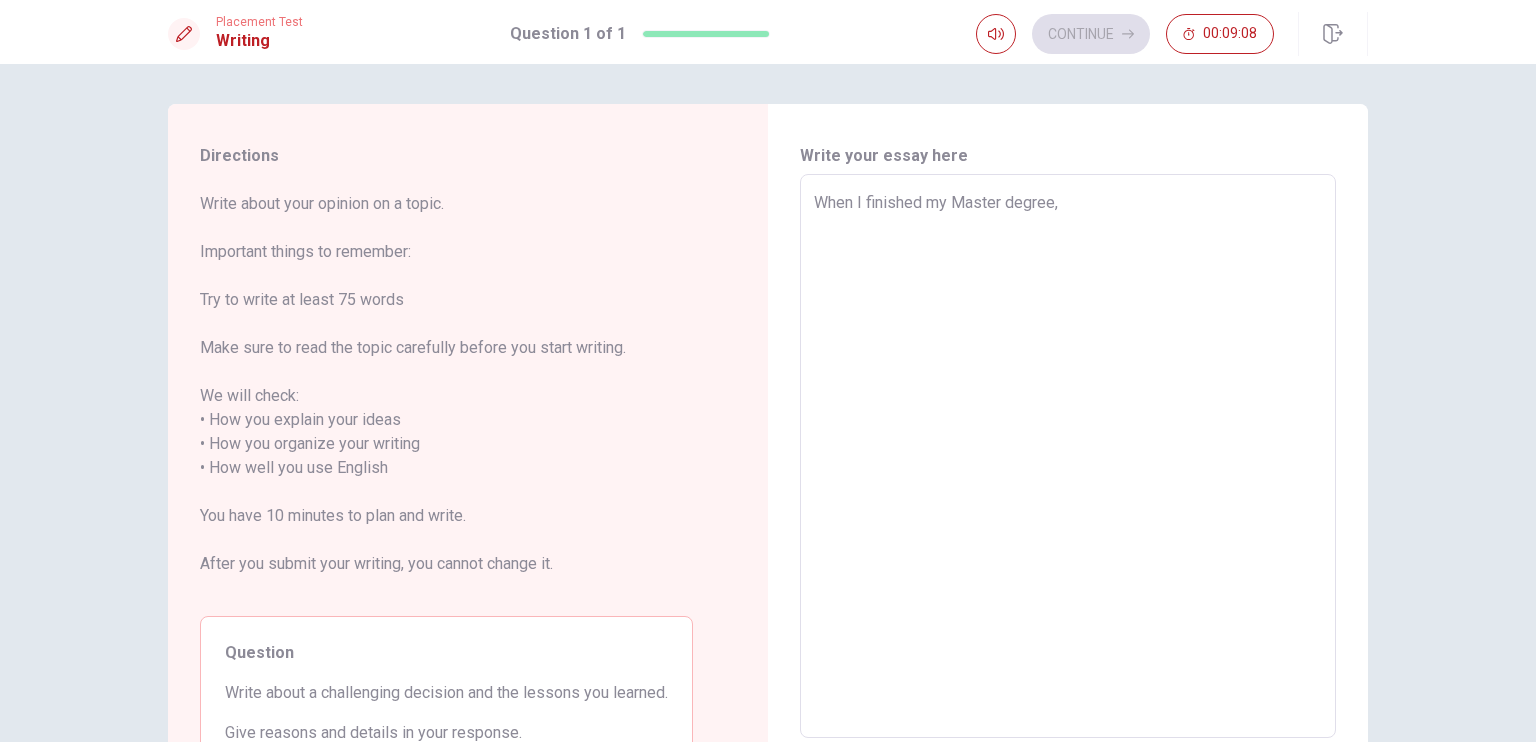 type on "x" 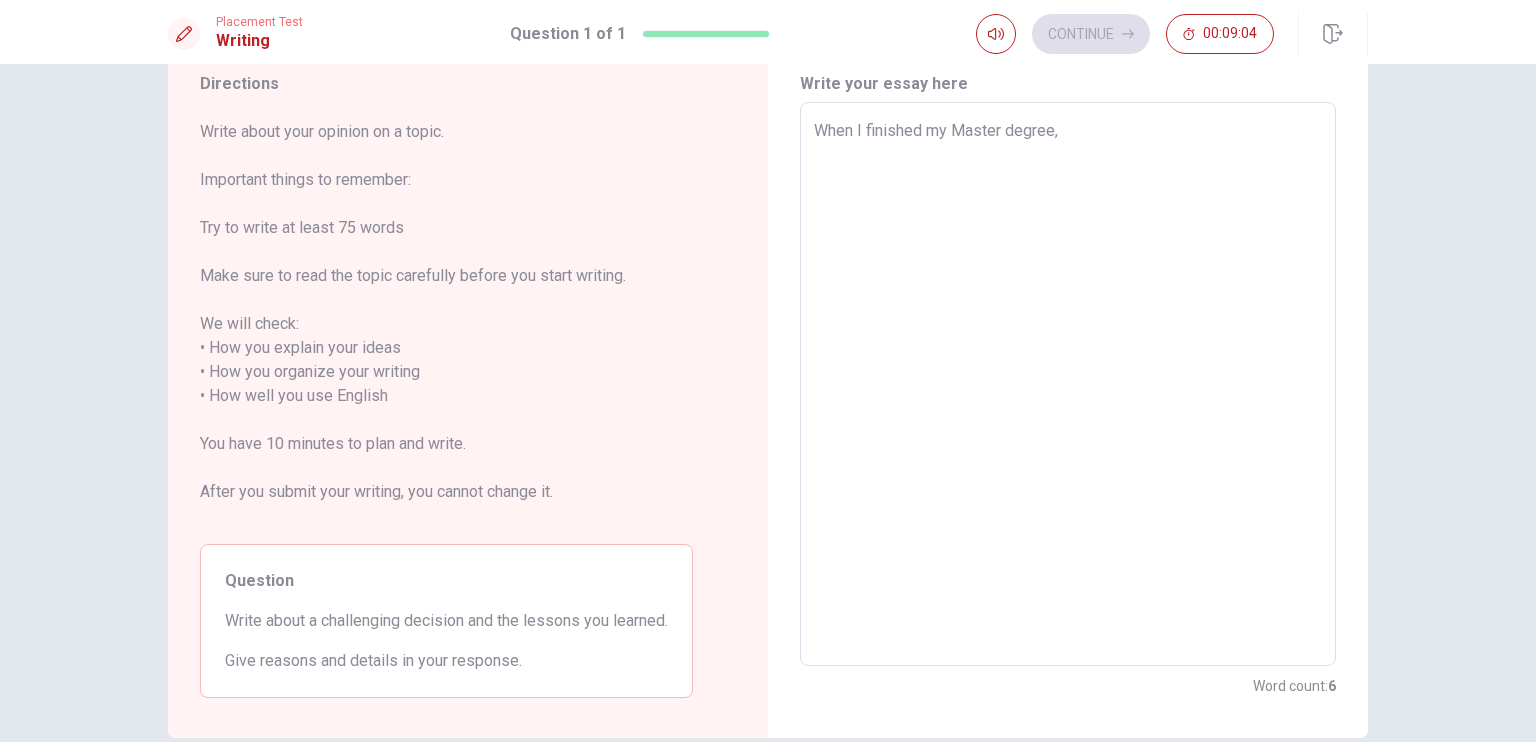 scroll, scrollTop: 0, scrollLeft: 0, axis: both 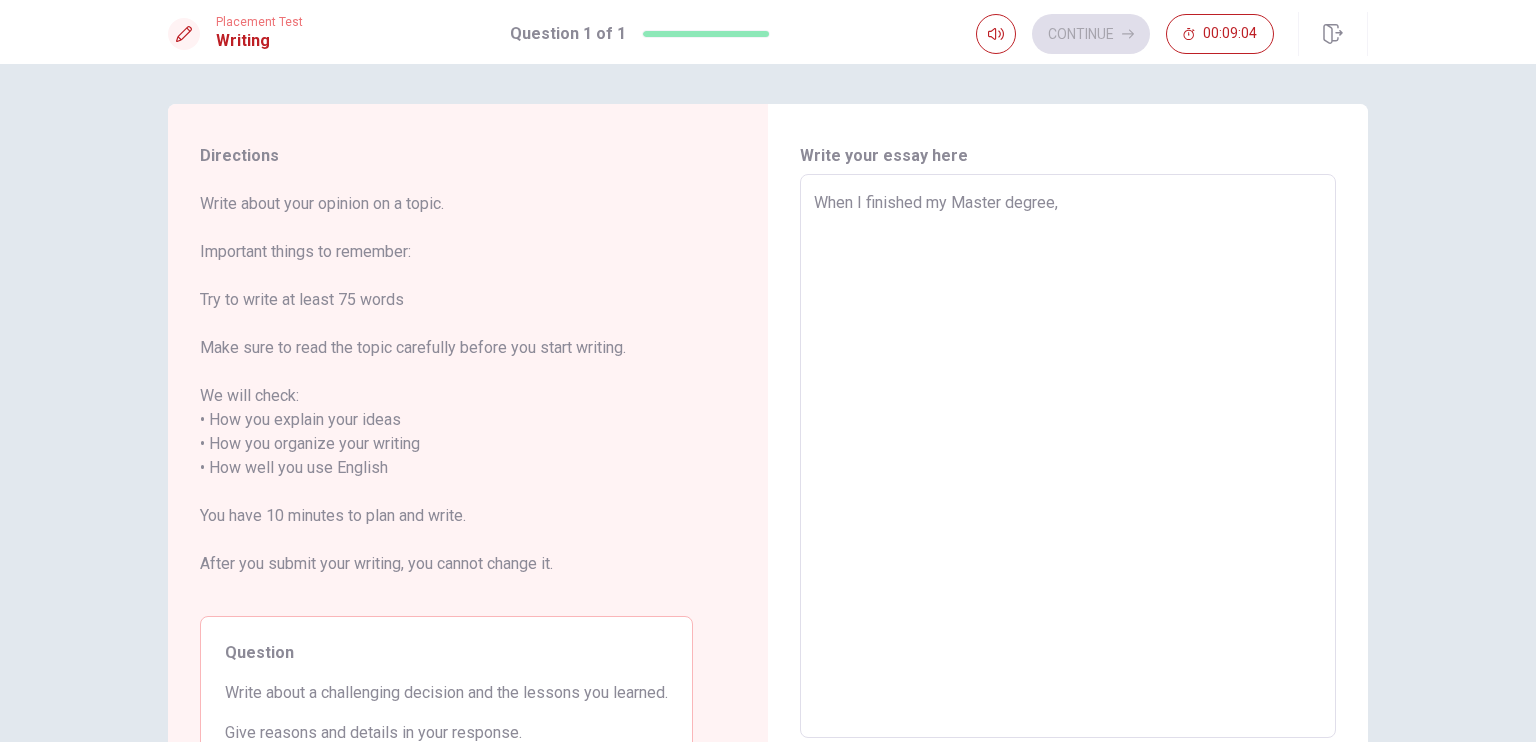 type on "x" 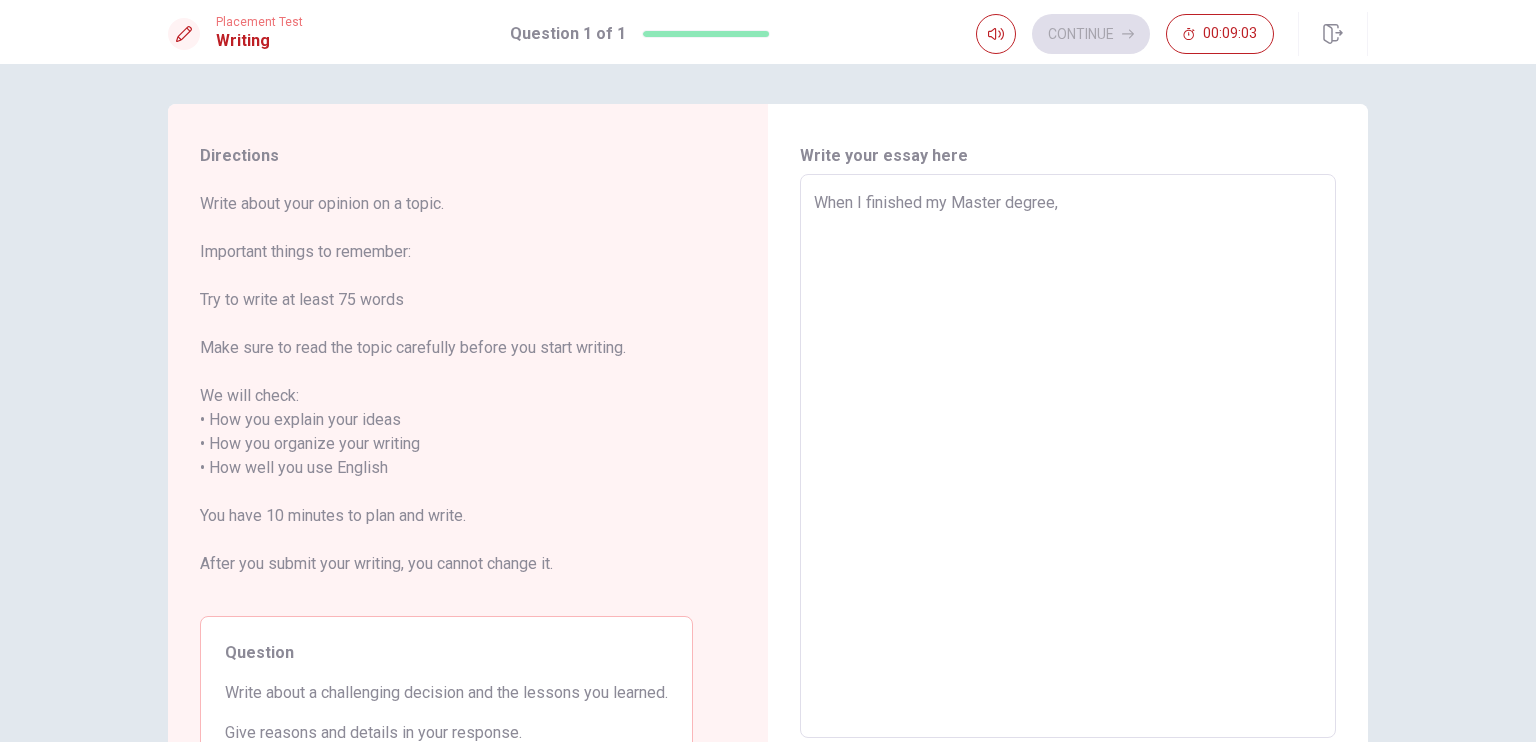 type on "When I finished my Master degree," 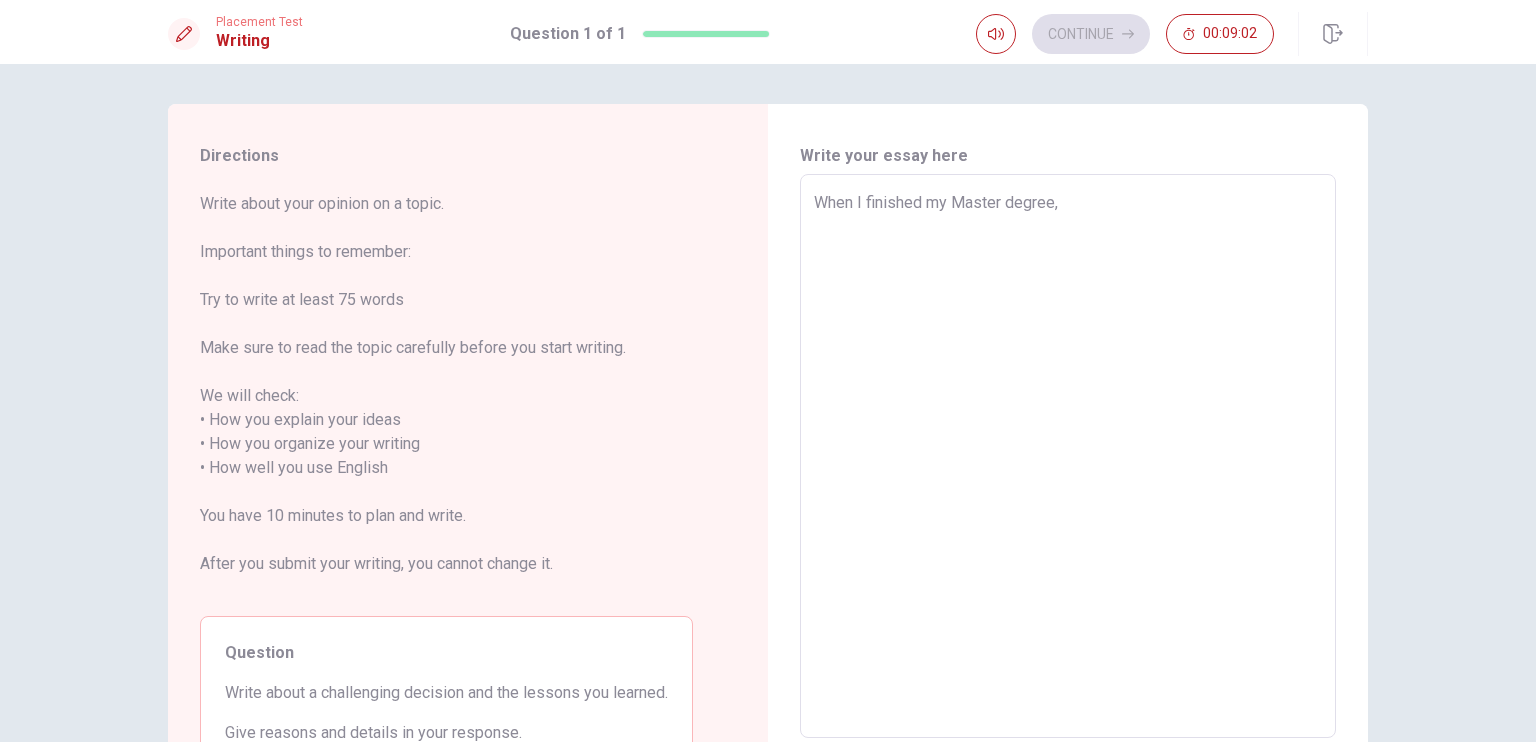 type on "When I finished my Master degree," 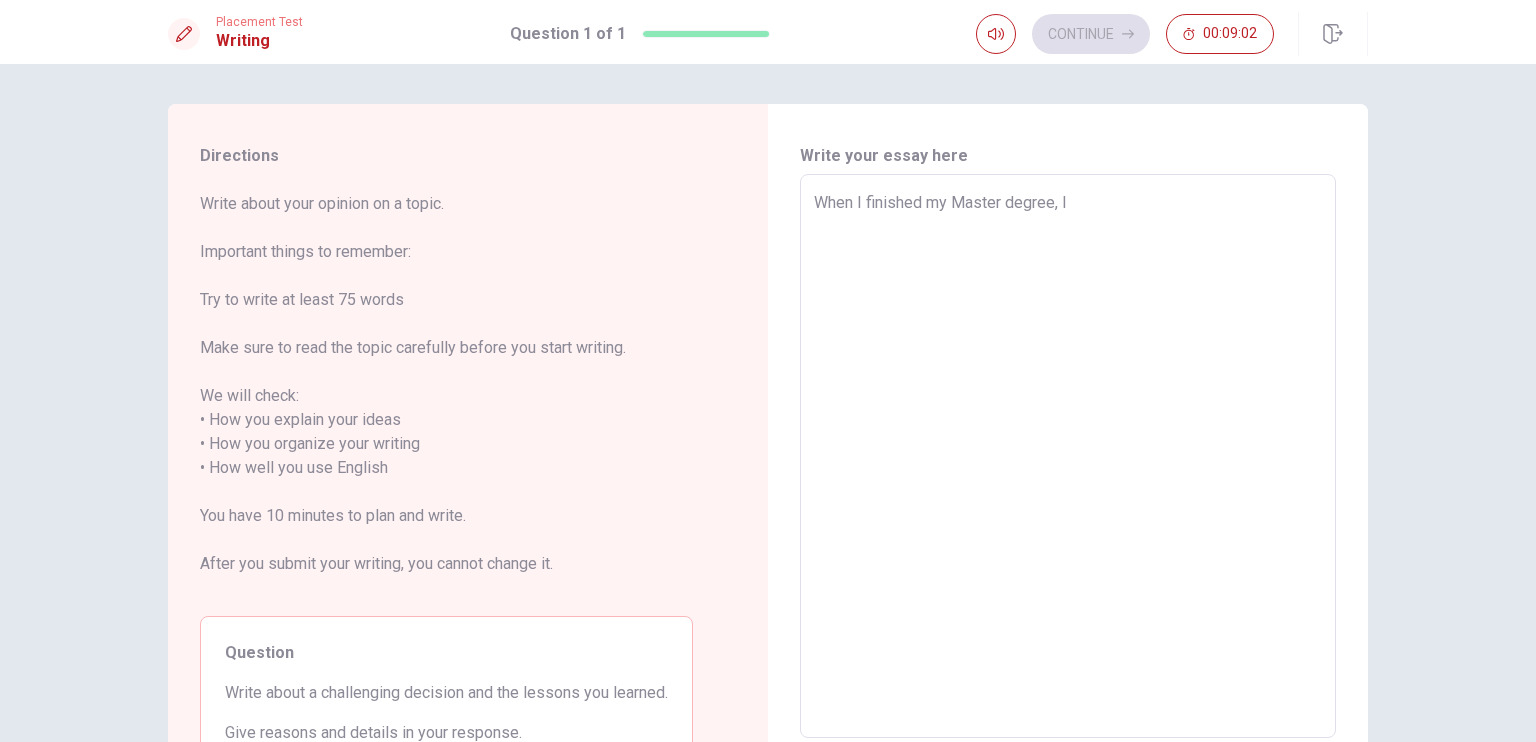 type on "x" 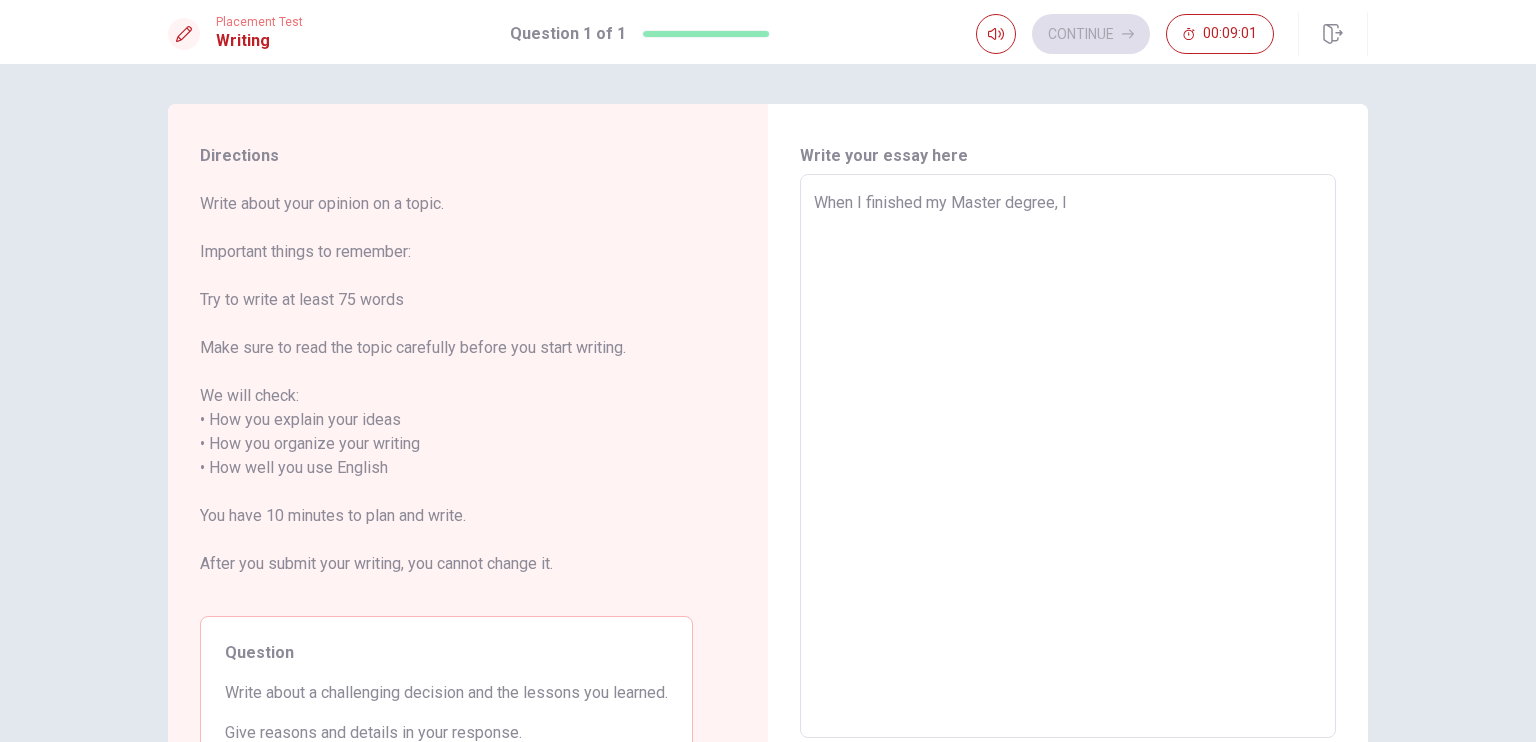 type on "x" 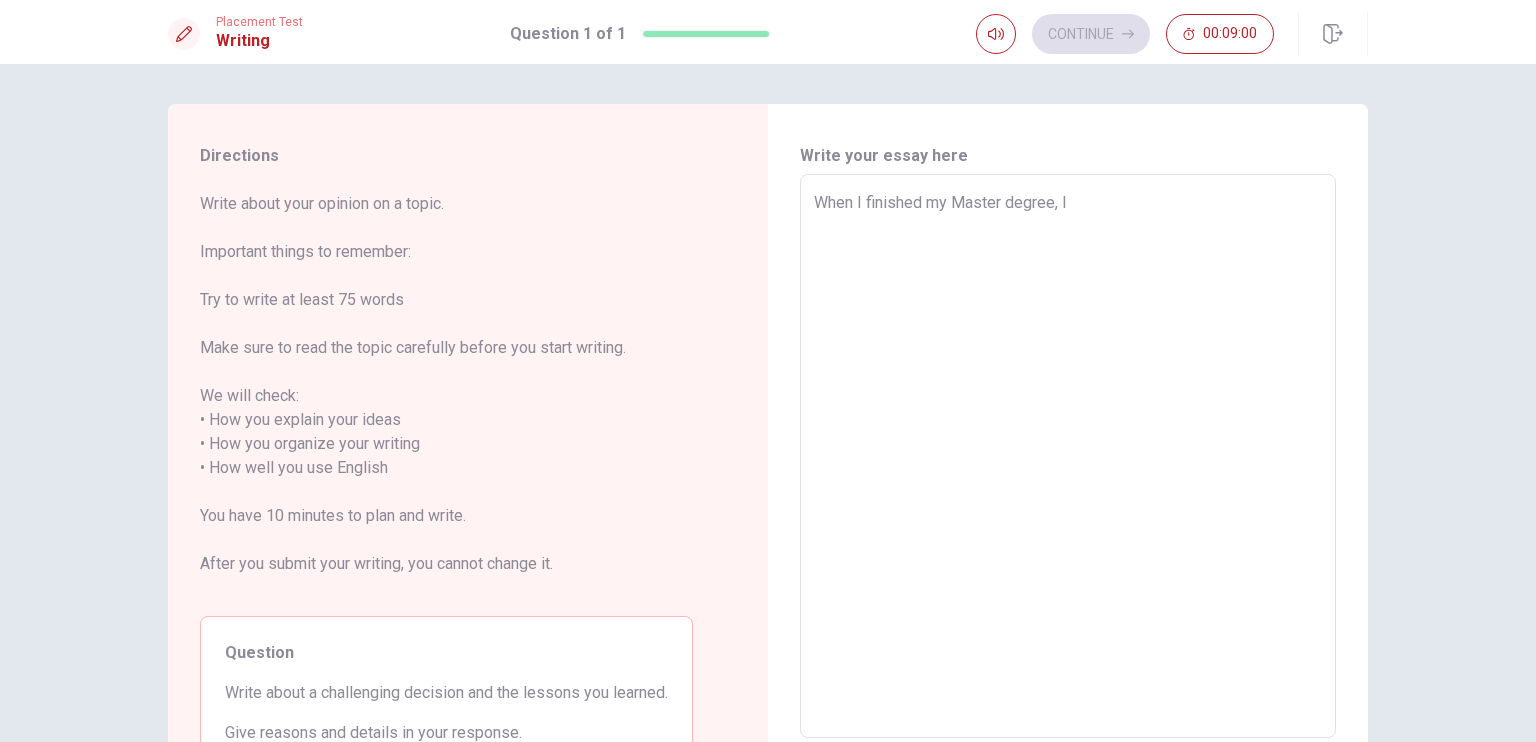 type on "When I finished my Master degree, I h" 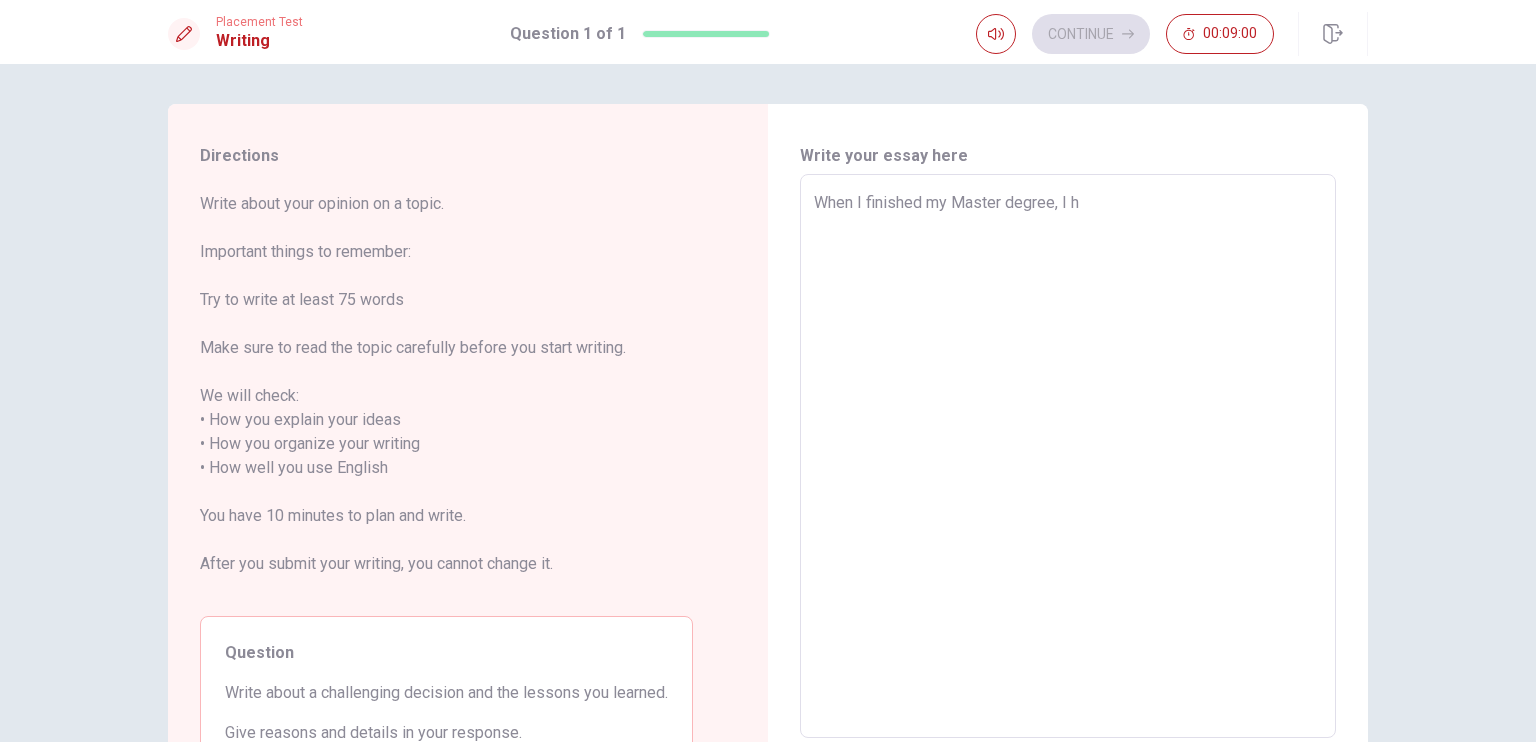 type on "x" 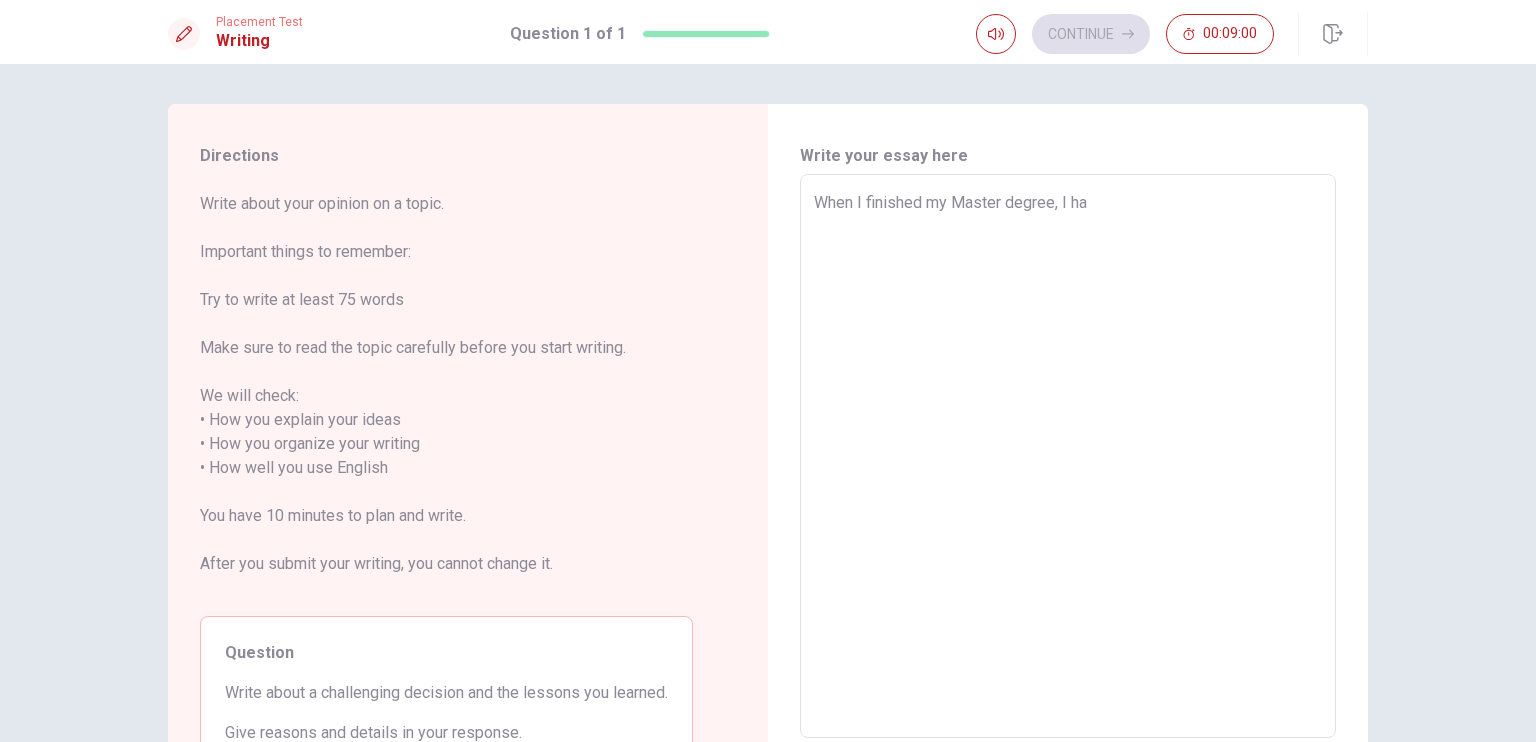 type on "x" 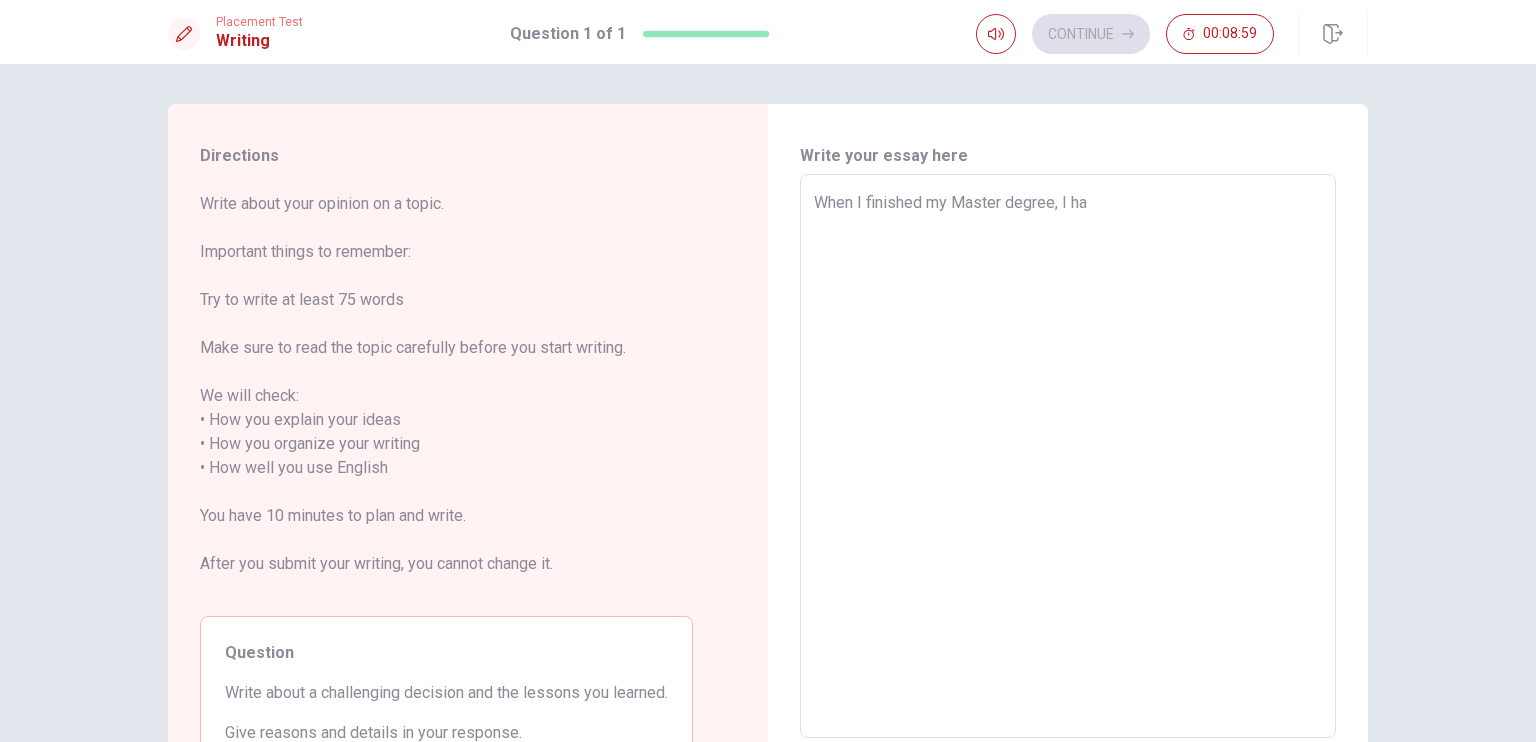type on "When I finished my Master degree, I had" 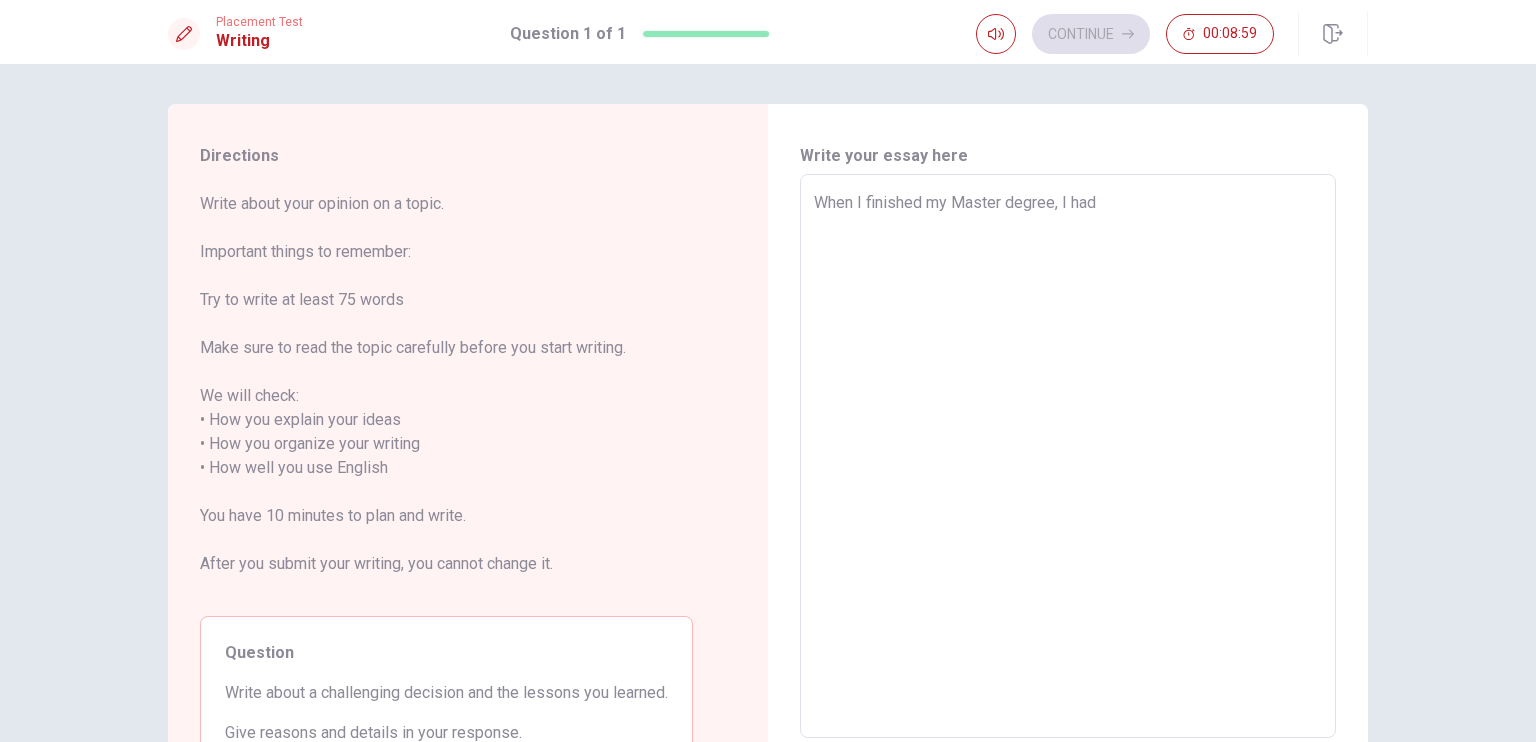 type on "x" 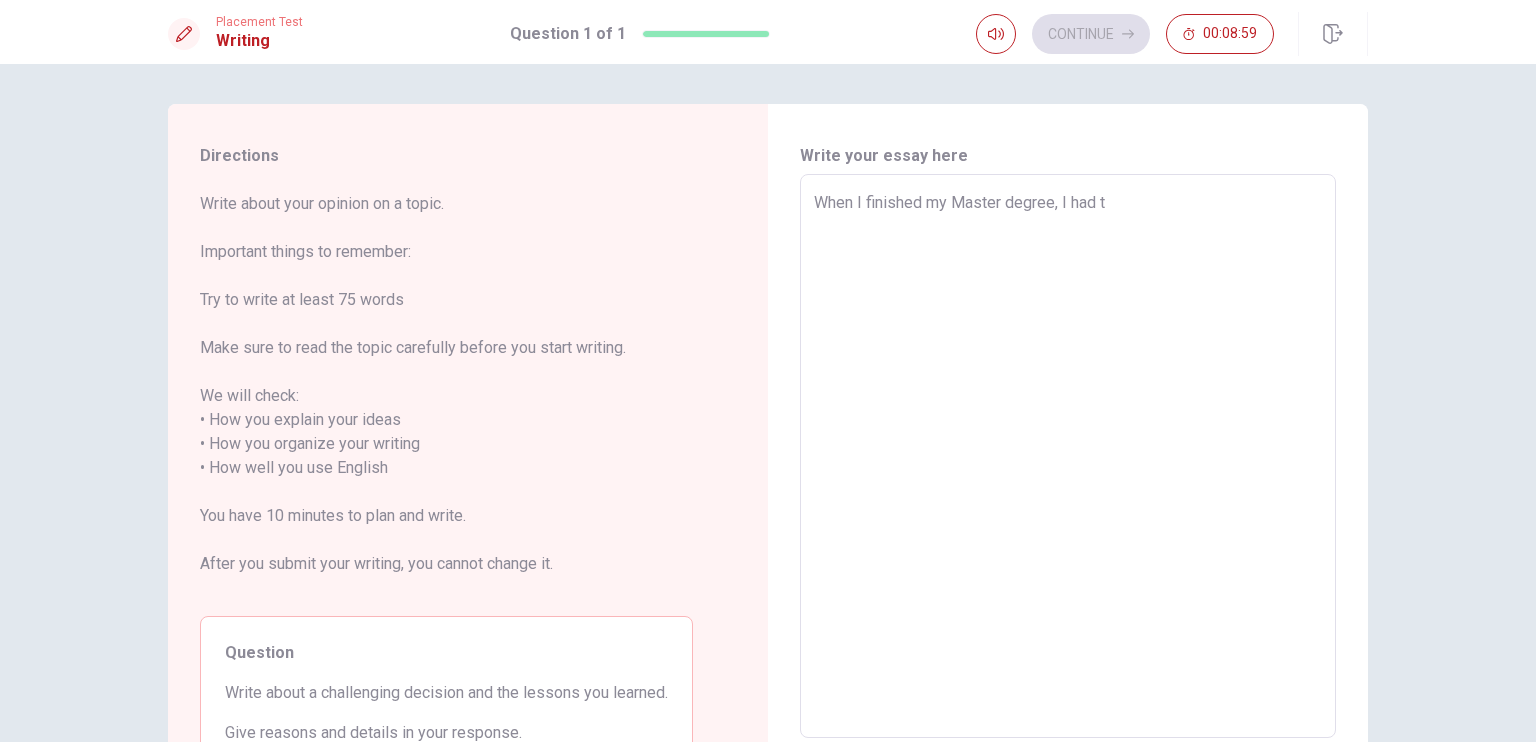 type on "When I finished my Master degree, I had to" 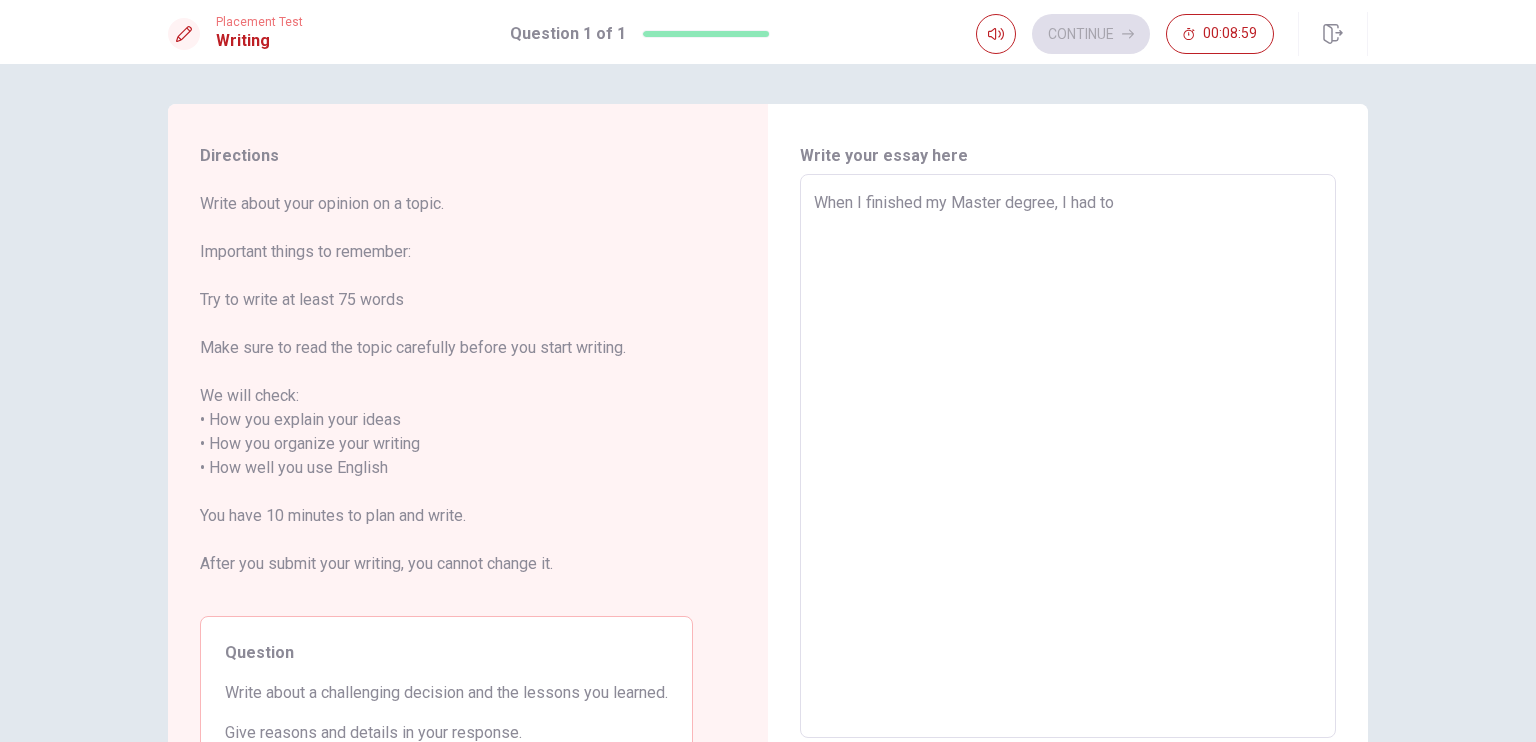 type on "x" 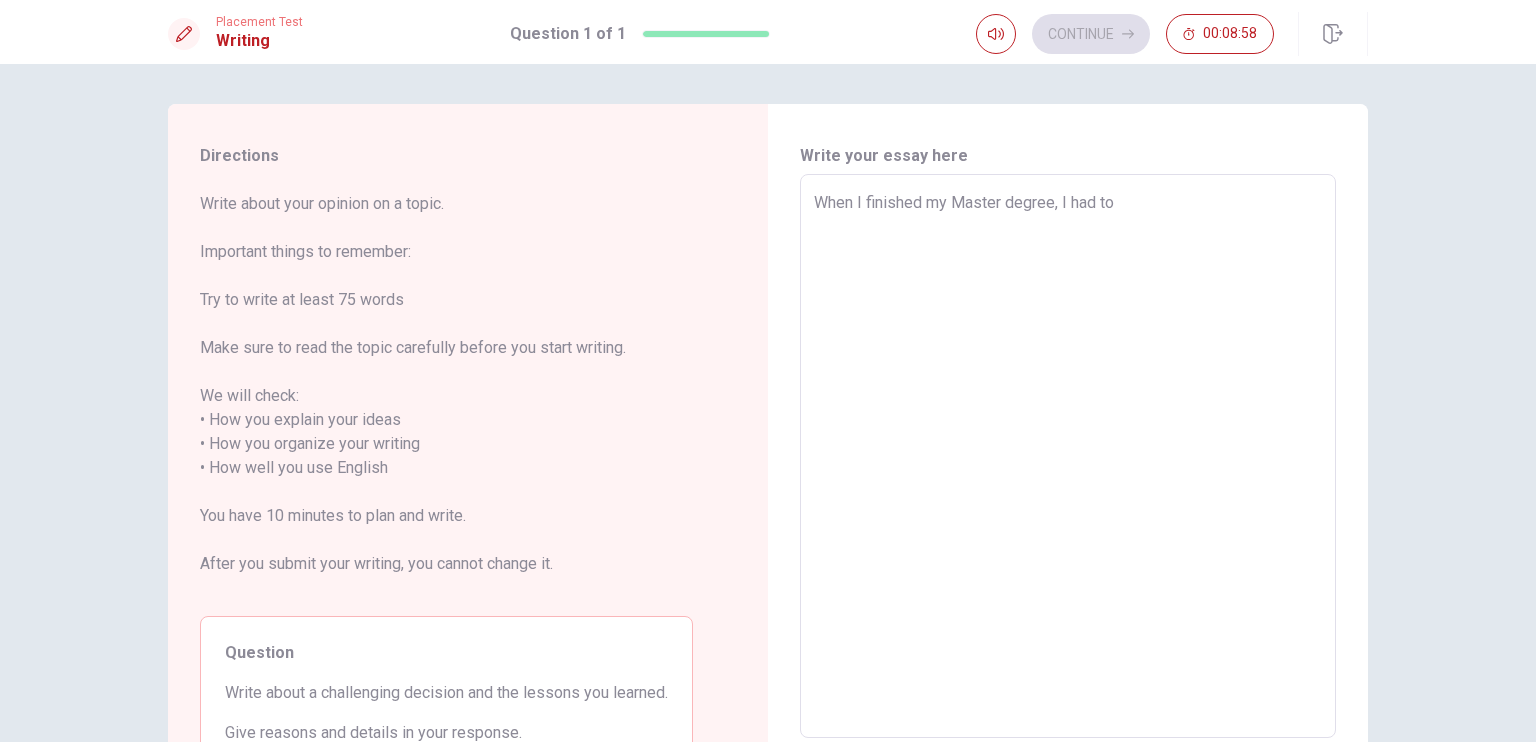 type on "When I finished my Master degree, I had to c" 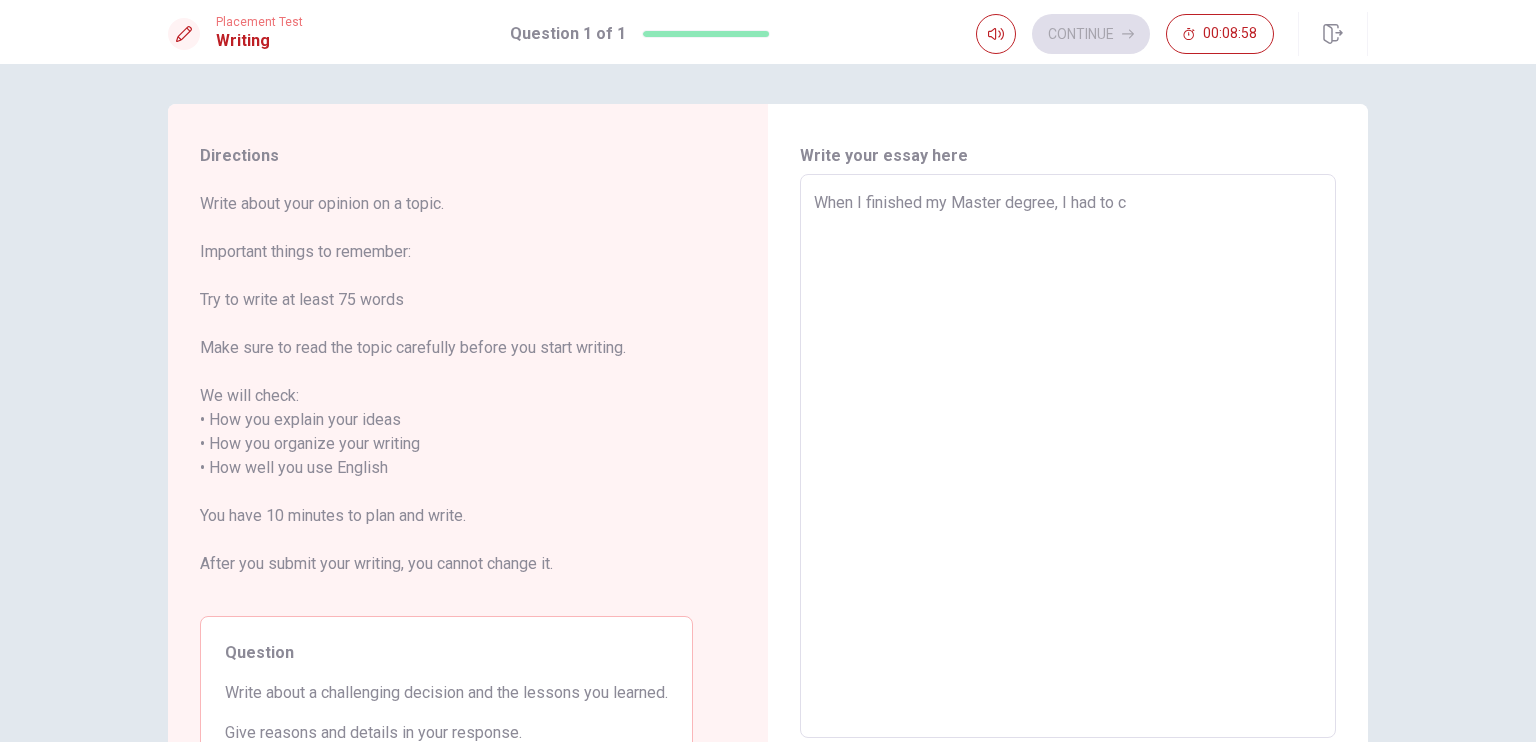 type on "x" 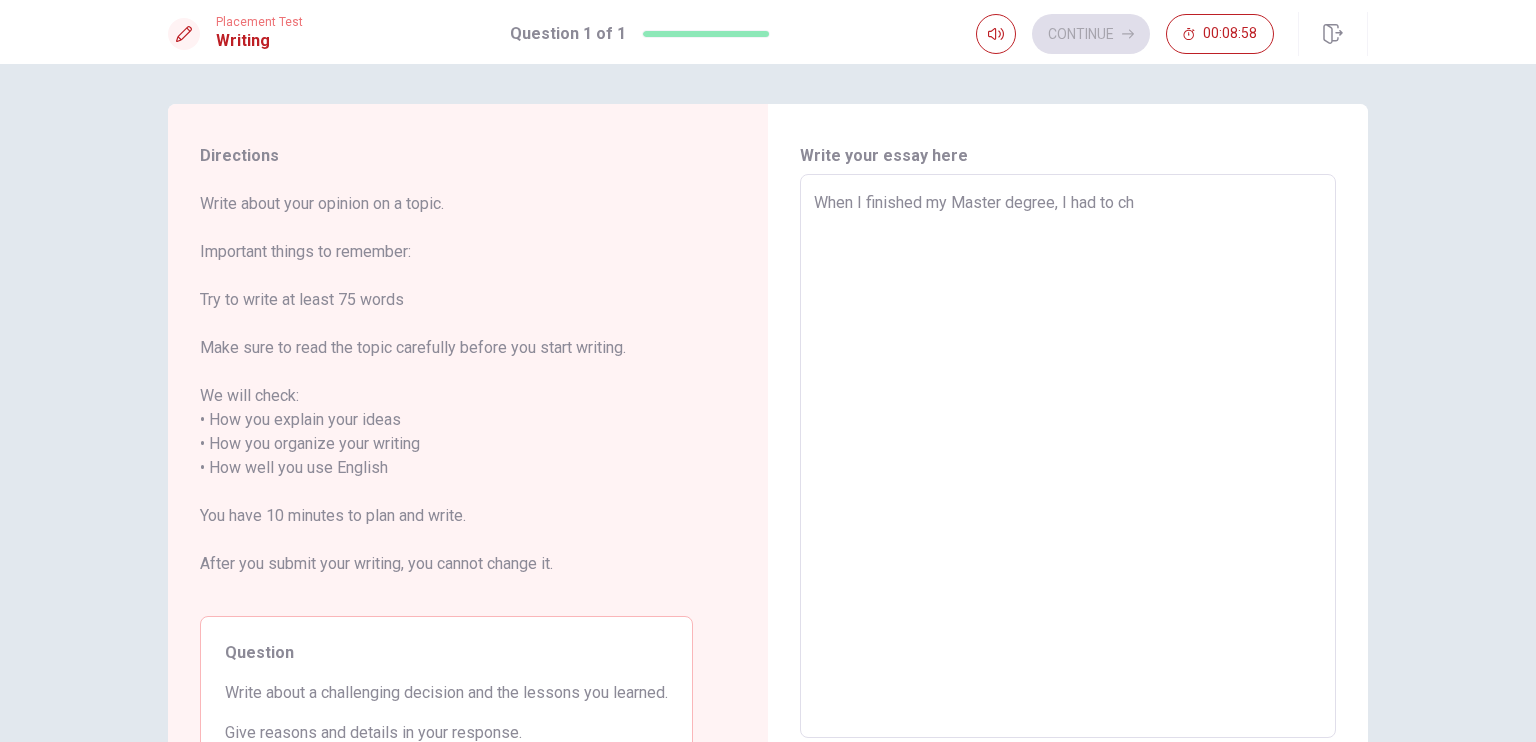 type on "x" 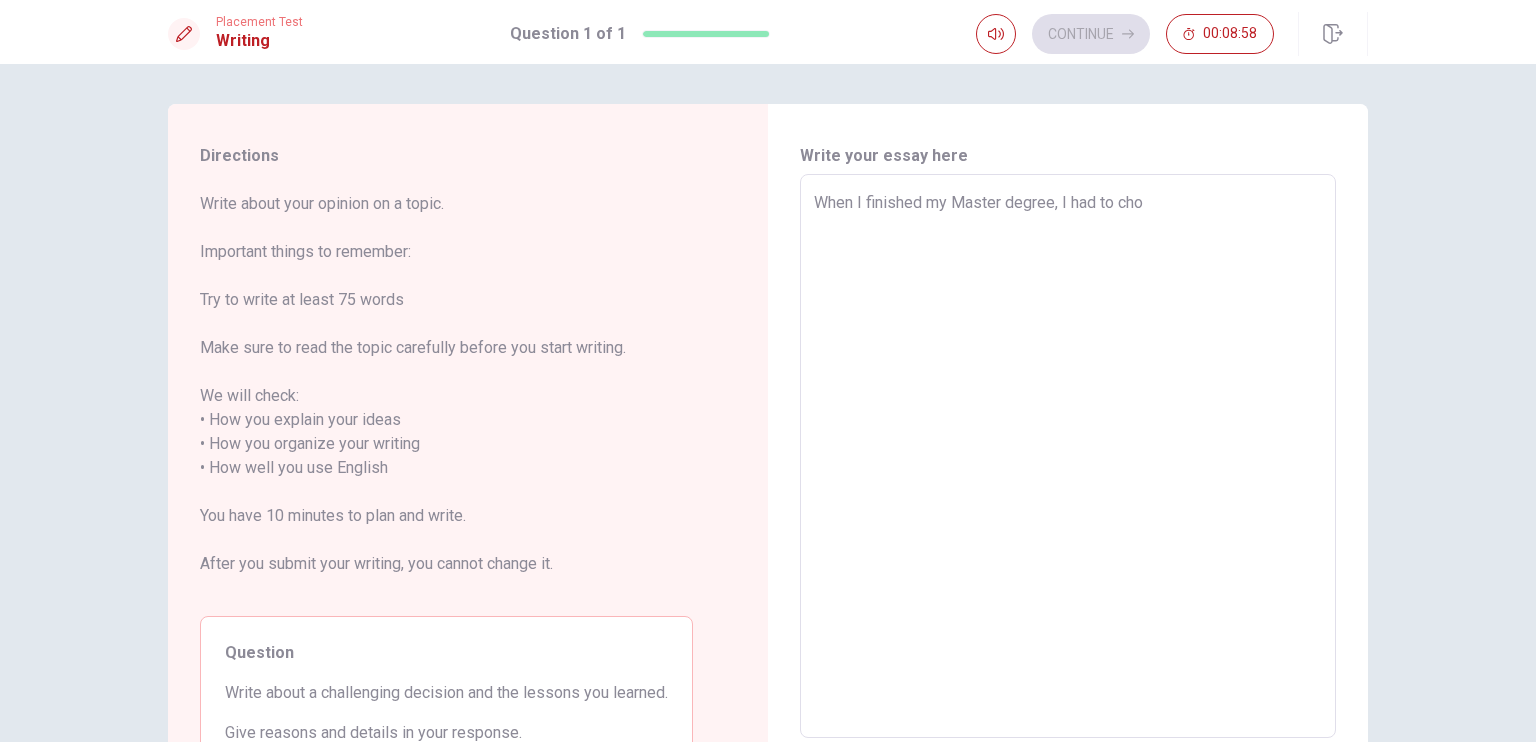 type on "x" 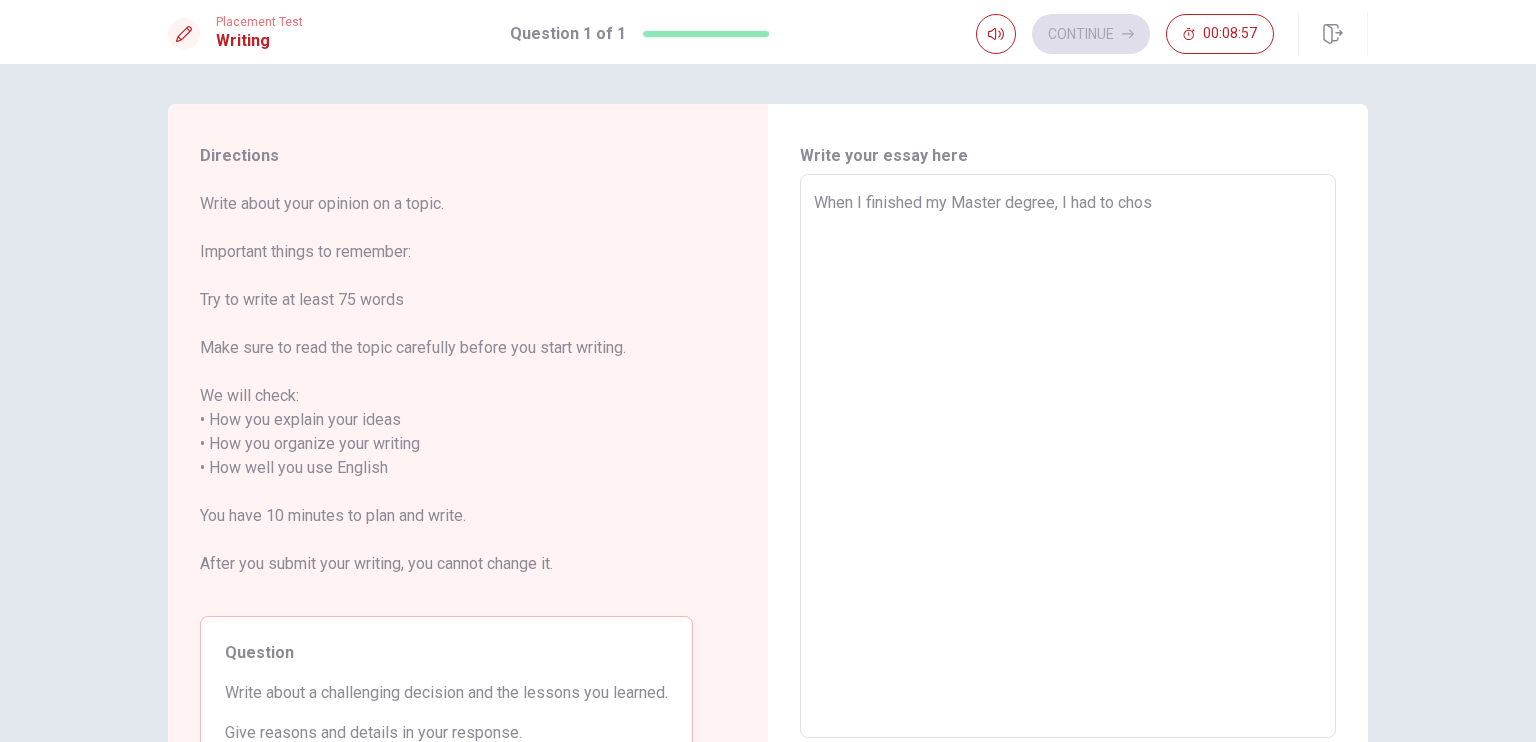 type on "x" 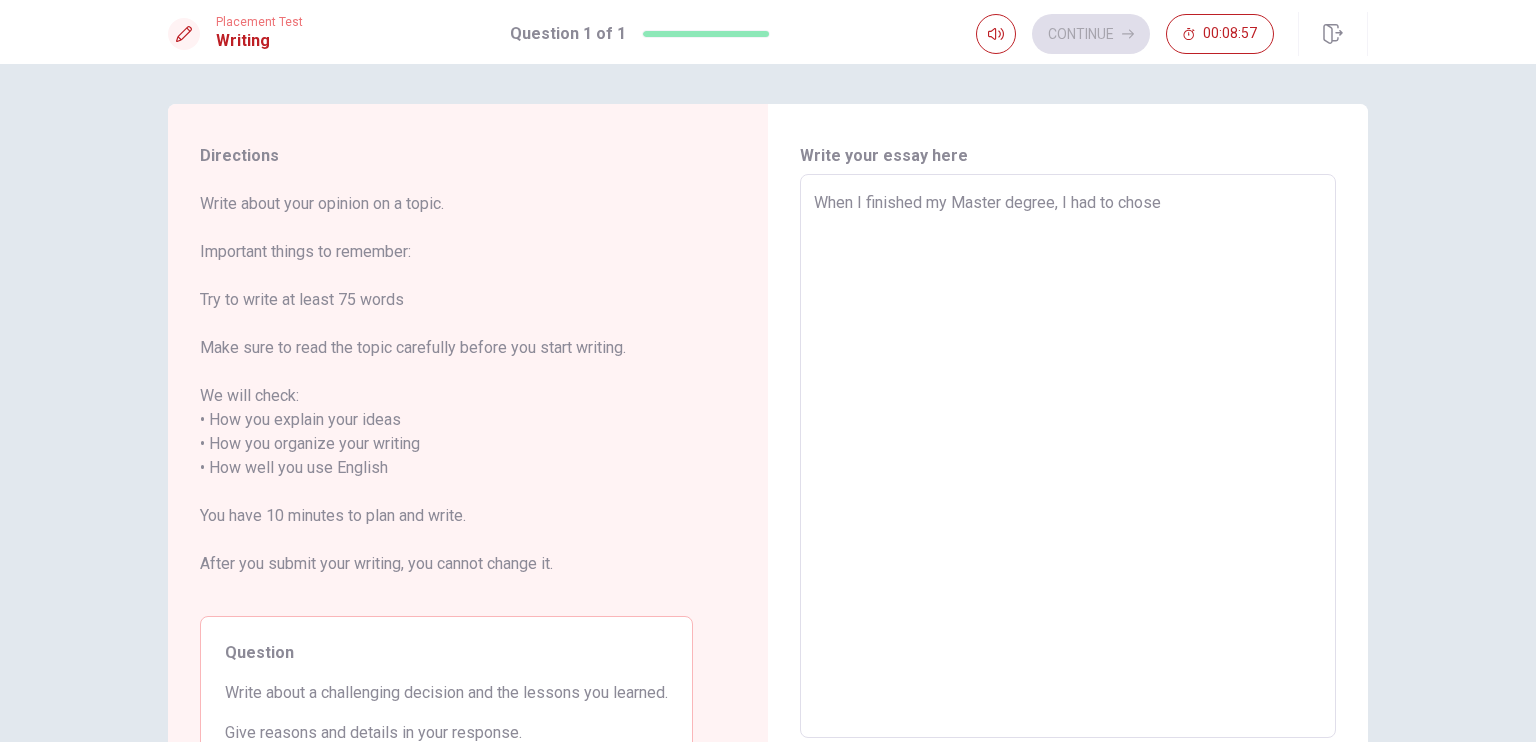 type on "x" 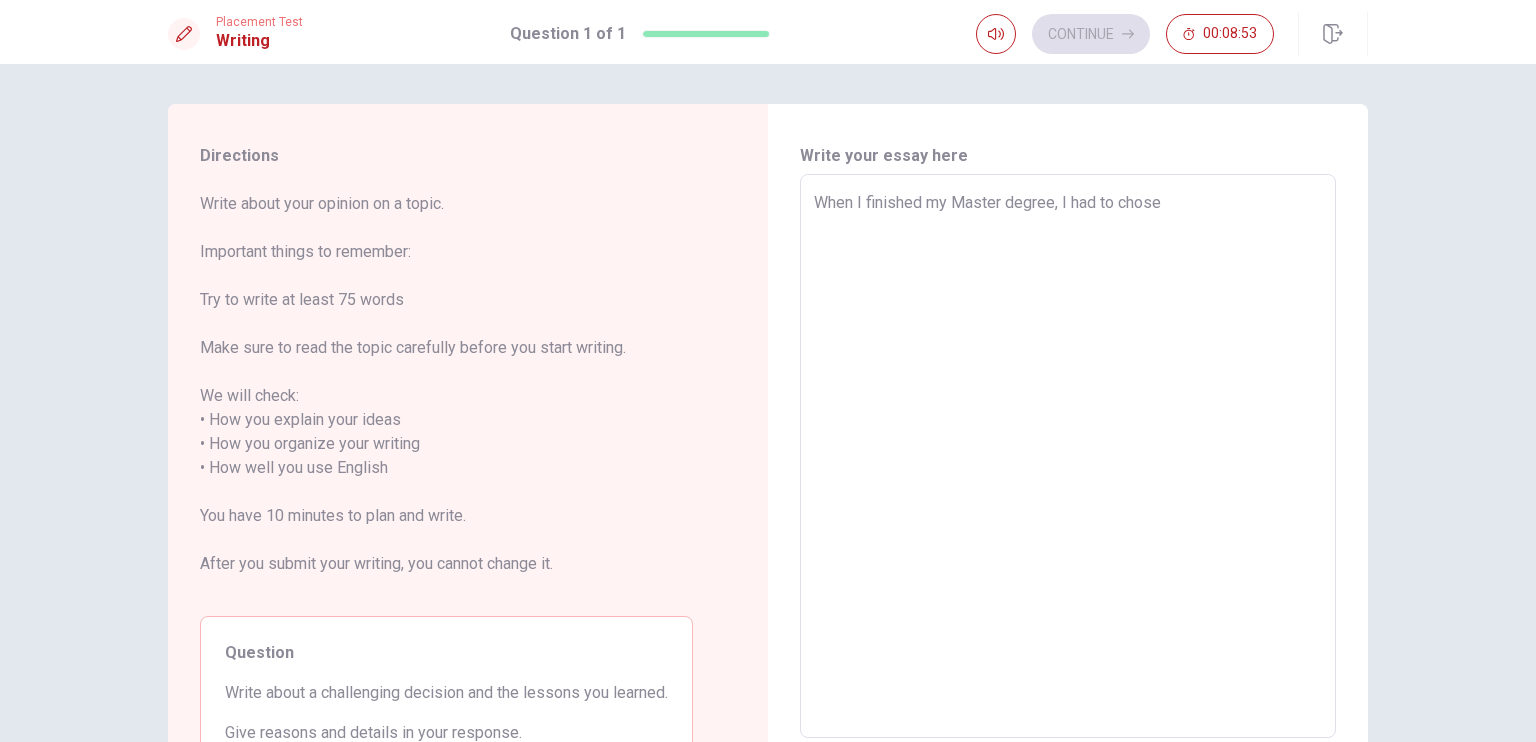 type on "x" 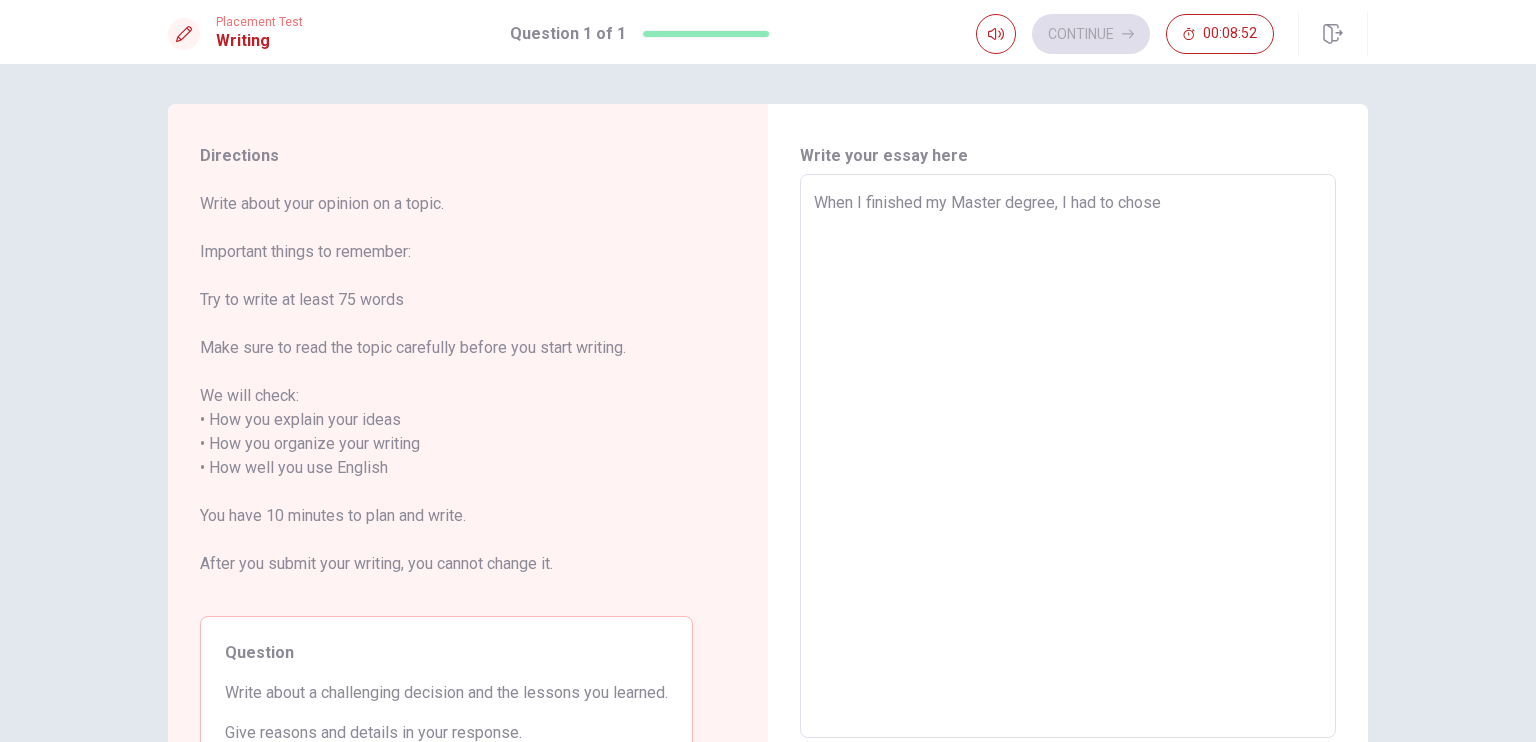 type on "When I finished my Master degree, I had to chose i" 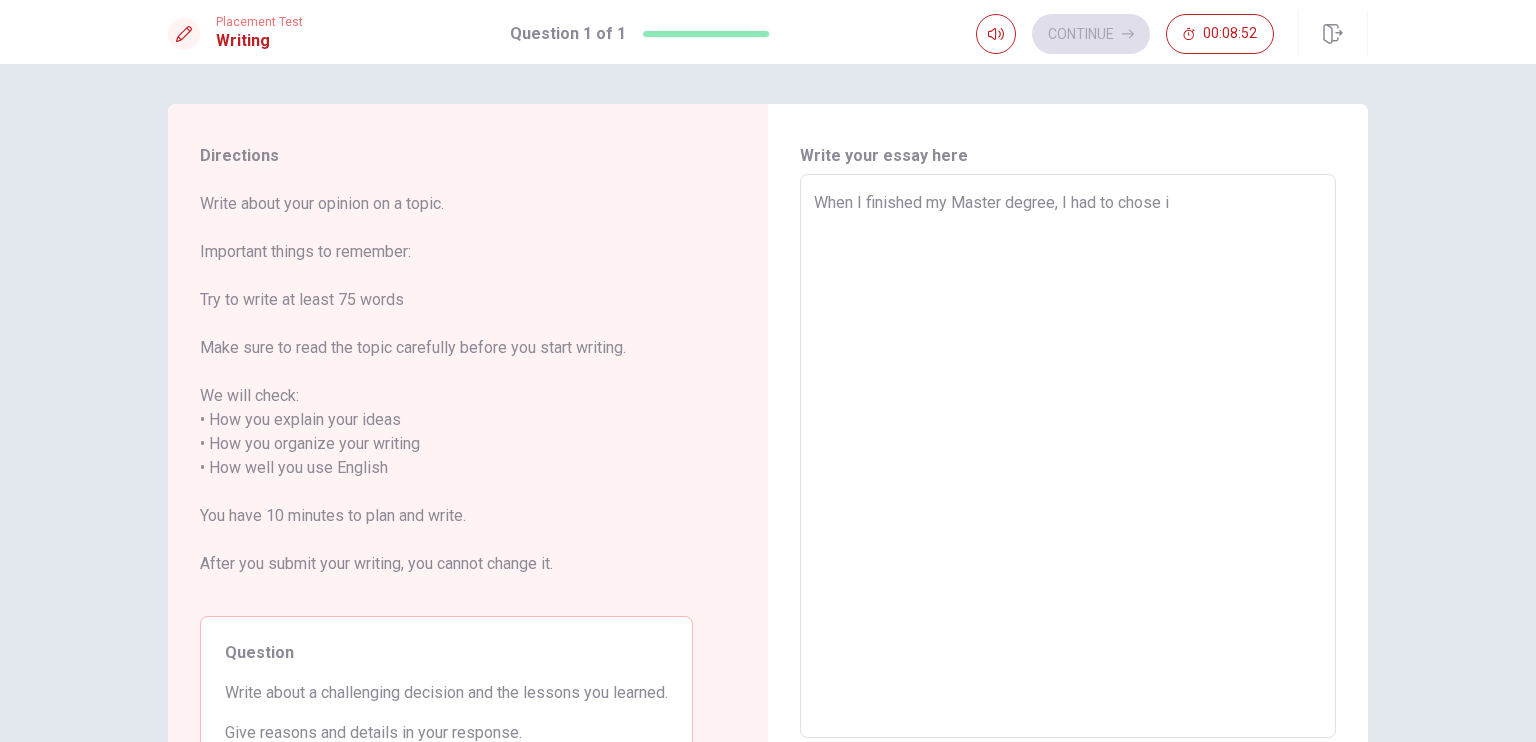type on "When I finished my Master degree, I had to chose if" 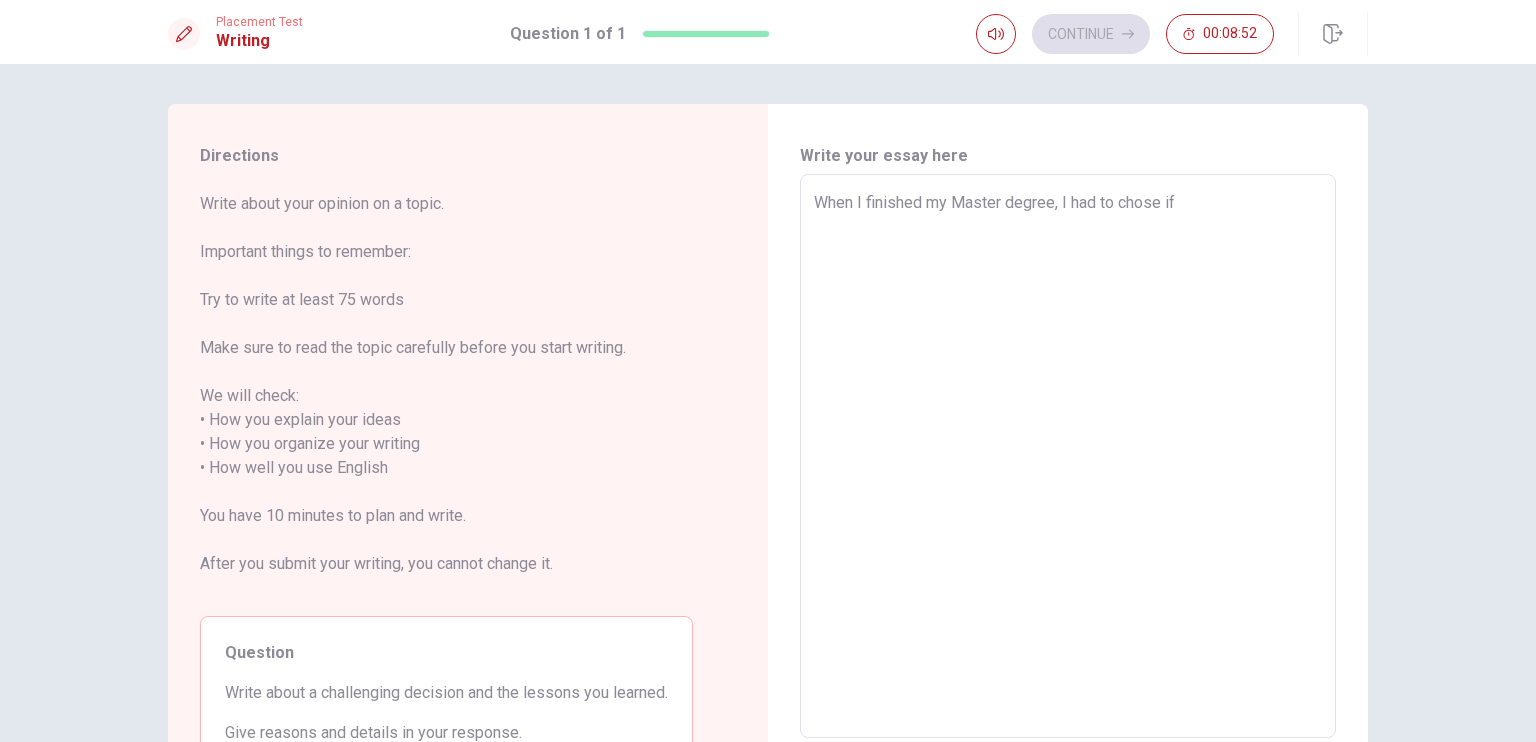 type on "x" 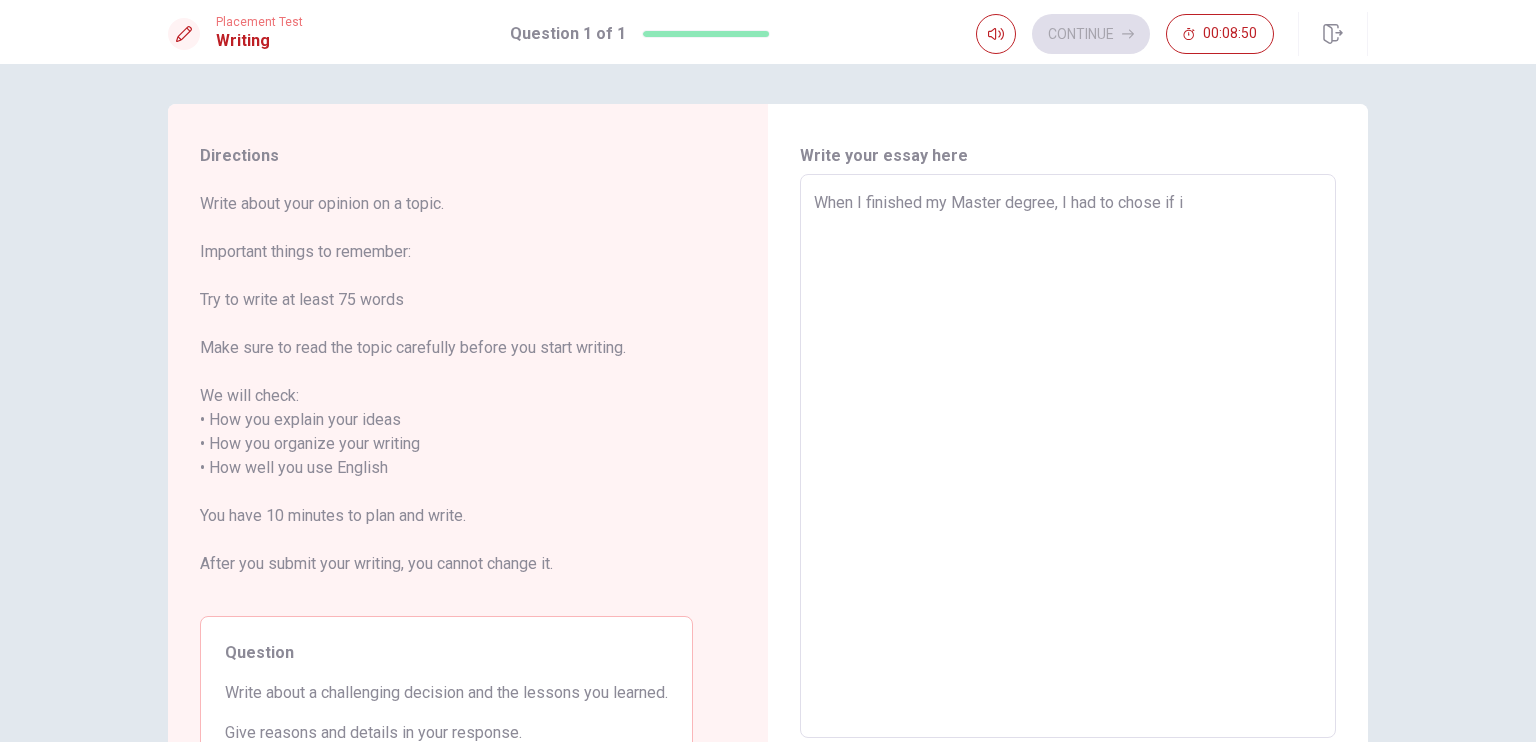 type on "x" 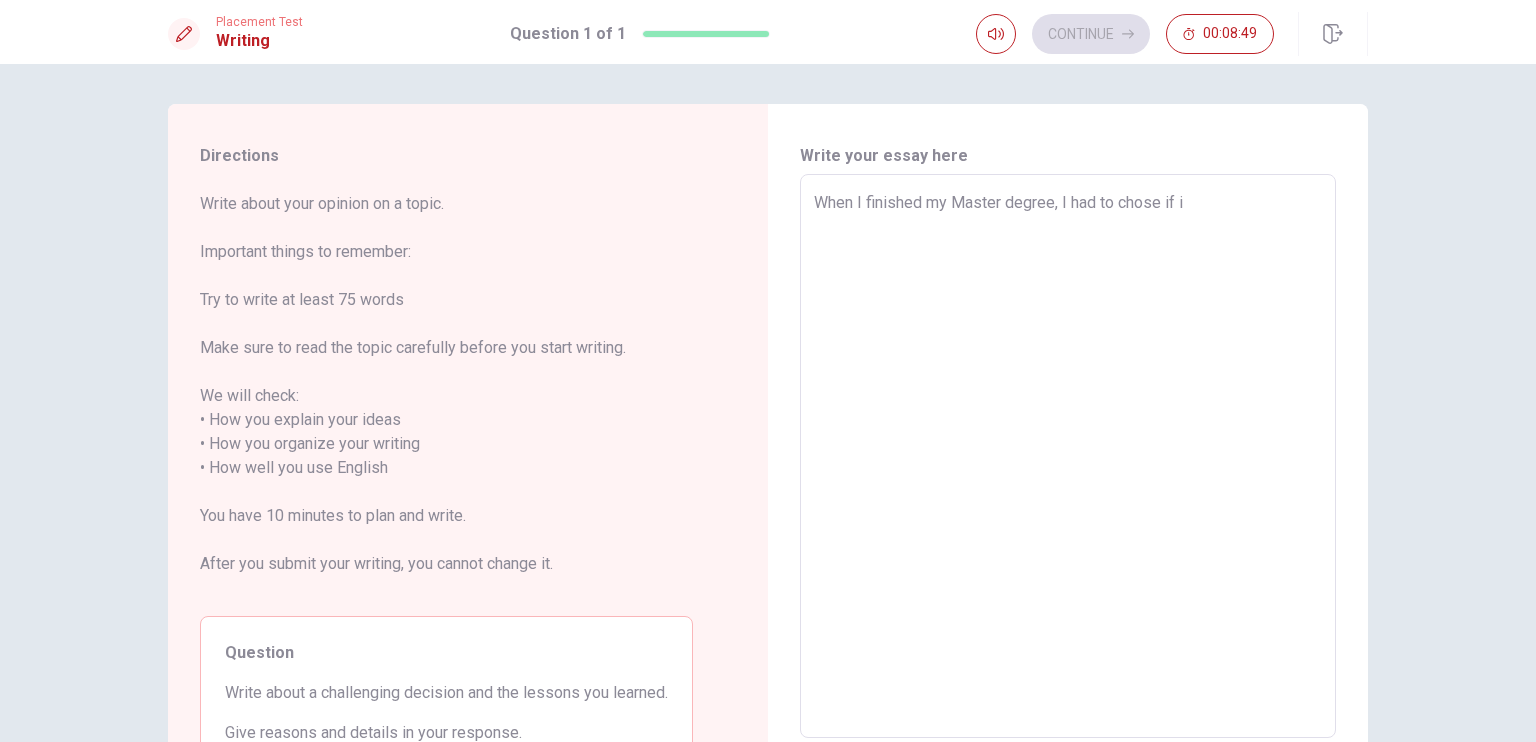 type on "When I finished my Master degree, I had to chose if iI" 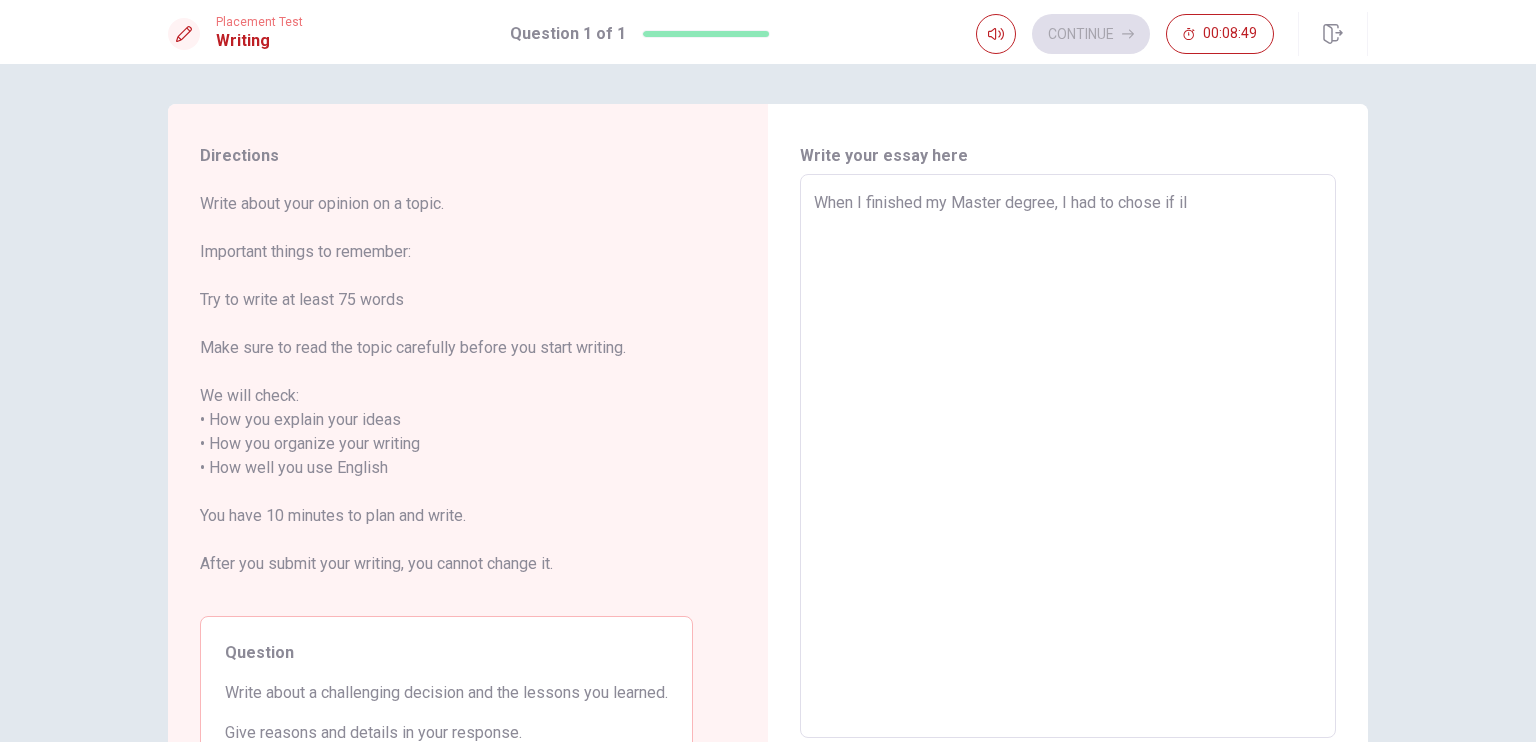 type on "x" 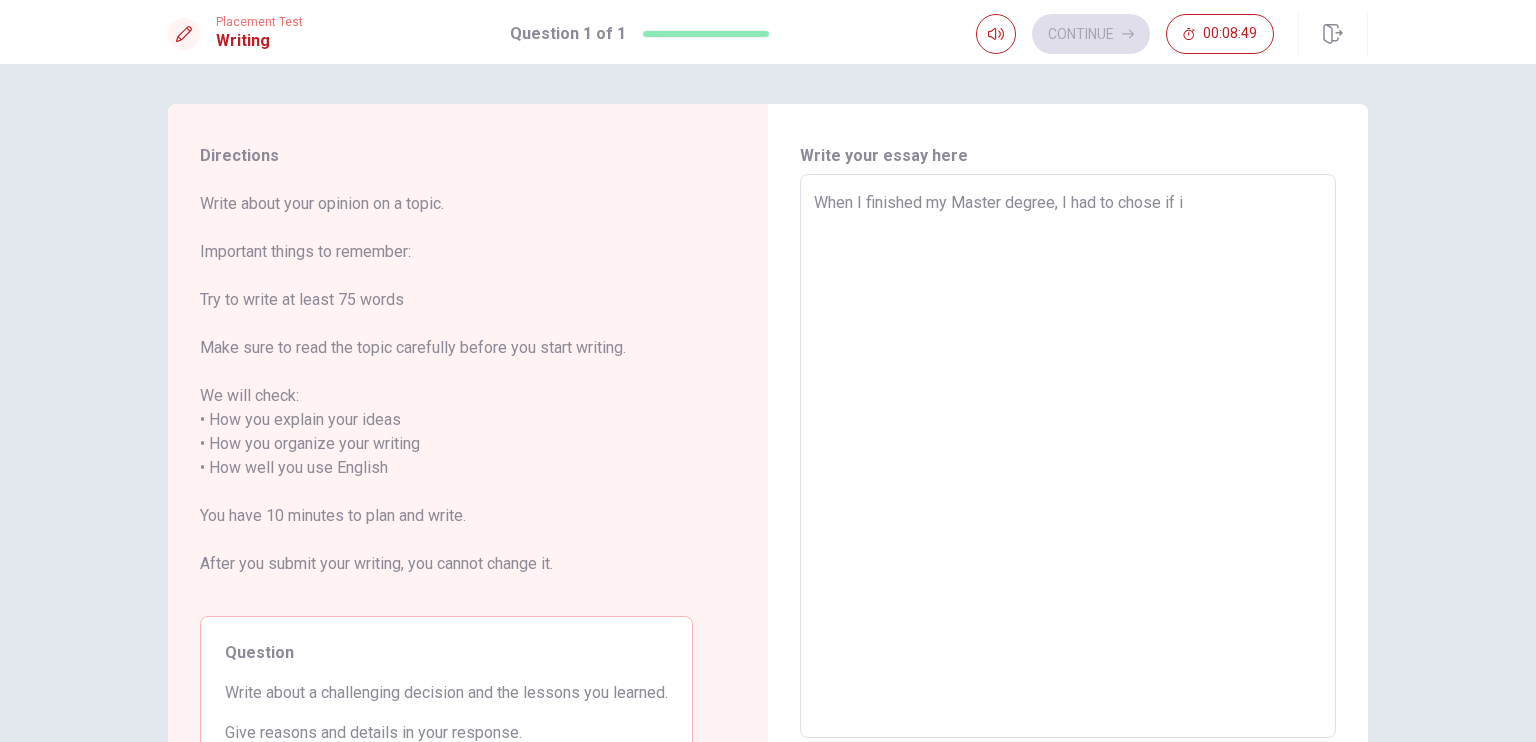 type on "x" 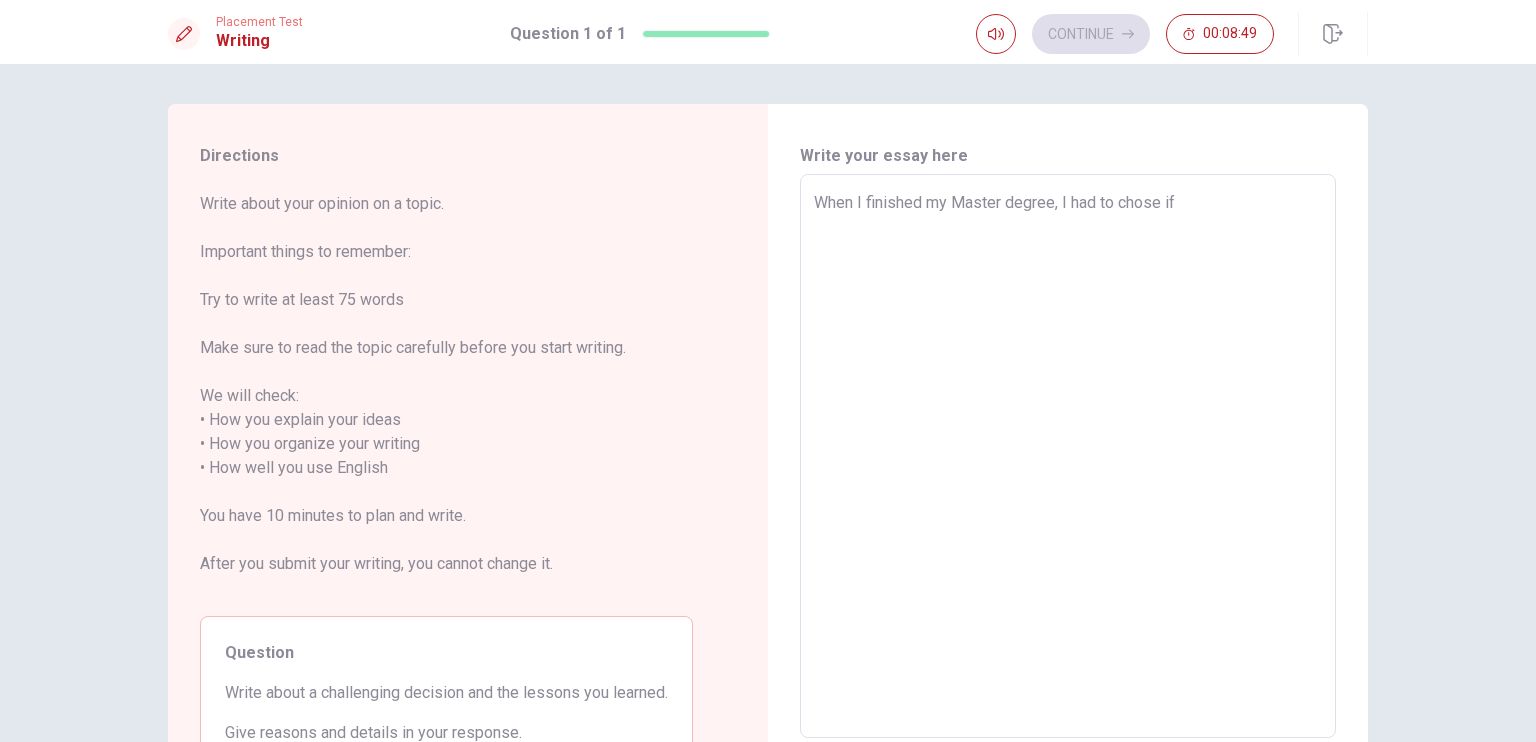 type on "x" 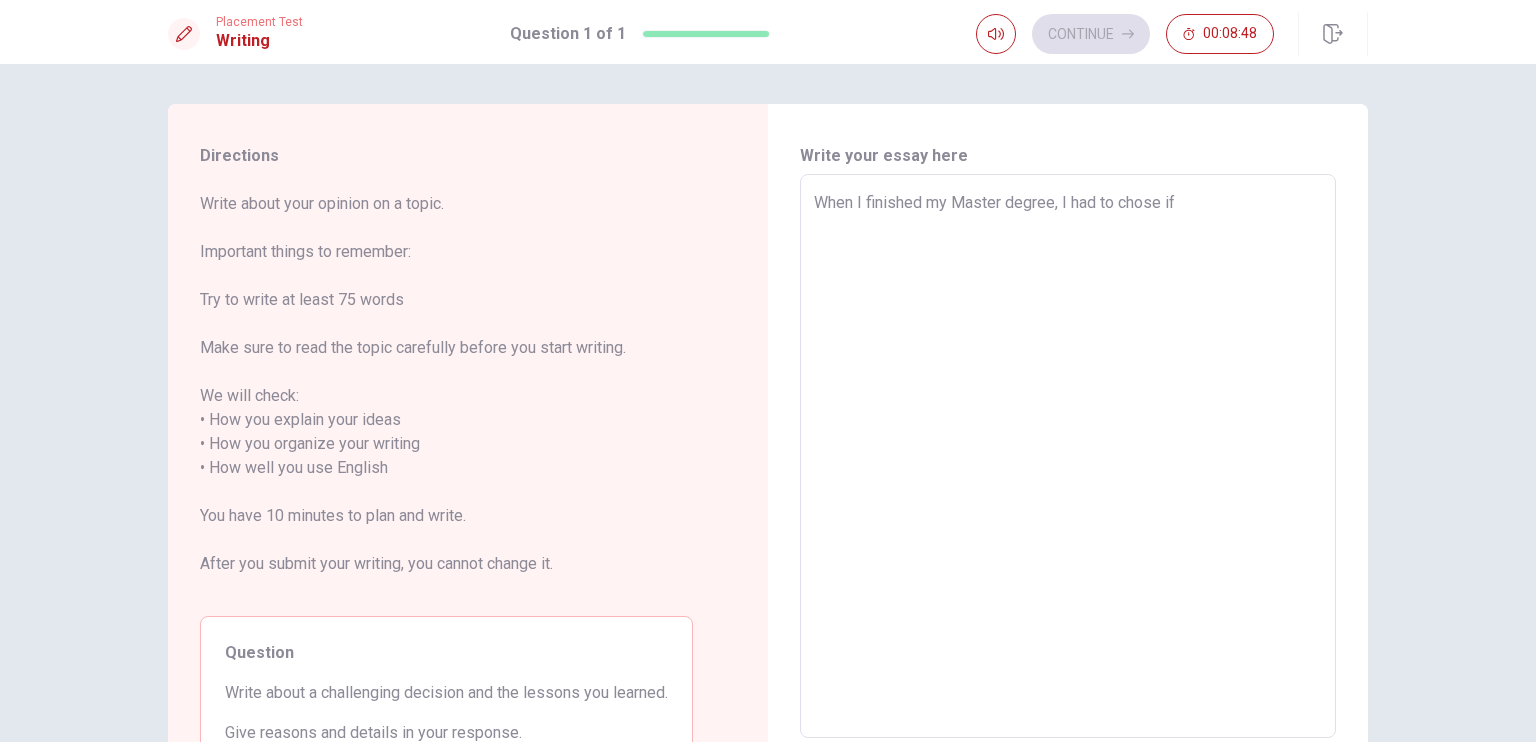 type on "When I finished my Master degree, I had to chose if I" 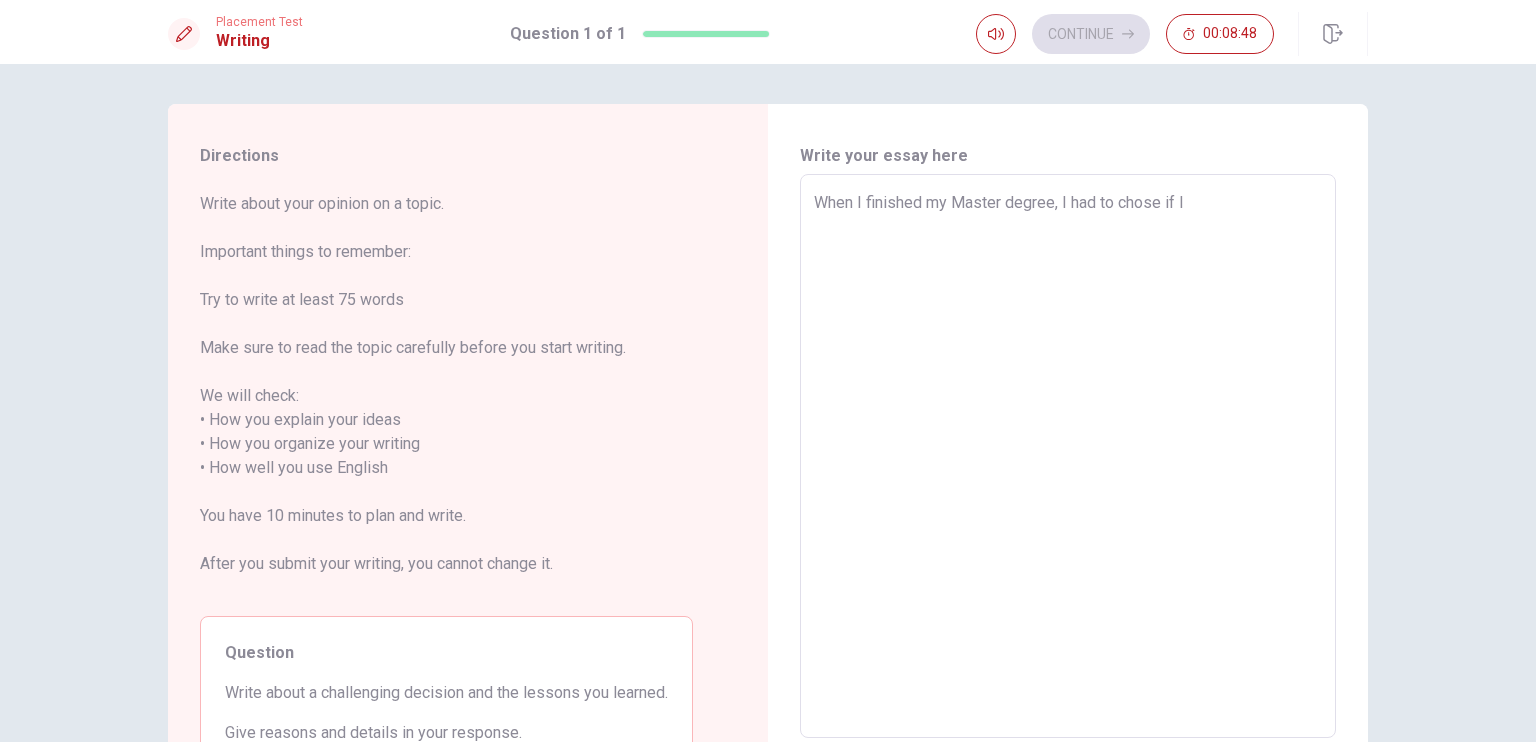type on "x" 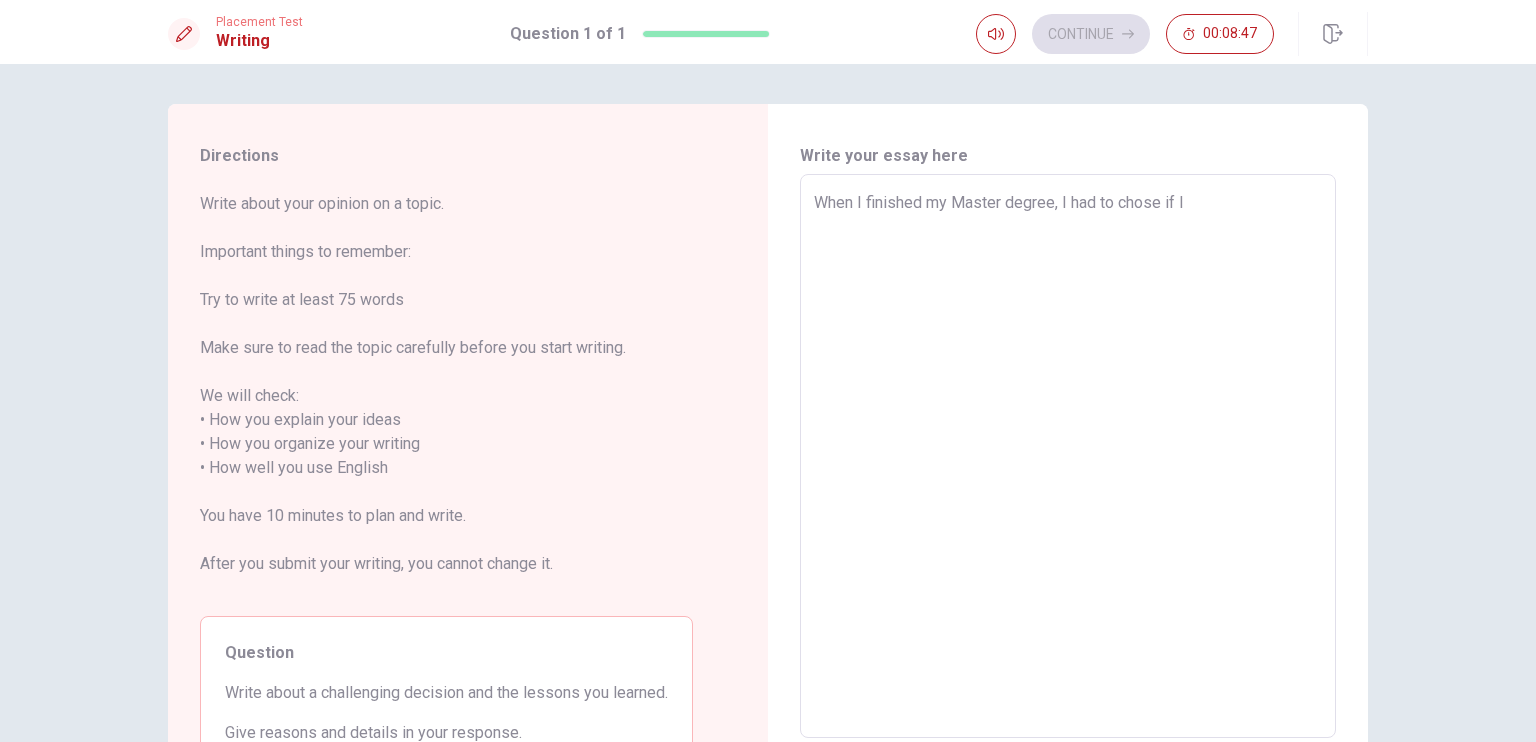 type on "When I finished my Master degree, I had to chose if I w" 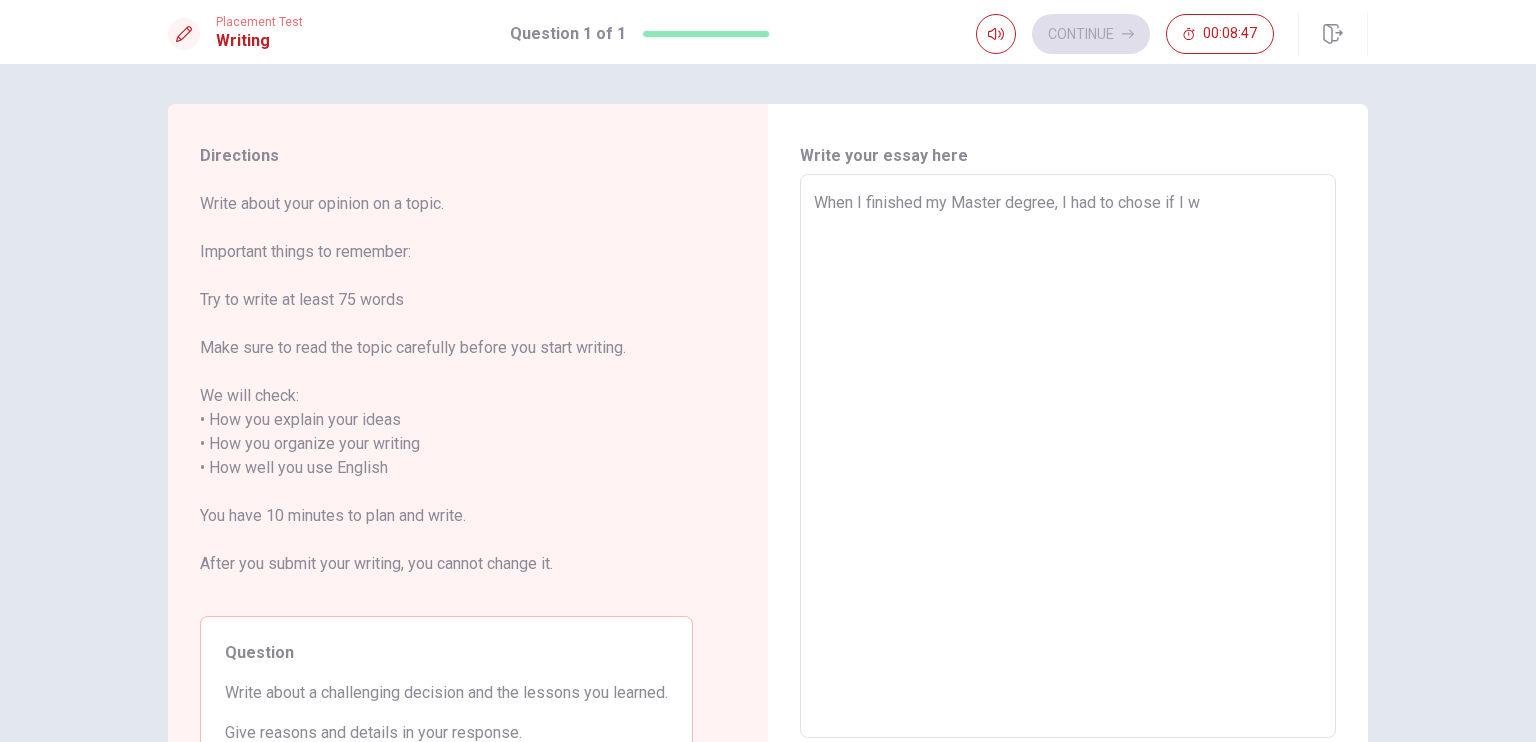 type on "x" 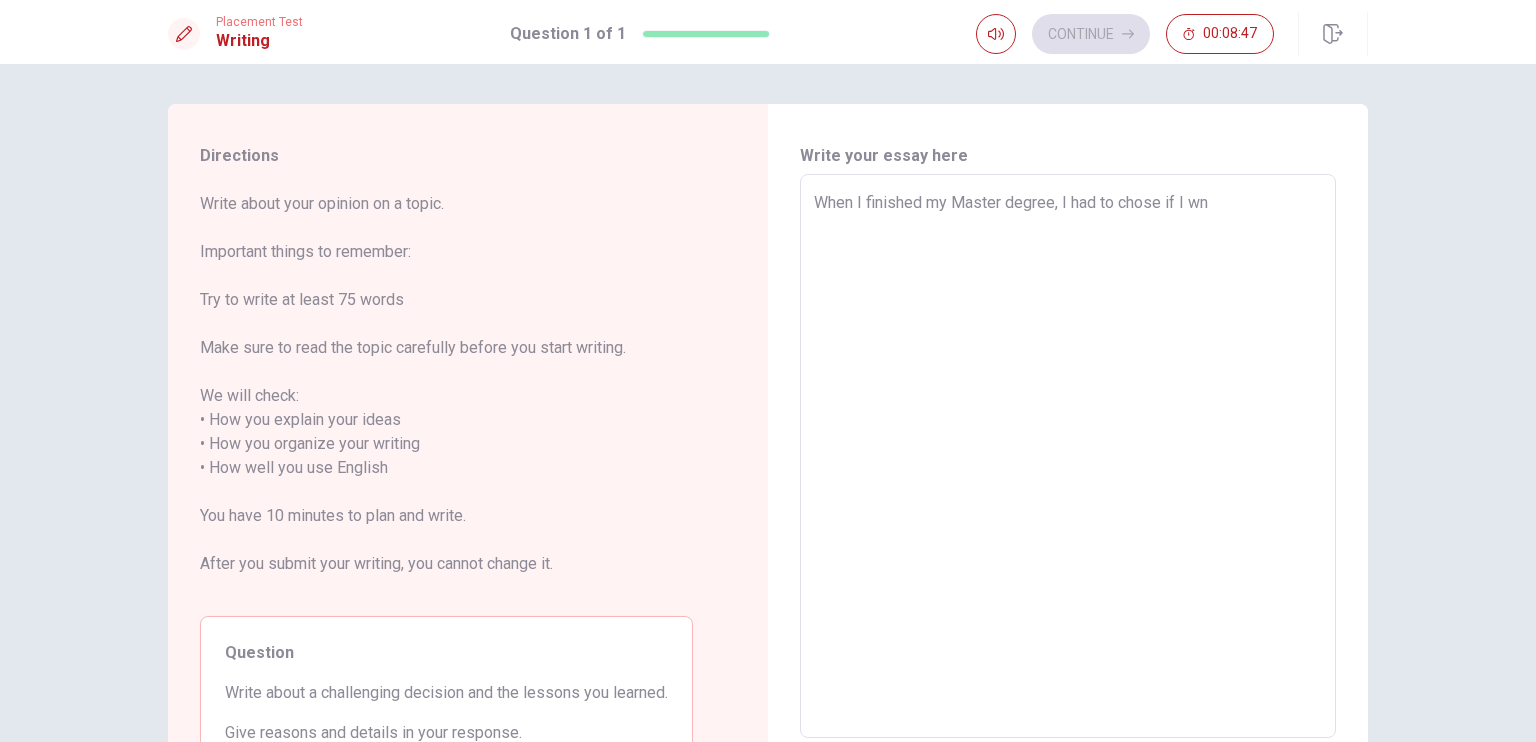 type on "x" 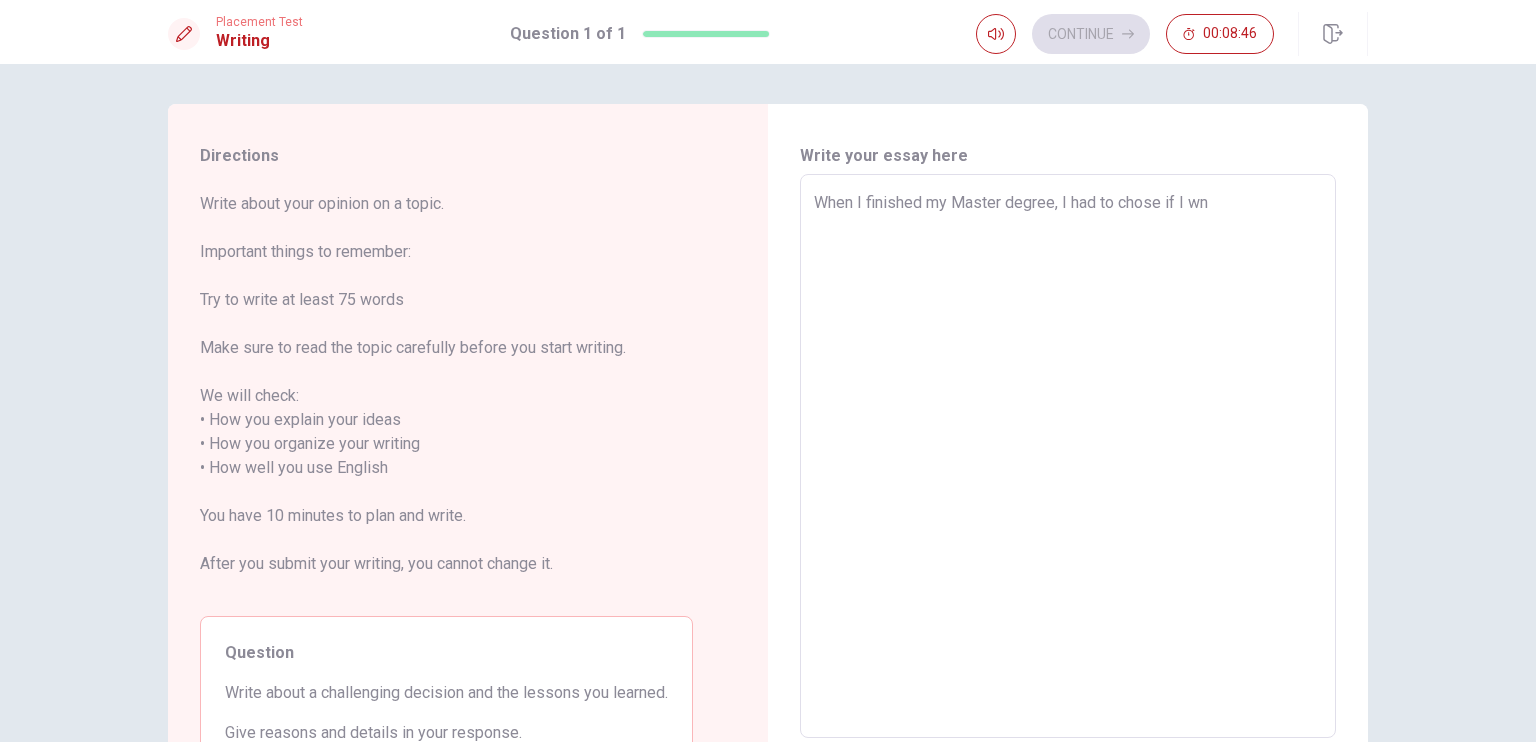 type on "When I finished my Master degree, I had to chose if I w" 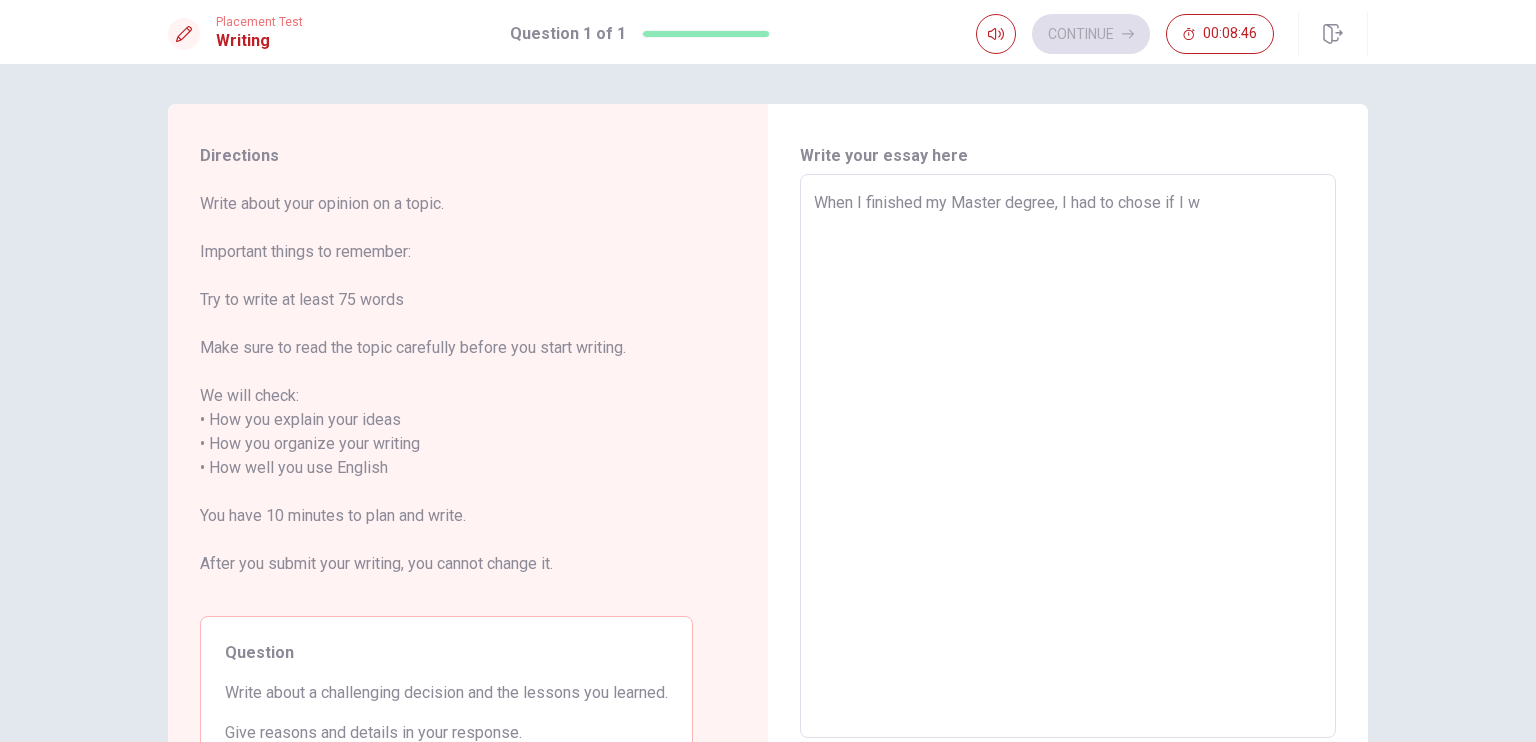type on "x" 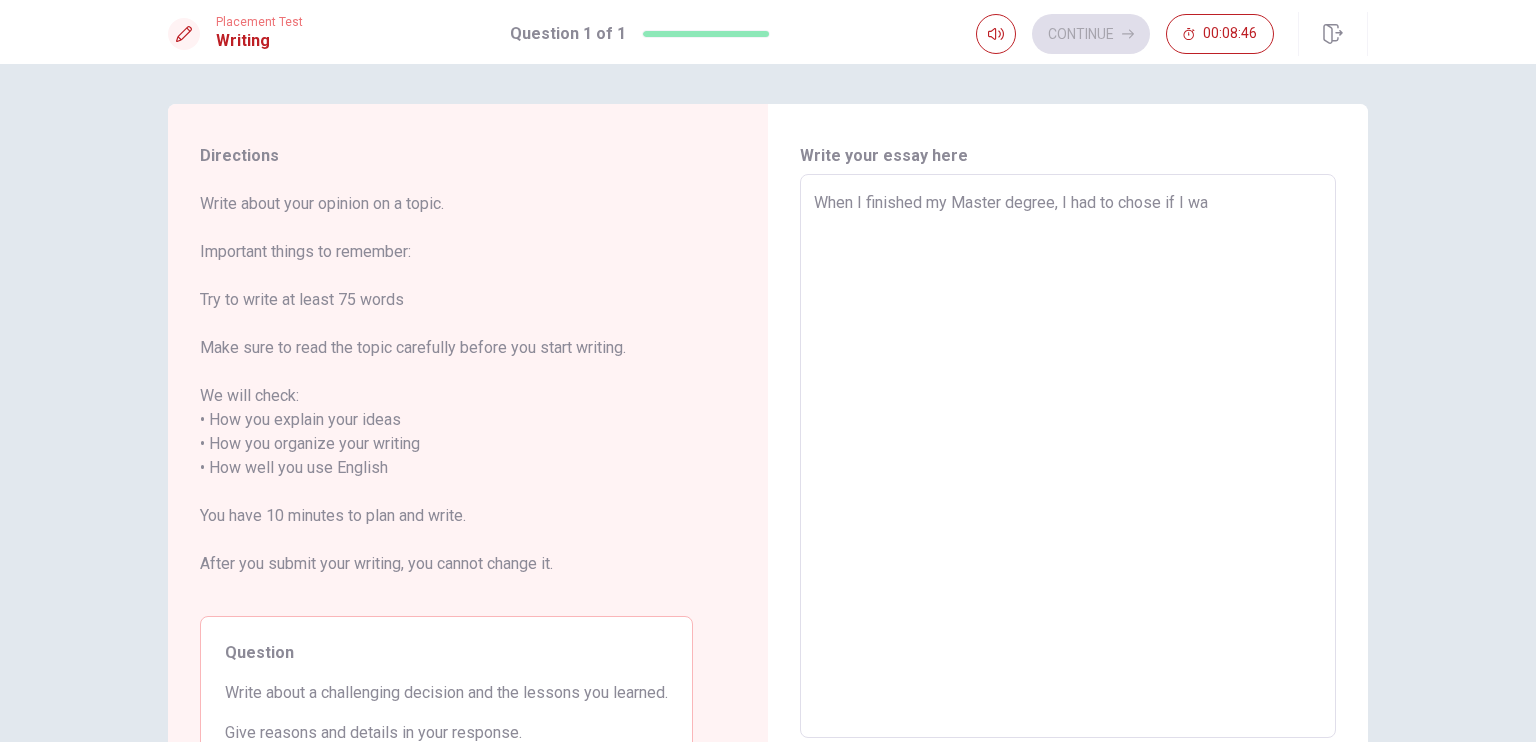 type on "x" 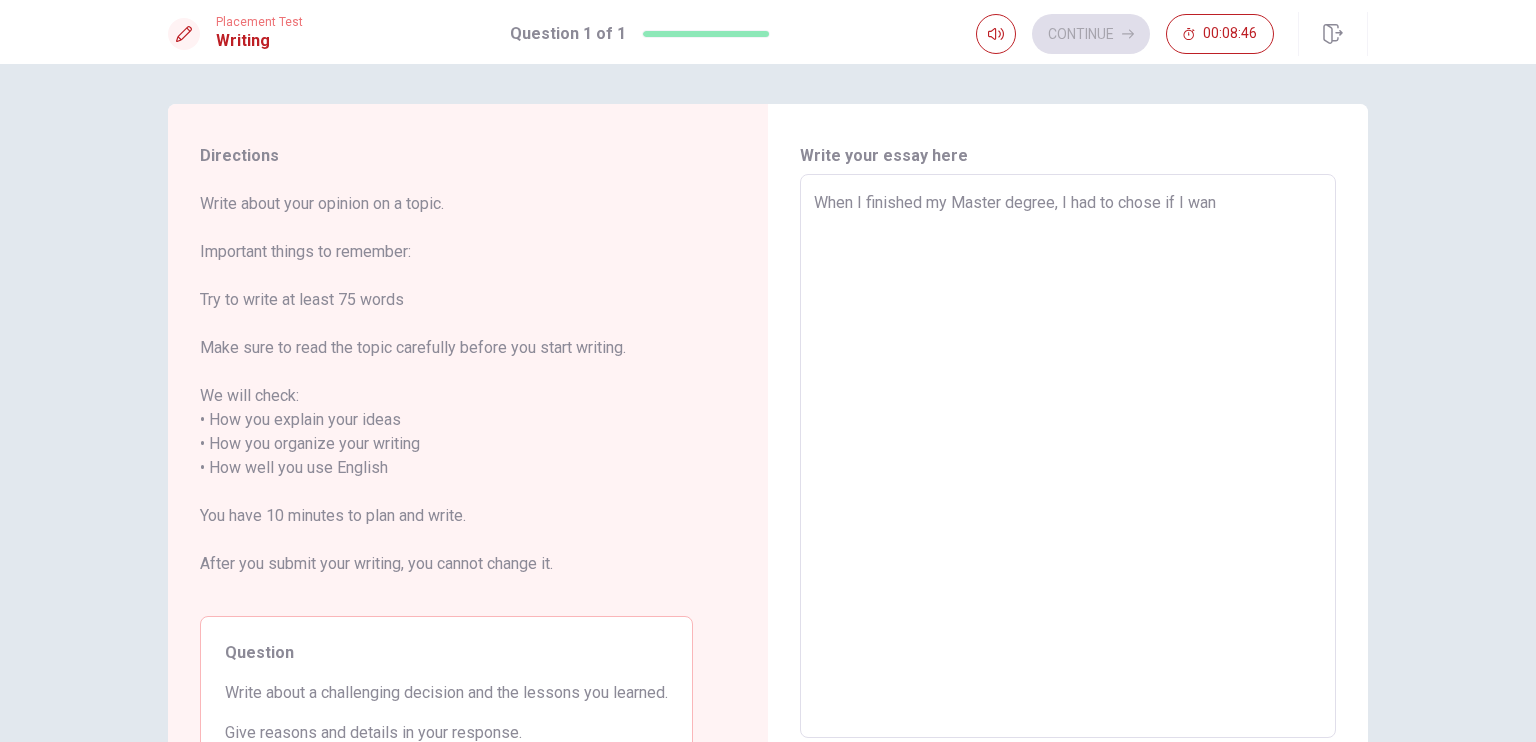 type on "x" 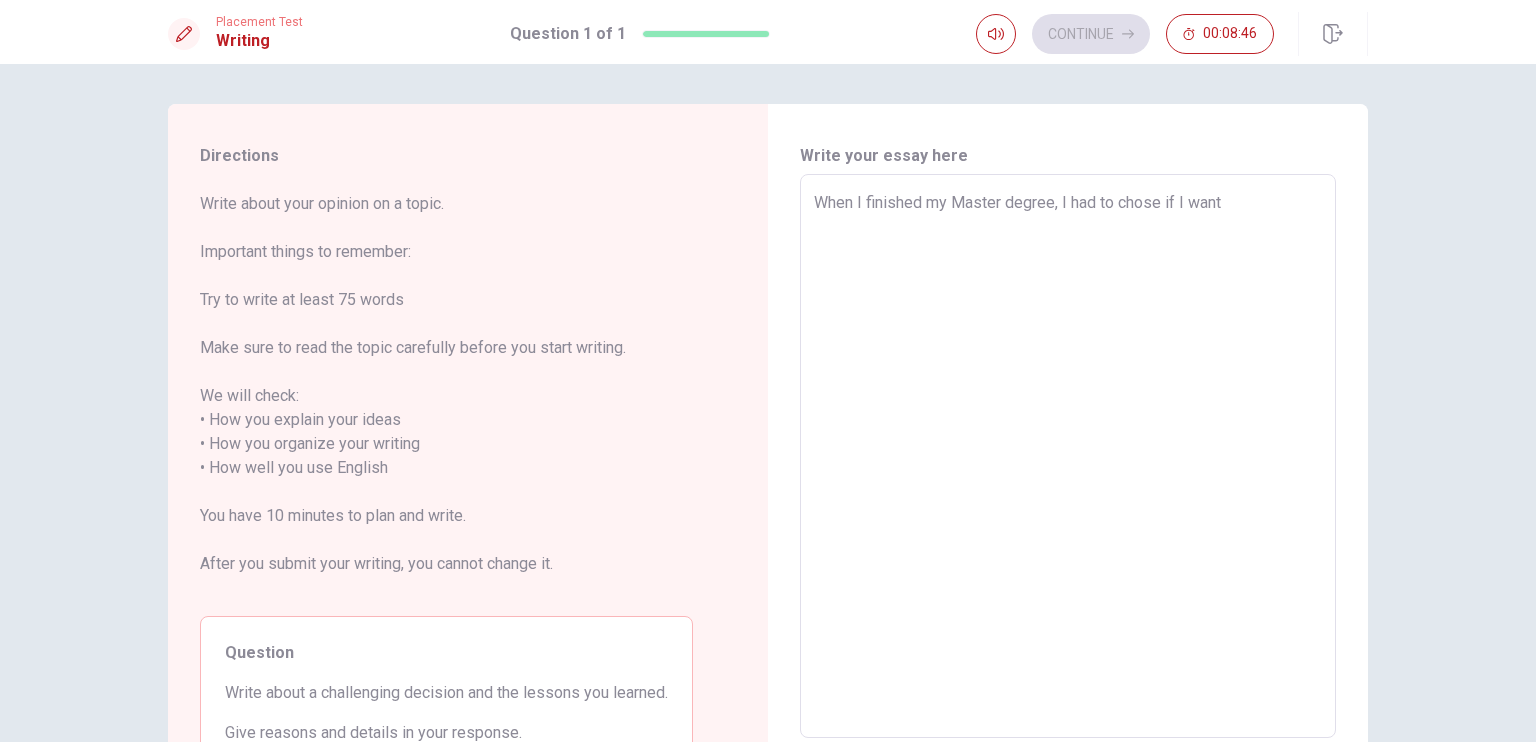 type on "When I finished my Master degree, I had to chose if I wante" 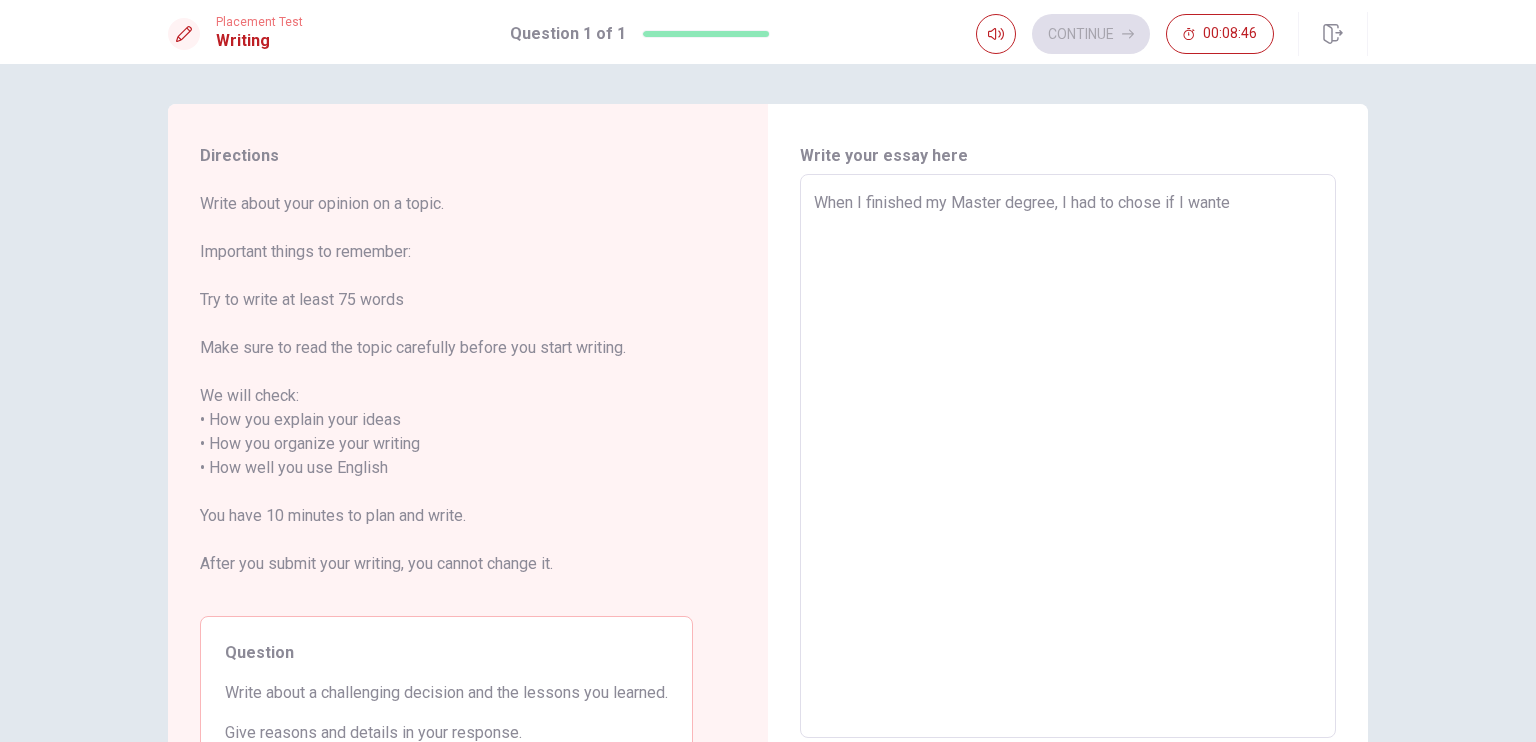 type on "x" 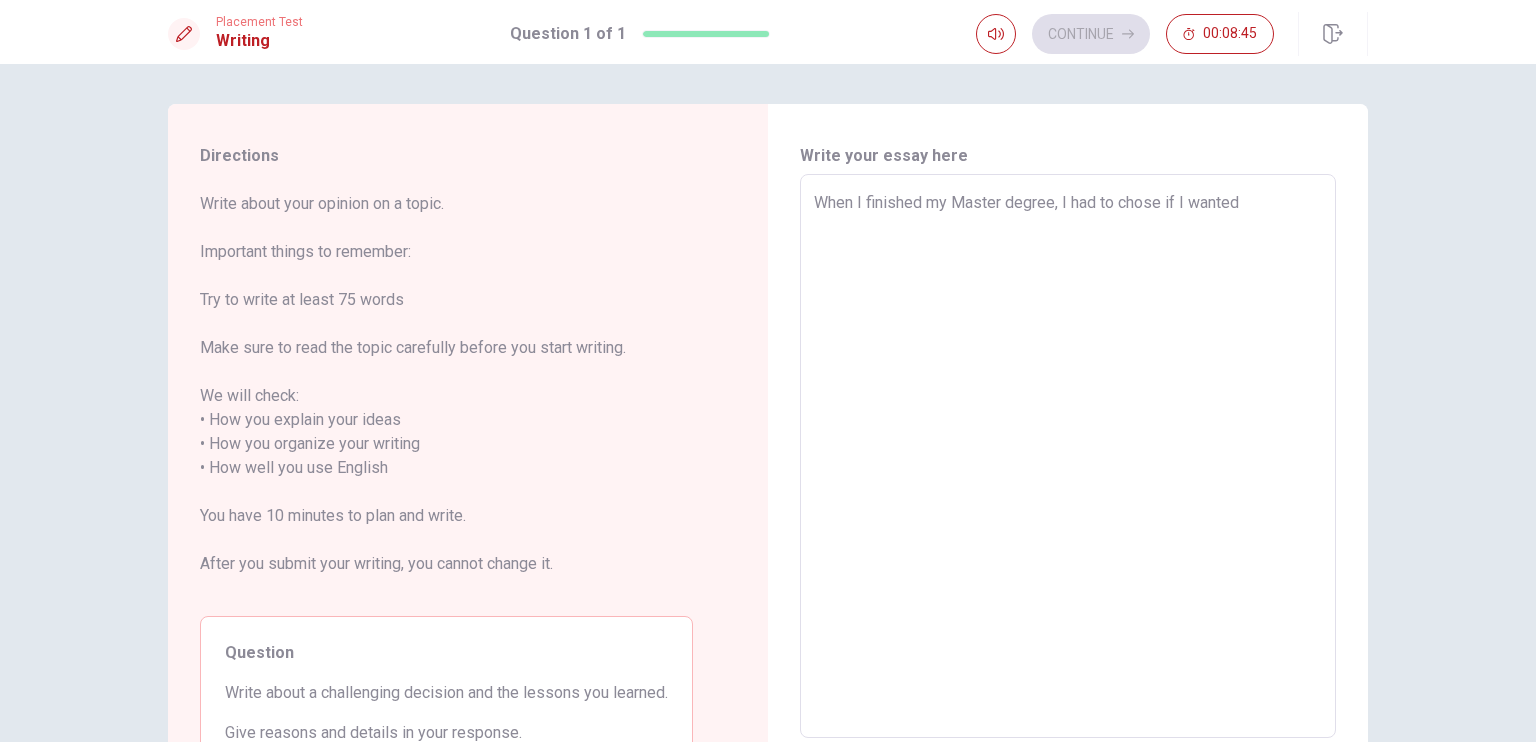 type on "x" 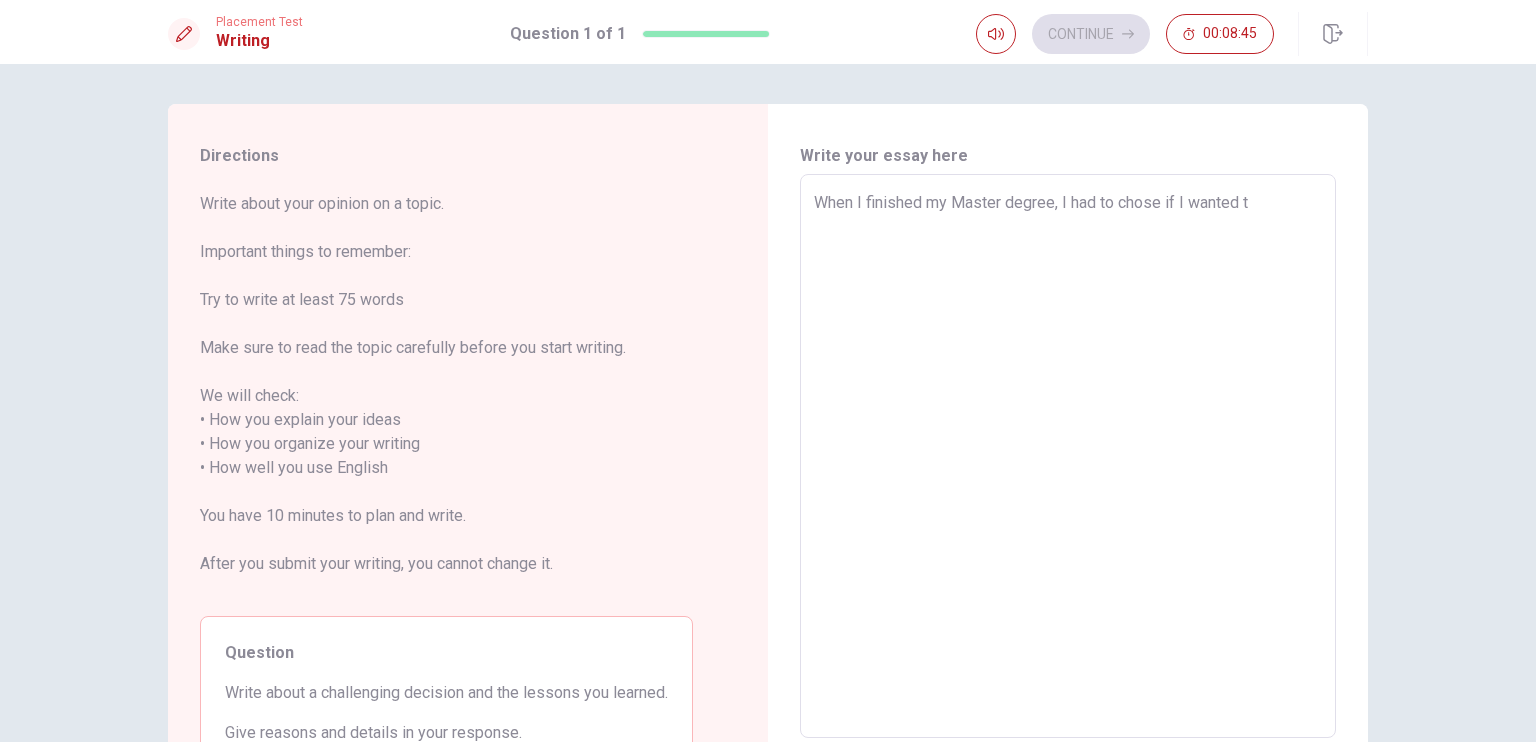 type on "x" 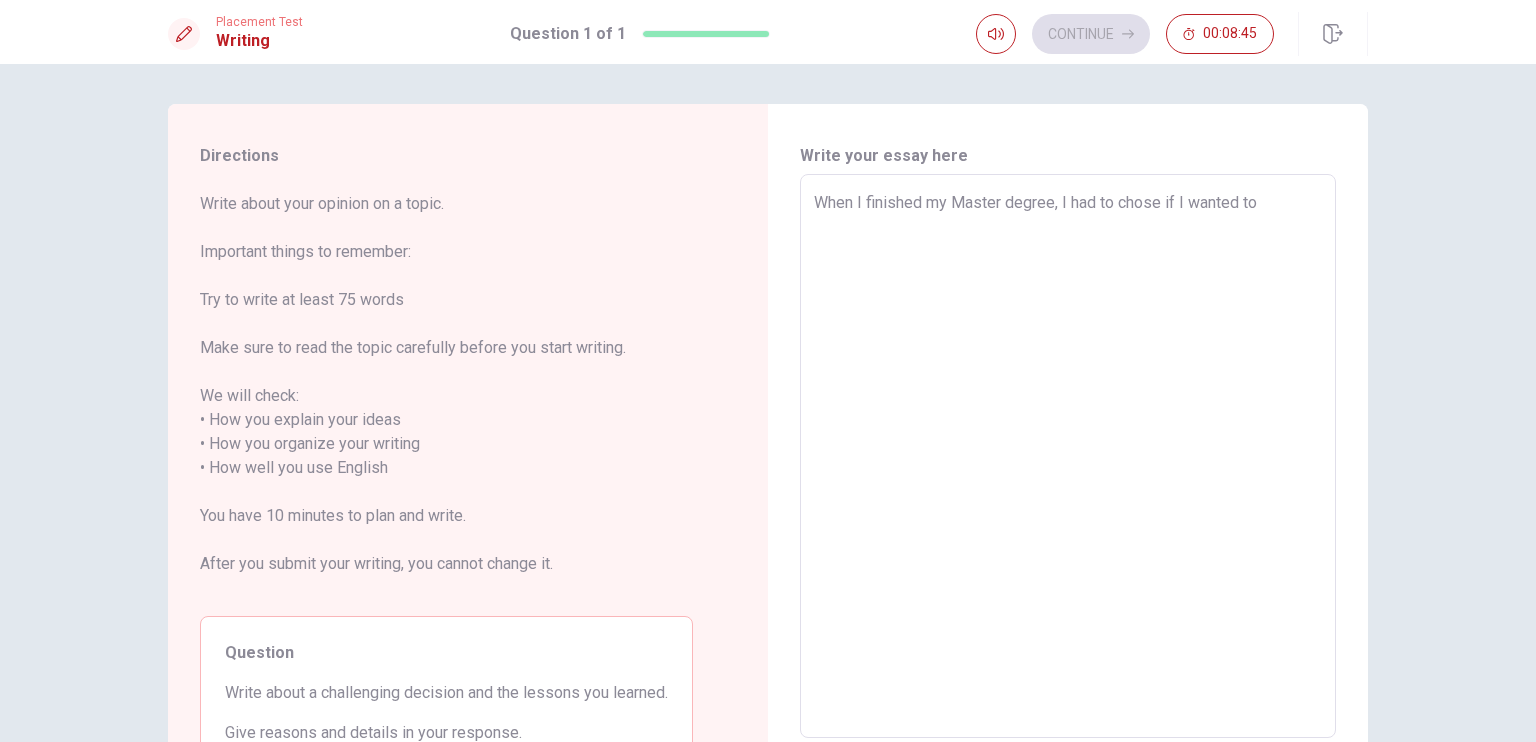 type on "x" 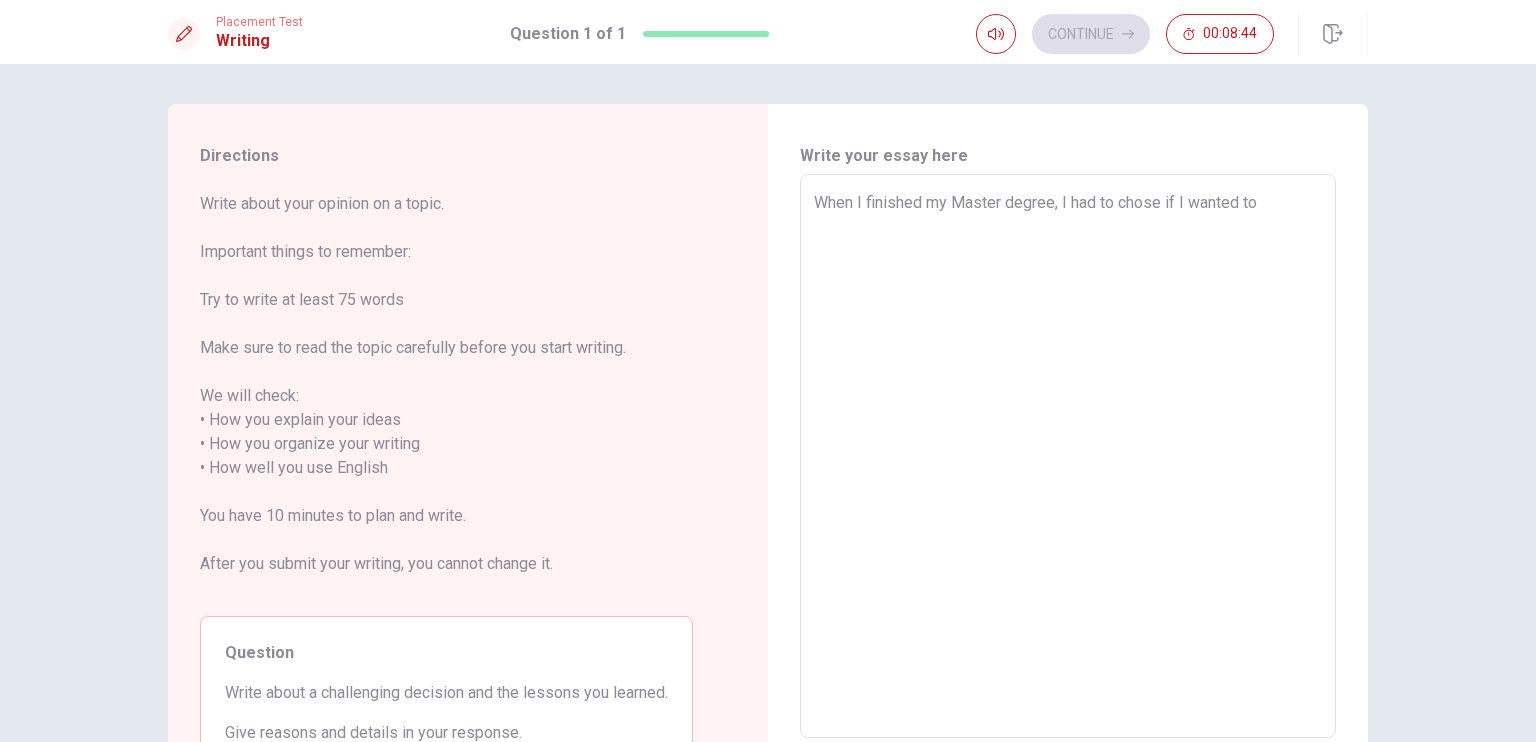 type on "When I finished my Master degree, I had to chose if I wanted to" 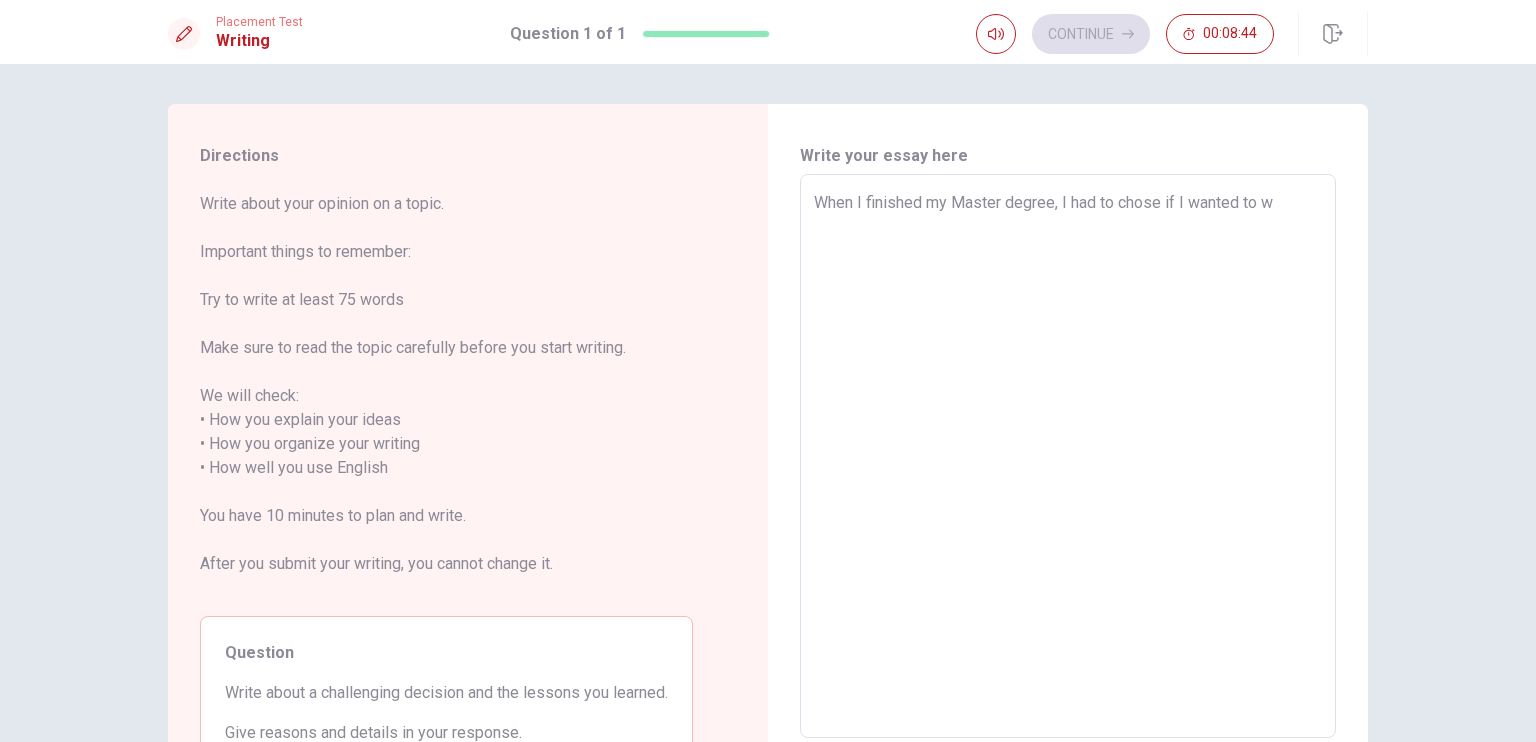 type on "x" 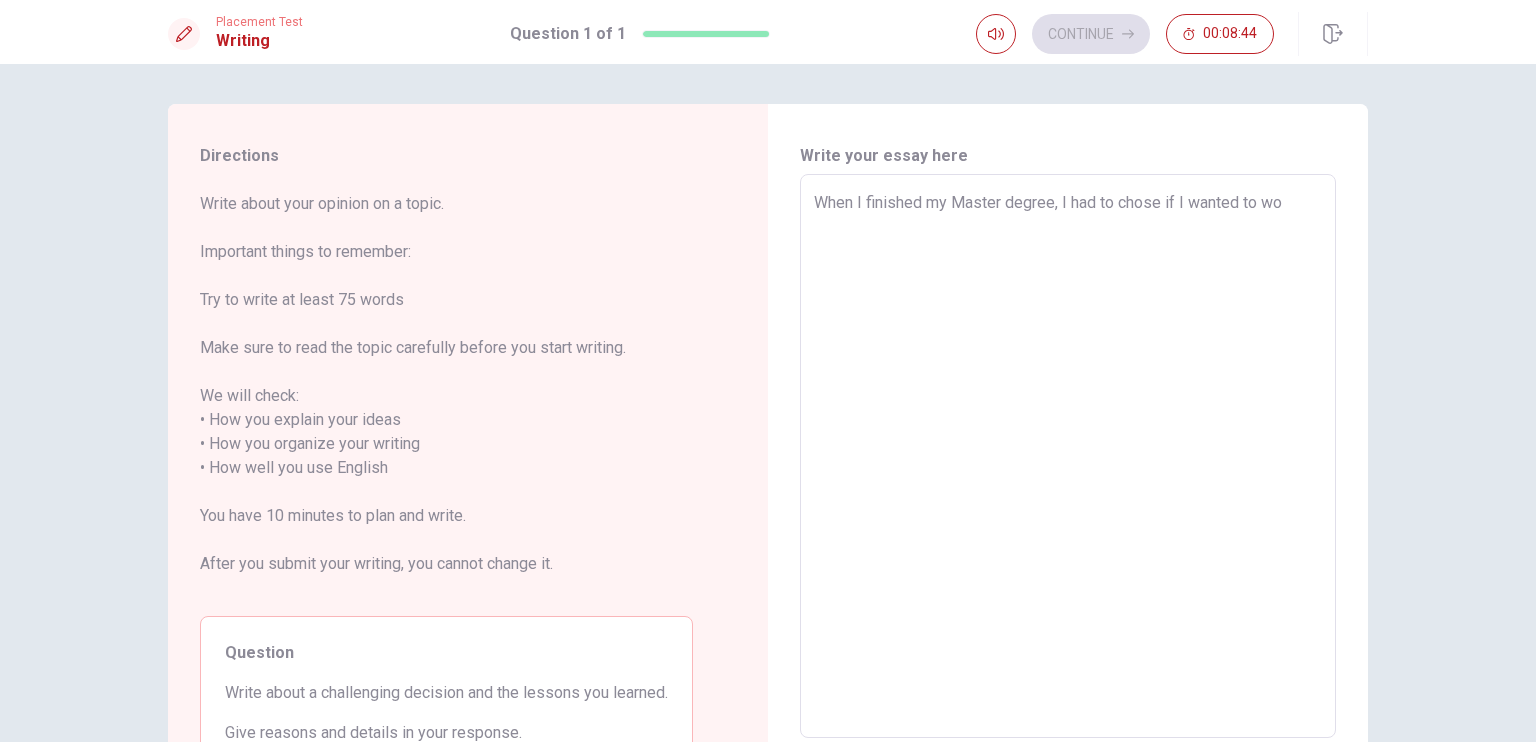 type on "x" 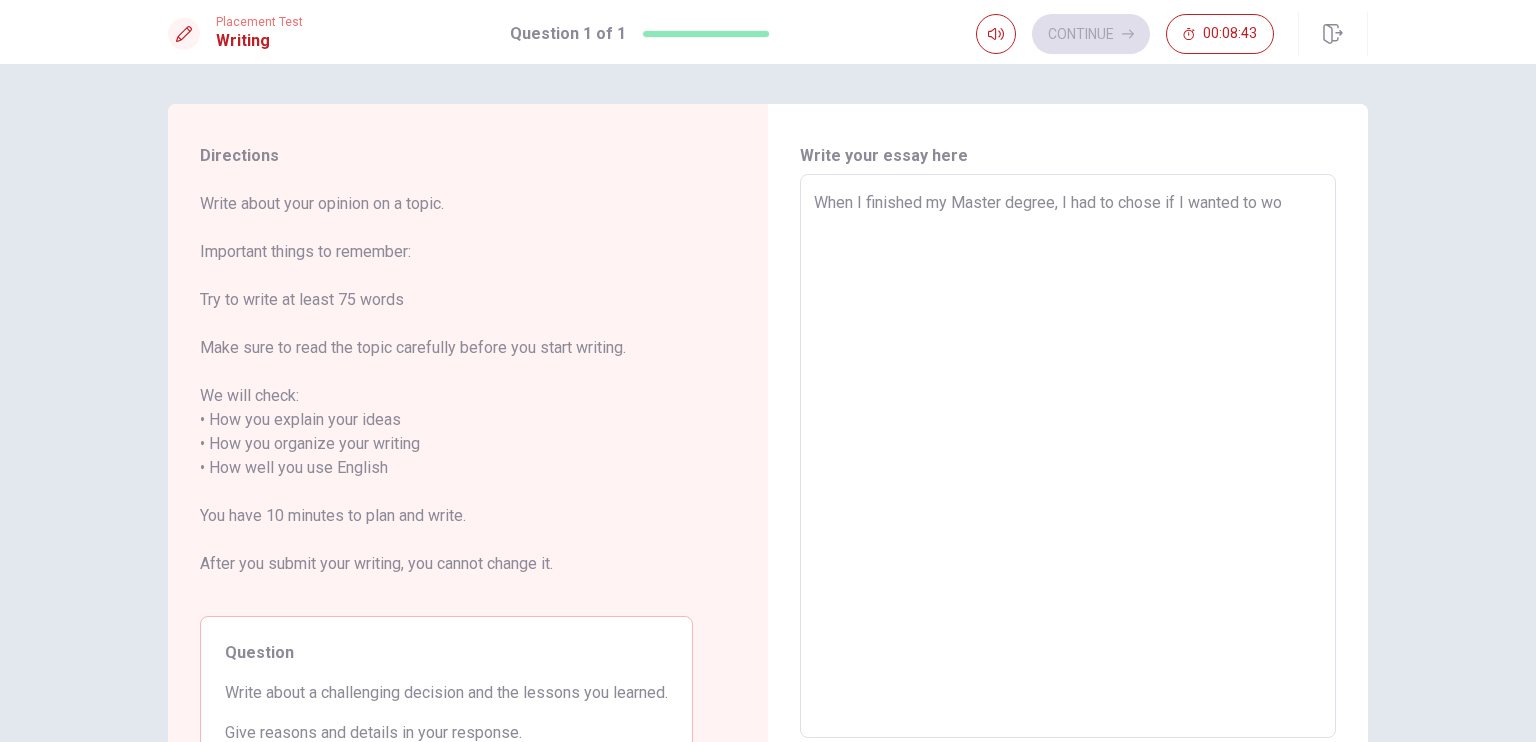 type on "When I finished my Master degree, I had to chose if I wanted to wor" 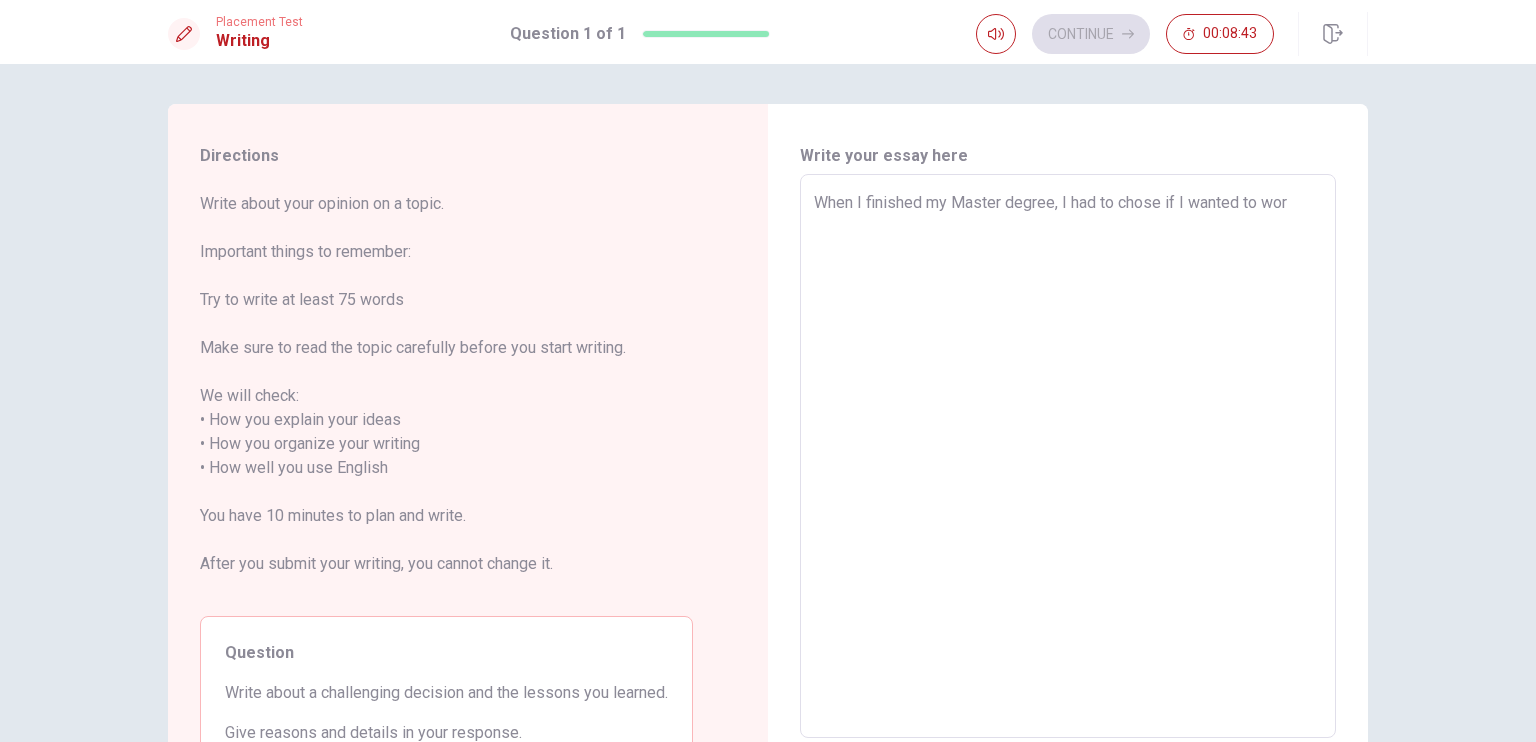type on "x" 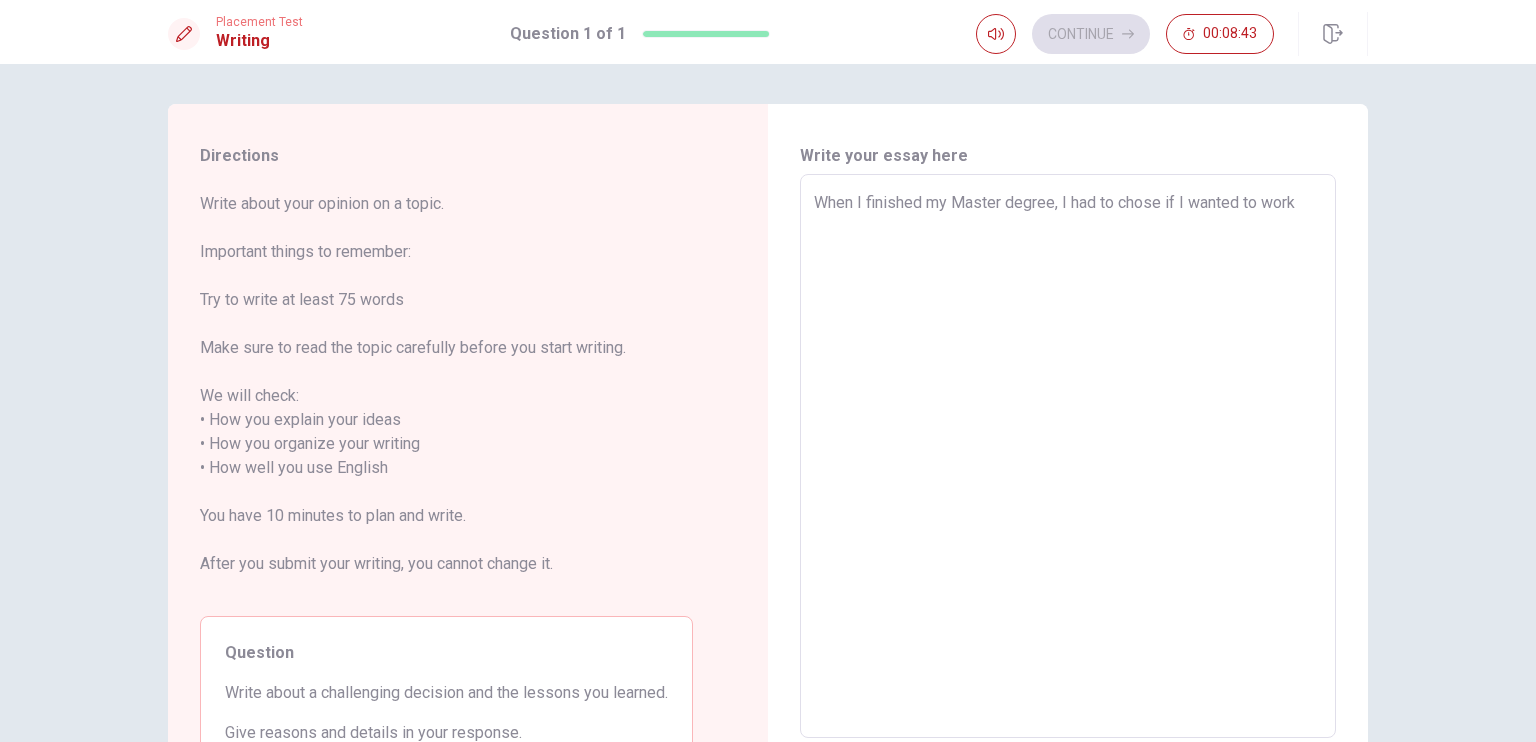type on "x" 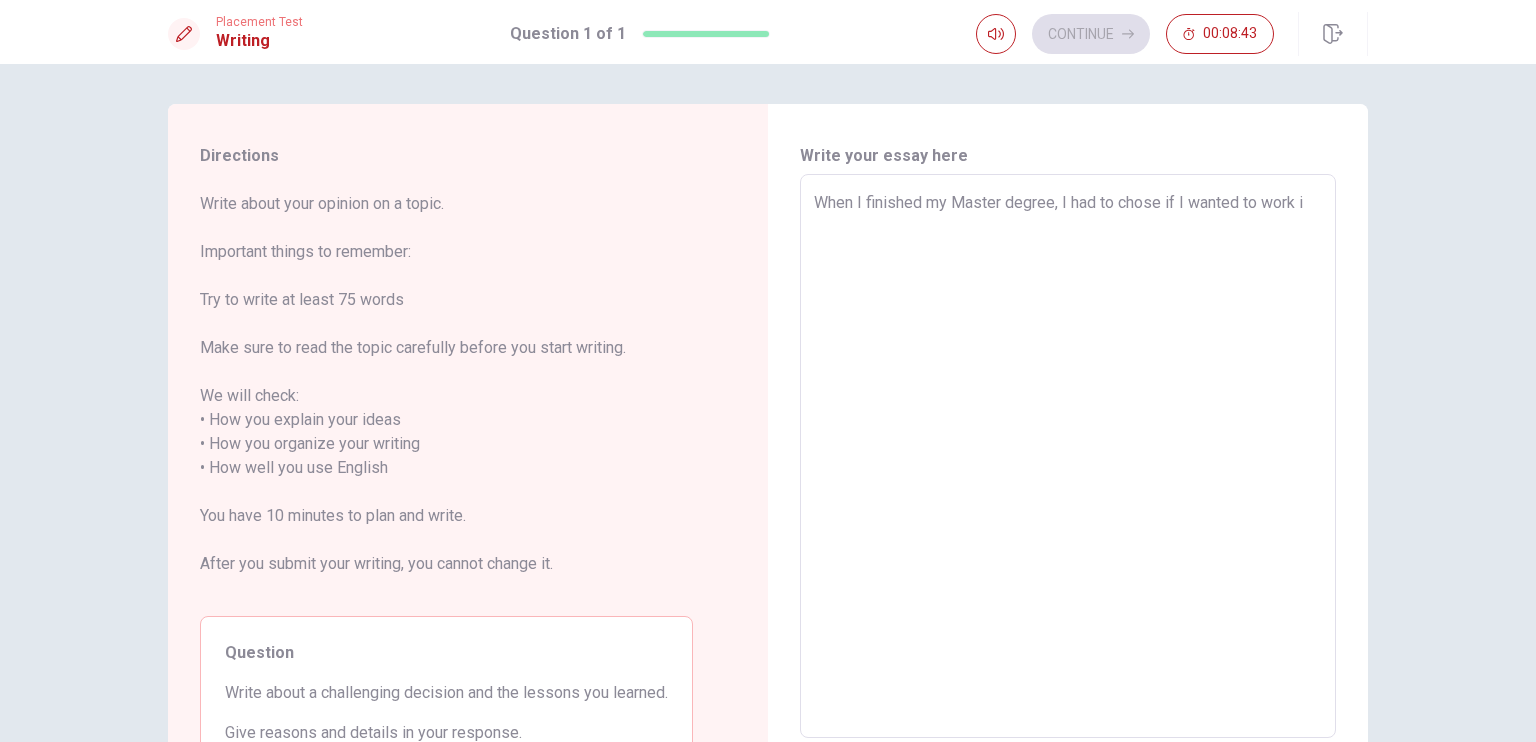 type on "x" 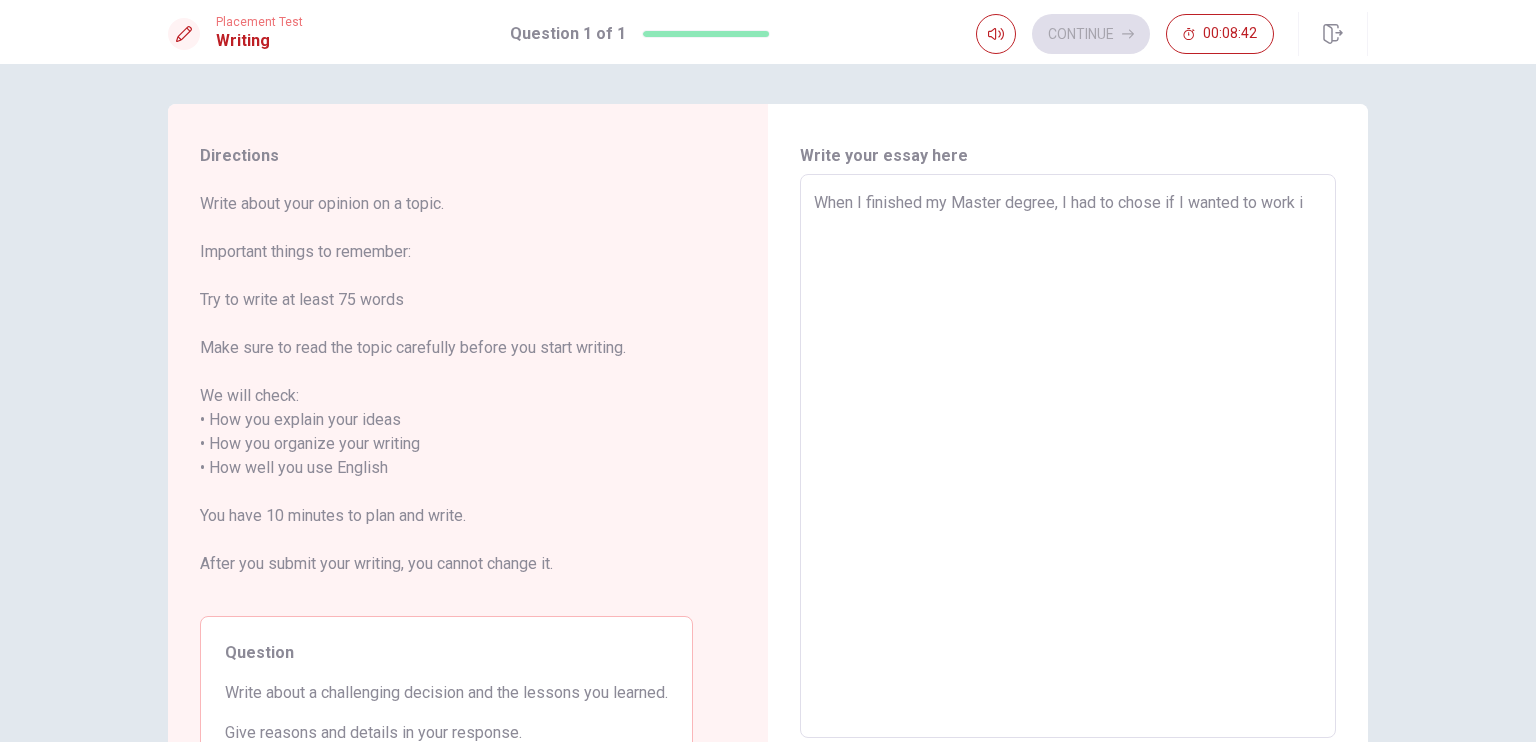 type on "When I finished my Master degree, I had to chose if I wanted to work in" 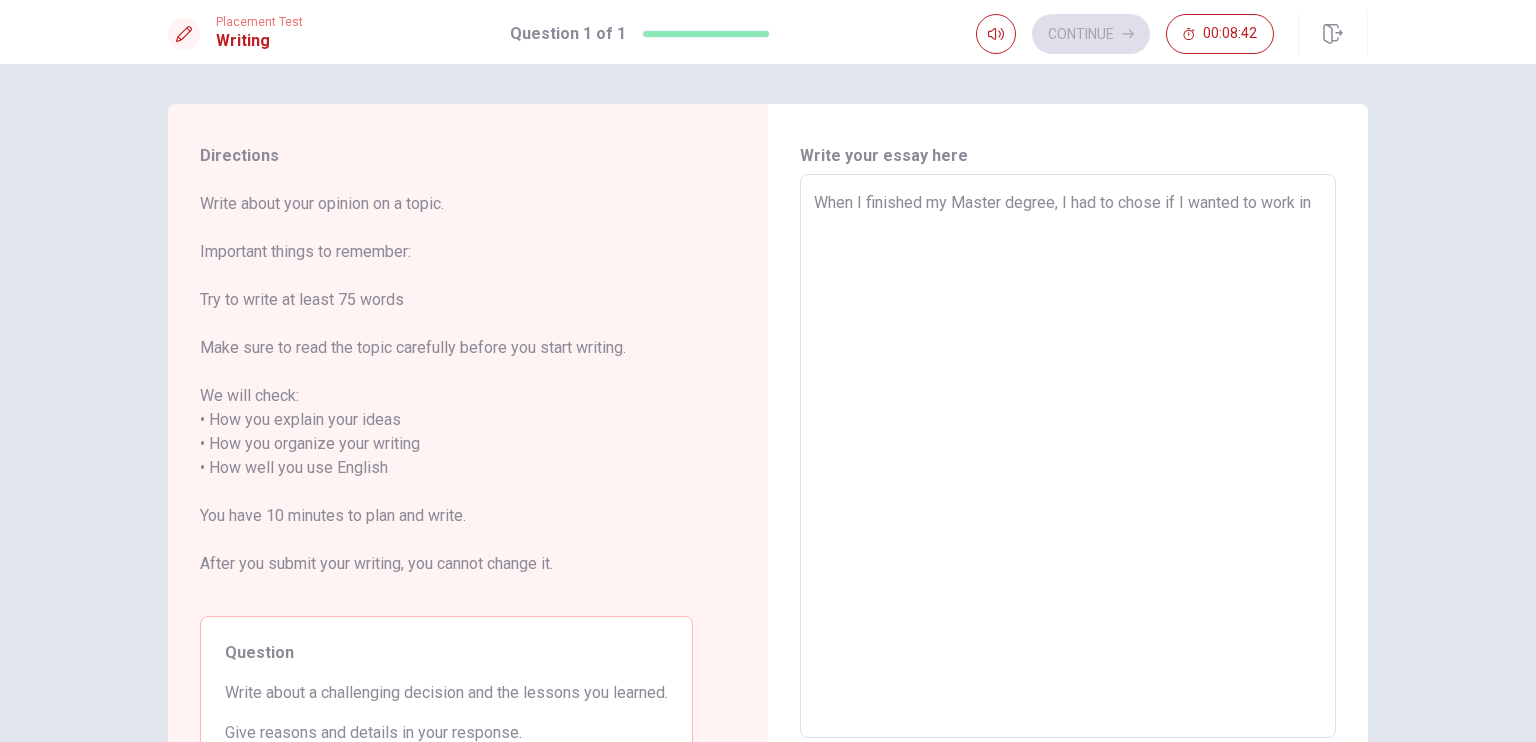 type on "x" 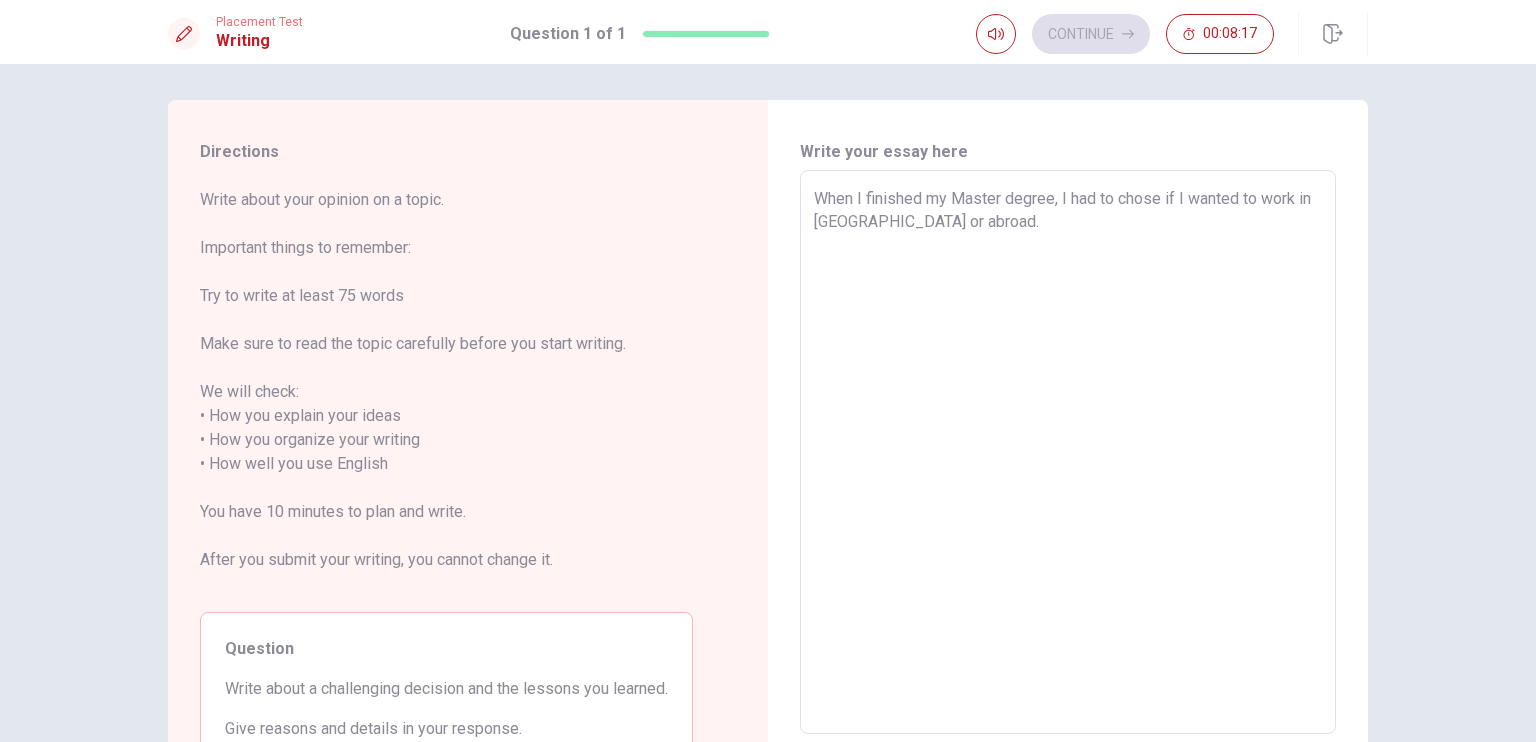 scroll, scrollTop: 0, scrollLeft: 0, axis: both 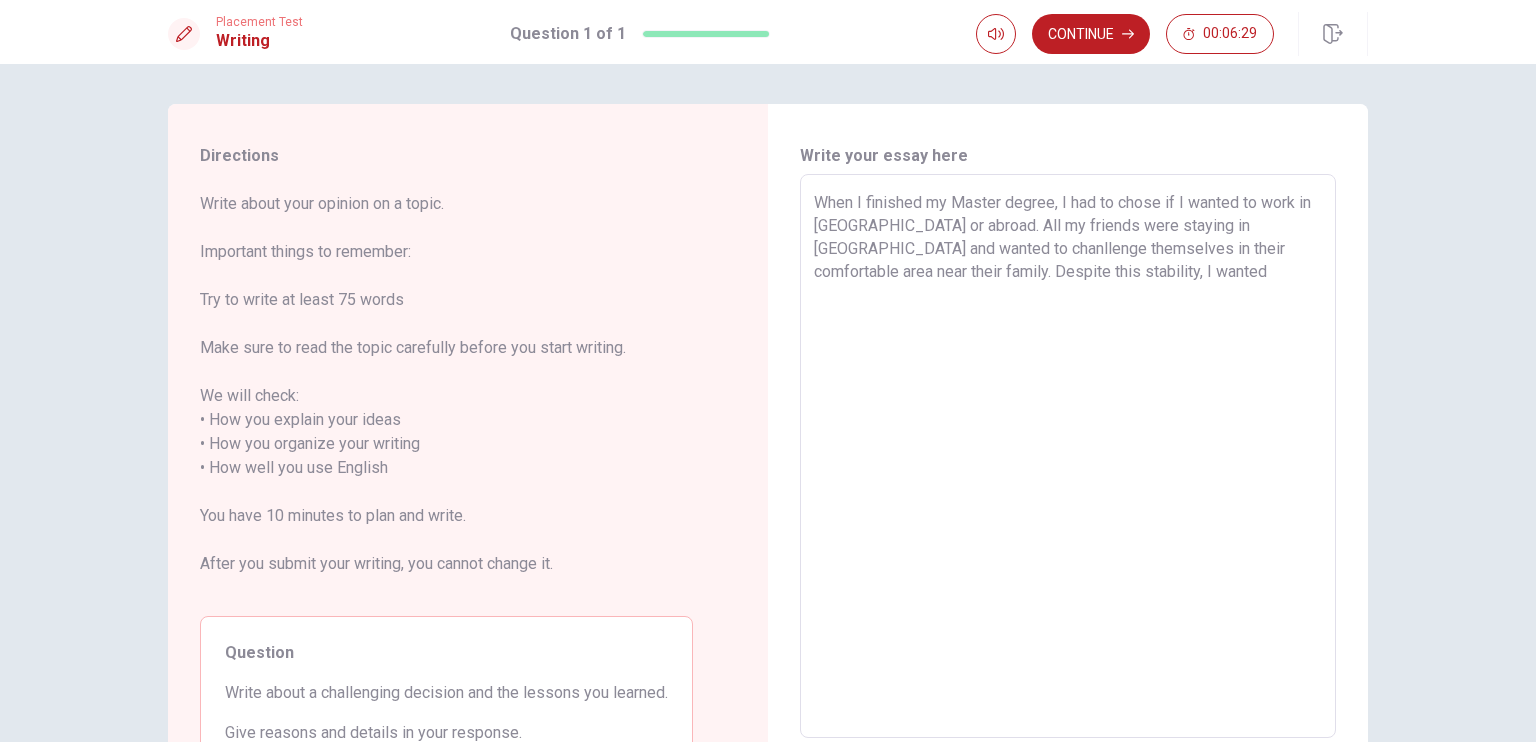 click on "When I finished my Master degree, I had to chose if I wanted to work in [GEOGRAPHIC_DATA] or abroad. All my friends were staying in [GEOGRAPHIC_DATA] and wanted to chanllenge themselves in their comfortable area near their family. Despite this stability, I wanted" at bounding box center [1068, 456] 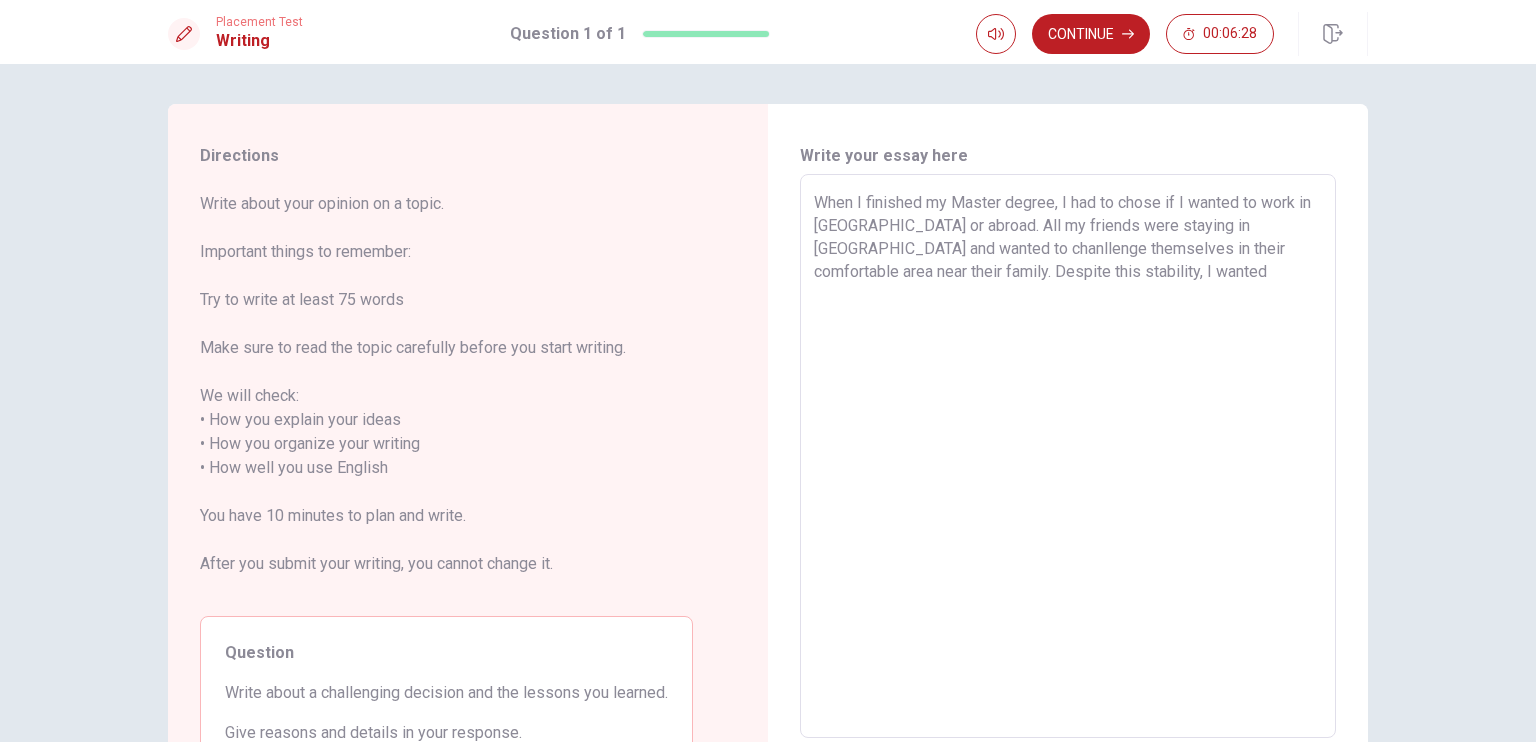 click on "When I finished my Master degree, I had to chose if I wanted to work in [GEOGRAPHIC_DATA] or abroad. All my friends were staying in [GEOGRAPHIC_DATA] and wanted to chanllenge themselves in their comfortable area near their family. Despite this stability, I wanted" at bounding box center (1068, 456) 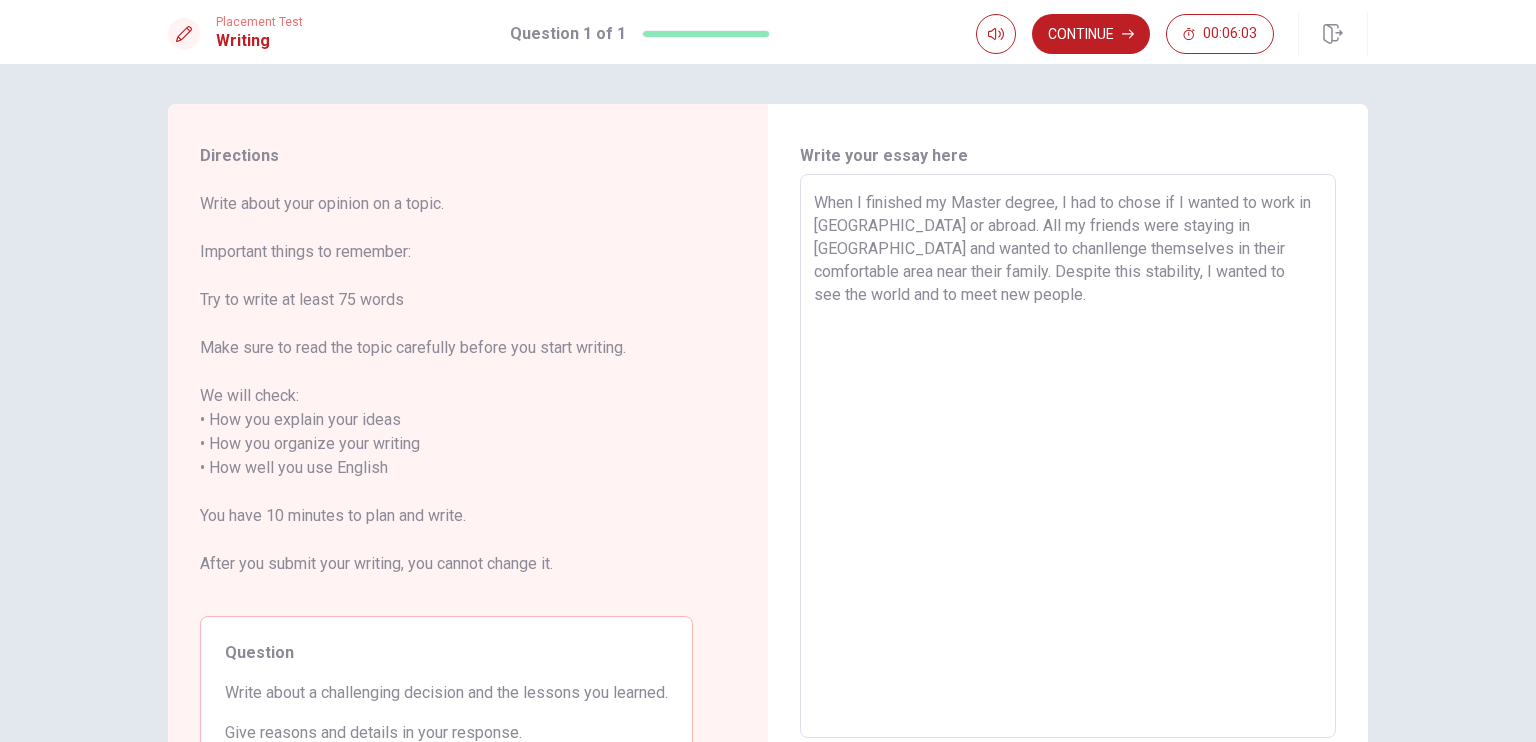 drag, startPoint x: 1068, startPoint y: 271, endPoint x: 1136, endPoint y: 267, distance: 68.117546 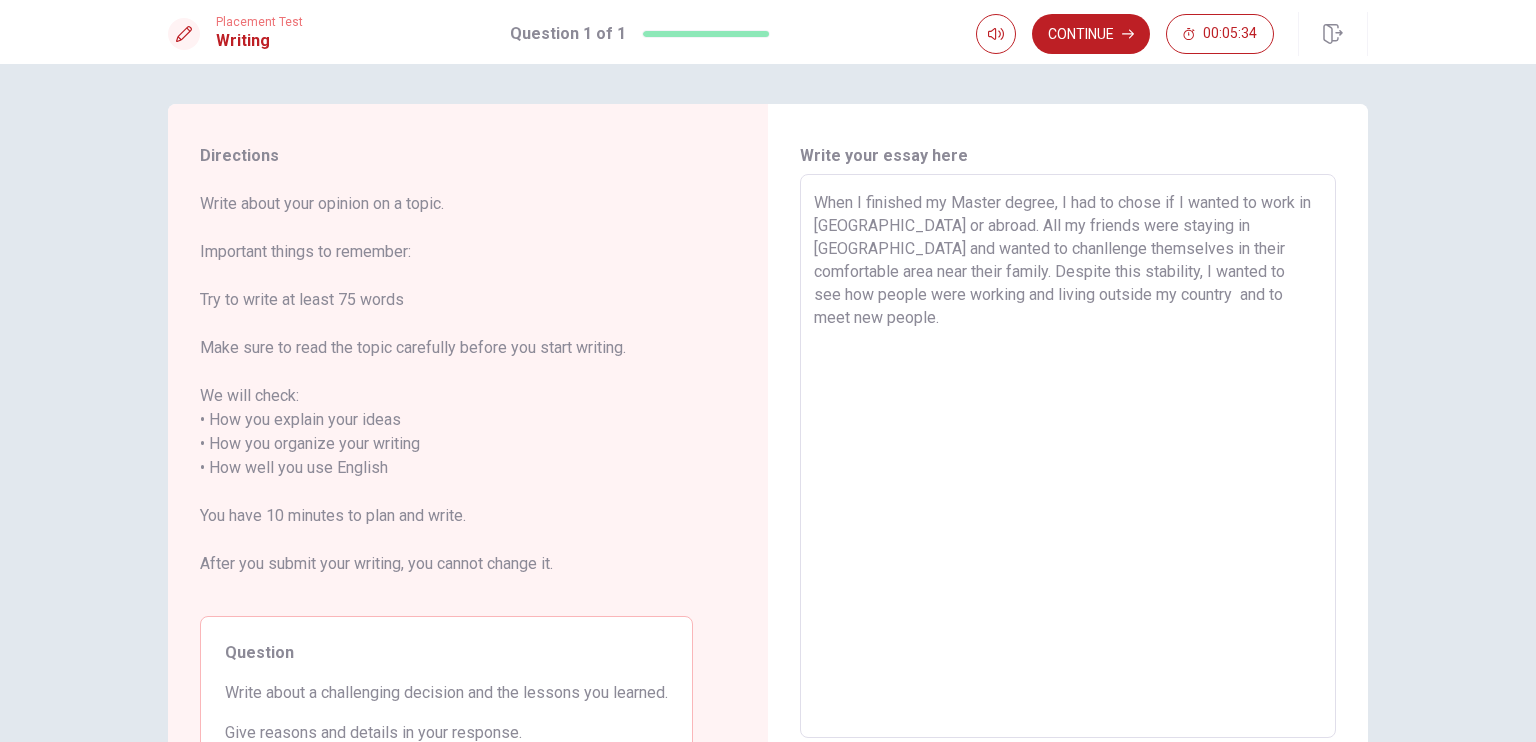 drag, startPoint x: 1168, startPoint y: 299, endPoint x: 984, endPoint y: 304, distance: 184.06792 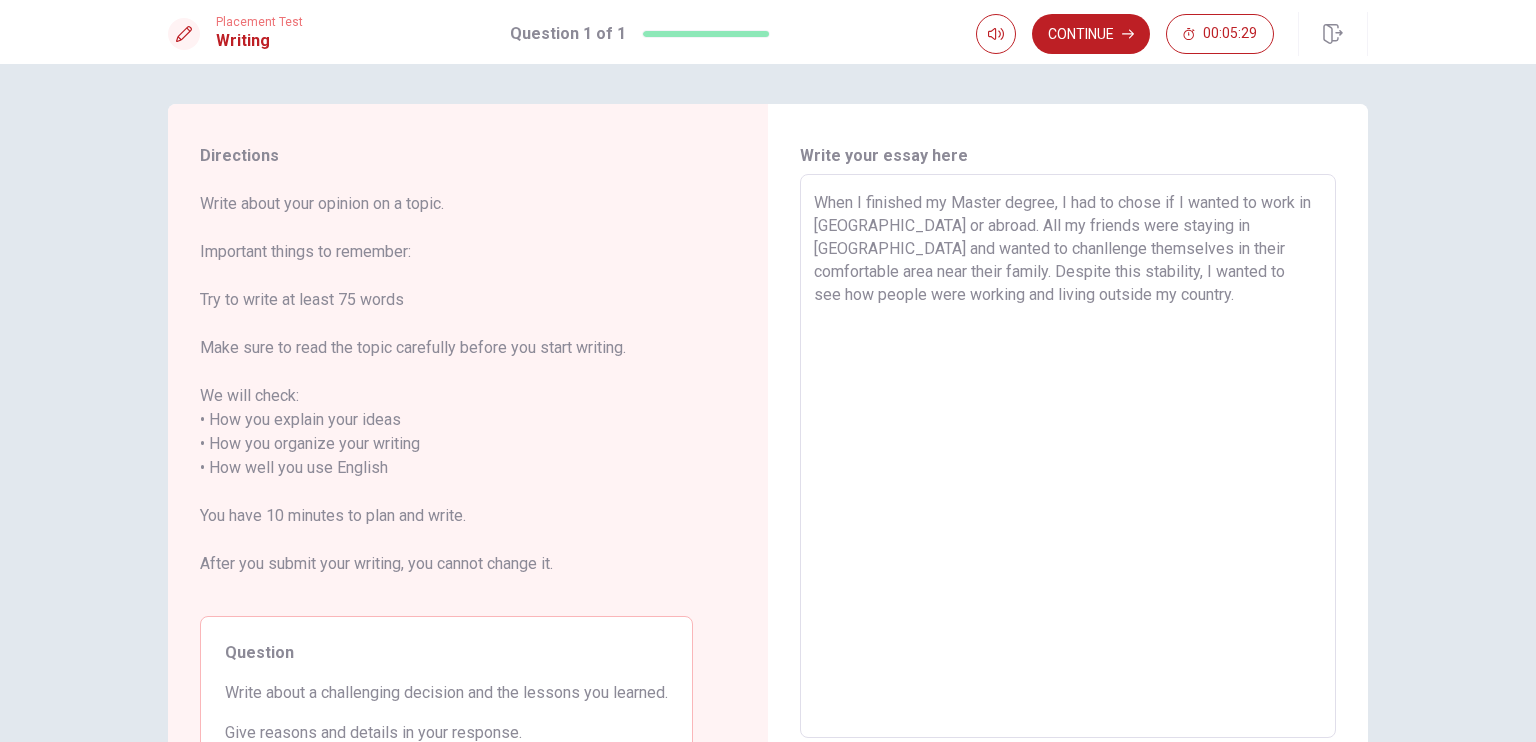 click on "When I finished my Master degree, I had to chose if I wanted to work in [GEOGRAPHIC_DATA] or abroad. All my friends were staying in [GEOGRAPHIC_DATA] and wanted to chanllenge themselves in their comfortable area near their family. Despite this stability, I wanted to see how people were working and living outside my country." at bounding box center [1068, 456] 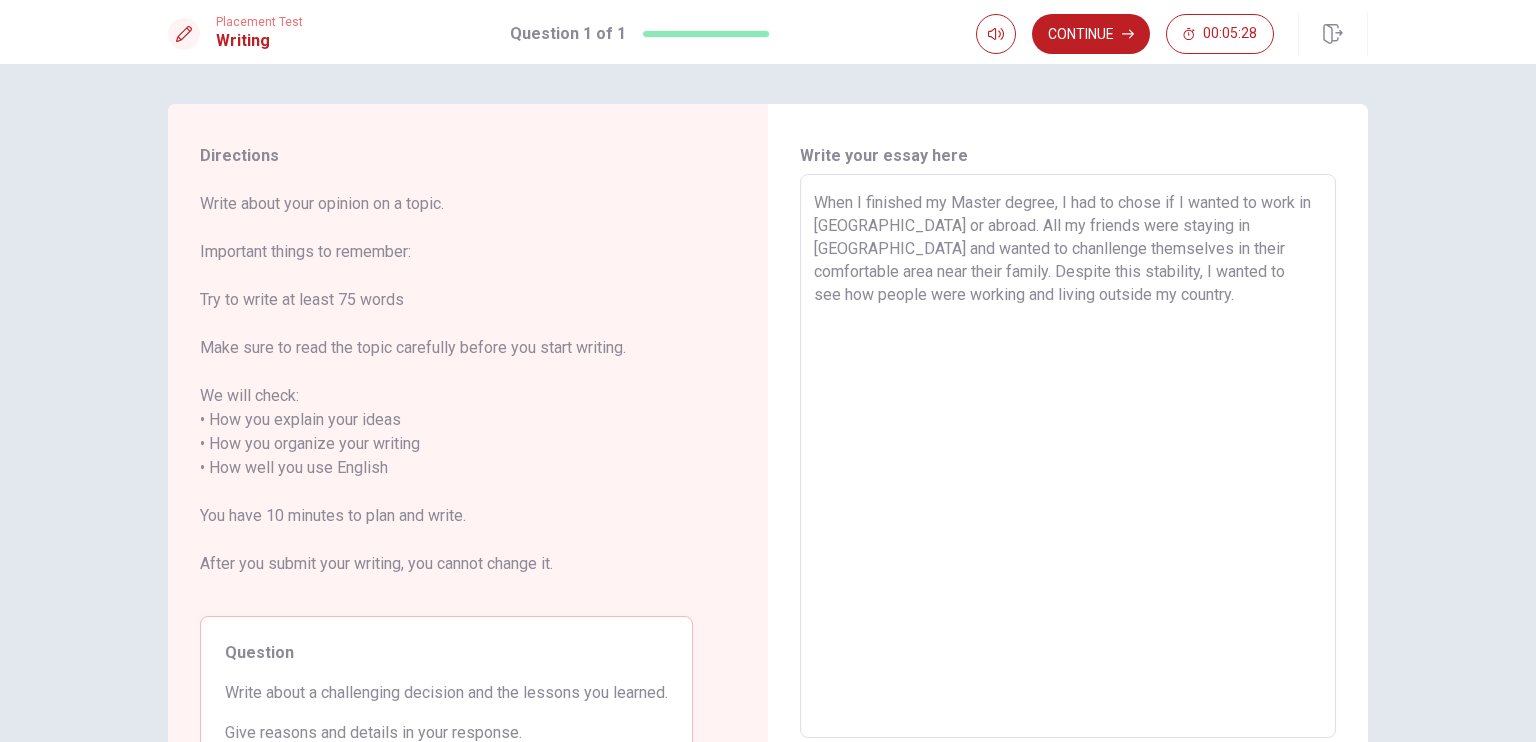 click on "When I finished my Master degree, I had to chose if I wanted to work in [GEOGRAPHIC_DATA] or abroad. All my friends were staying in [GEOGRAPHIC_DATA] and wanted to chanllenge themselves in their comfortable area near their family. Despite this stability, I wanted to see how people were working and living outside my country." at bounding box center (1068, 456) 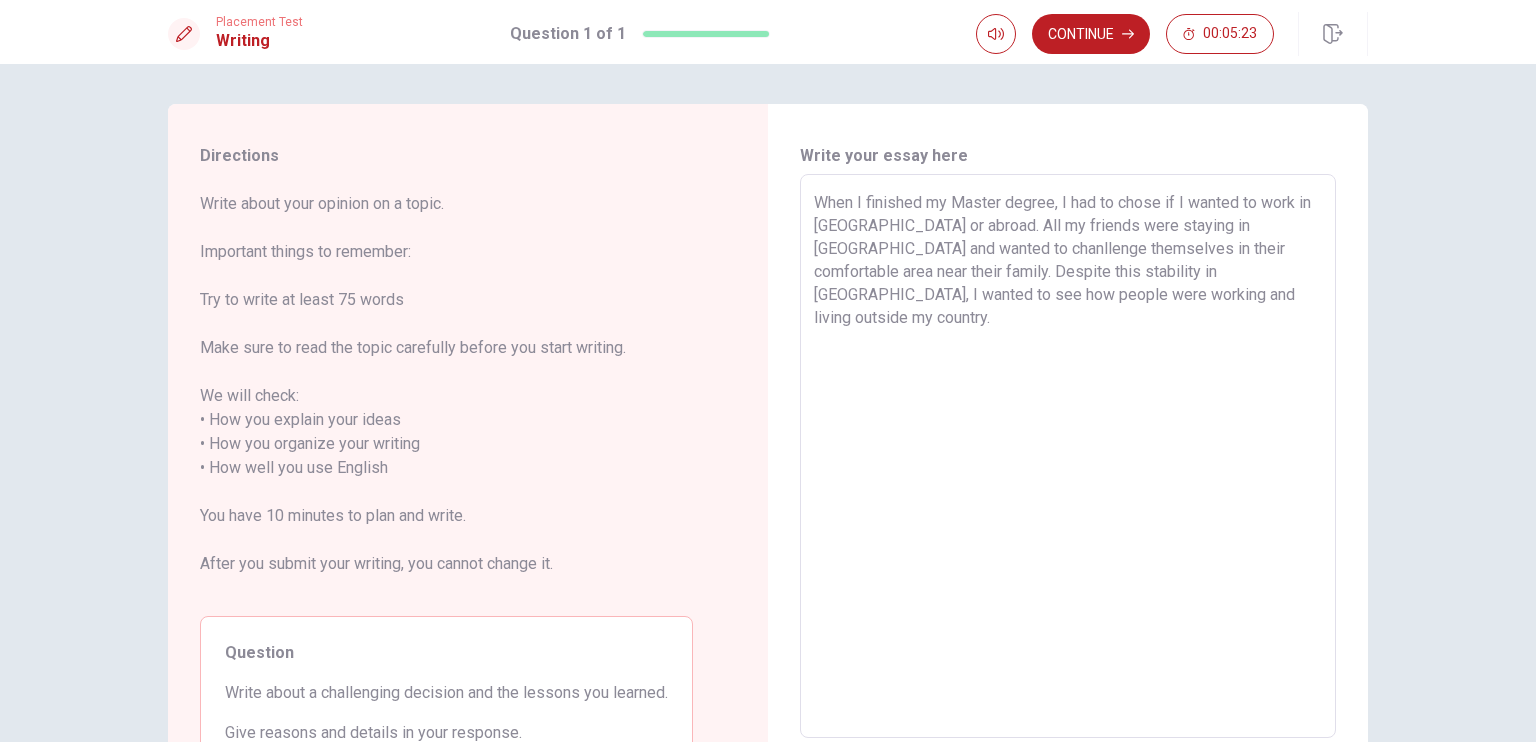 click on "When I finished my Master degree, I had to chose if I wanted to work in [GEOGRAPHIC_DATA] or abroad. All my friends were staying in [GEOGRAPHIC_DATA] and wanted to chanllenge themselves in their comfortable area near their family. Despite this stability in [GEOGRAPHIC_DATA], I wanted to see how people were working and living outside my country." at bounding box center [1068, 456] 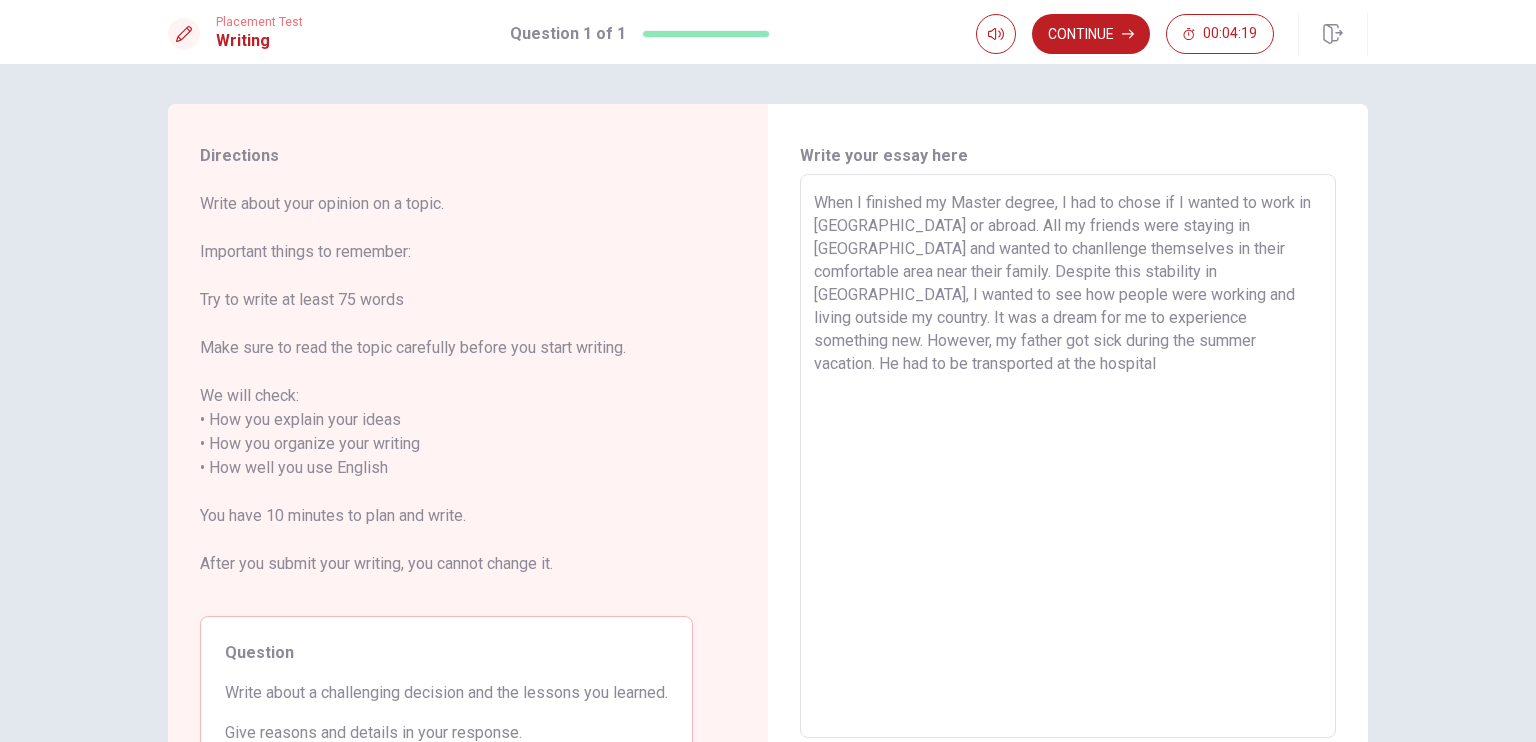 click on "When I finished my Master degree, I had to chose if I wanted to work in [GEOGRAPHIC_DATA] or abroad. All my friends were staying in [GEOGRAPHIC_DATA] and wanted to chanllenge themselves in their comfortable area near their family. Despite this stability in [GEOGRAPHIC_DATA], I wanted to see how people were working and living outside my country. It was a dream for me to experience something new. However, my father got sick during the summer vacation. He had to be transported at the hospital" at bounding box center (1068, 456) 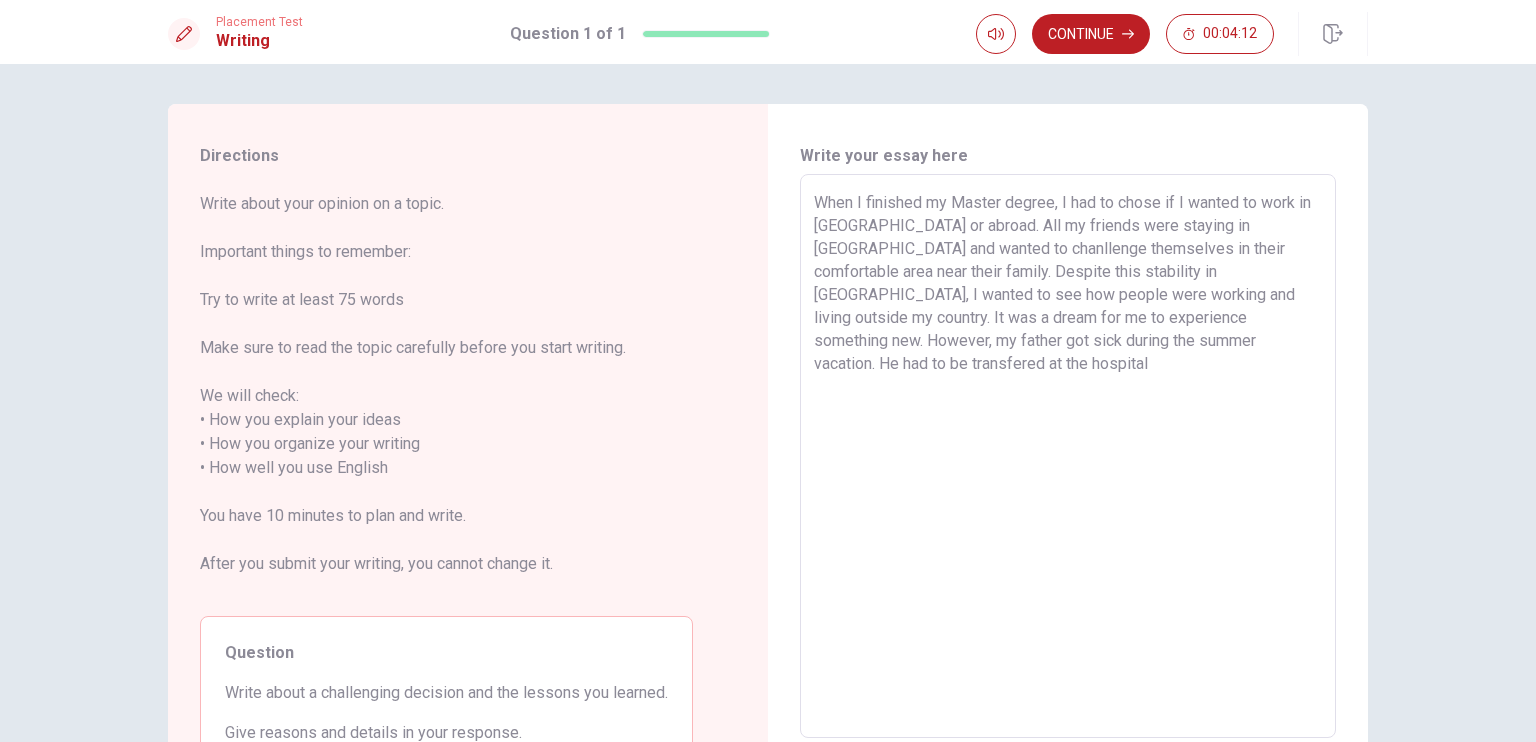 click on "When I finished my Master degree, I had to chose if I wanted to work in [GEOGRAPHIC_DATA] or abroad. All my friends were staying in [GEOGRAPHIC_DATA] and wanted to chanllenge themselves in their comfortable area near their family. Despite this stability in [GEOGRAPHIC_DATA], I wanted to see how people were working and living outside my country. It was a dream for me to experience something new. However, my father got sick during the summer vacation. He had to be transfered at the hospital" at bounding box center [1068, 456] 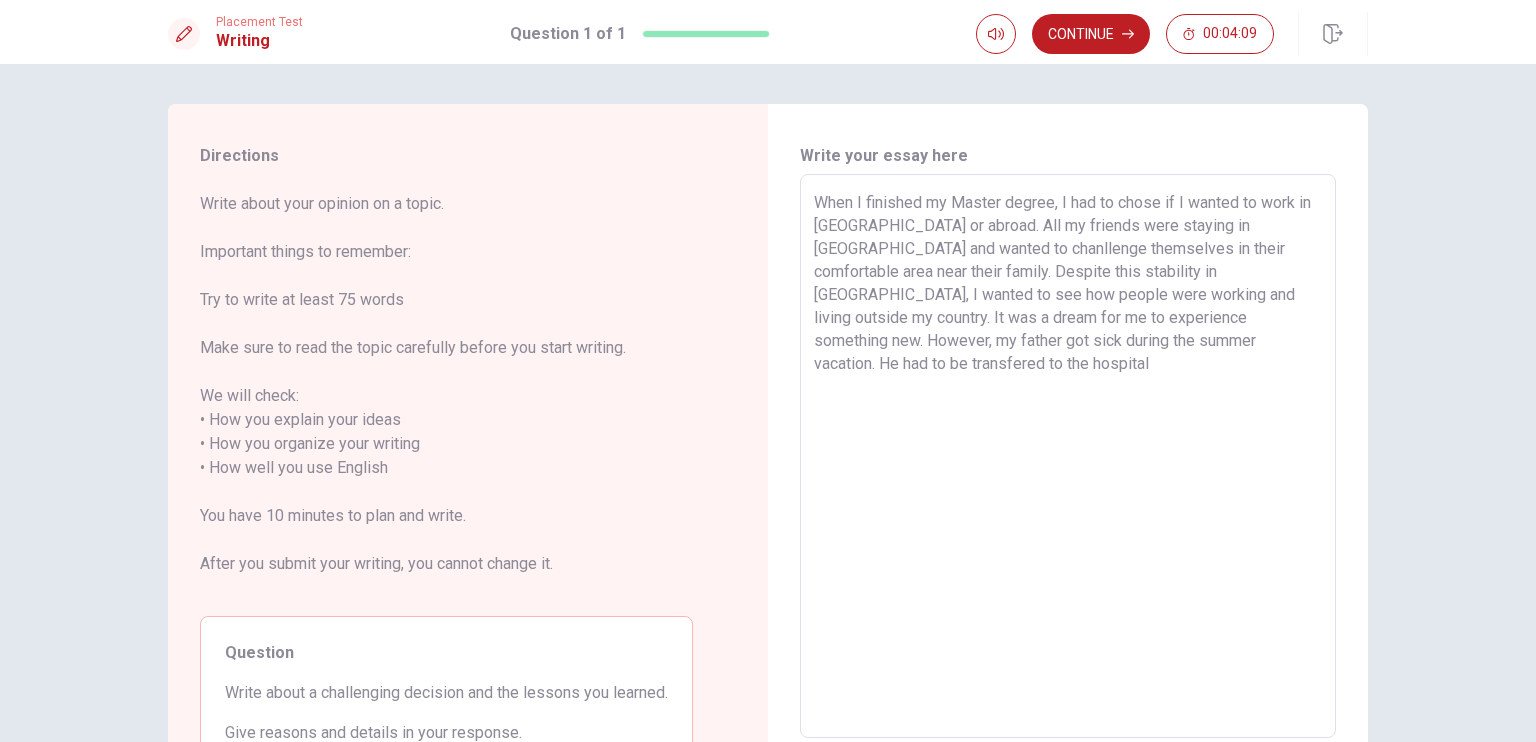 click on "When I finished my Master degree, I had to chose if I wanted to work in [GEOGRAPHIC_DATA] or abroad. All my friends were staying in [GEOGRAPHIC_DATA] and wanted to chanllenge themselves in their comfortable area near their family. Despite this stability in [GEOGRAPHIC_DATA], I wanted to see how people were working and living outside my country. It was a dream for me to experience something new. However, my father got sick during the summer vacation. He had to be transfered to the hospital" at bounding box center (1068, 456) 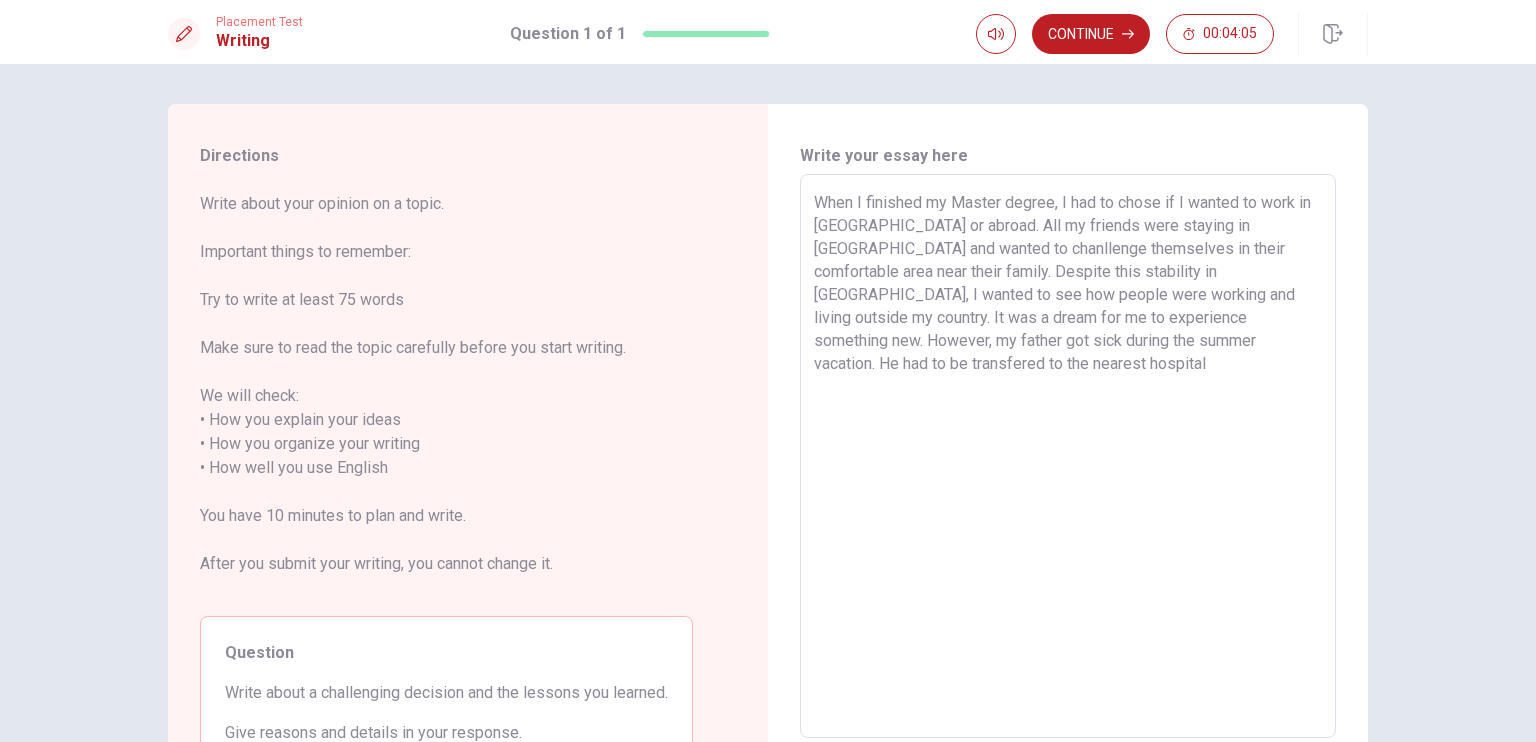 click on "When I finished my Master degree, I had to chose if I wanted to work in [GEOGRAPHIC_DATA] or abroad. All my friends were staying in [GEOGRAPHIC_DATA] and wanted to chanllenge themselves in their comfortable area near their family. Despite this stability in [GEOGRAPHIC_DATA], I wanted to see how people were working and living outside my country. It was a dream for me to experience something new. However, my father got sick during the summer vacation. He had to be transfered to the nearest hospital" at bounding box center (1068, 456) 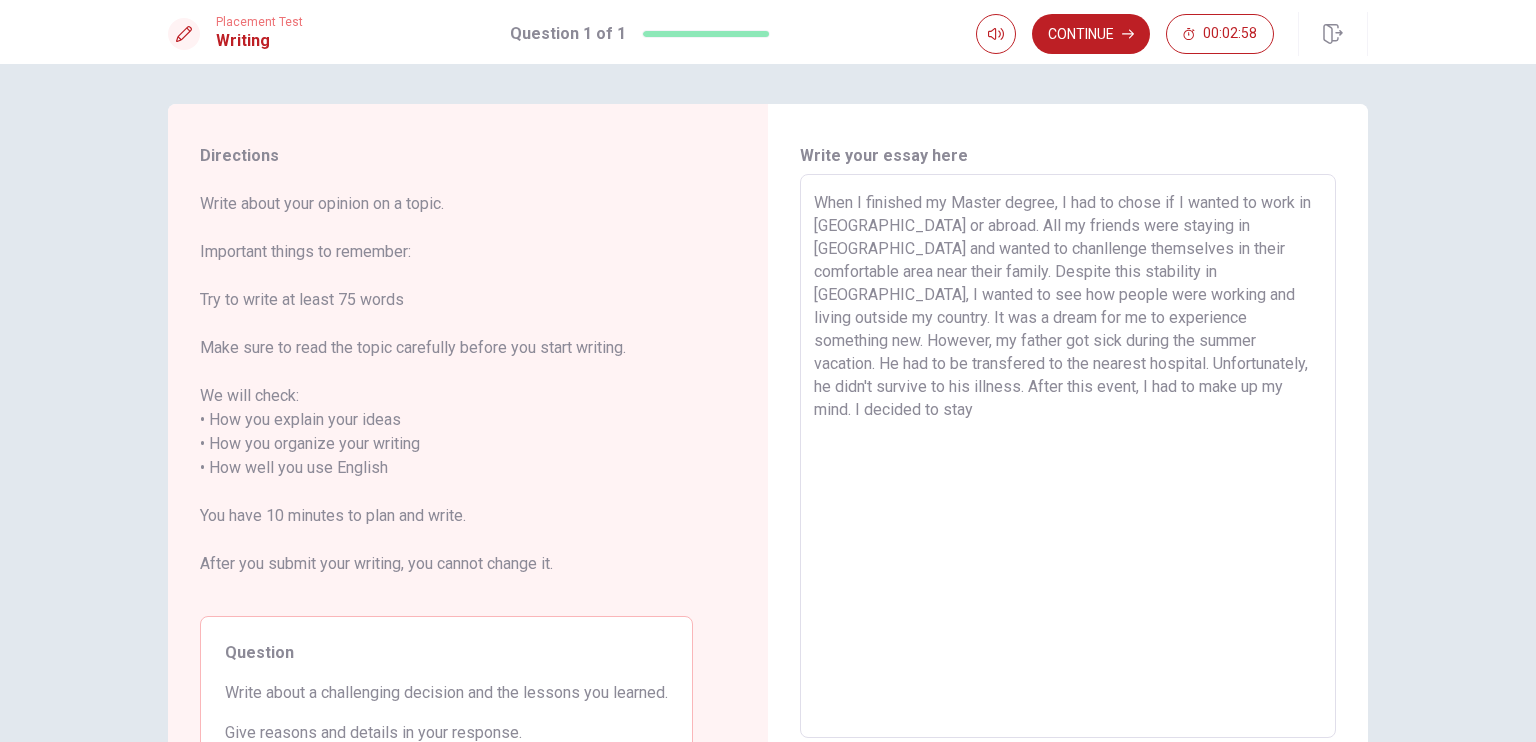 click on "When I finished my Master degree, I had to chose if I wanted to work in [GEOGRAPHIC_DATA] or abroad. All my friends were staying in [GEOGRAPHIC_DATA] and wanted to chanllenge themselves in their comfortable area near their family. Despite this stability in [GEOGRAPHIC_DATA], I wanted to see how people were working and living outside my country. It was a dream for me to experience something new. However, my father got sick during the summer vacation. He had to be transfered to the nearest hospital. Unfortunately, he didn't survive to his illness. After this event, I had to make up my mind. I decided to stay" at bounding box center [1068, 456] 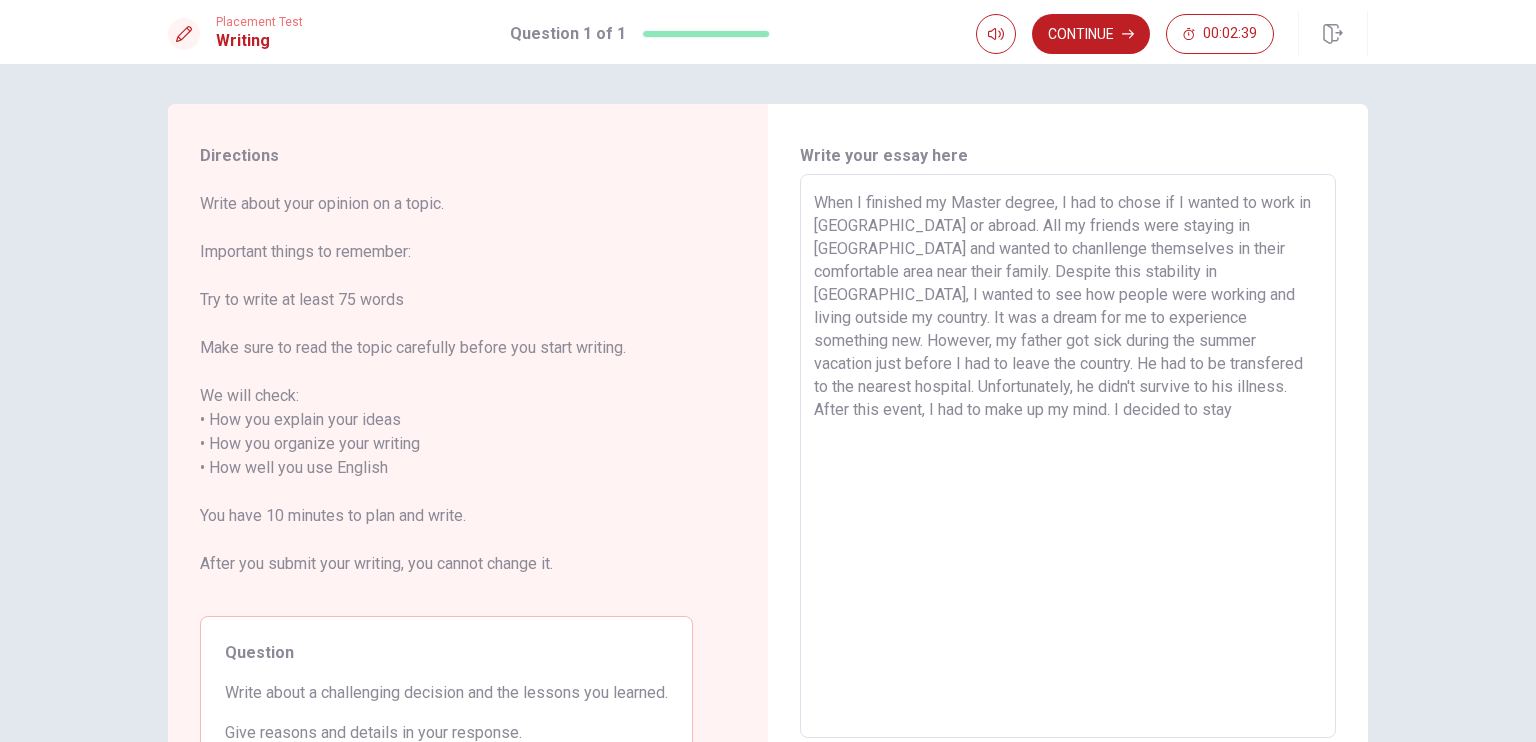 click on "When I finished my Master degree, I had to chose if I wanted to work in [GEOGRAPHIC_DATA] or abroad. All my friends were staying in [GEOGRAPHIC_DATA] and wanted to chanllenge themselves in their comfortable area near their family. Despite this stability in [GEOGRAPHIC_DATA], I wanted to see how people were working and living outside my country. It was a dream for me to experience something new. However, my father got sick during the summer vacation just before I had to leave the country. He had to be transfered to the nearest hospital. Unfortunately, he didn't survive to his illness. After this event, I had to make up my mind. I decided to stay" at bounding box center [1068, 456] 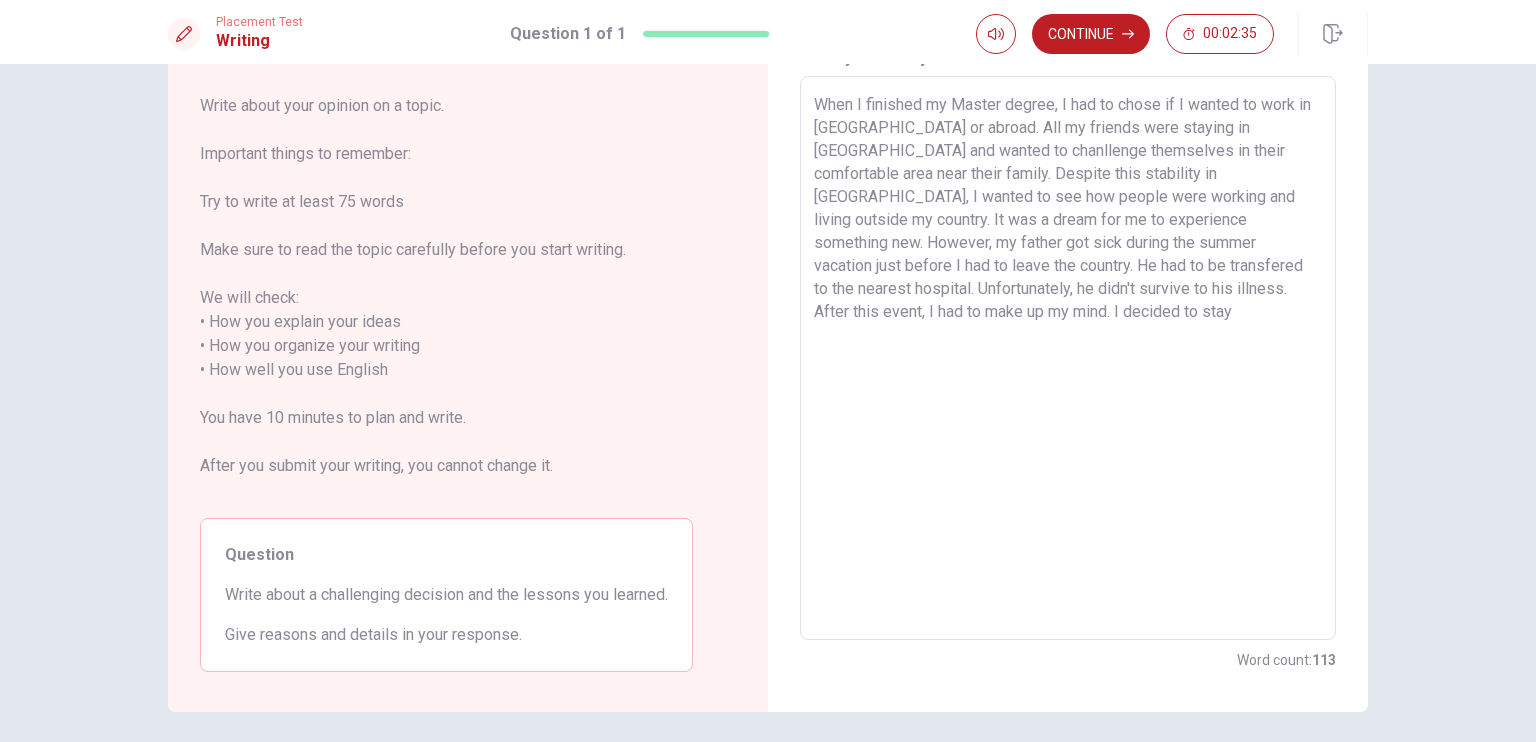 scroll, scrollTop: 0, scrollLeft: 0, axis: both 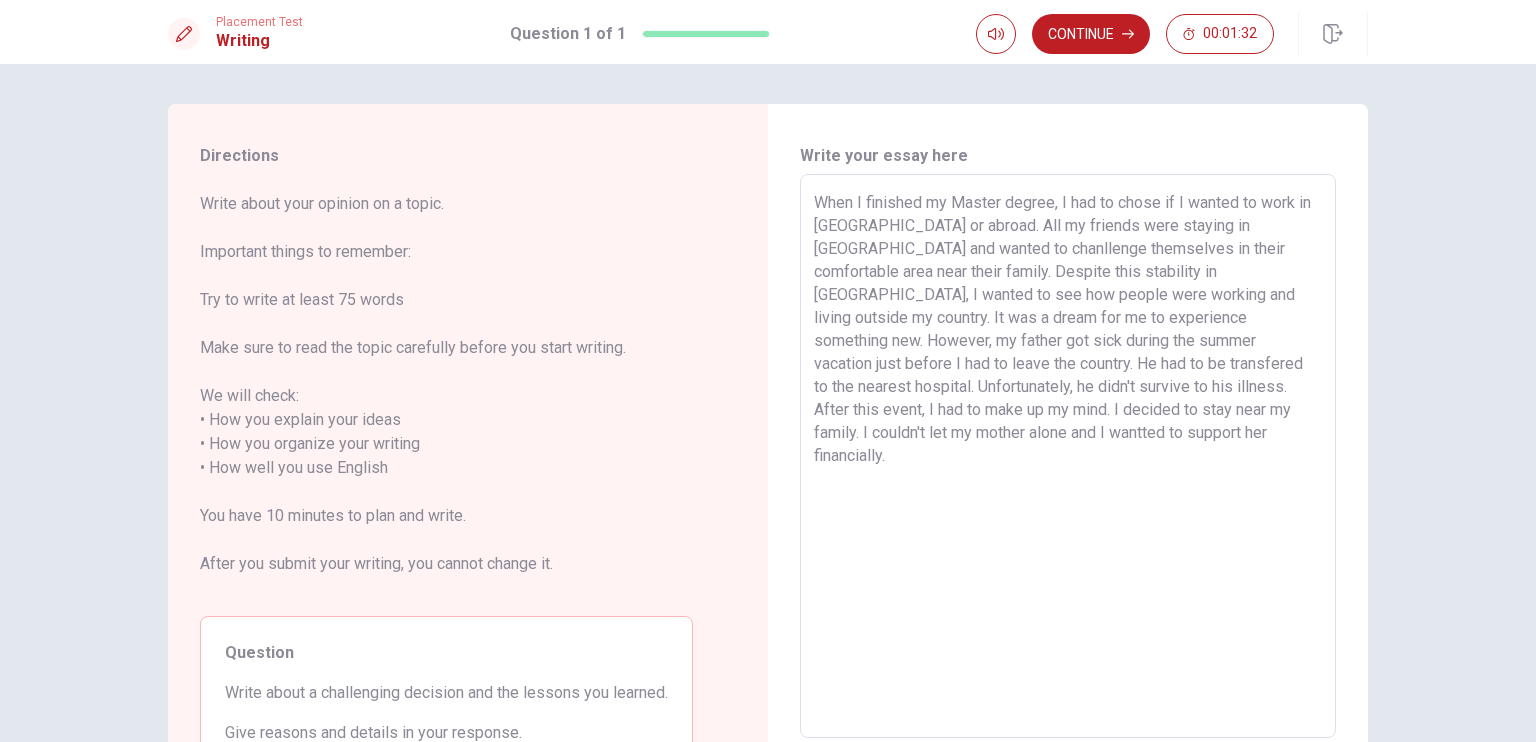 click on "When I finished my Master degree, I had to chose if I wanted to work in [GEOGRAPHIC_DATA] or abroad. All my friends were staying in [GEOGRAPHIC_DATA] and wanted to chanllenge themselves in their comfortable area near their family. Despite this stability in [GEOGRAPHIC_DATA], I wanted to see how people were working and living outside my country. It was a dream for me to experience something new. However, my father got sick during the summer vacation just before I had to leave the country. He had to be transfered to the nearest hospital. Unfortunately, he didn't survive to his illness. After this event, I had to make up my mind. I decided to stay near my family. I couldn't let my mother alone and I wantted to support her financially." at bounding box center [1068, 456] 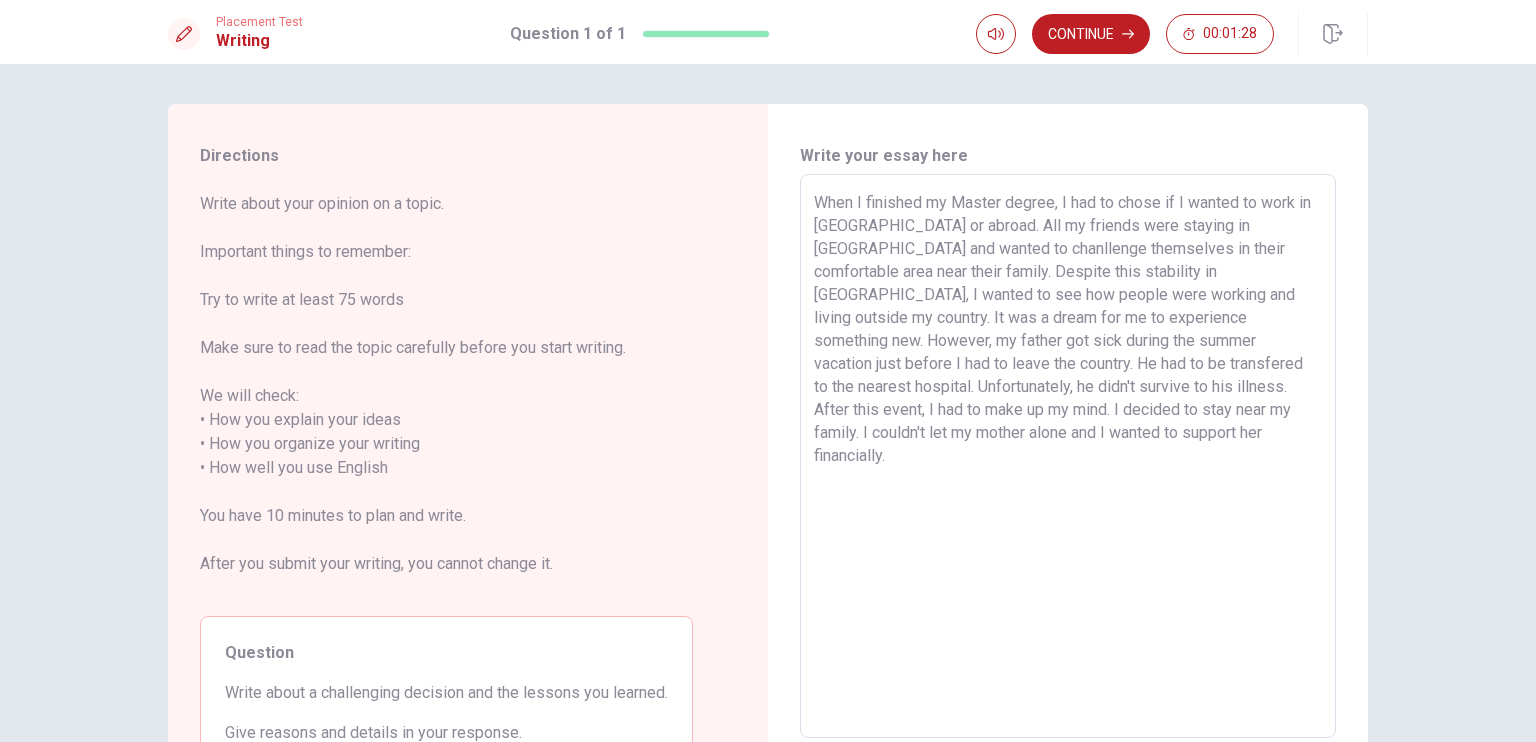click on "When I finished my Master degree, I had to chose if I wanted to work in [GEOGRAPHIC_DATA] or abroad. All my friends were staying in [GEOGRAPHIC_DATA] and wanted to chanllenge themselves in their comfortable area near their family. Despite this stability in [GEOGRAPHIC_DATA], I wanted to see how people were working and living outside my country. It was a dream for me to experience something new. However, my father got sick during the summer vacation just before I had to leave the country. He had to be transfered to the nearest hospital. Unfortunately, he didn't survive to his illness. After this event, I had to make up my mind. I decided to stay near my family. I couldn't let my mother alone and I wanted to support her financially." at bounding box center (1068, 456) 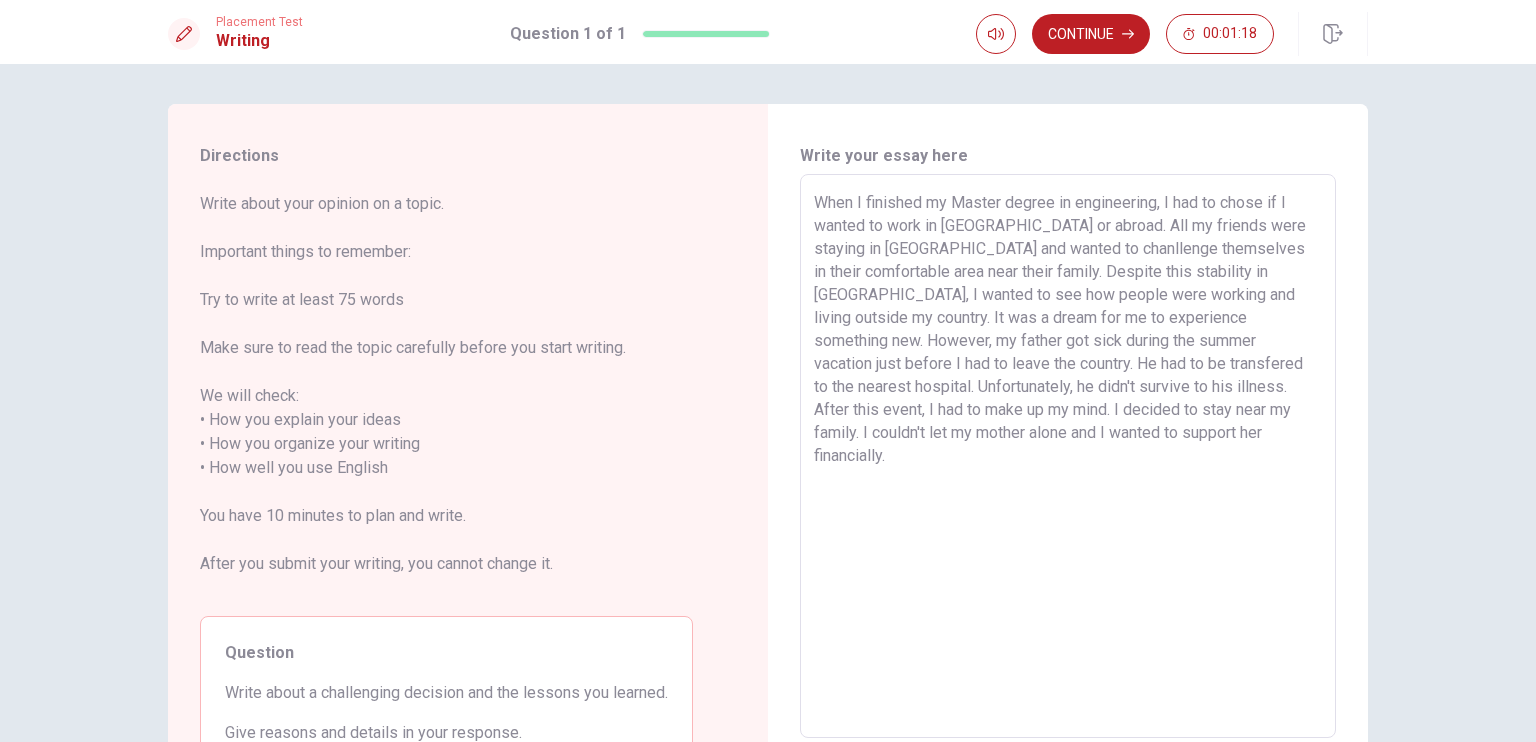 click on "When I finished my Master degree in engineering, I had to chose if I wanted to work in [GEOGRAPHIC_DATA] or abroad. All my friends were staying in [GEOGRAPHIC_DATA] and wanted to chanllenge themselves in their comfortable area near their family. Despite this stability in [GEOGRAPHIC_DATA], I wanted to see how people were working and living outside my country. It was a dream for me to experience something new. However, my father got sick during the summer vacation just before I had to leave the country. He had to be transfered to the nearest hospital. Unfortunately, he didn't survive to his illness. After this event, I had to make up my mind. I decided to stay near my family. I couldn't let my mother alone and I wanted to support her financially." at bounding box center (1068, 456) 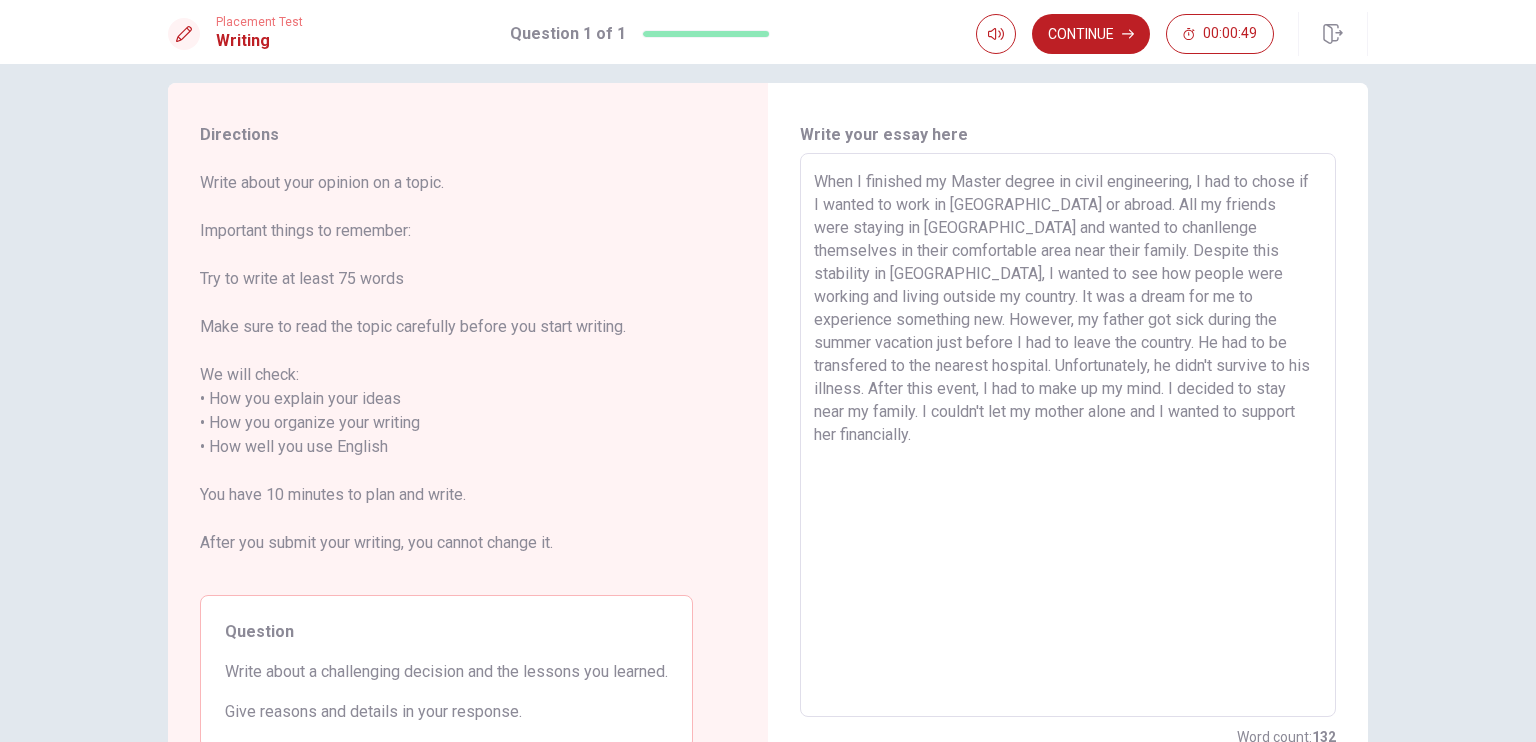 scroll, scrollTop: 0, scrollLeft: 0, axis: both 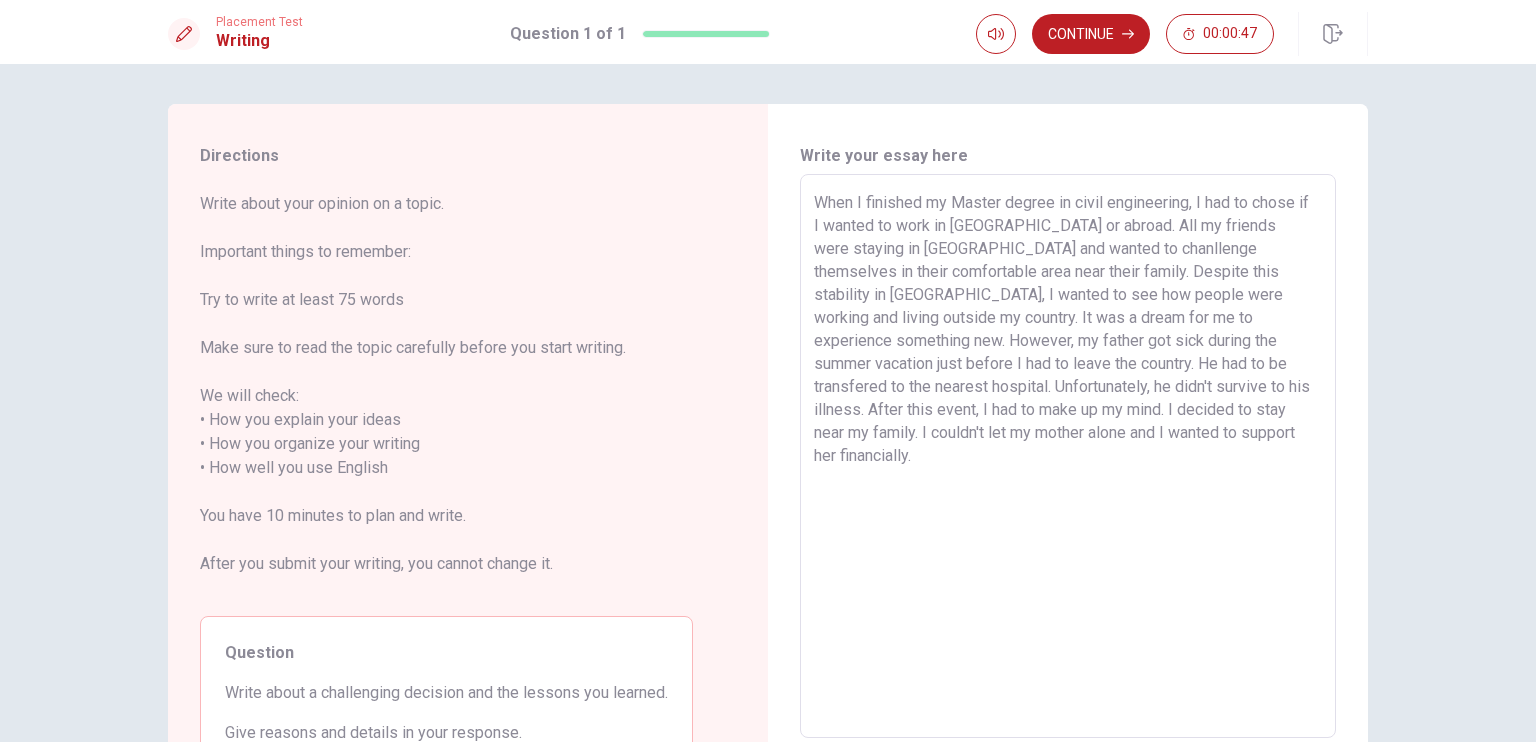 click on "When I finished my Master degree in civil engineering, I had to chose if I wanted to work in [GEOGRAPHIC_DATA] or abroad. All my friends were staying in [GEOGRAPHIC_DATA] and wanted to chanllenge themselves in their comfortable area near their family. Despite this stability in [GEOGRAPHIC_DATA], I wanted to see how people were working and living outside my country. It was a dream for me to experience something new. However, my father got sick during the summer vacation just before I had to leave the country. He had to be transfered to the nearest hospital. Unfortunately, he didn't survive to his illness. After this event, I had to make up my mind. I decided to stay near my family. I couldn't let my mother alone and I wanted to support her financially." at bounding box center [1068, 456] 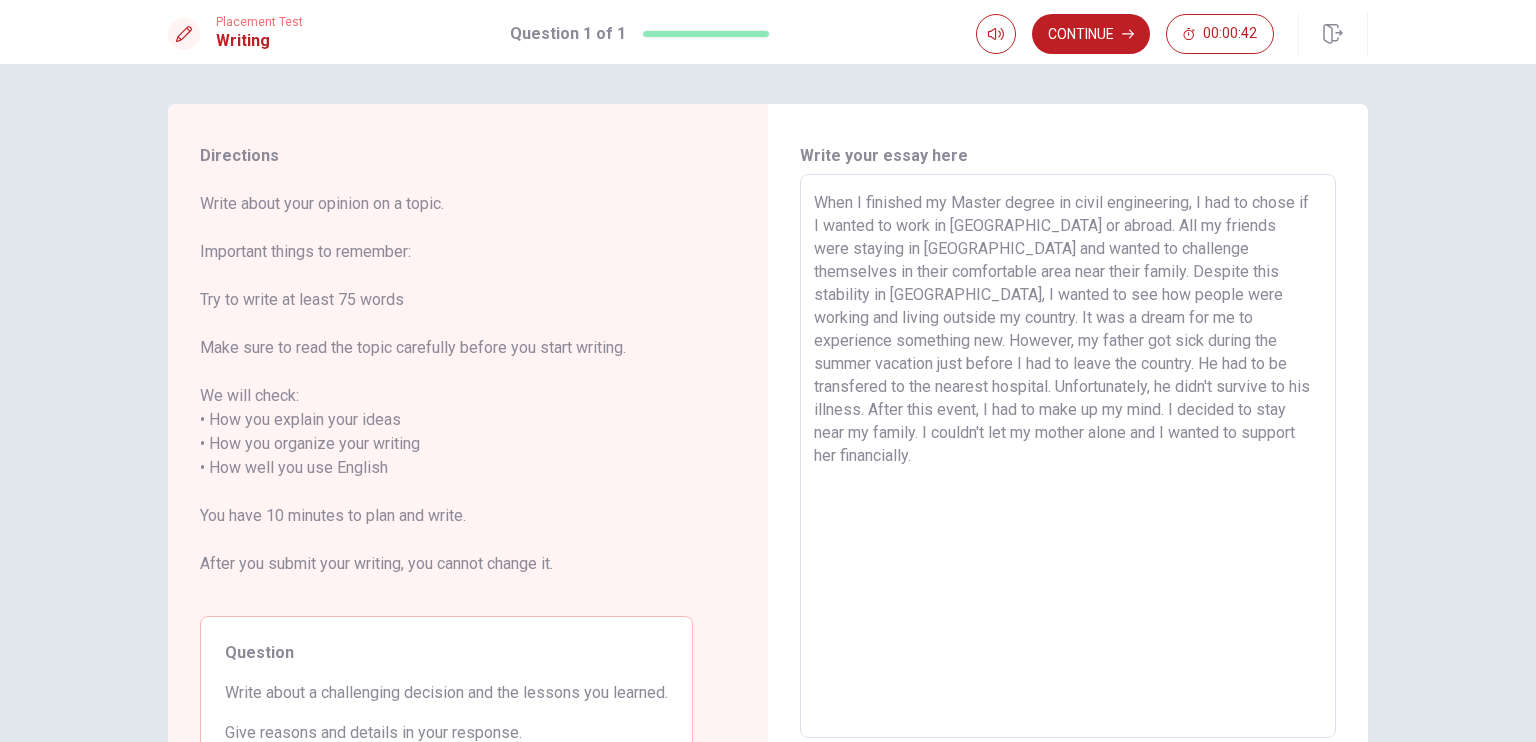 click on "When I finished my Master degree in civil engineering, I had to chose if I wanted to work in [GEOGRAPHIC_DATA] or abroad. All my friends were staying in [GEOGRAPHIC_DATA] and wanted to challenge themselves in their comfortable area near their family. Despite this stability in [GEOGRAPHIC_DATA], I wanted to see how people were working and living outside my country. It was a dream for me to experience something new. However, my father got sick during the summer vacation just before I had to leave the country. He had to be transfered to the nearest hospital. Unfortunately, he didn't survive to his illness. After this event, I had to make up my mind. I decided to stay near my family. I couldn't let my mother alone and I wanted to support her financially." at bounding box center (1068, 456) 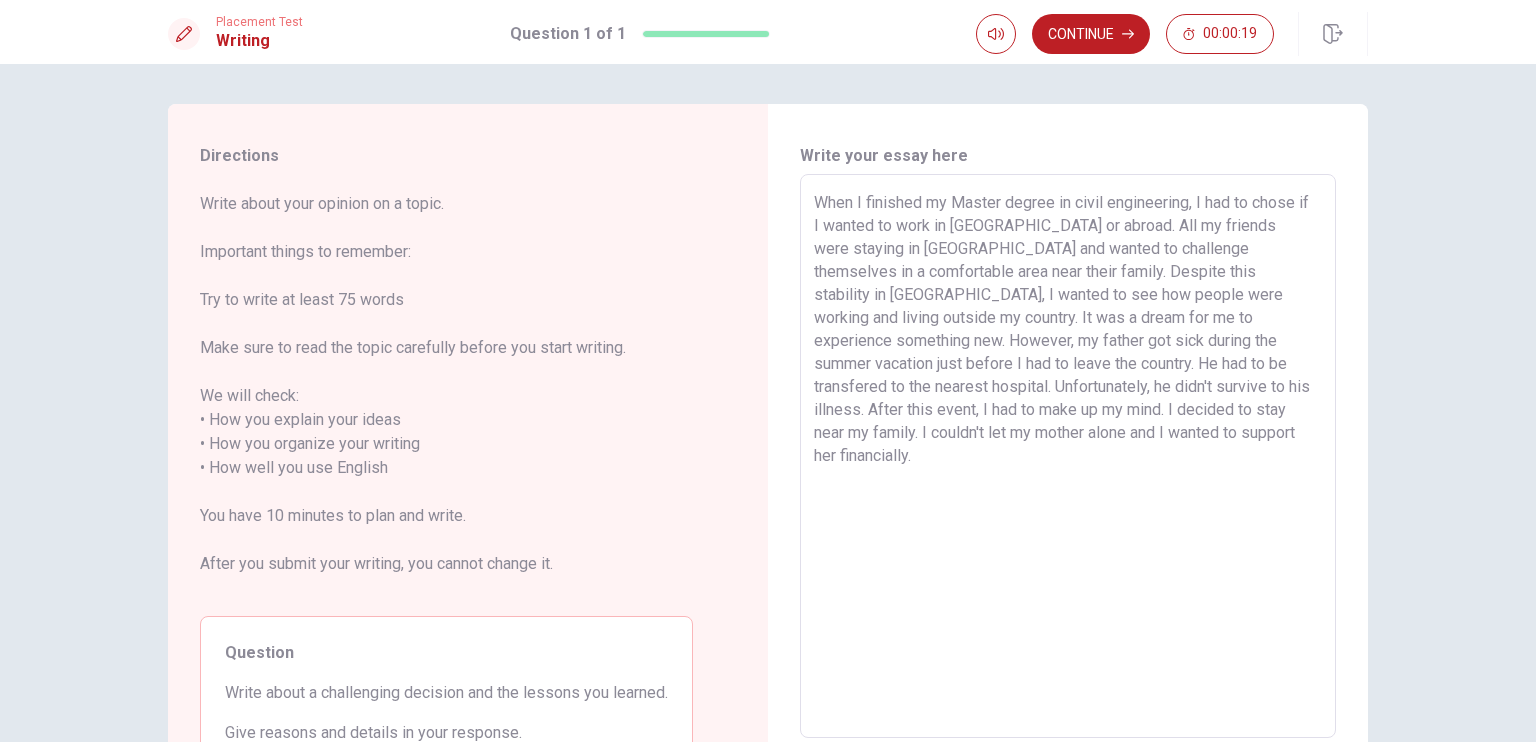 click on "When I finished my Master degree in civil engineering, I had to chose if I wanted to work in [GEOGRAPHIC_DATA] or abroad. All my friends were staying in [GEOGRAPHIC_DATA] and wanted to challenge themselves in a comfortable area near their family. Despite this stability in [GEOGRAPHIC_DATA], I wanted to see how people were working and living outside my country. It was a dream for me to experience something new. However, my father got sick during the summer vacation just before I had to leave the country. He had to be transfered to the nearest hospital. Unfortunately, he didn't survive to his illness. After this event, I had to make up my mind. I decided to stay near my family. I couldn't let my mother alone and I wanted to support her financially." at bounding box center [1068, 456] 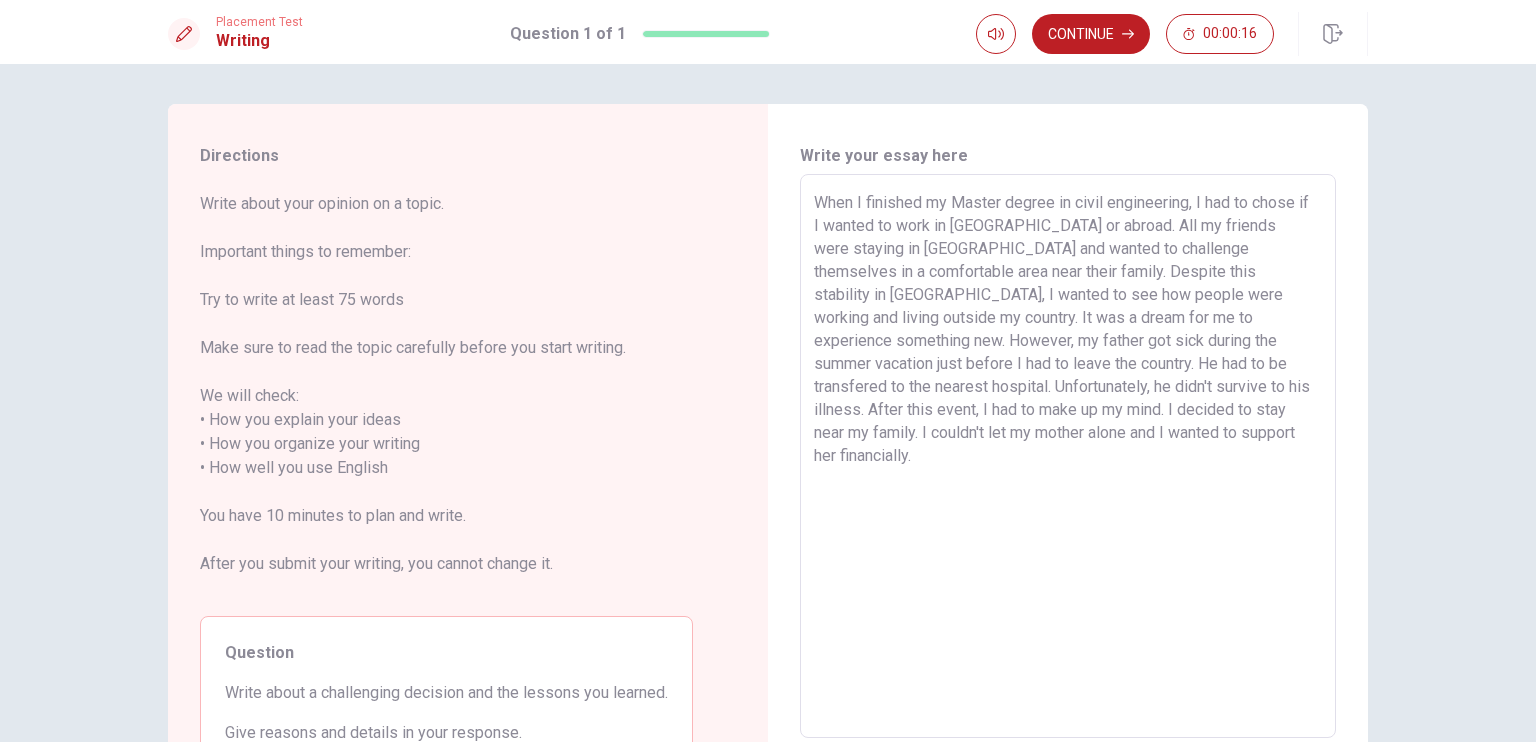 click on "When I finished my Master degree in civil engineering, I had to chose if I wanted to work in [GEOGRAPHIC_DATA] or abroad. All my friends were staying in [GEOGRAPHIC_DATA] and wanted to challenge themselves in a comfortable area near their family. Despite this stability in [GEOGRAPHIC_DATA], I wanted to see how people were working and living outside my country. It was a dream for me to experience something new. However, my father got sick during the summer vacation just before I had to leave the country. He had to be transfered to the nearest hospital. Unfortunately, he didn't survive to his illness. After this event, I had to make up my mind. I decided to stay near my family. I couldn't let my mother alone and I wanted to support her financially." at bounding box center (1068, 456) 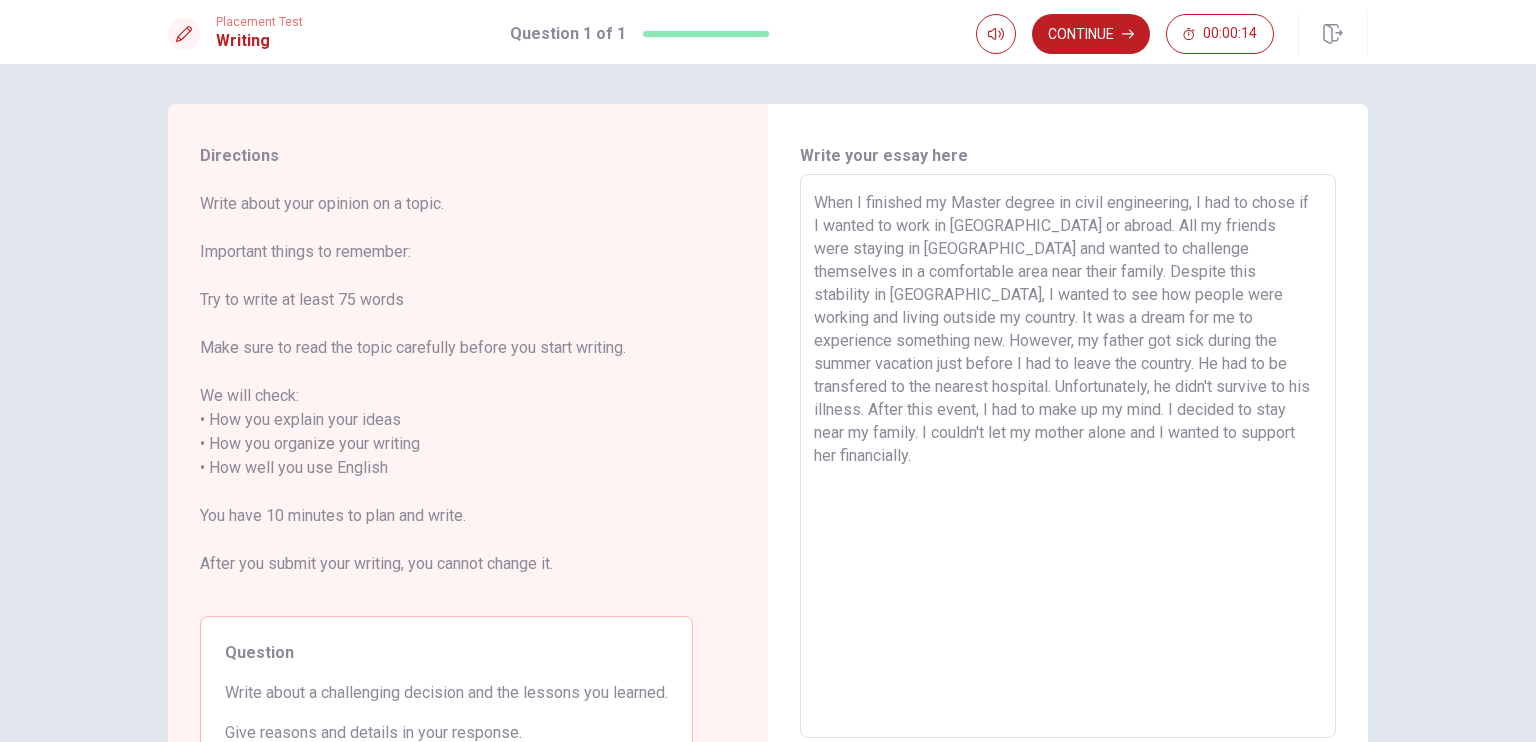 drag, startPoint x: 1050, startPoint y: 340, endPoint x: 1092, endPoint y: 341, distance: 42.0119 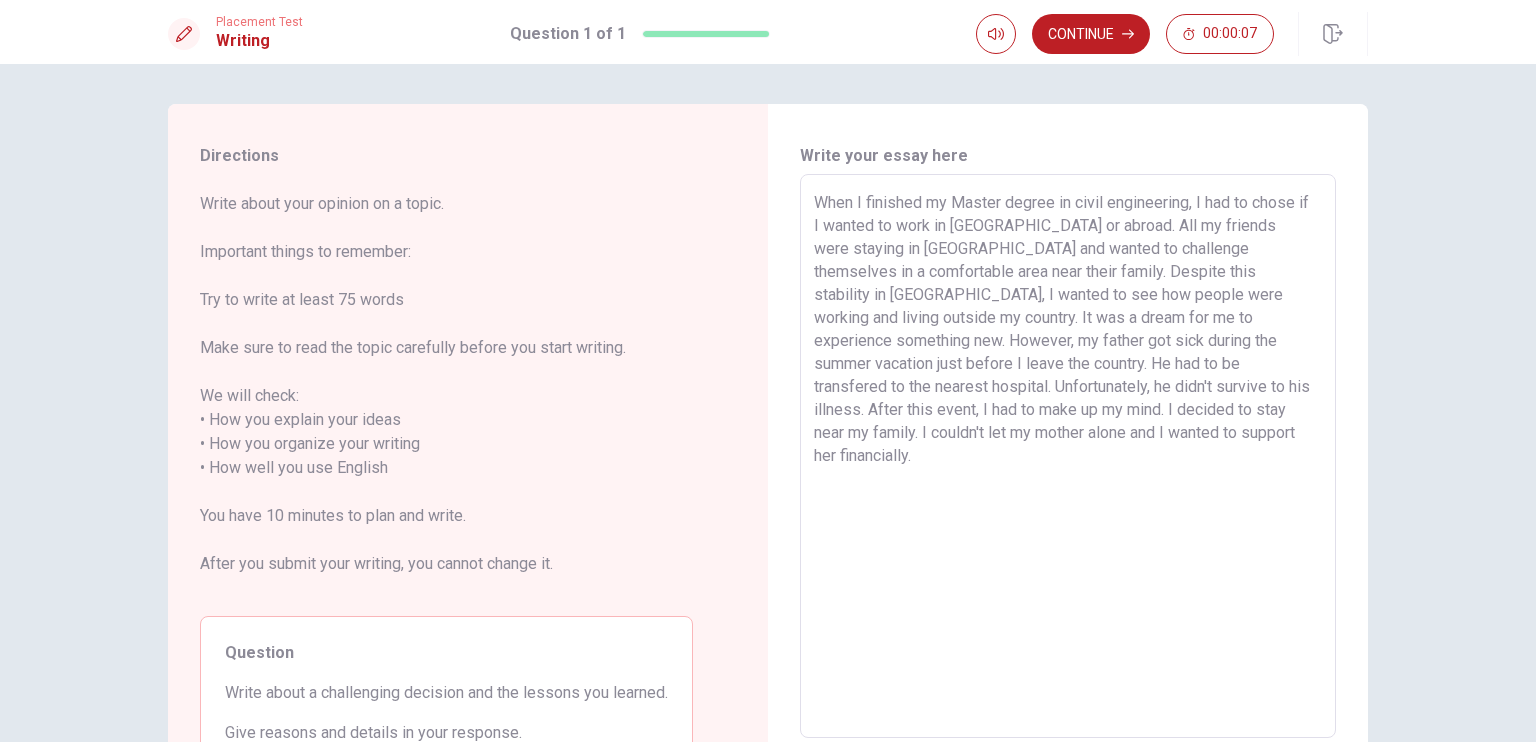 click on "When I finished my Master degree in civil engineering, I had to chose if I wanted to work in [GEOGRAPHIC_DATA] or abroad. All my friends were staying in [GEOGRAPHIC_DATA] and wanted to challenge themselves in a comfortable area near their family. Despite this stability in [GEOGRAPHIC_DATA], I wanted to see how people were working and living outside my country. It was a dream for me to experience something new. However, my father got sick during the summer vacation just before I leave the country. He had to be transfered to the nearest hospital. Unfortunately, he didn't survive to his illness. After this event, I had to make up my mind. I decided to stay near my family. I couldn't let my mother alone and I wanted to support her financially." at bounding box center (1068, 456) 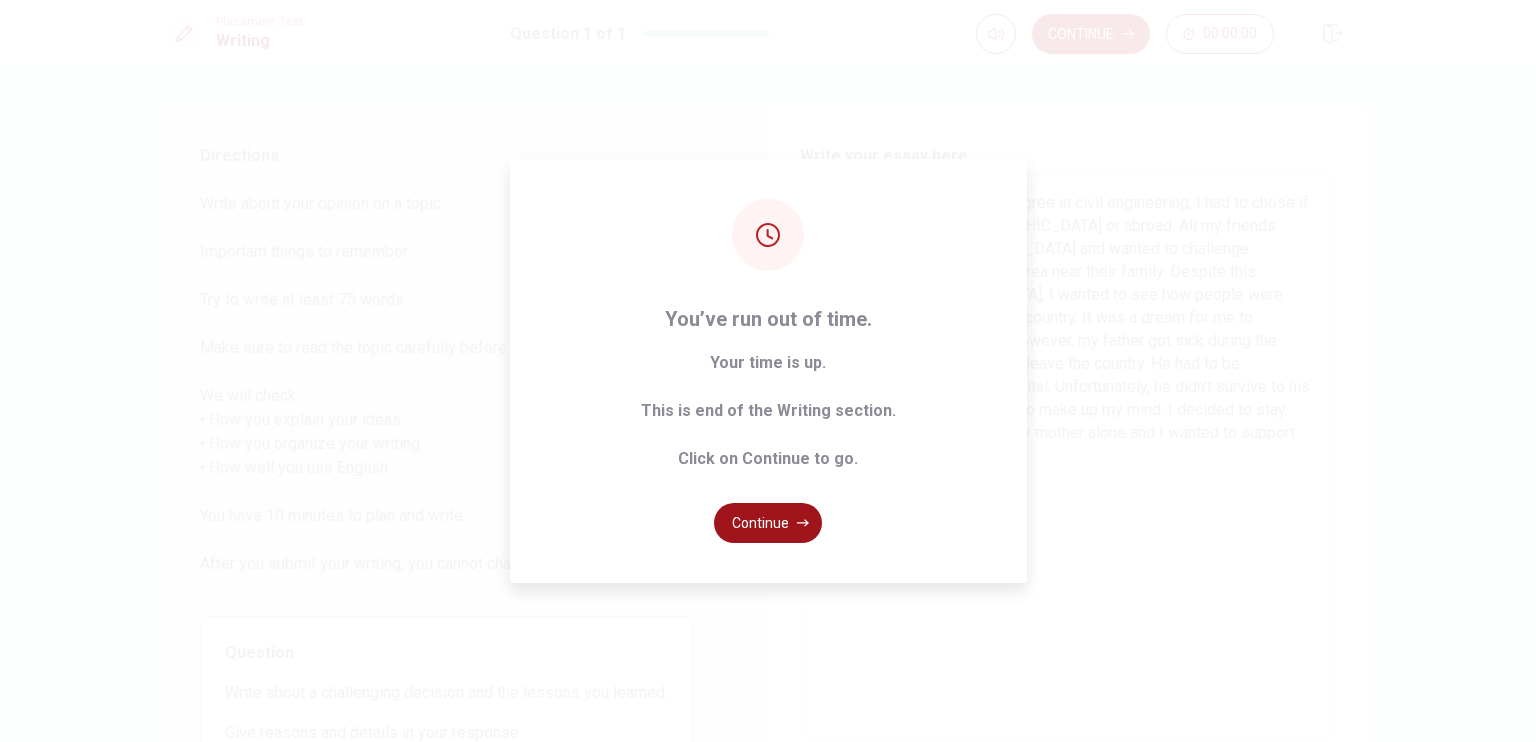click on "Continue" at bounding box center [768, 523] 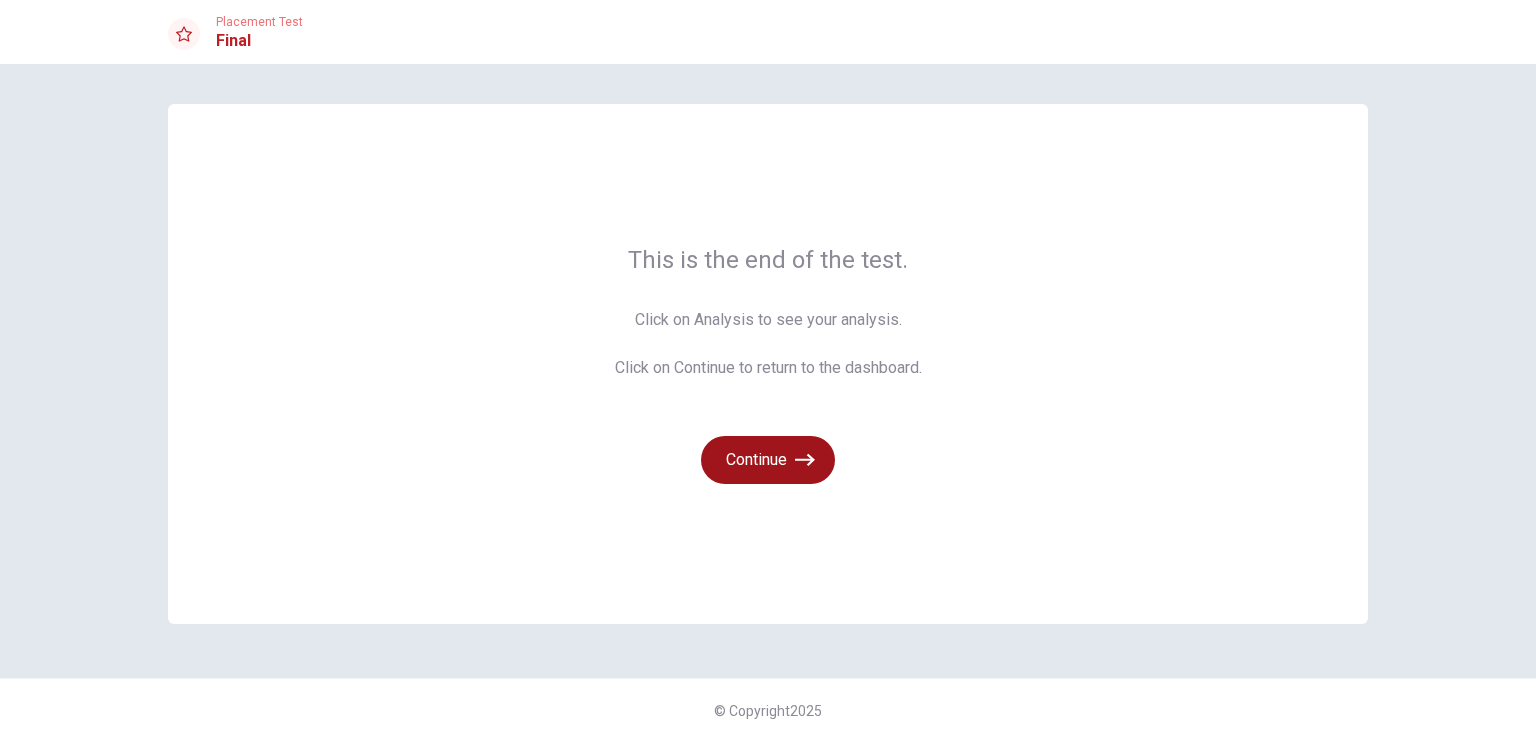 click on "Continue" at bounding box center [768, 460] 